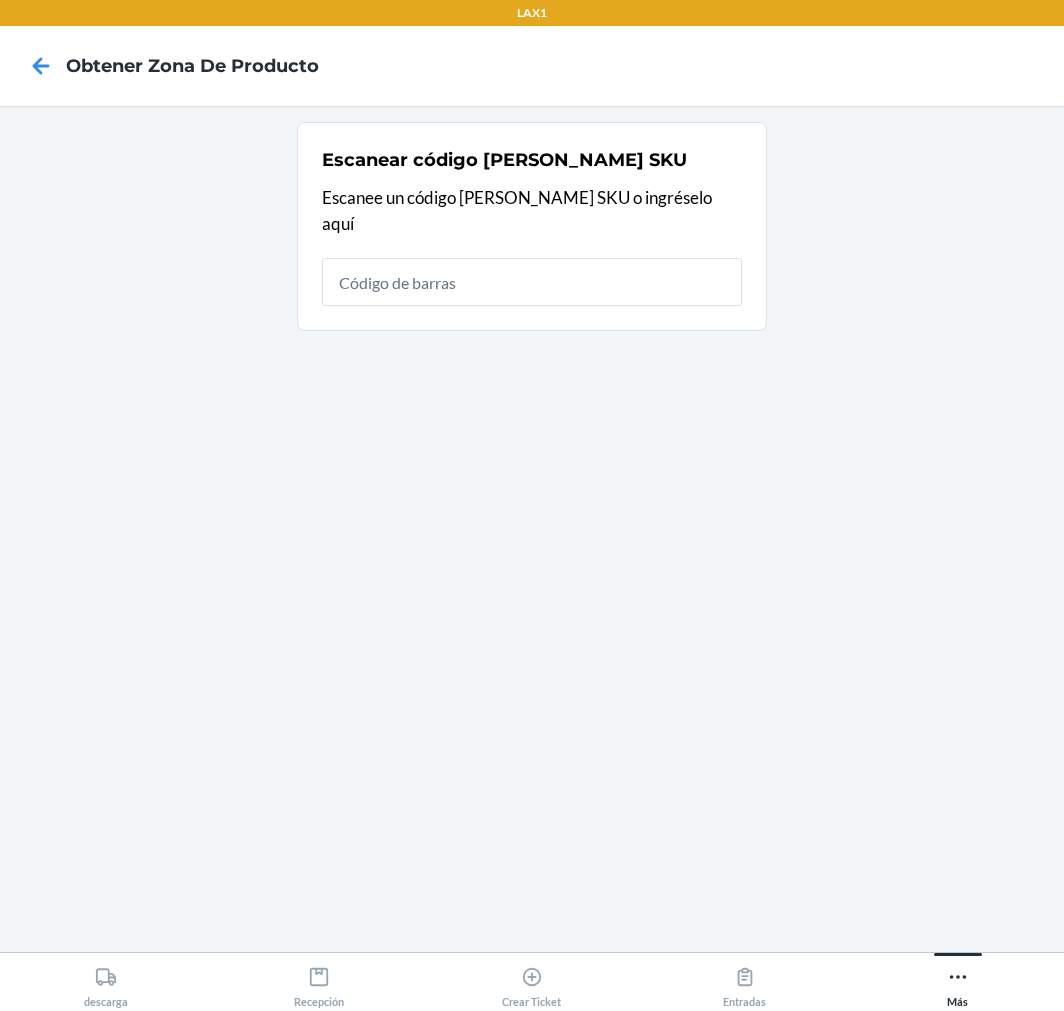 scroll, scrollTop: 0, scrollLeft: 0, axis: both 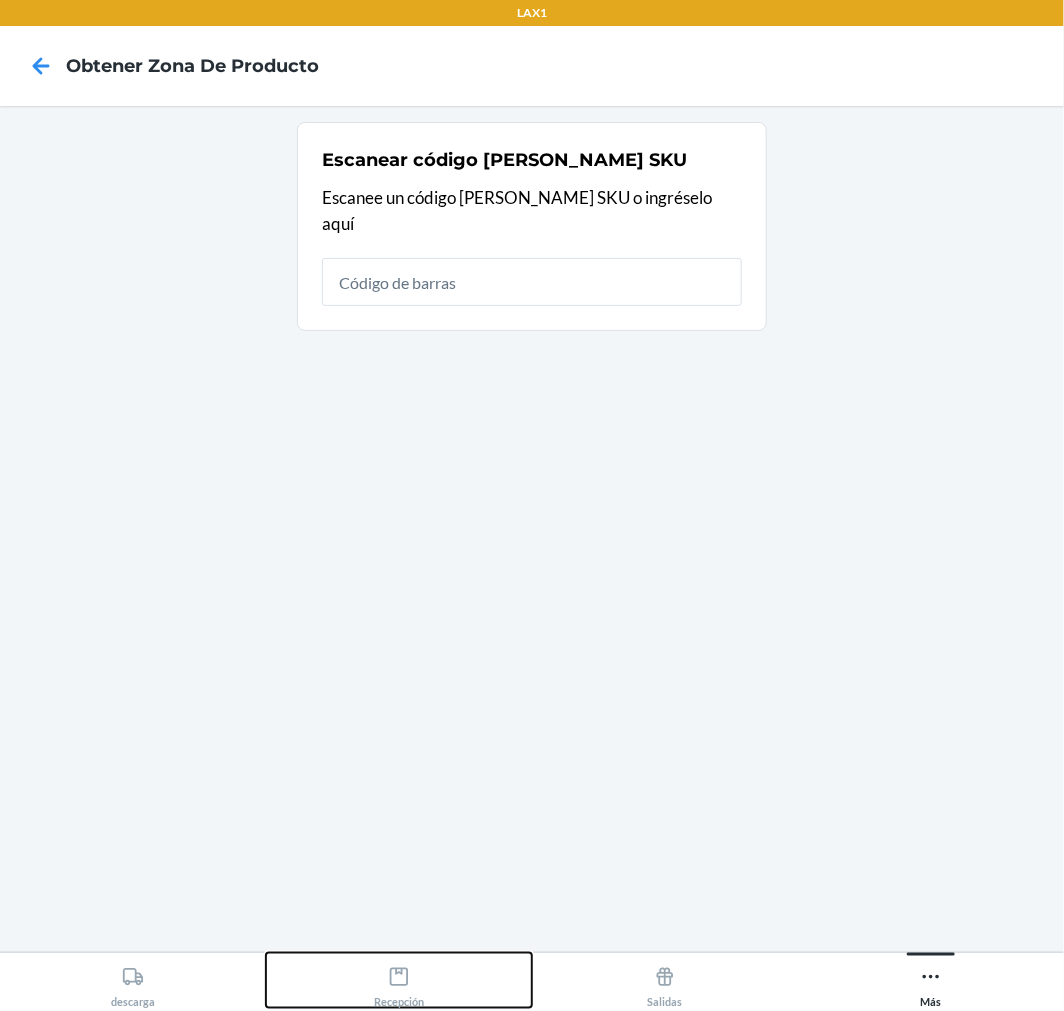 click 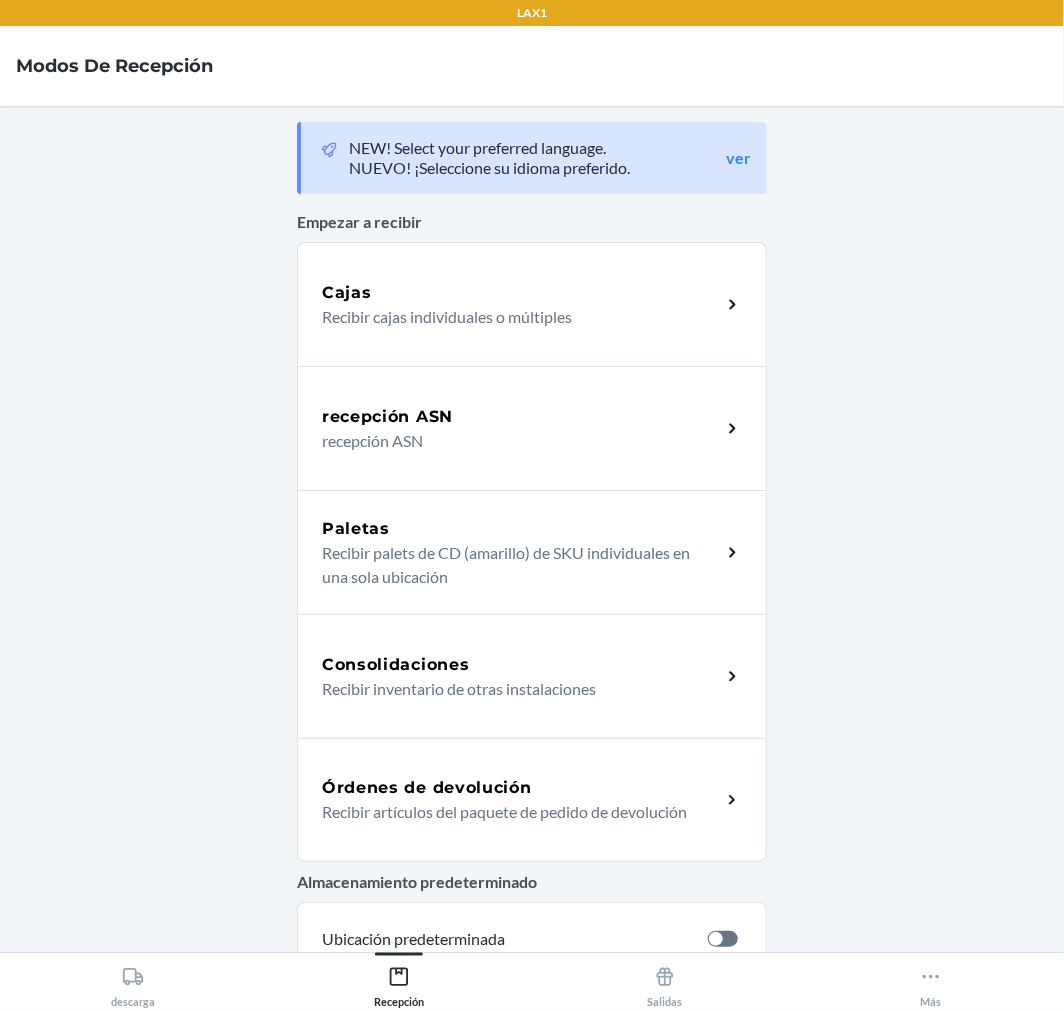click on "Recibir artículos del paquete de pedido de devolución" at bounding box center (513, 812) 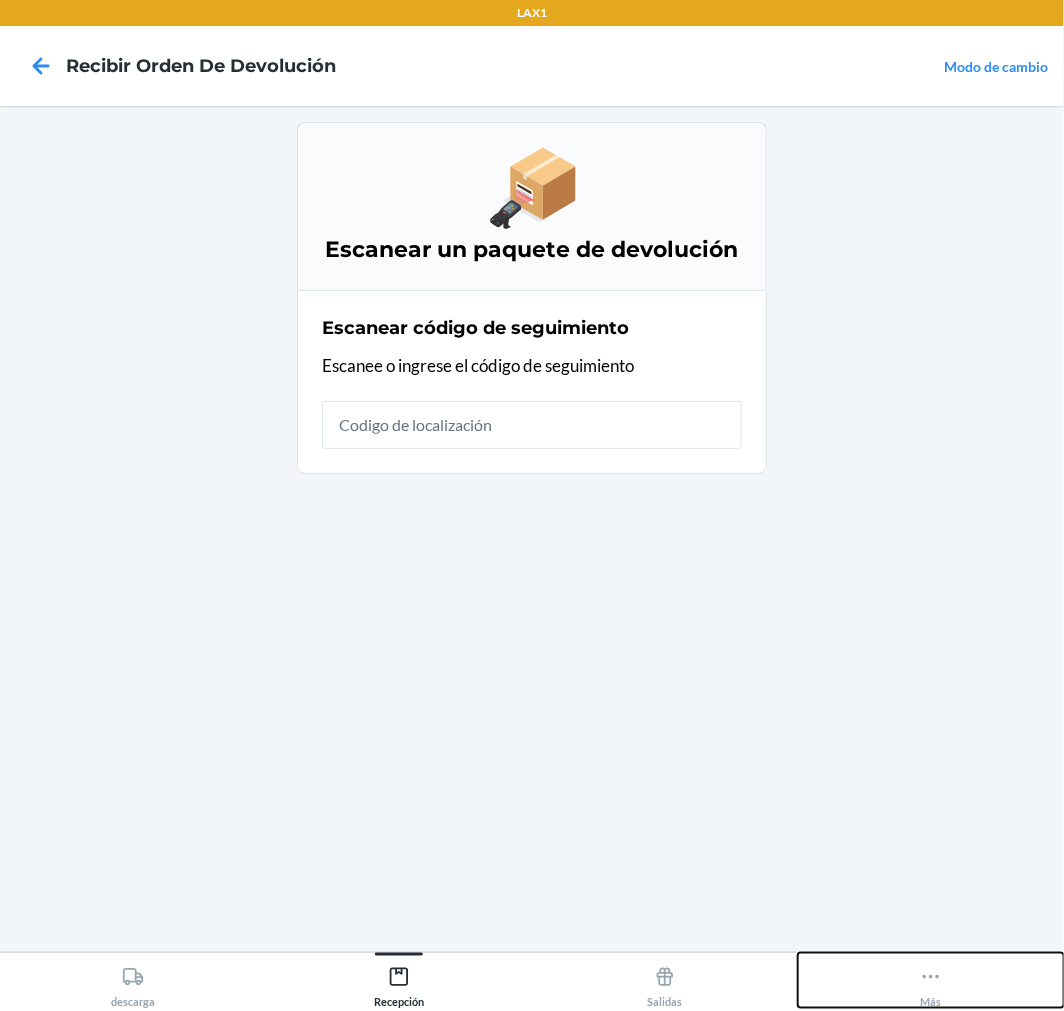 click 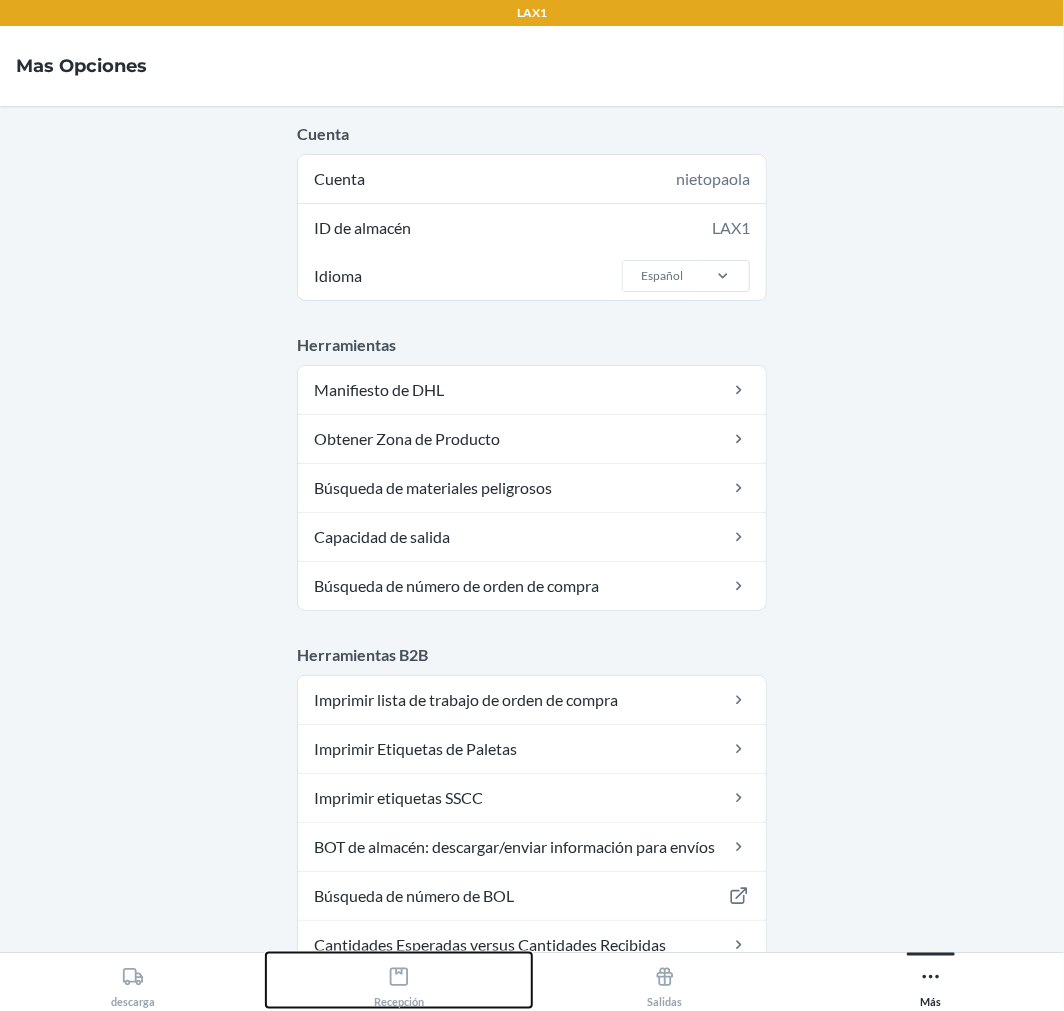click on "Recepción" at bounding box center (399, 983) 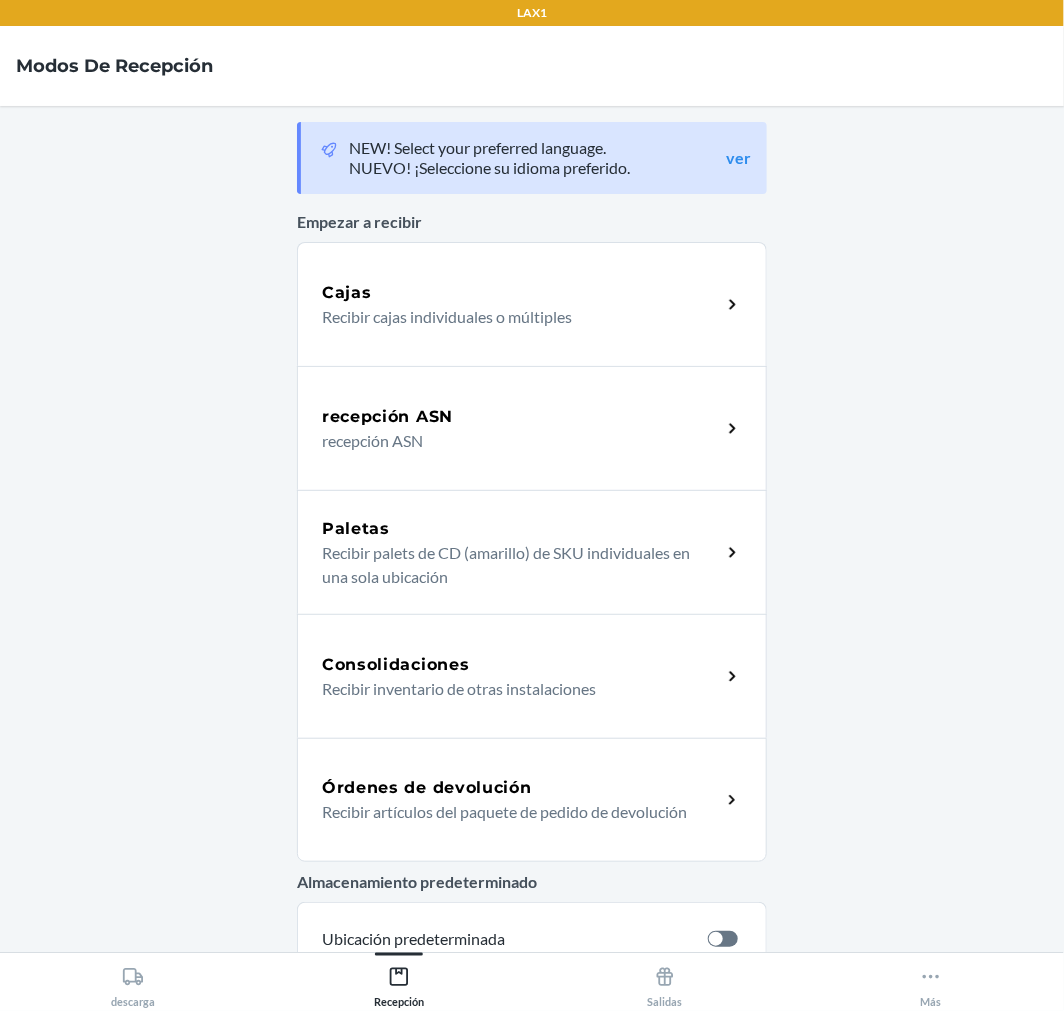 click on "Recibir artículos del paquete de pedido de devolución" at bounding box center [513, 812] 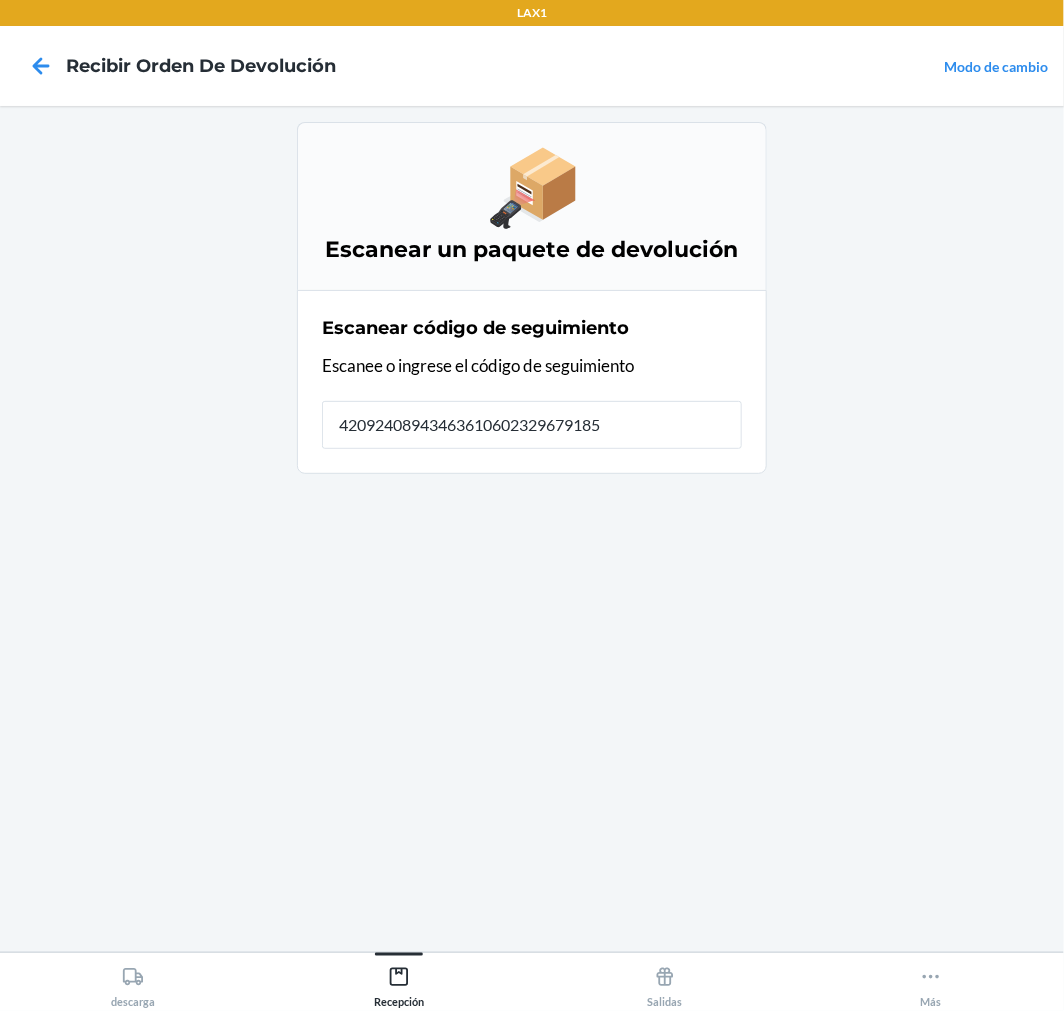 type on "420924089434636106023296791858" 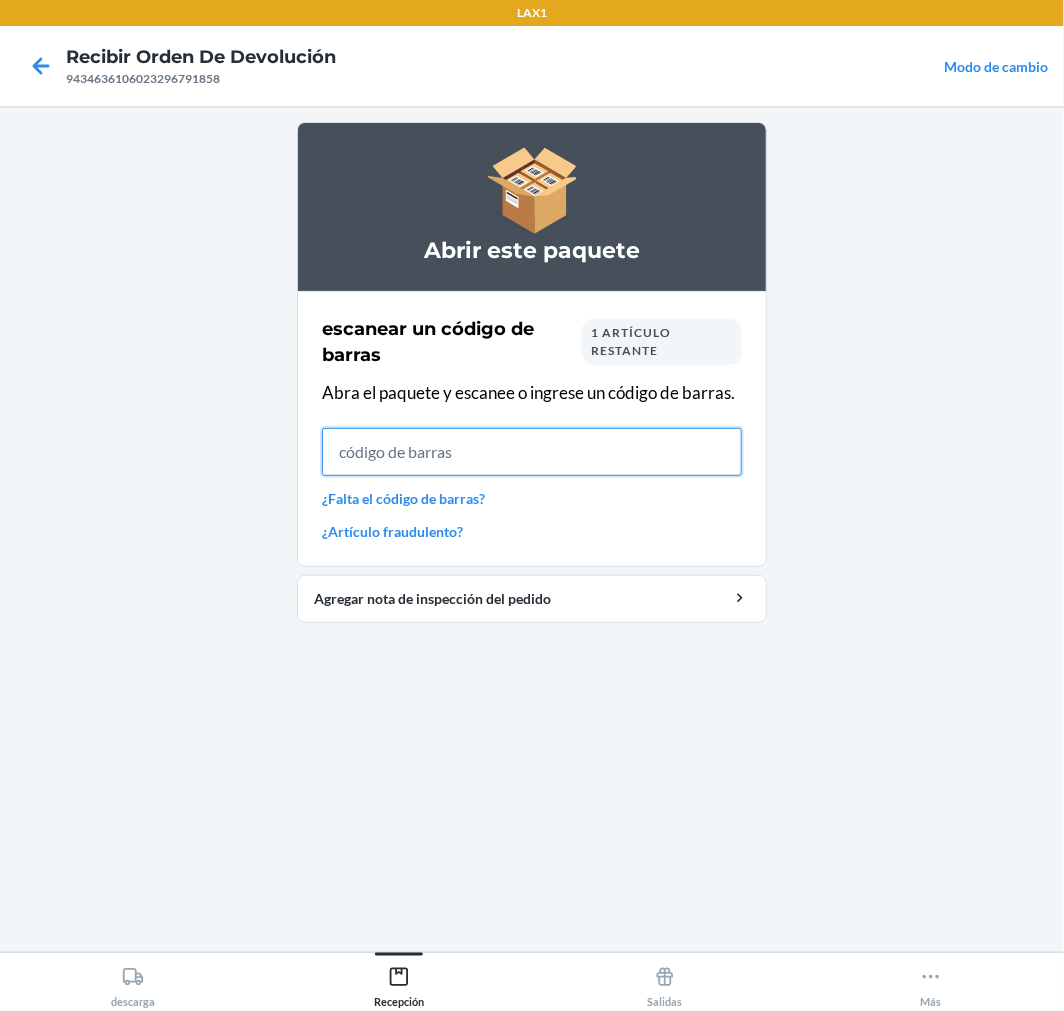 click at bounding box center [532, 452] 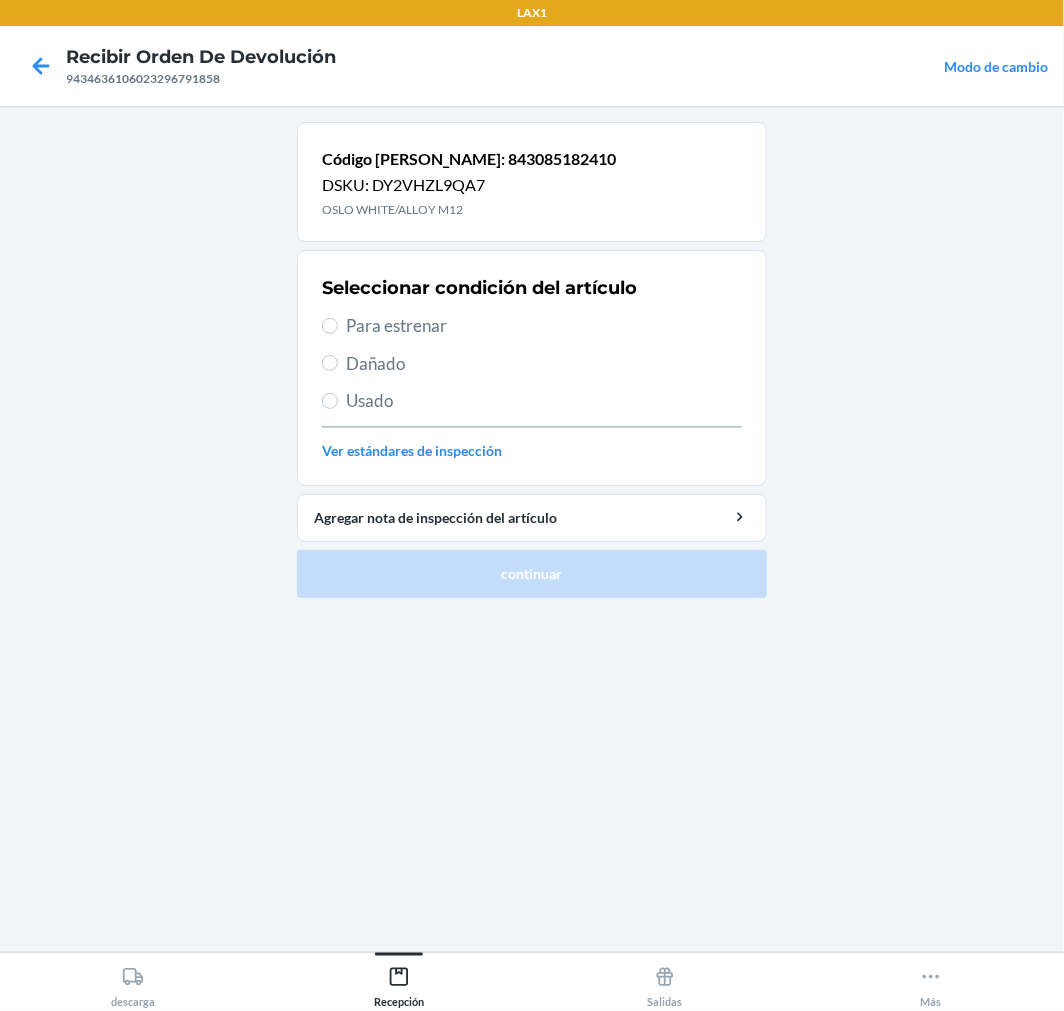 click on "Para estrenar" at bounding box center (544, 326) 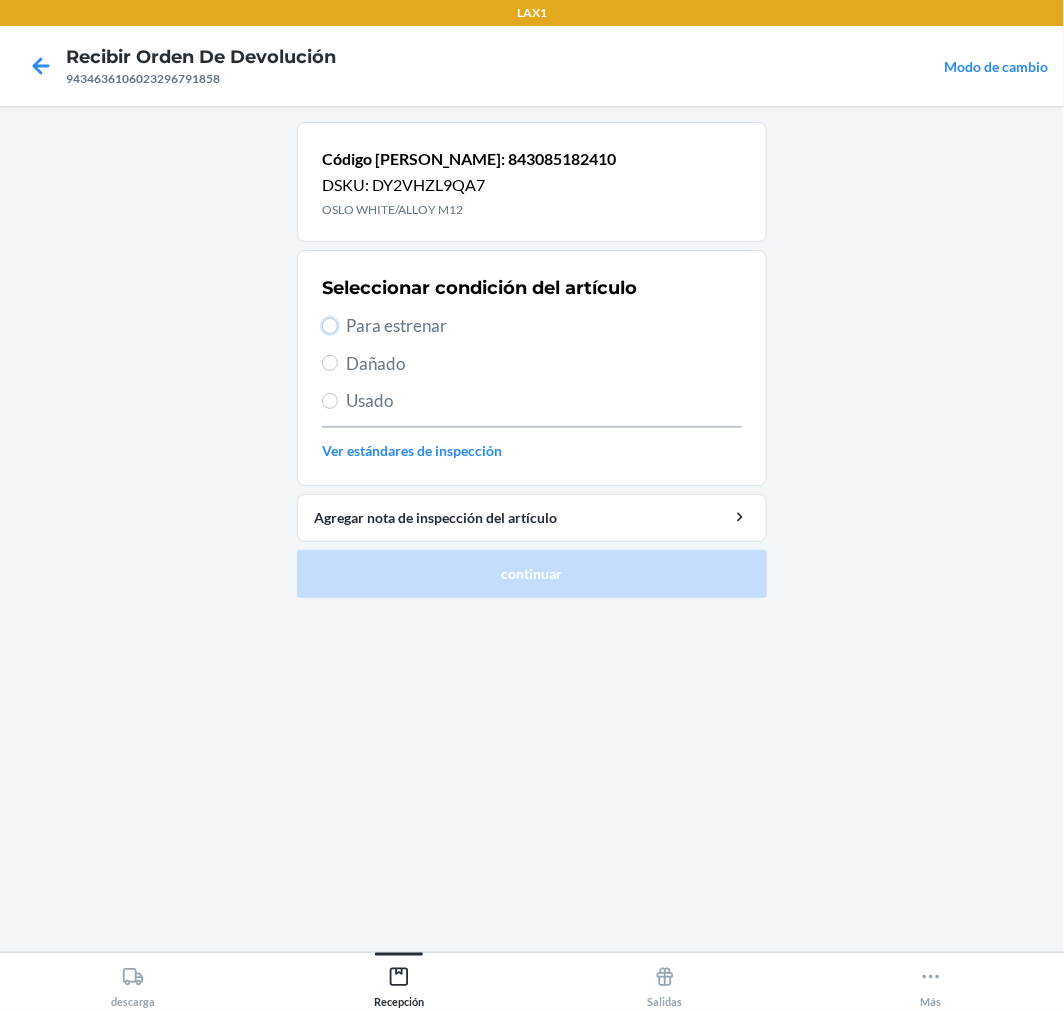click on "Para estrenar" at bounding box center [330, 326] 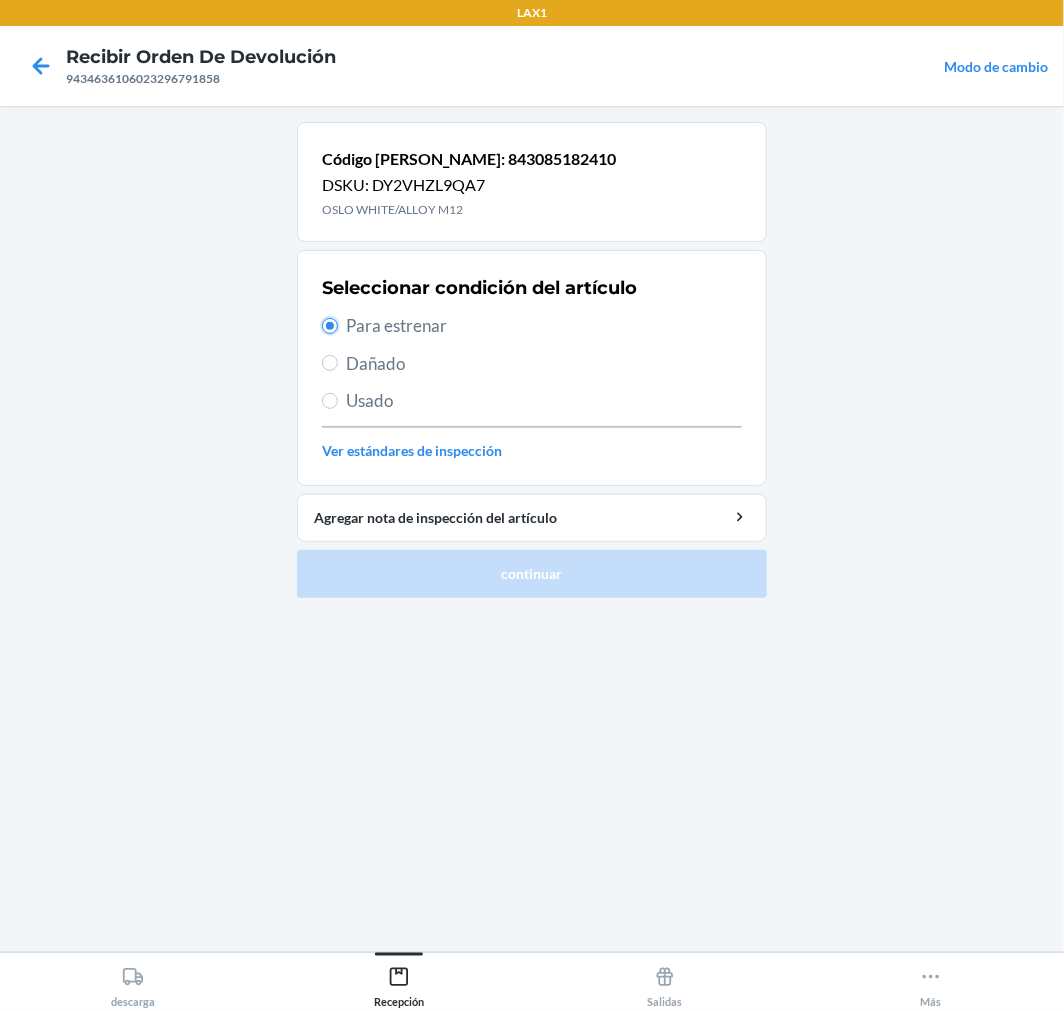 radio on "true" 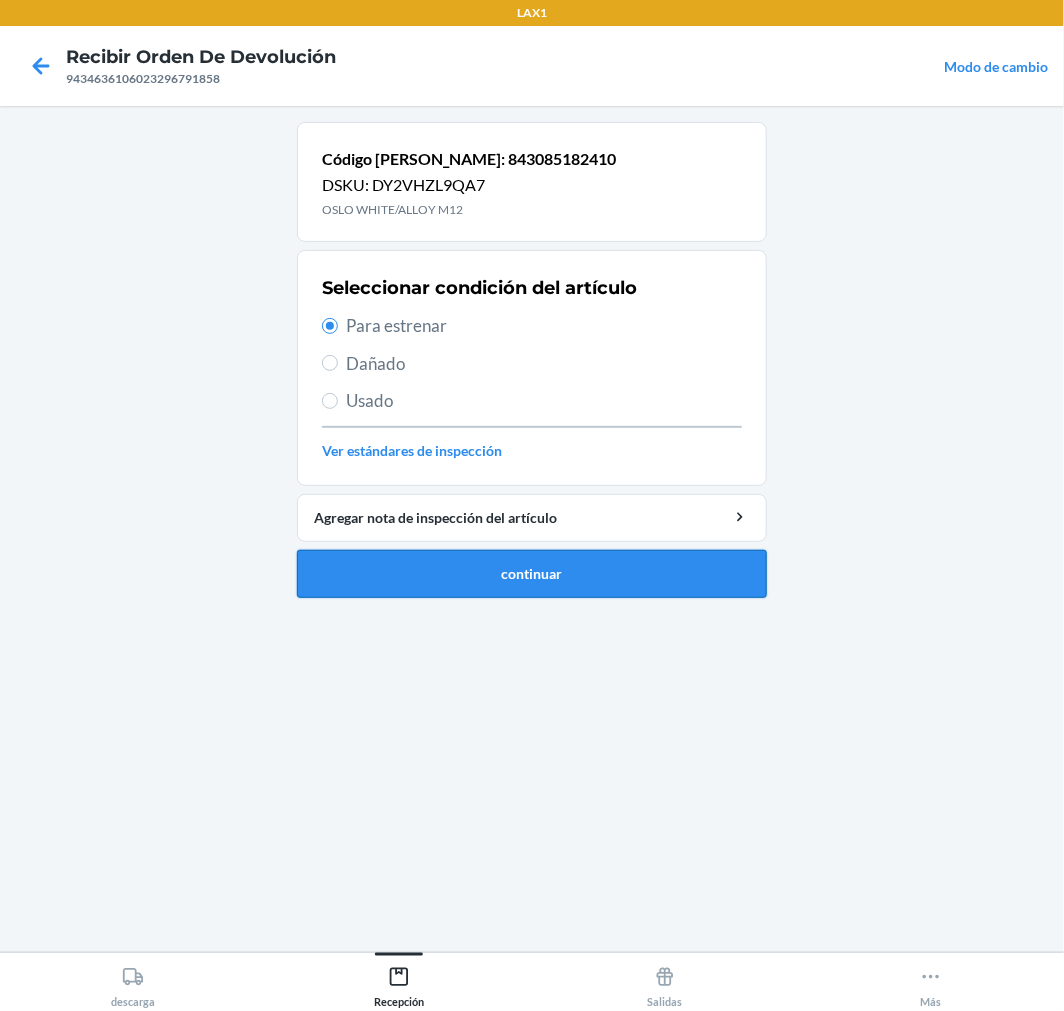 click on "continuar" at bounding box center [532, 574] 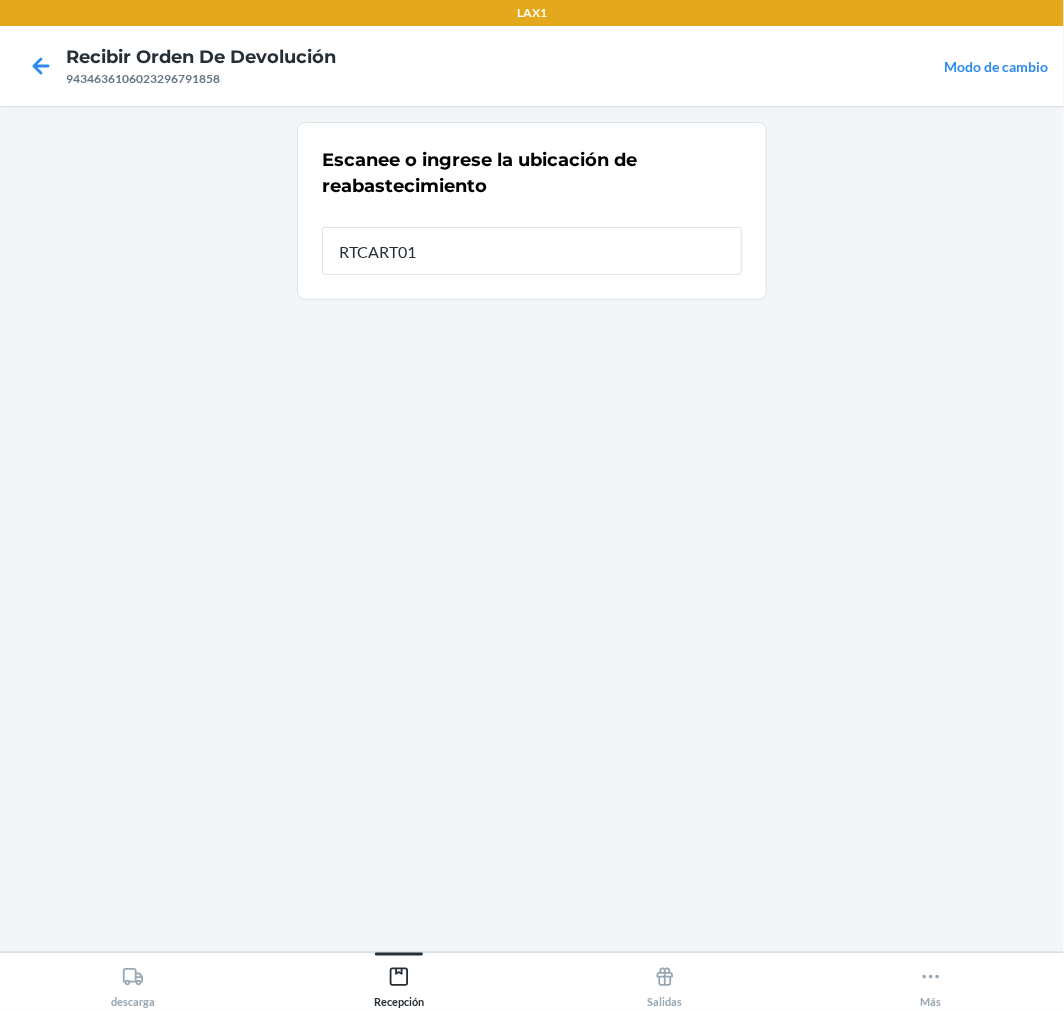 type on "RTCART018" 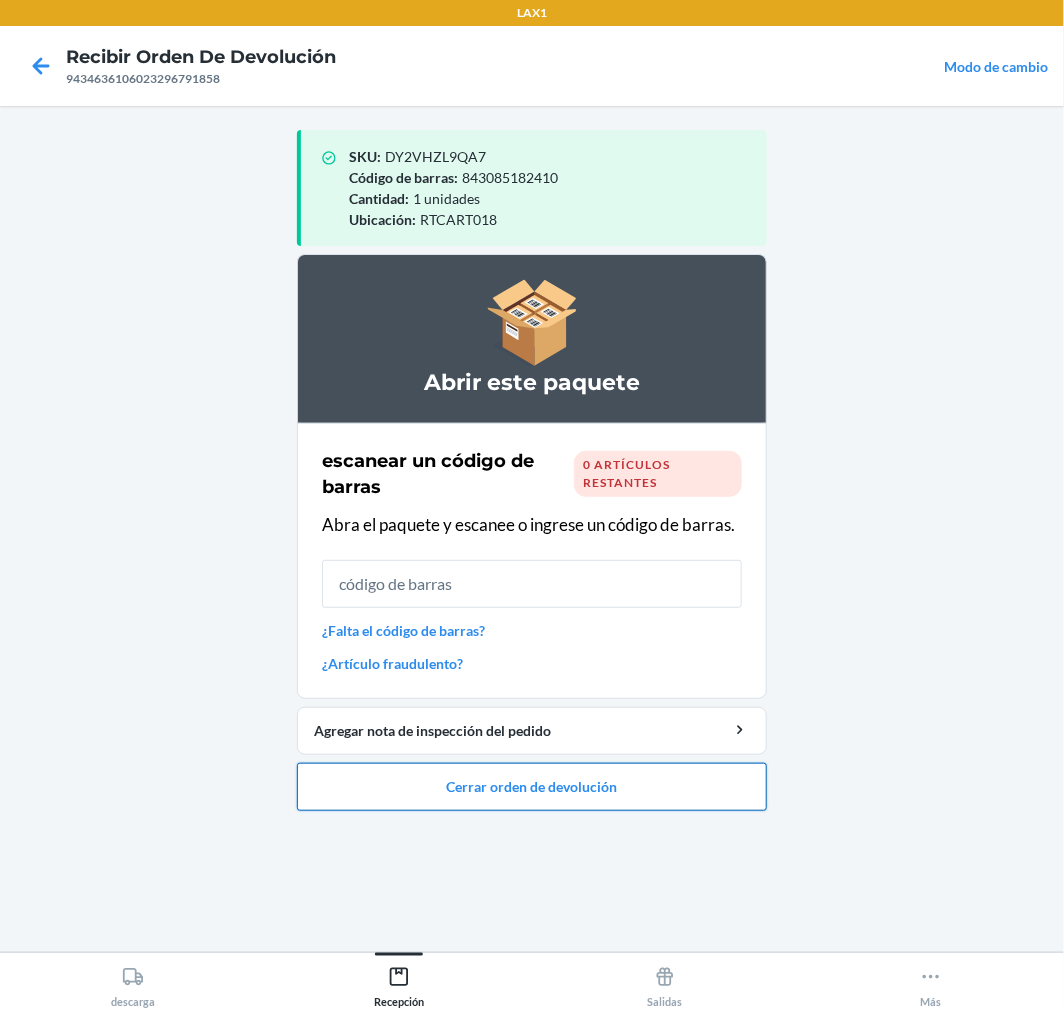 click on "Cerrar orden de devolución" at bounding box center [532, 787] 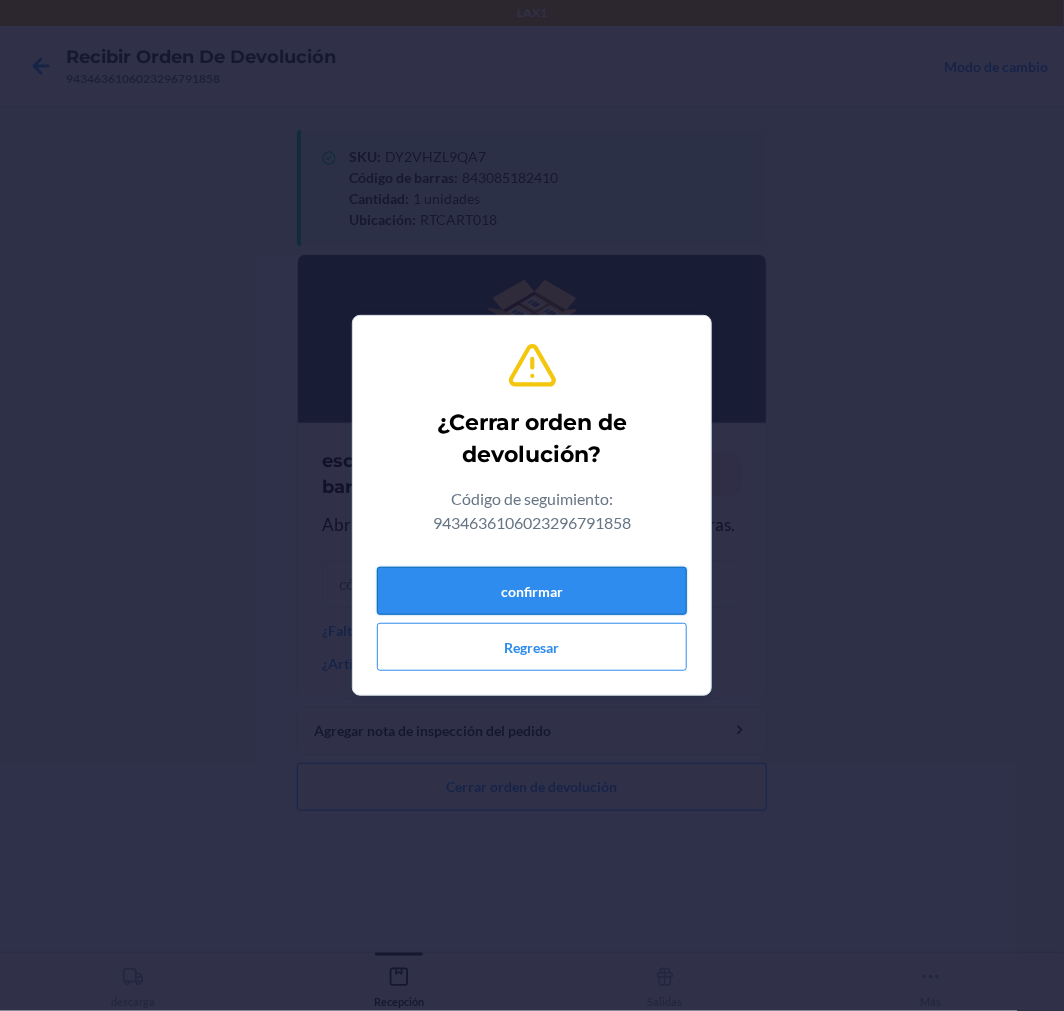 click on "confirmar" at bounding box center [532, 591] 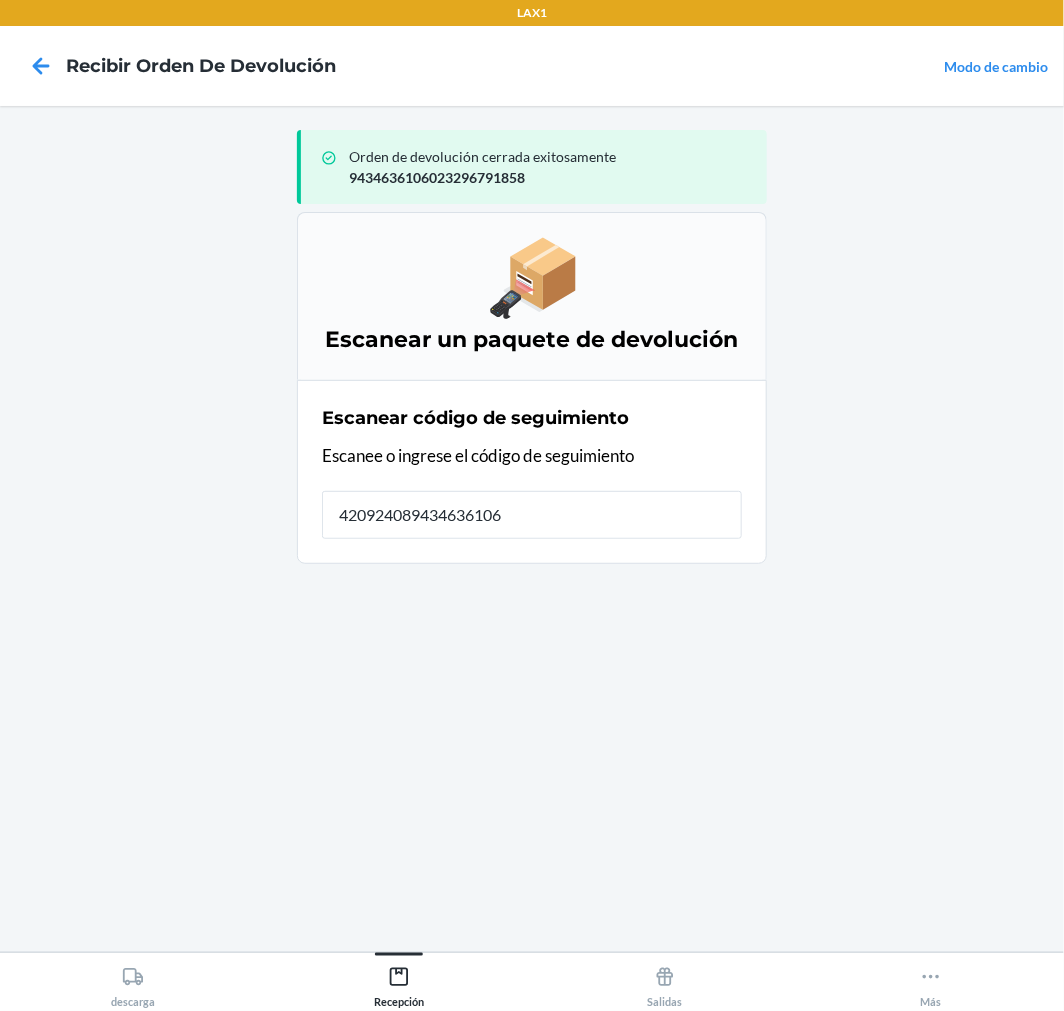 type on "4209240894346361060" 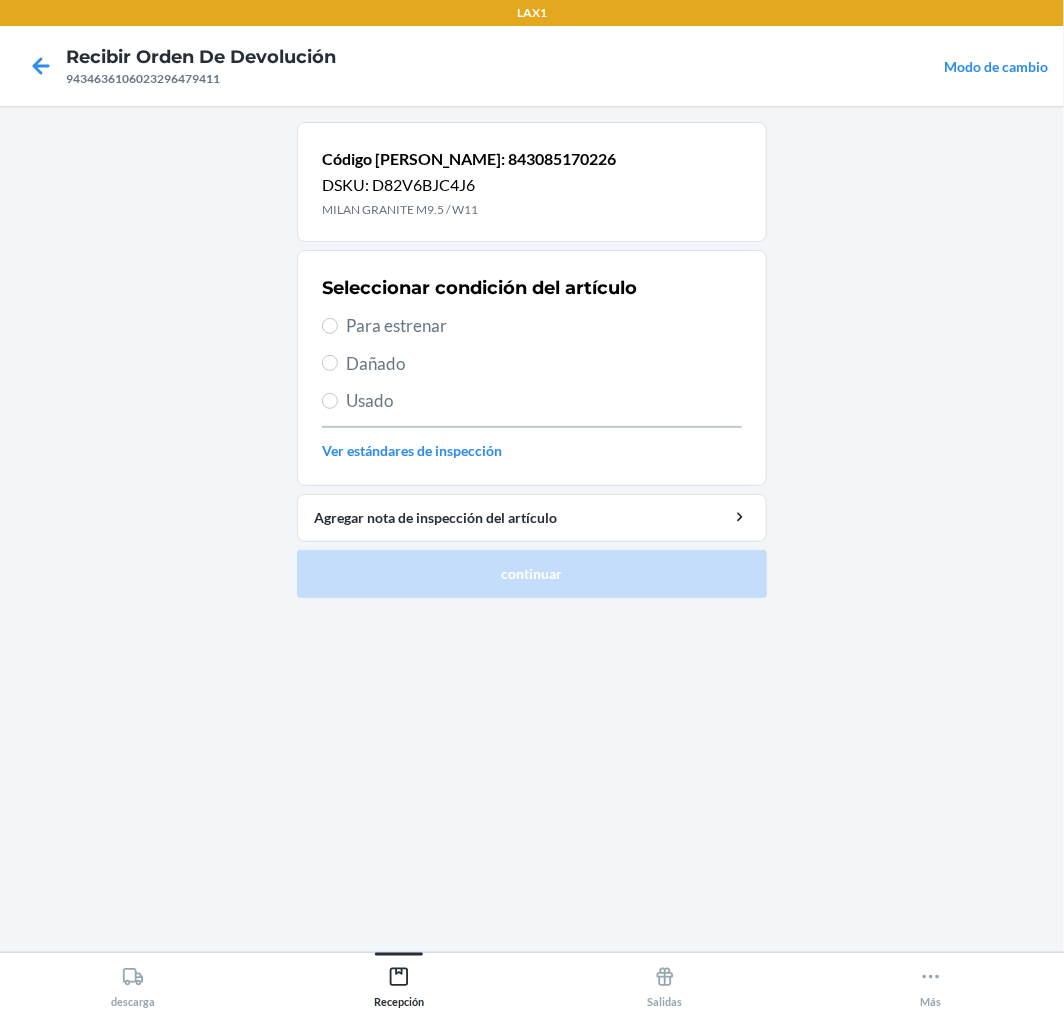 click on "Usado" at bounding box center (544, 401) 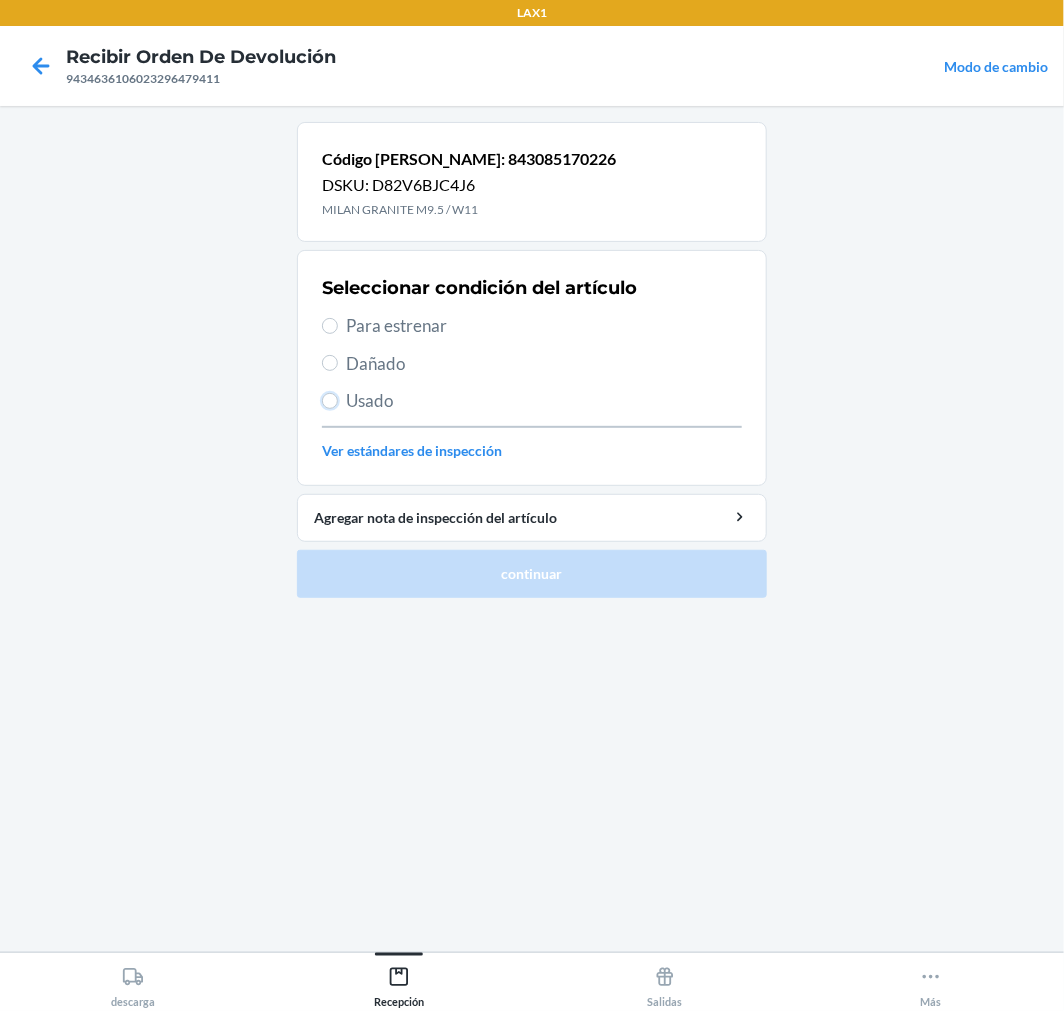 click on "Usado" at bounding box center [330, 401] 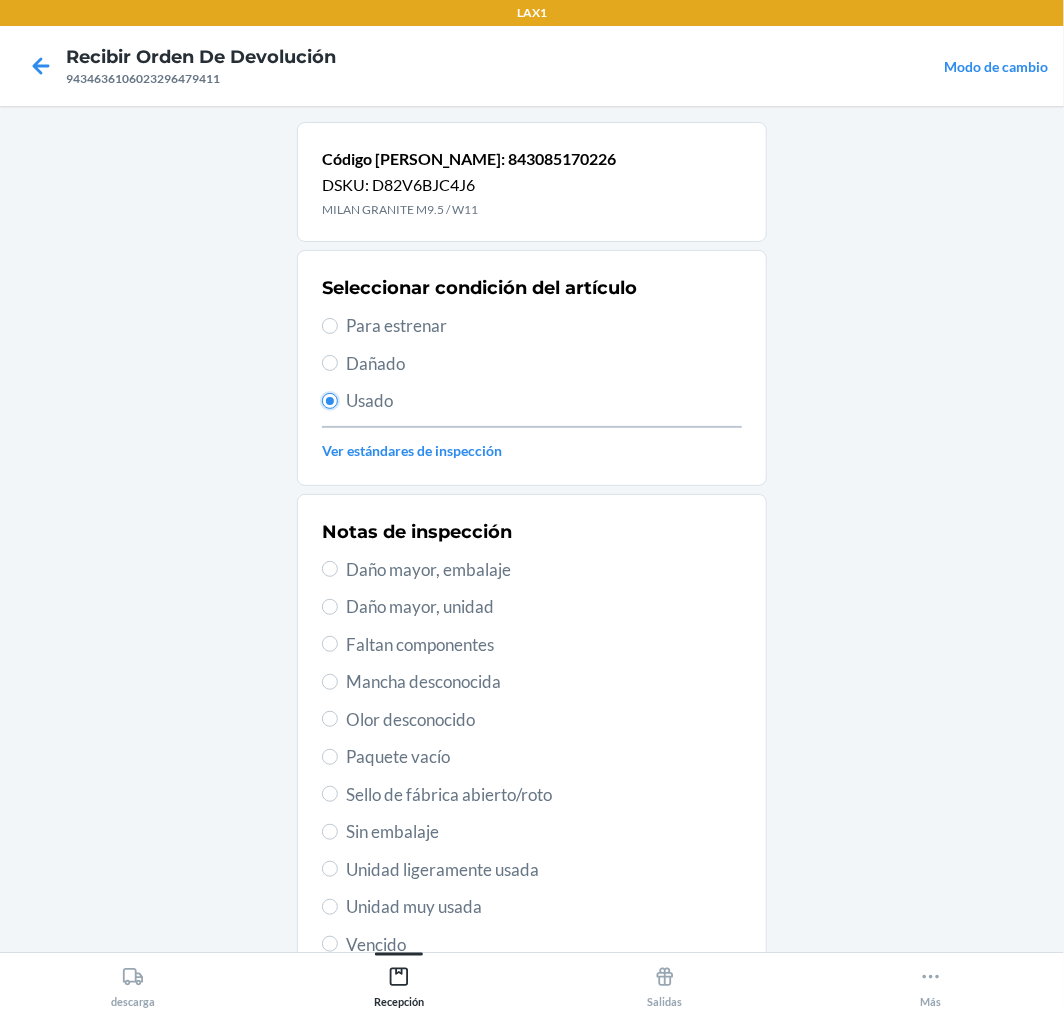 scroll, scrollTop: 195, scrollLeft: 0, axis: vertical 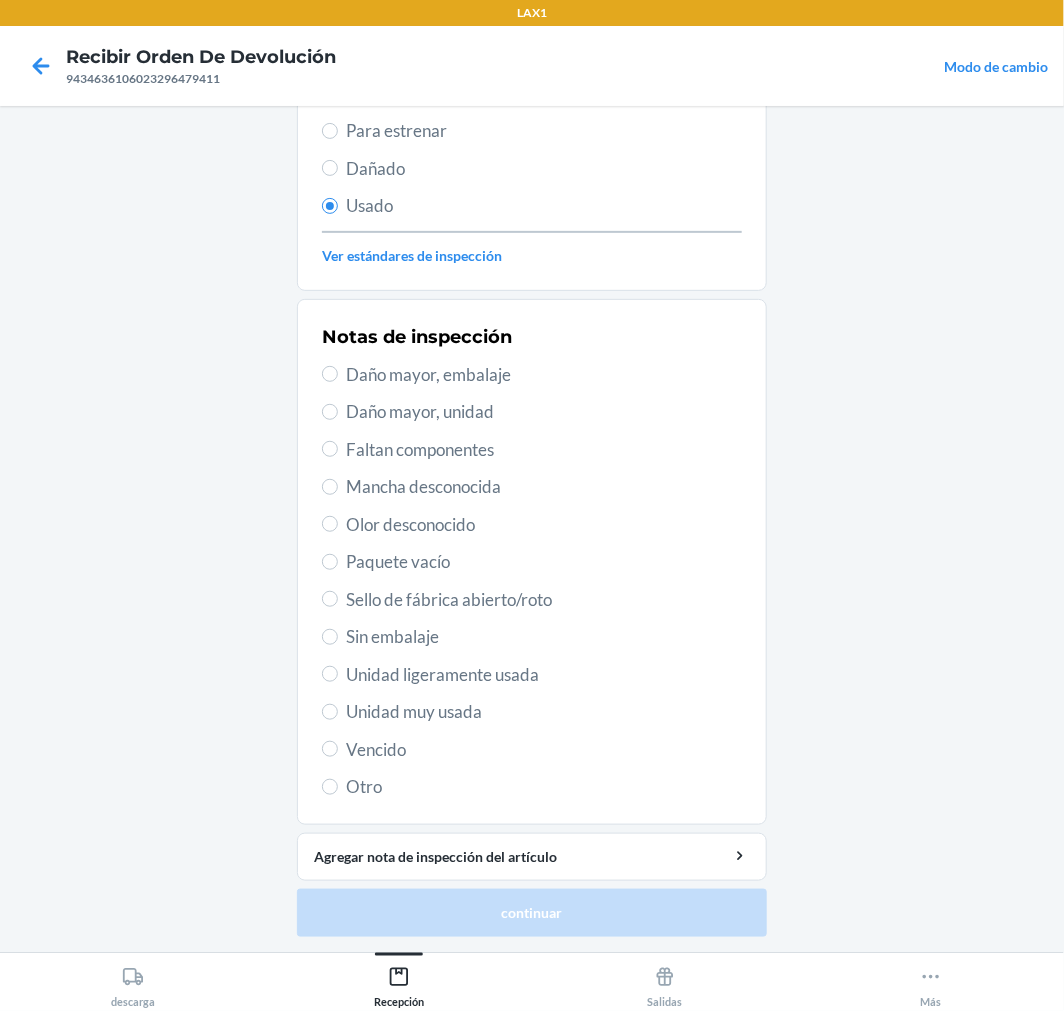 click on "Unidad muy usada" at bounding box center [544, 712] 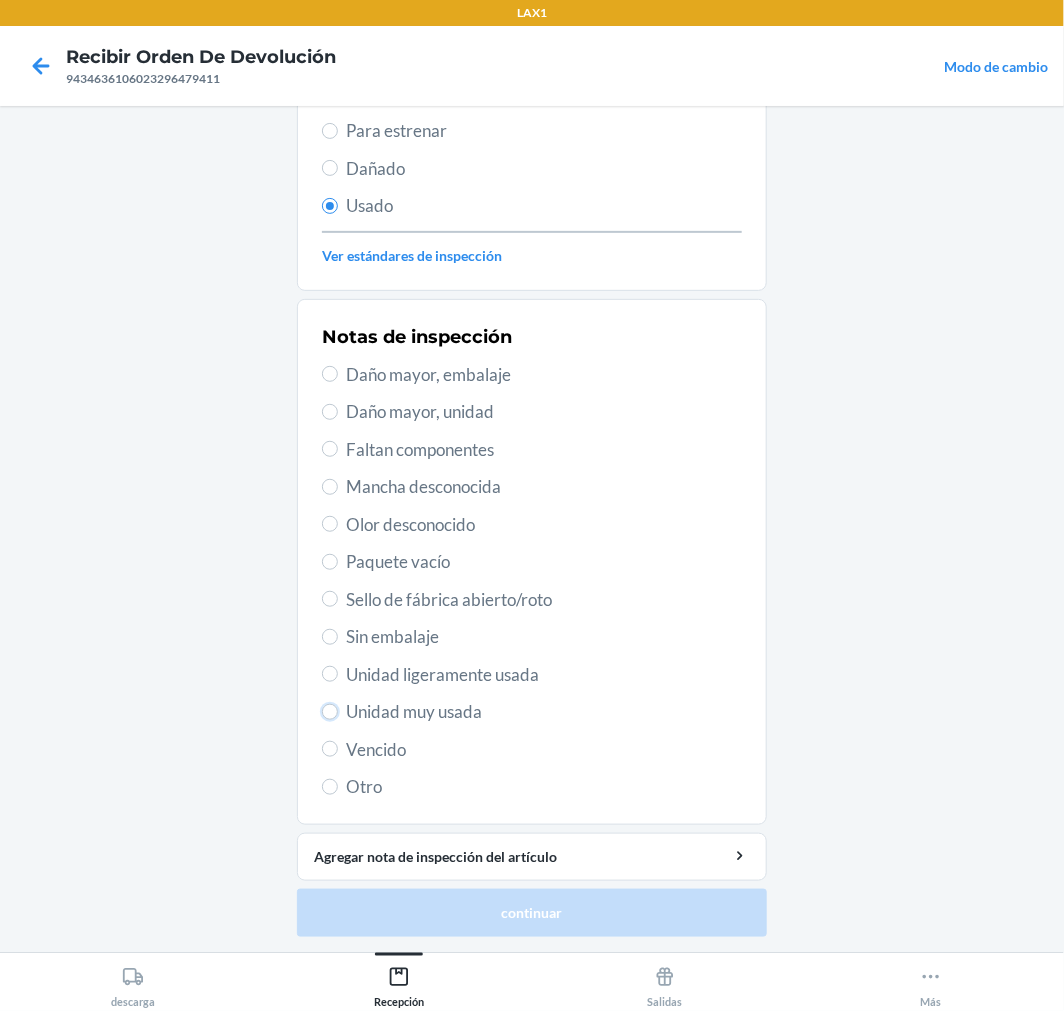 click on "Unidad muy usada" at bounding box center [330, 712] 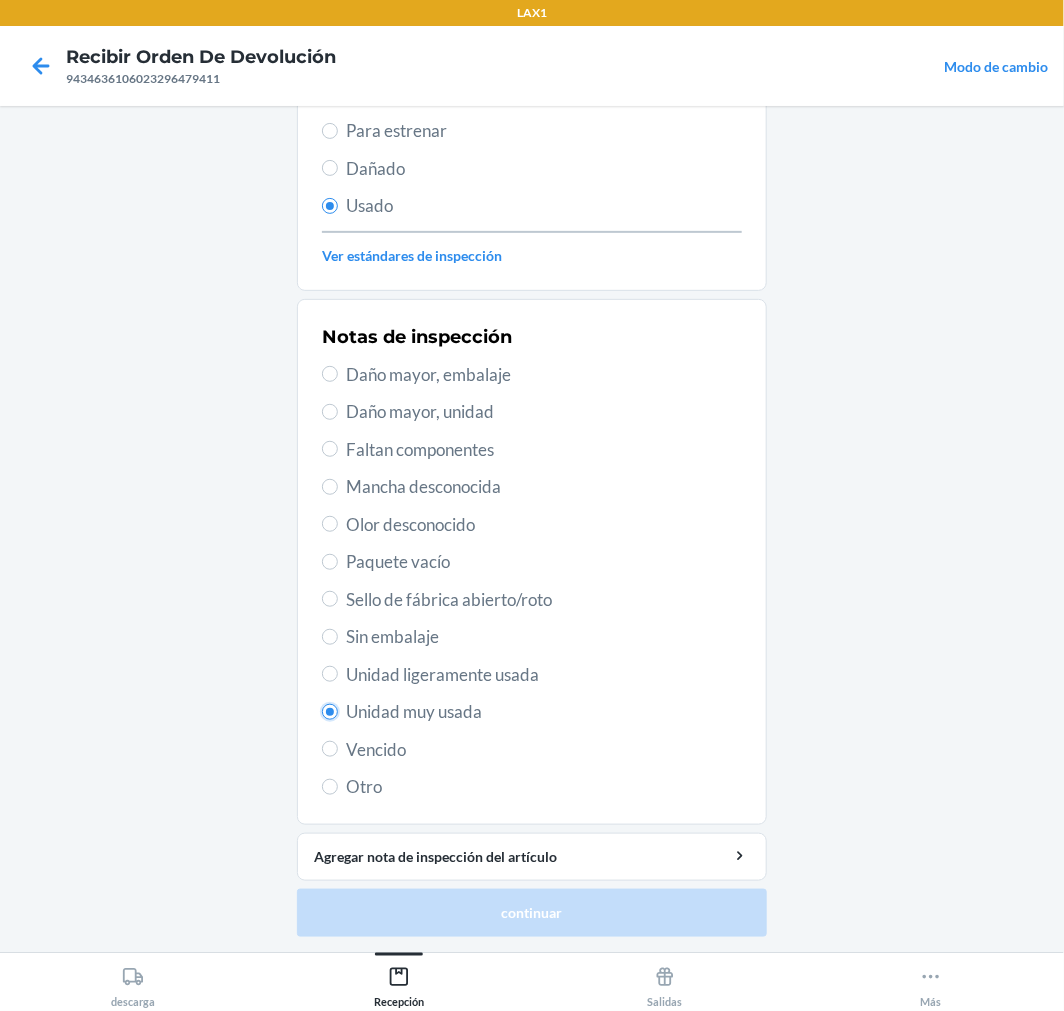 radio on "true" 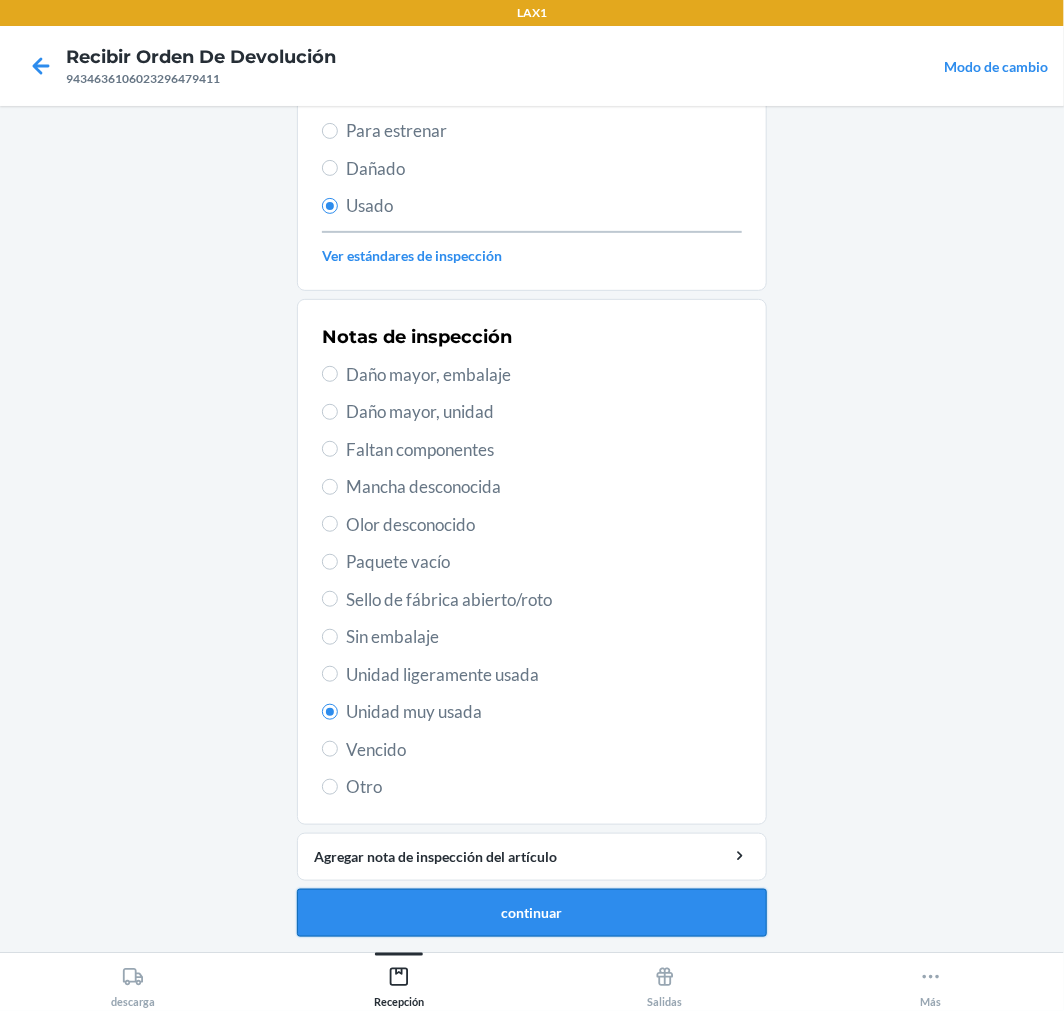 click on "continuar" at bounding box center (532, 913) 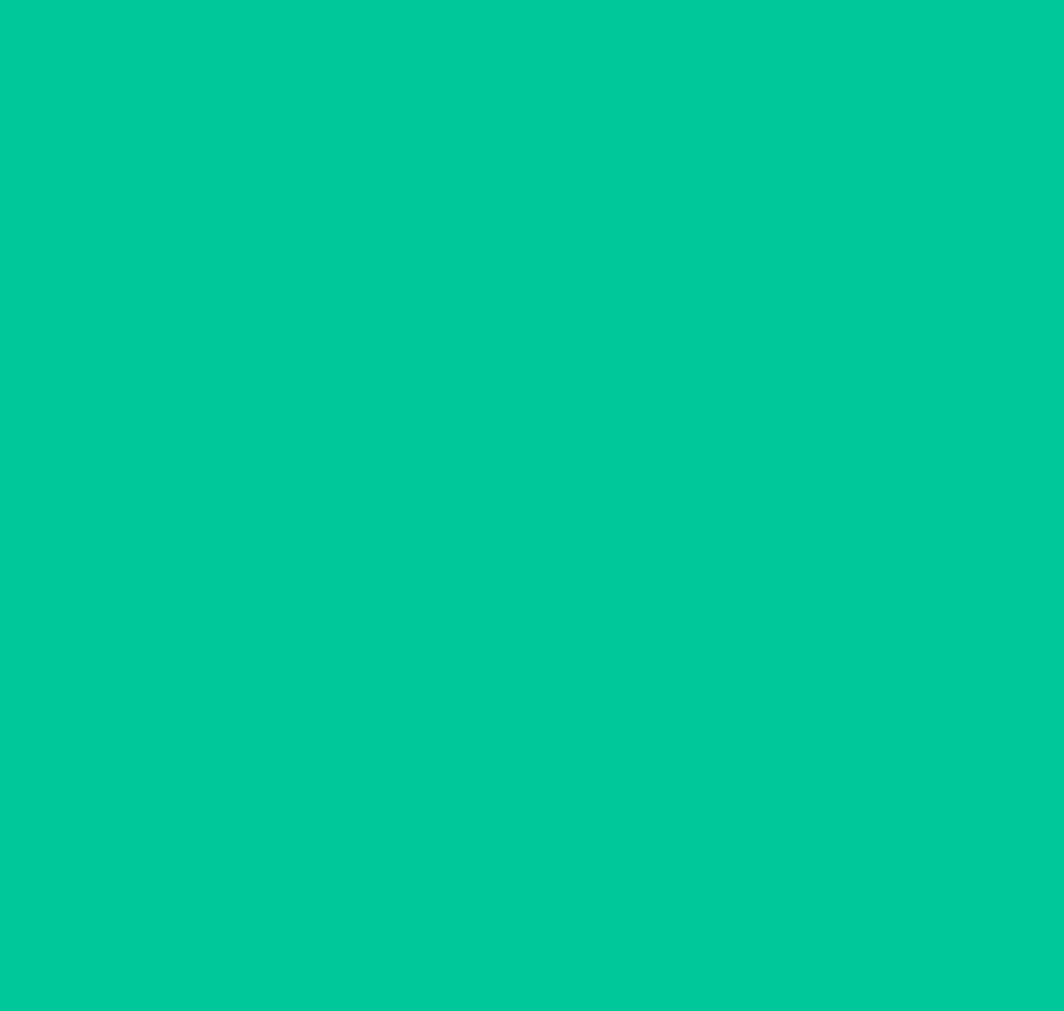 scroll, scrollTop: 0, scrollLeft: 0, axis: both 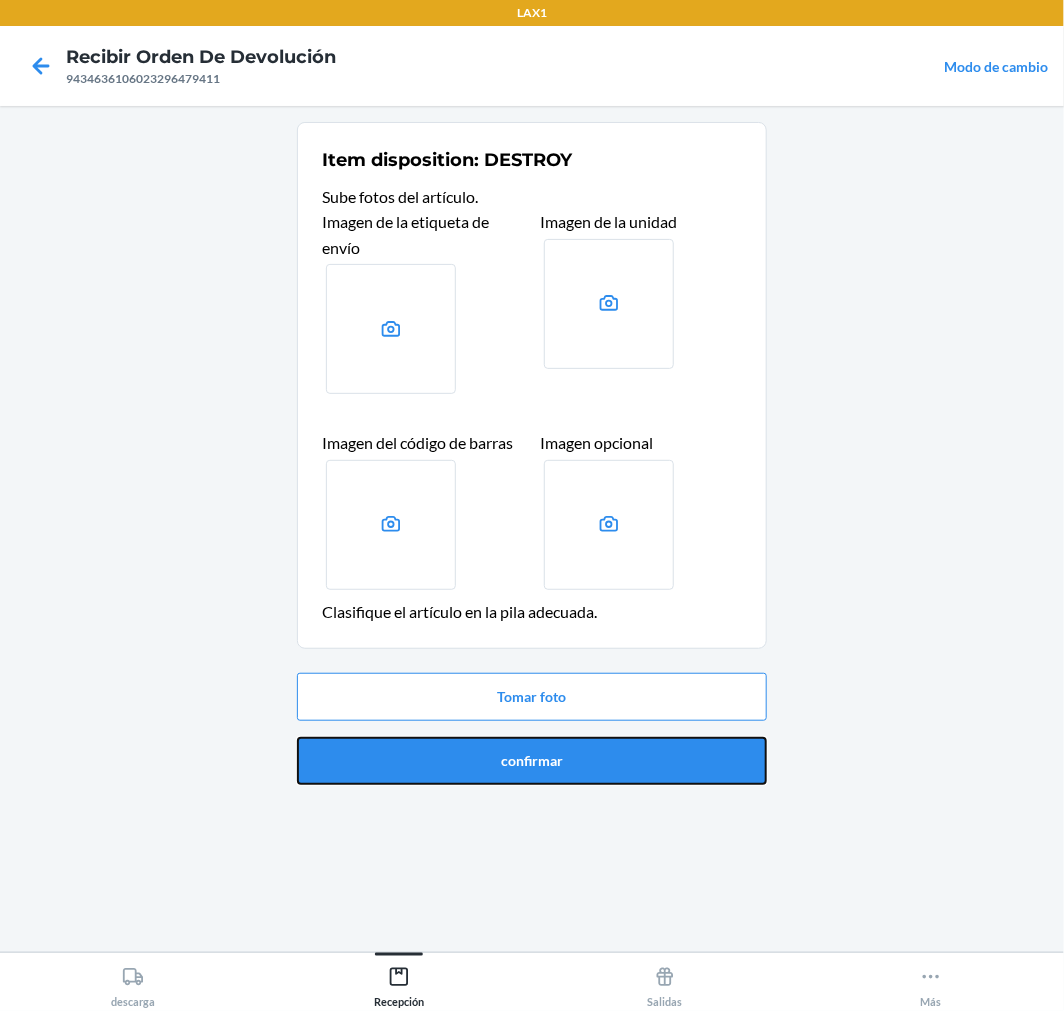 click on "confirmar" at bounding box center (532, 761) 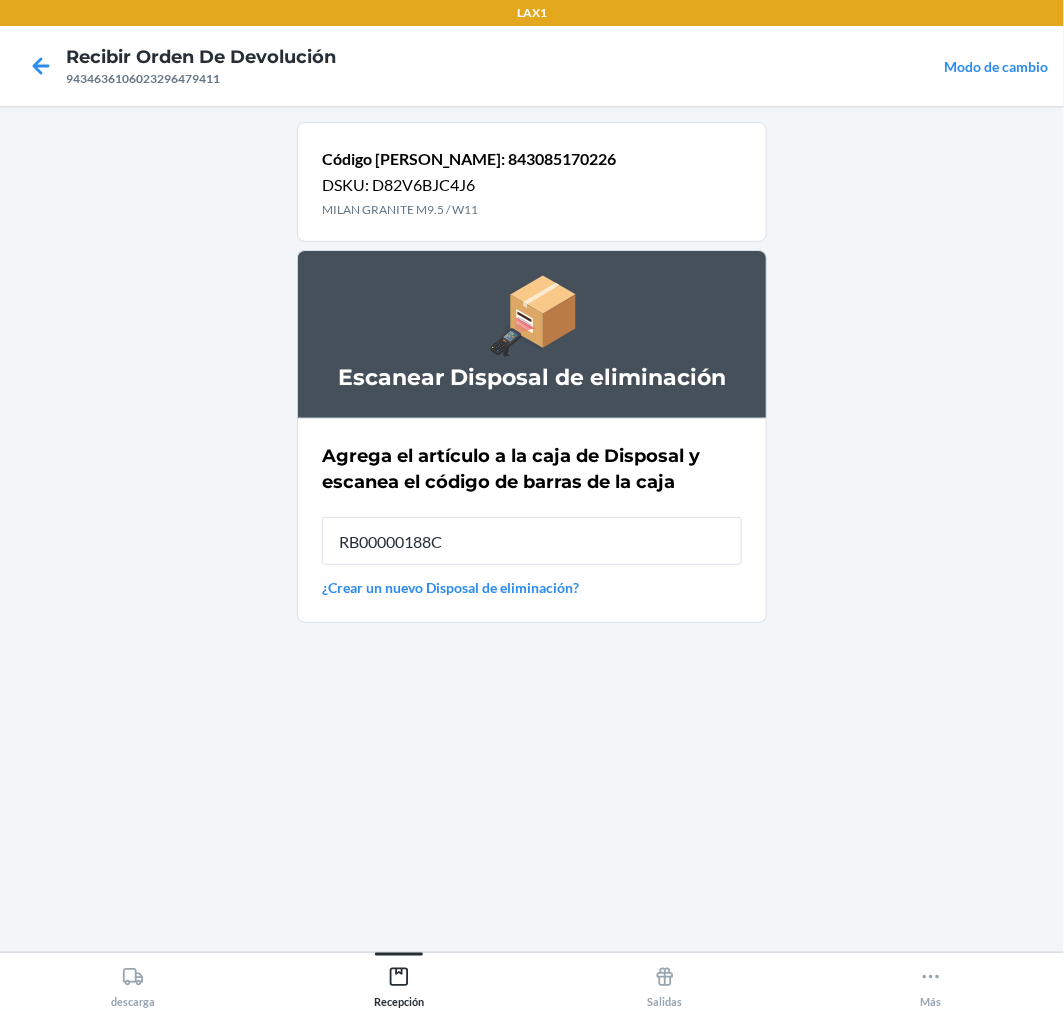 type on "RB00000188C" 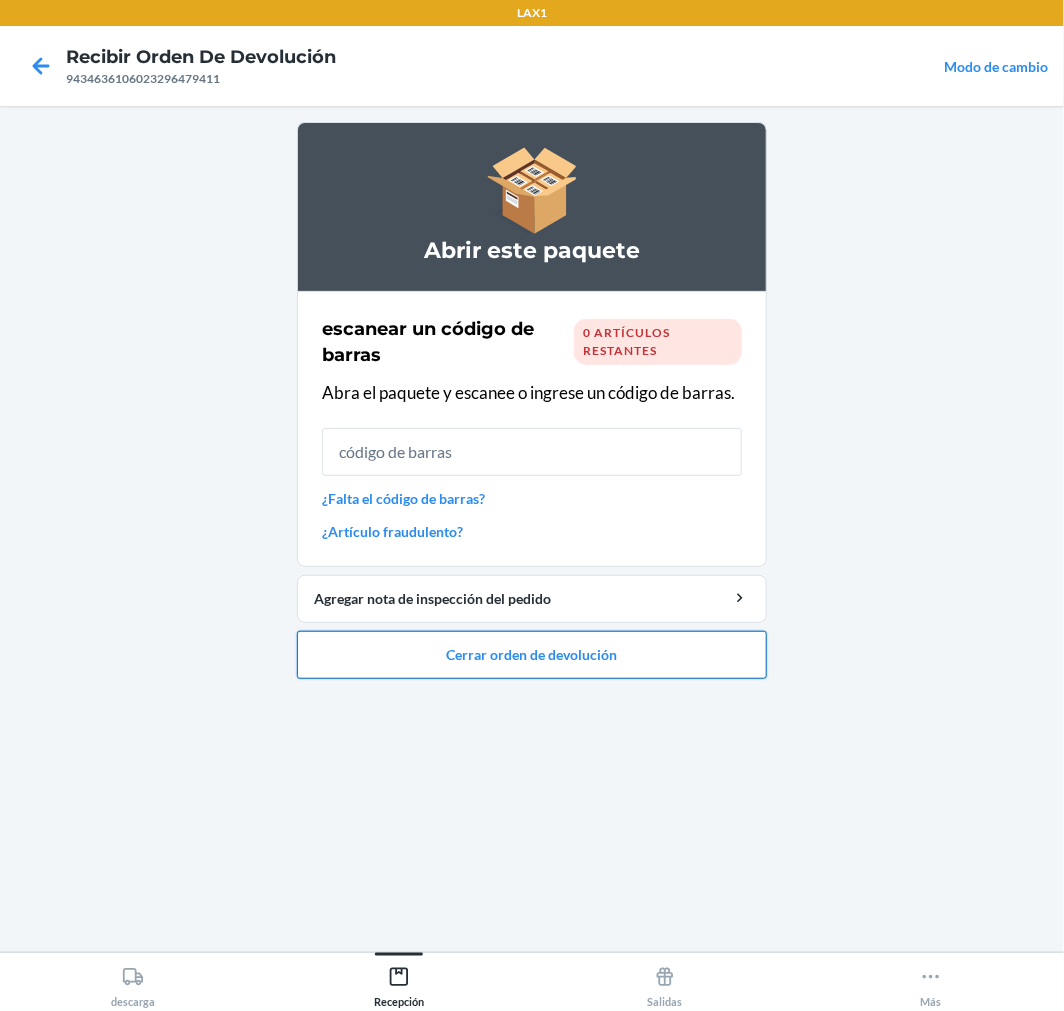 click on "Cerrar orden de devolución" at bounding box center [532, 655] 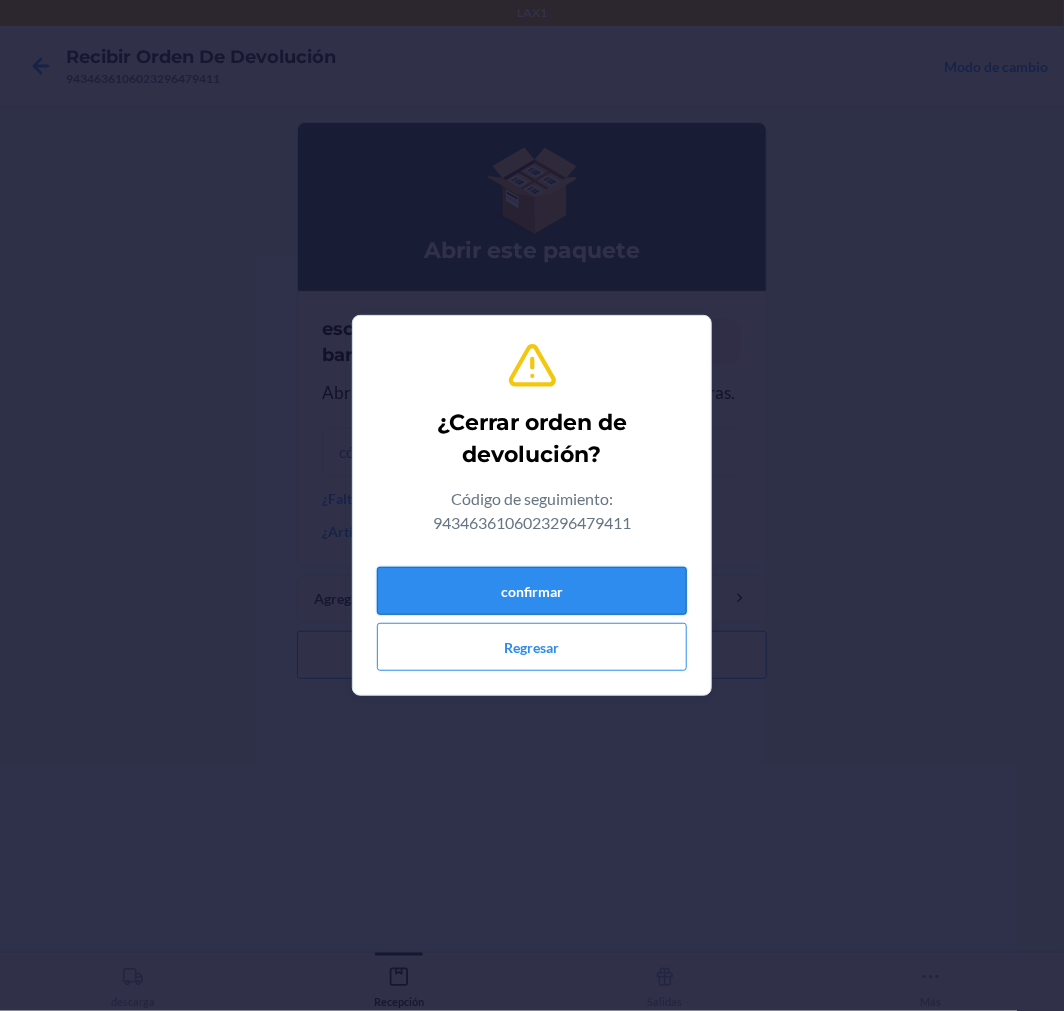 click on "confirmar" at bounding box center (532, 591) 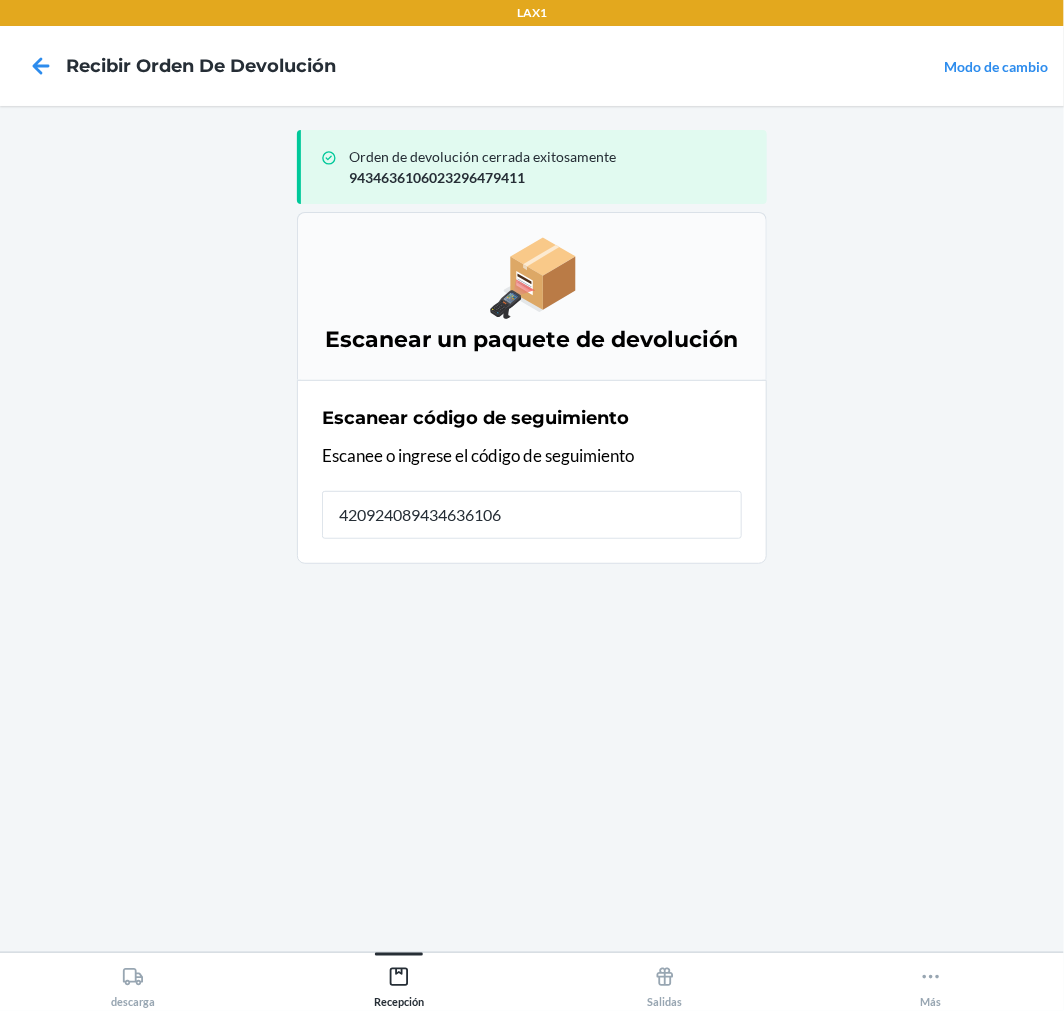 type on "4209240894346361060" 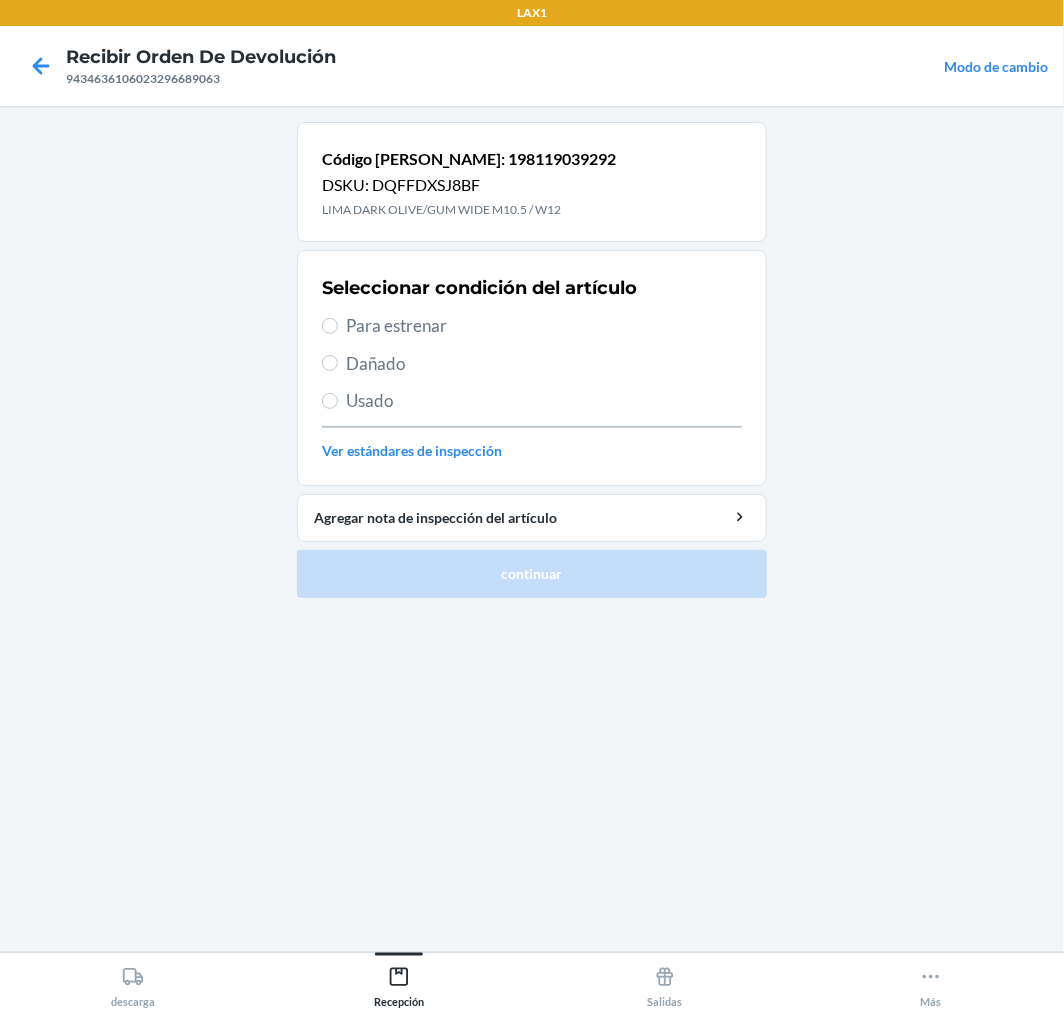click on "Para estrenar" at bounding box center (544, 326) 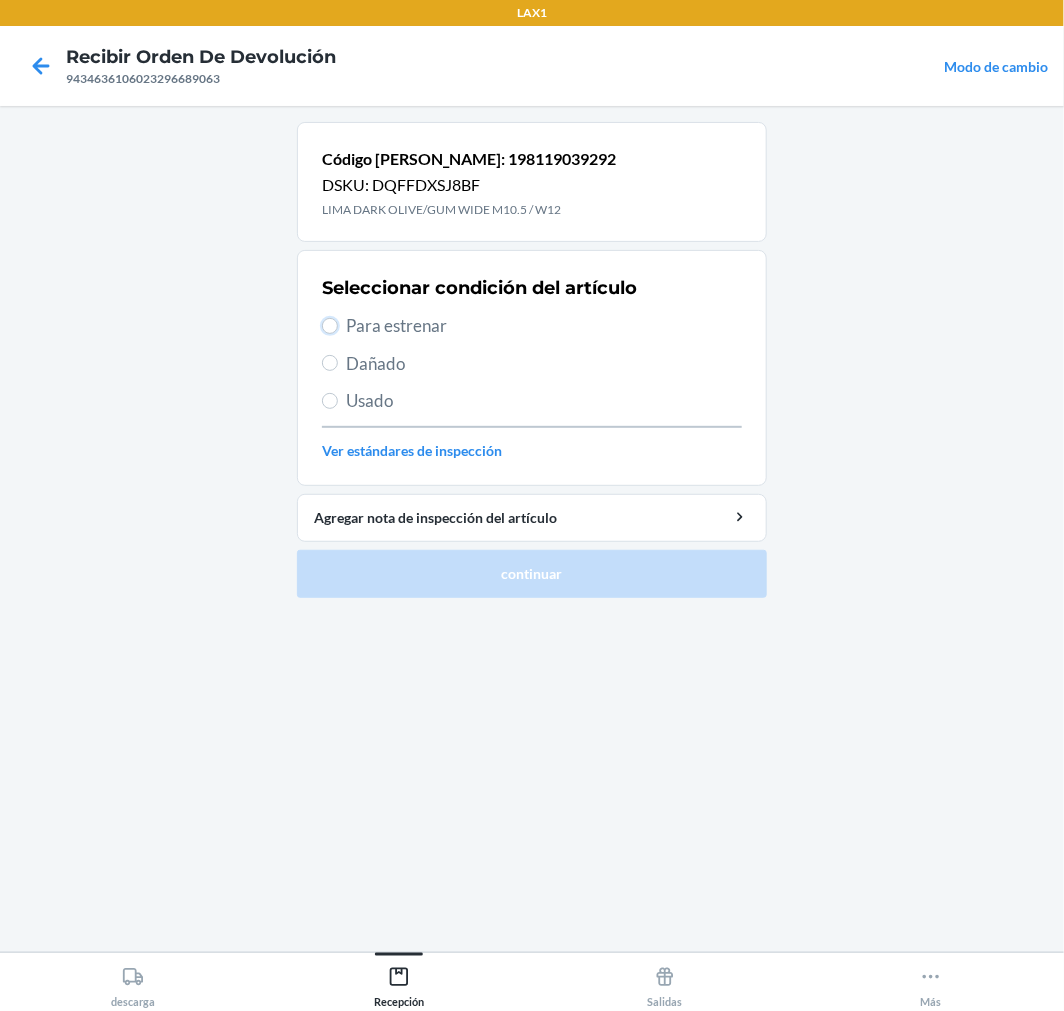 click on "Para estrenar" at bounding box center (330, 326) 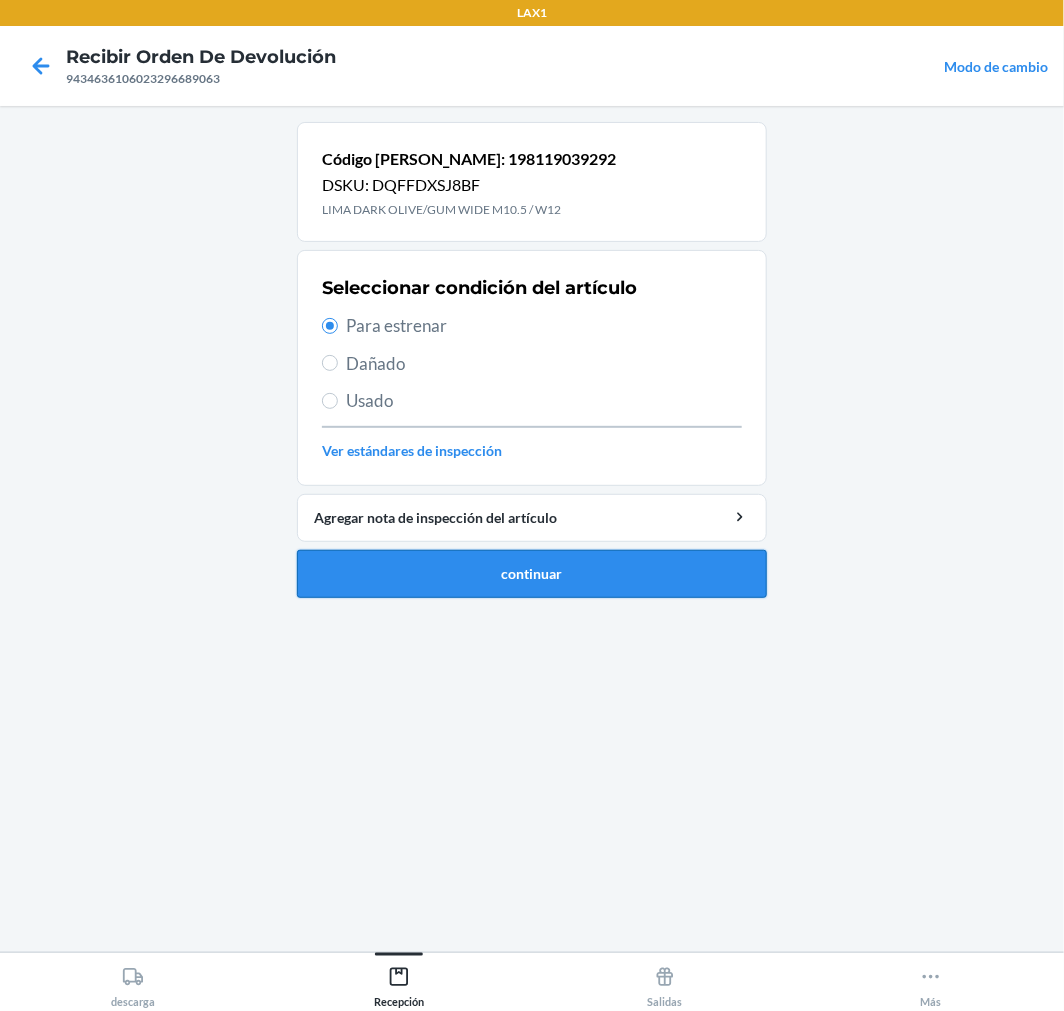 click on "continuar" at bounding box center [532, 574] 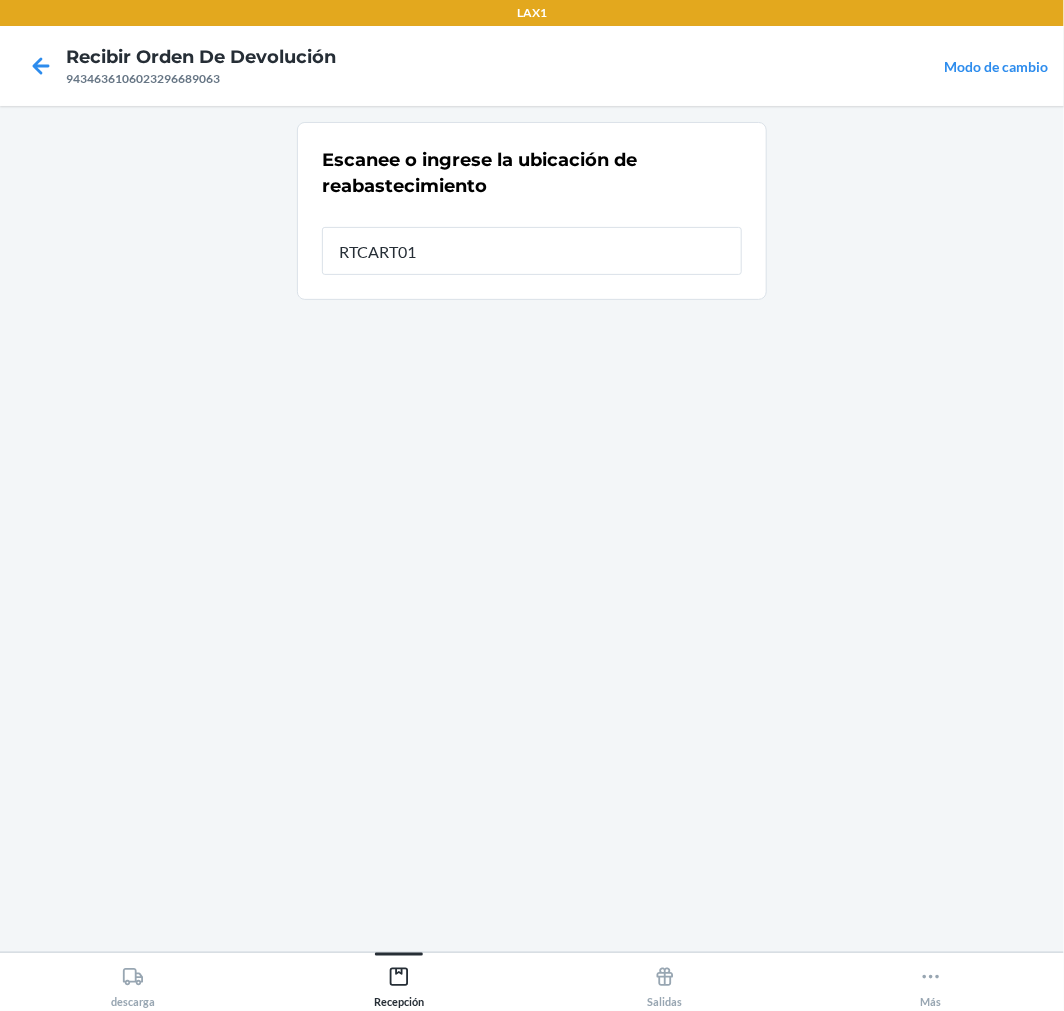 type on "RTCART018" 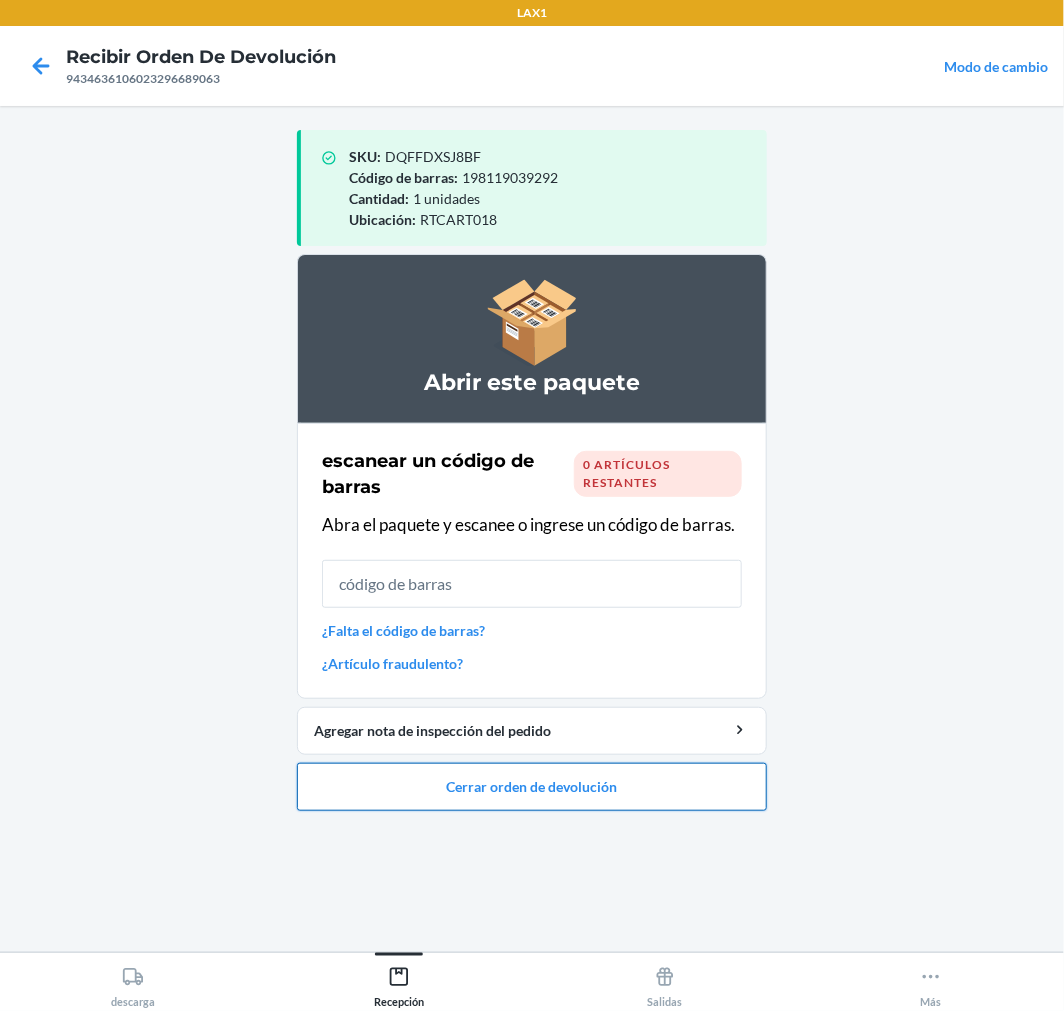click on "Cerrar orden de devolución" at bounding box center [532, 787] 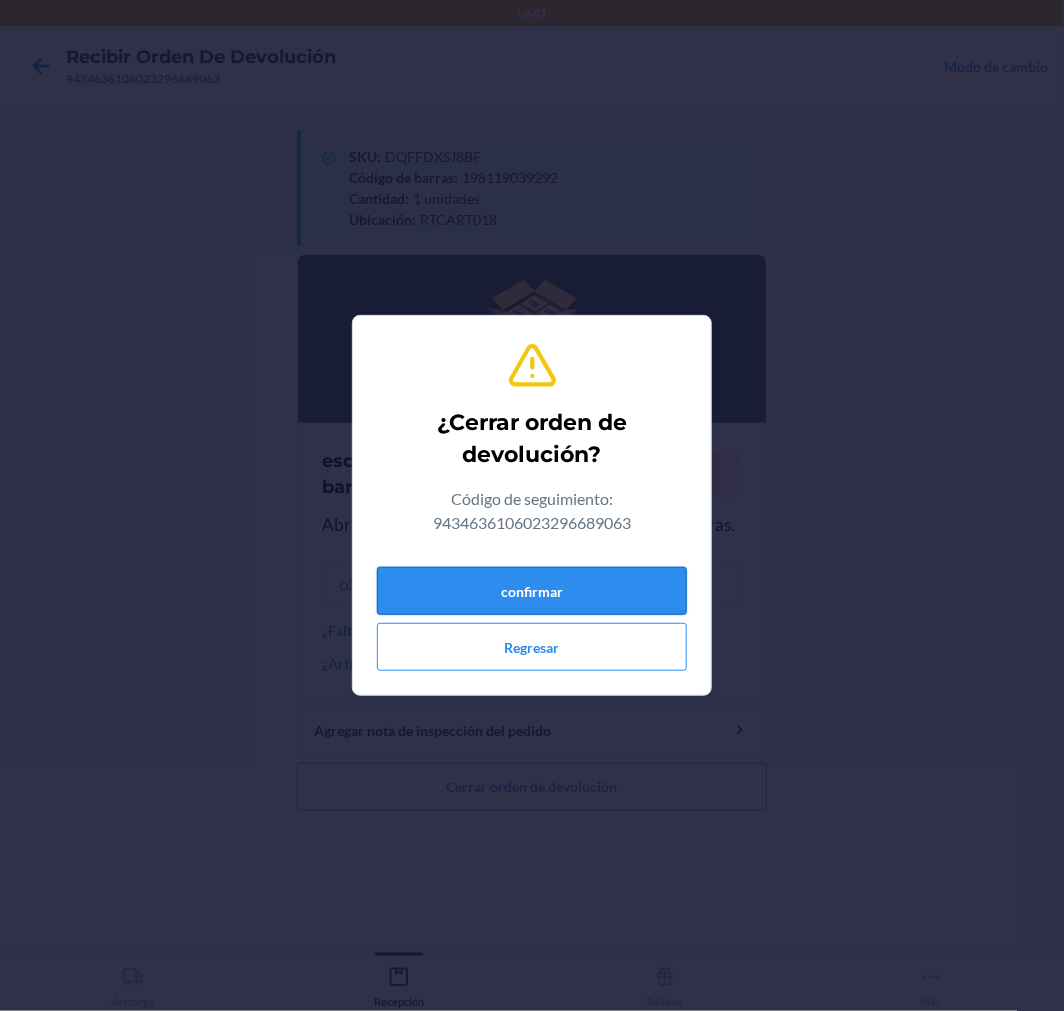 click on "confirmar" at bounding box center [532, 591] 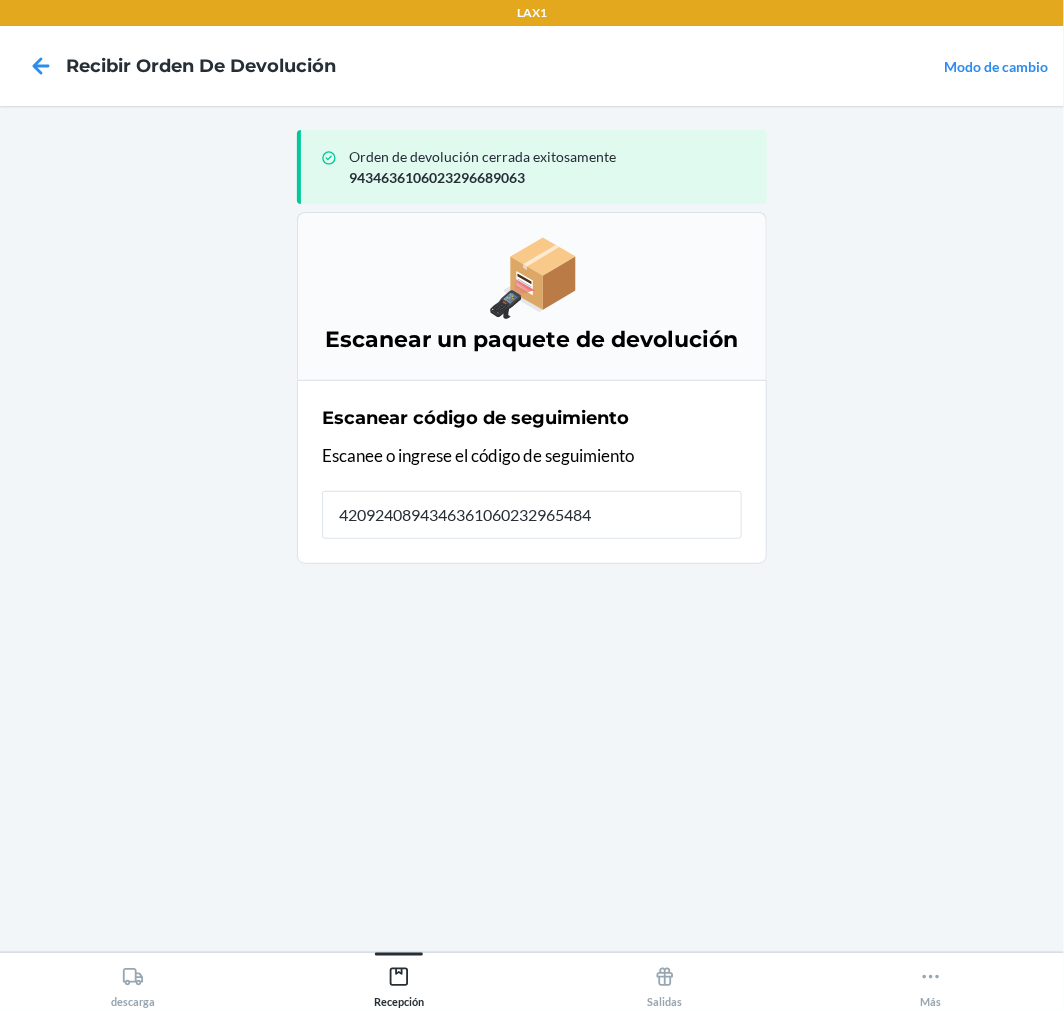type on "42092408943463610602329654841" 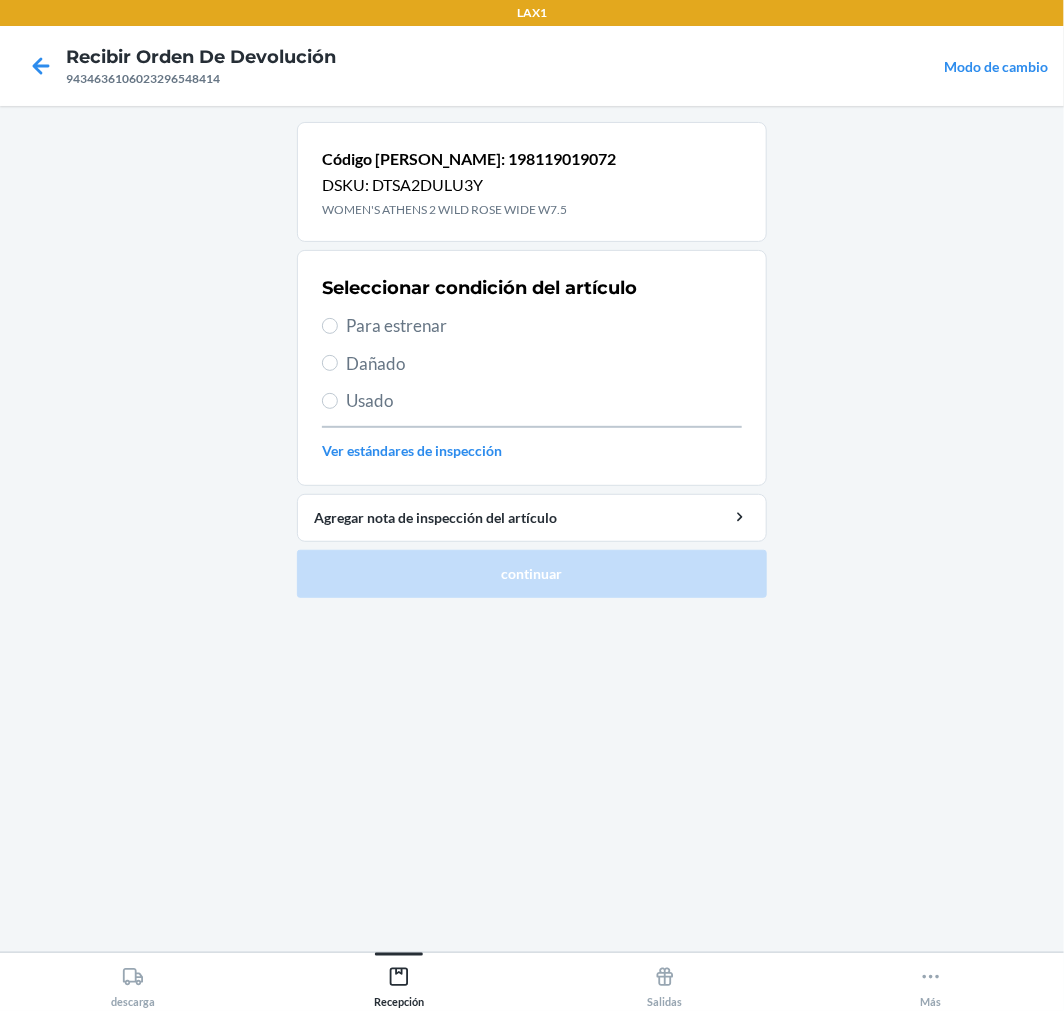 click on "Para estrenar" at bounding box center (544, 326) 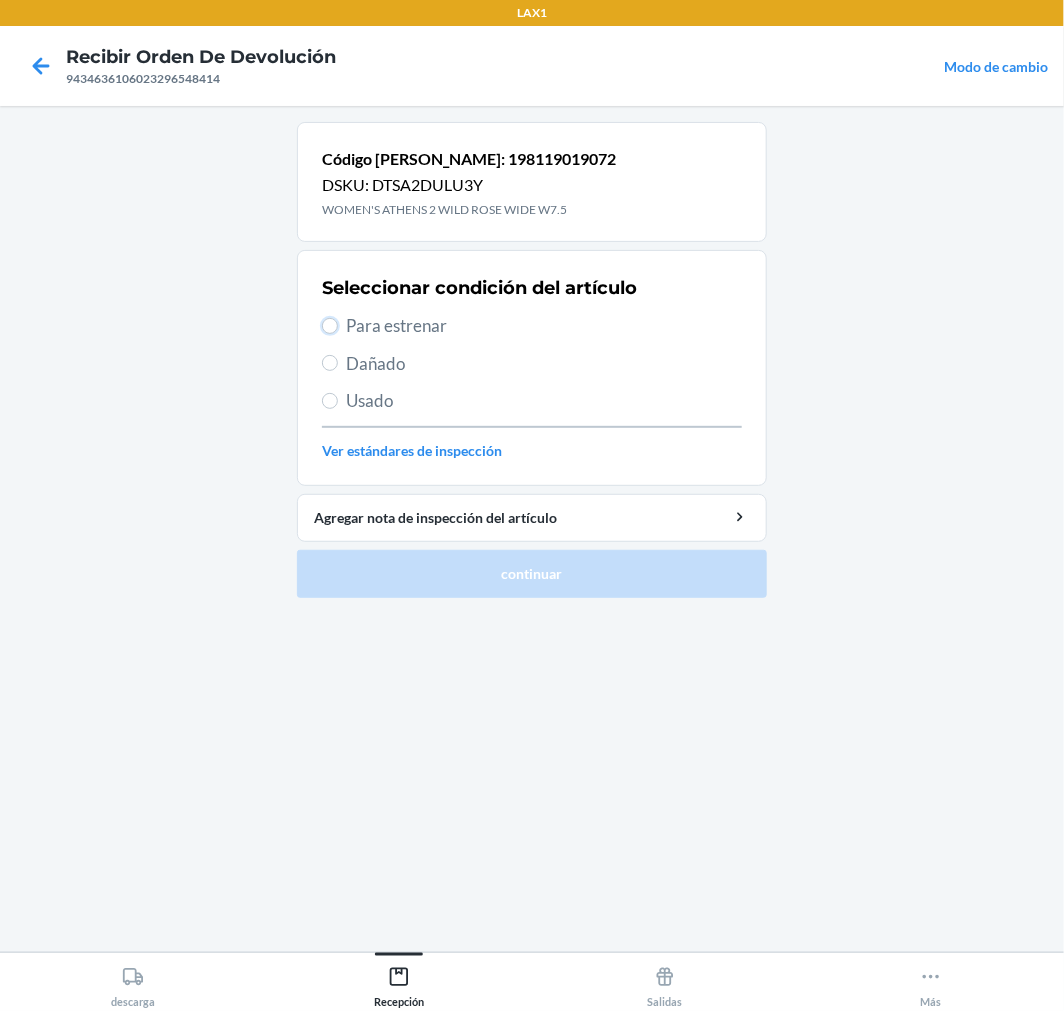 click on "Para estrenar" at bounding box center (330, 326) 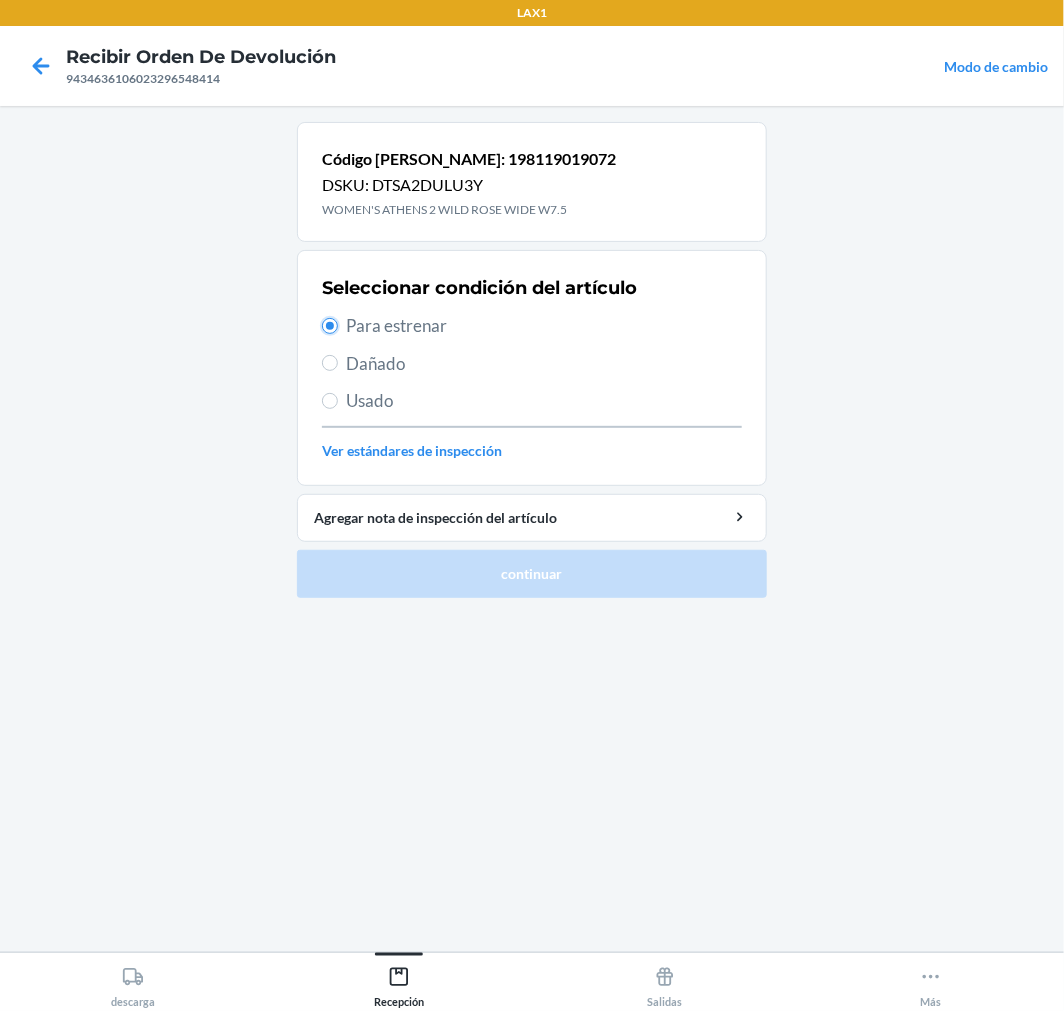 radio on "true" 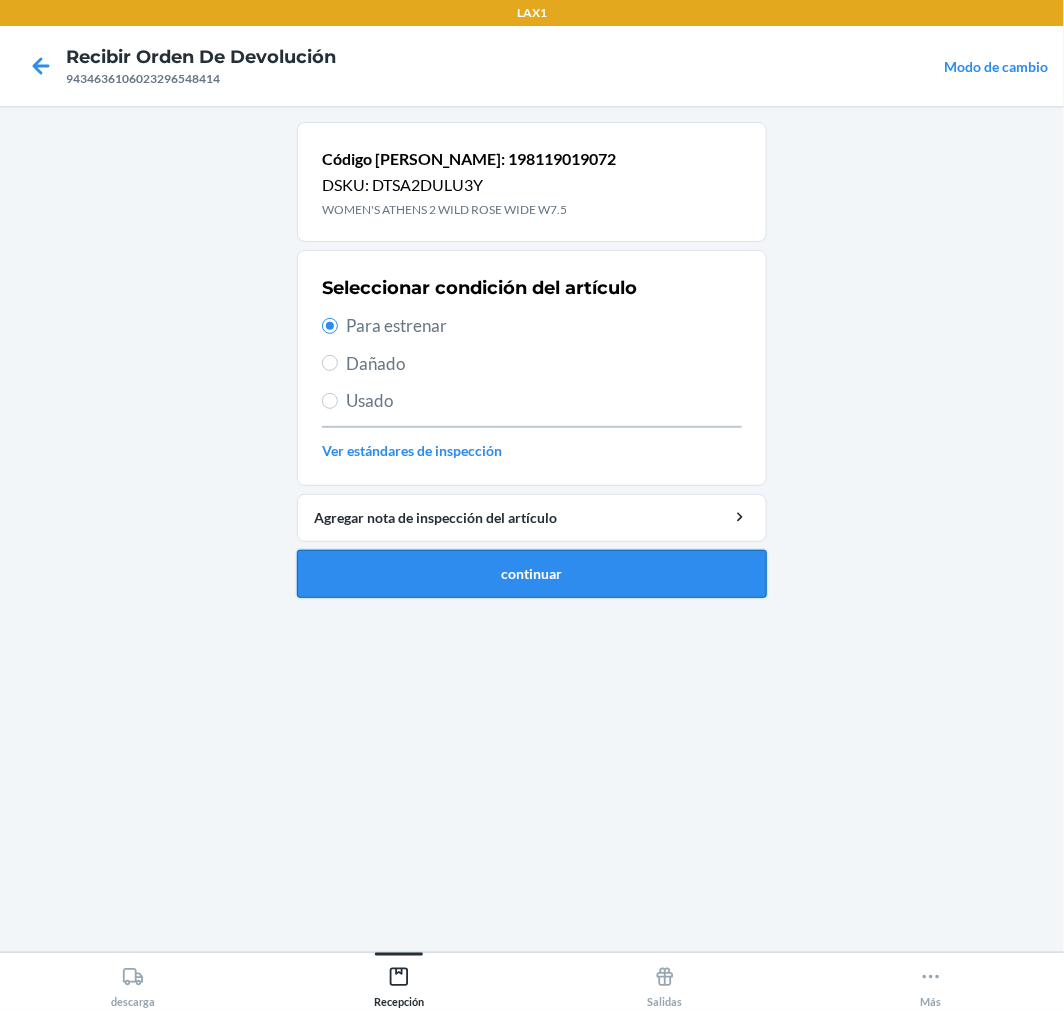 click on "continuar" at bounding box center [532, 574] 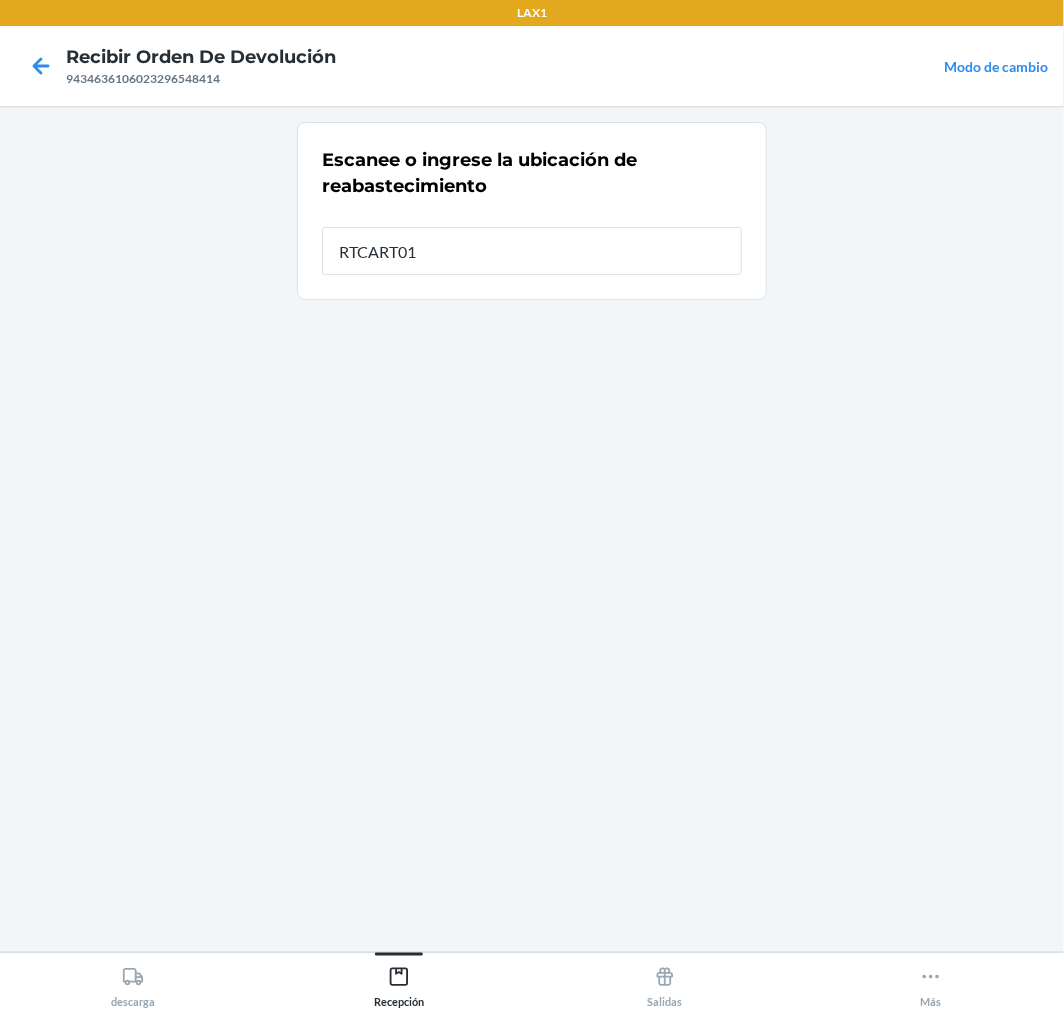 type on "RTCART018" 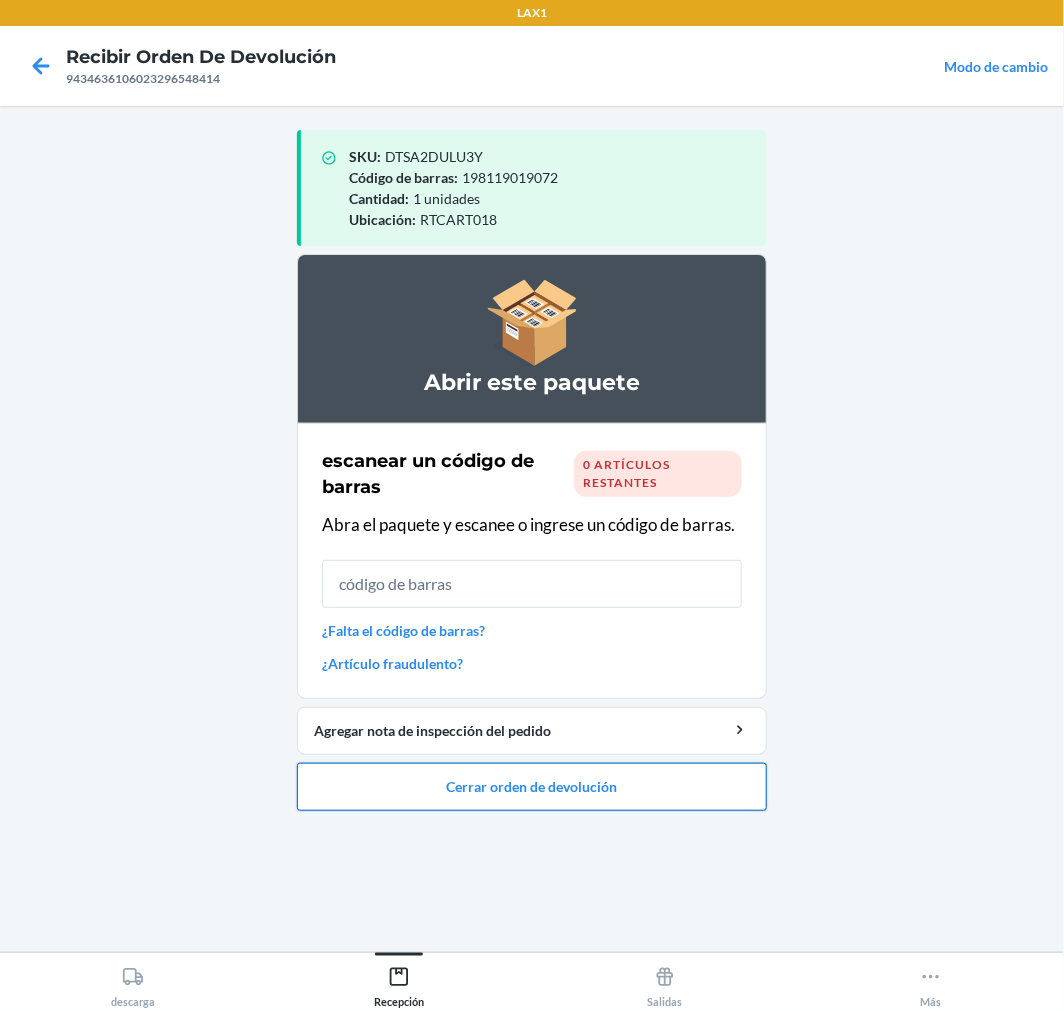 click on "Cerrar orden de devolución" at bounding box center [532, 787] 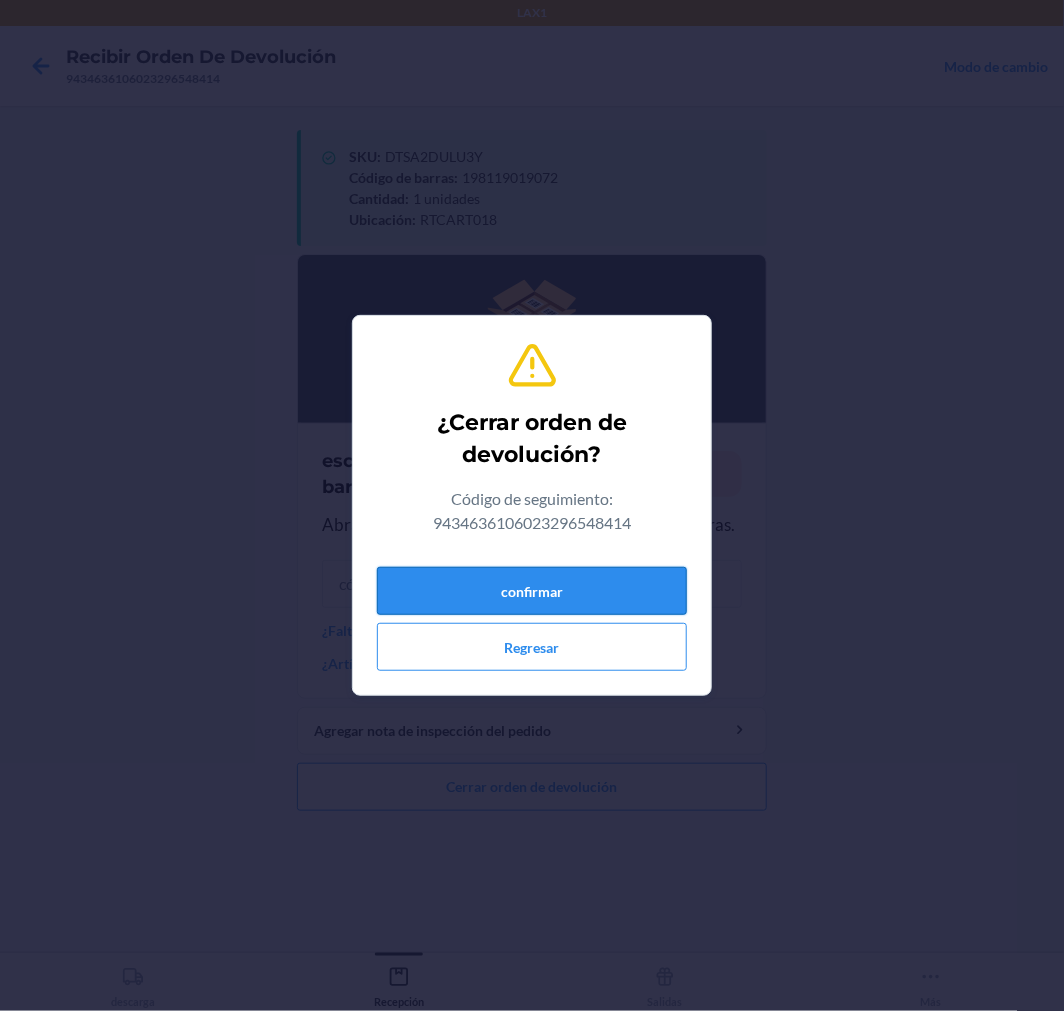 click on "confirmar" at bounding box center [532, 591] 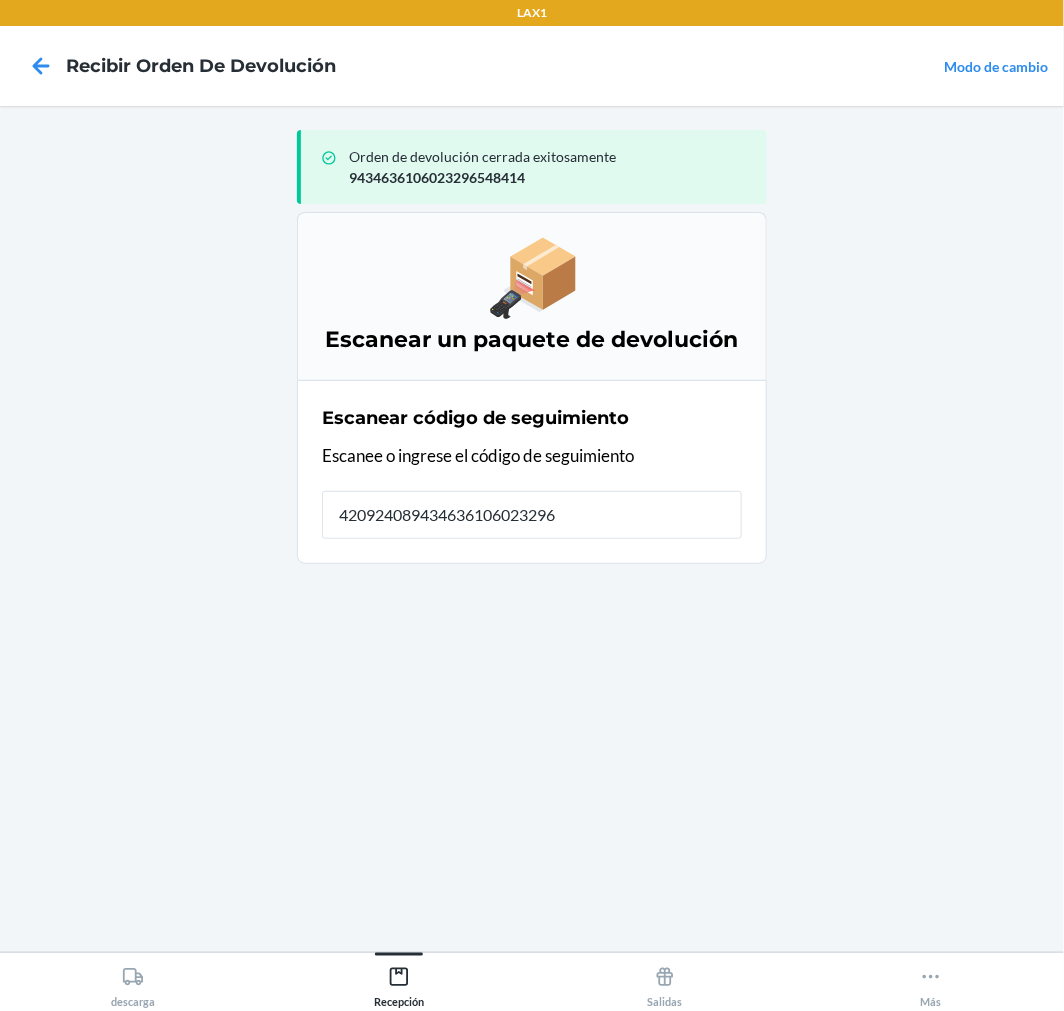 type on "4209240894346361060232968" 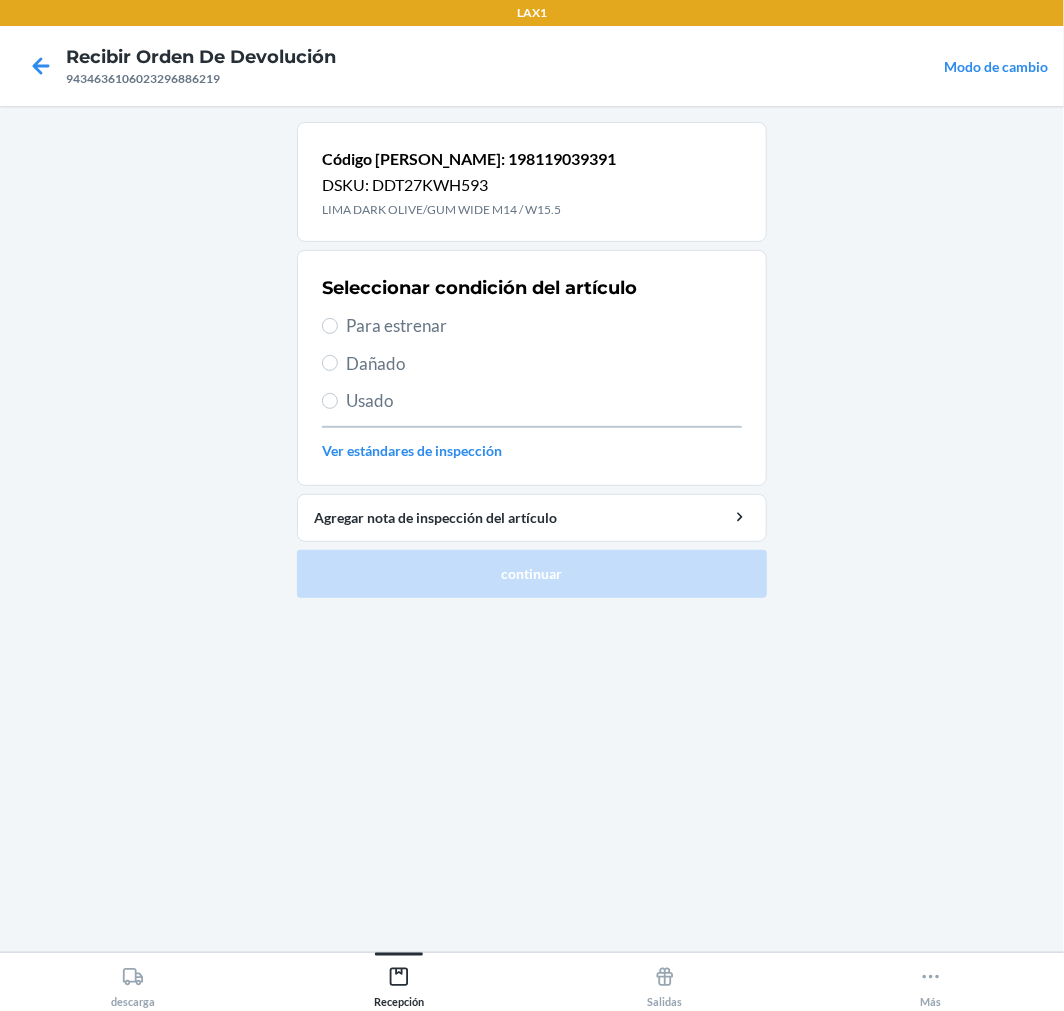 click on "Para estrenar" at bounding box center [544, 326] 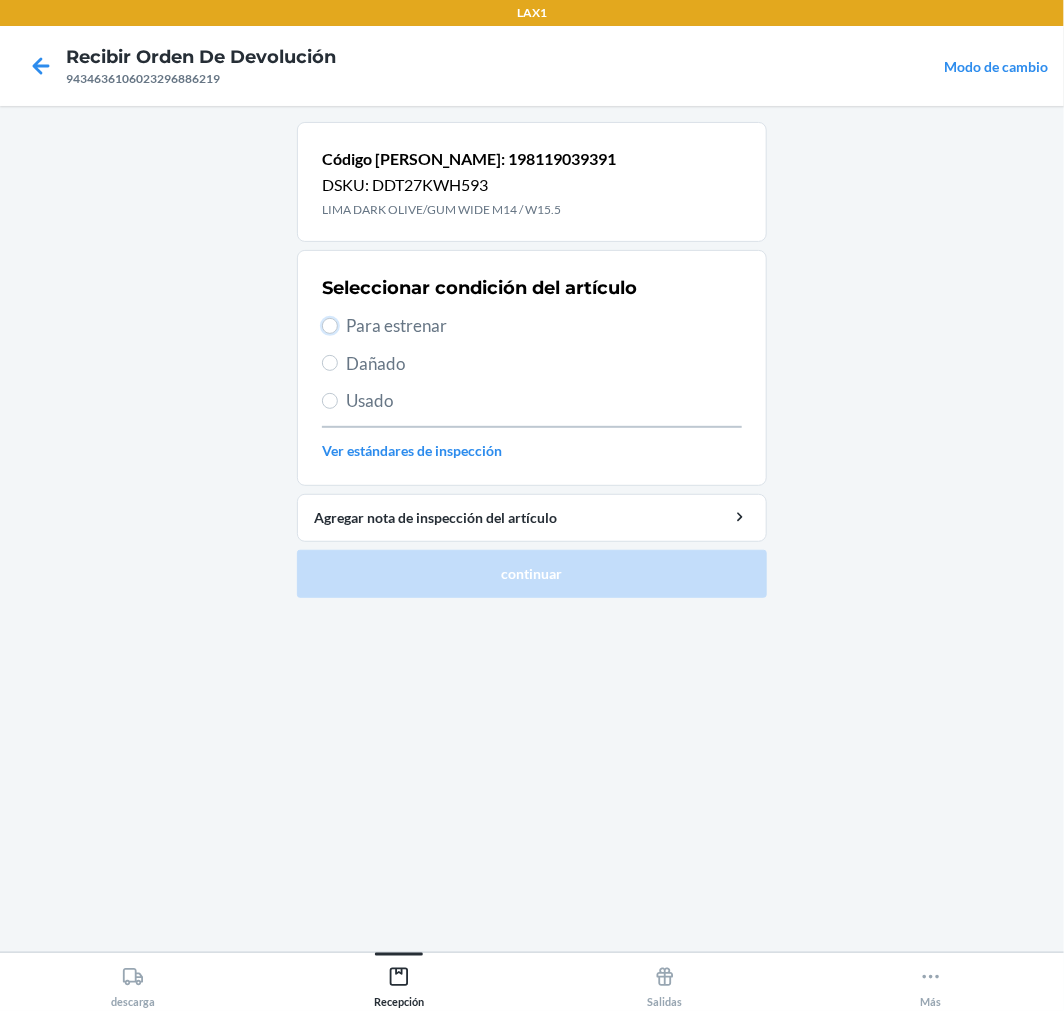 click on "Para estrenar" at bounding box center [330, 326] 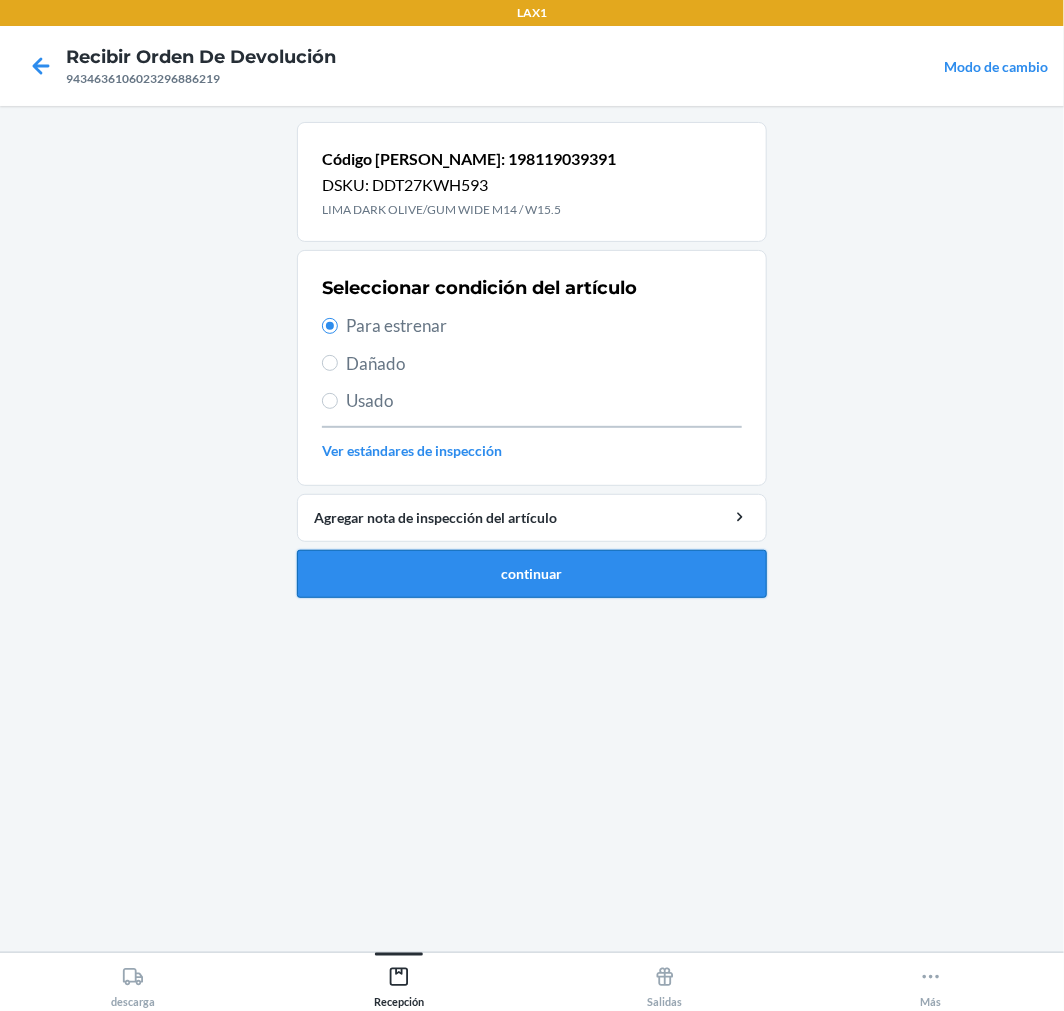 click on "continuar" at bounding box center [532, 574] 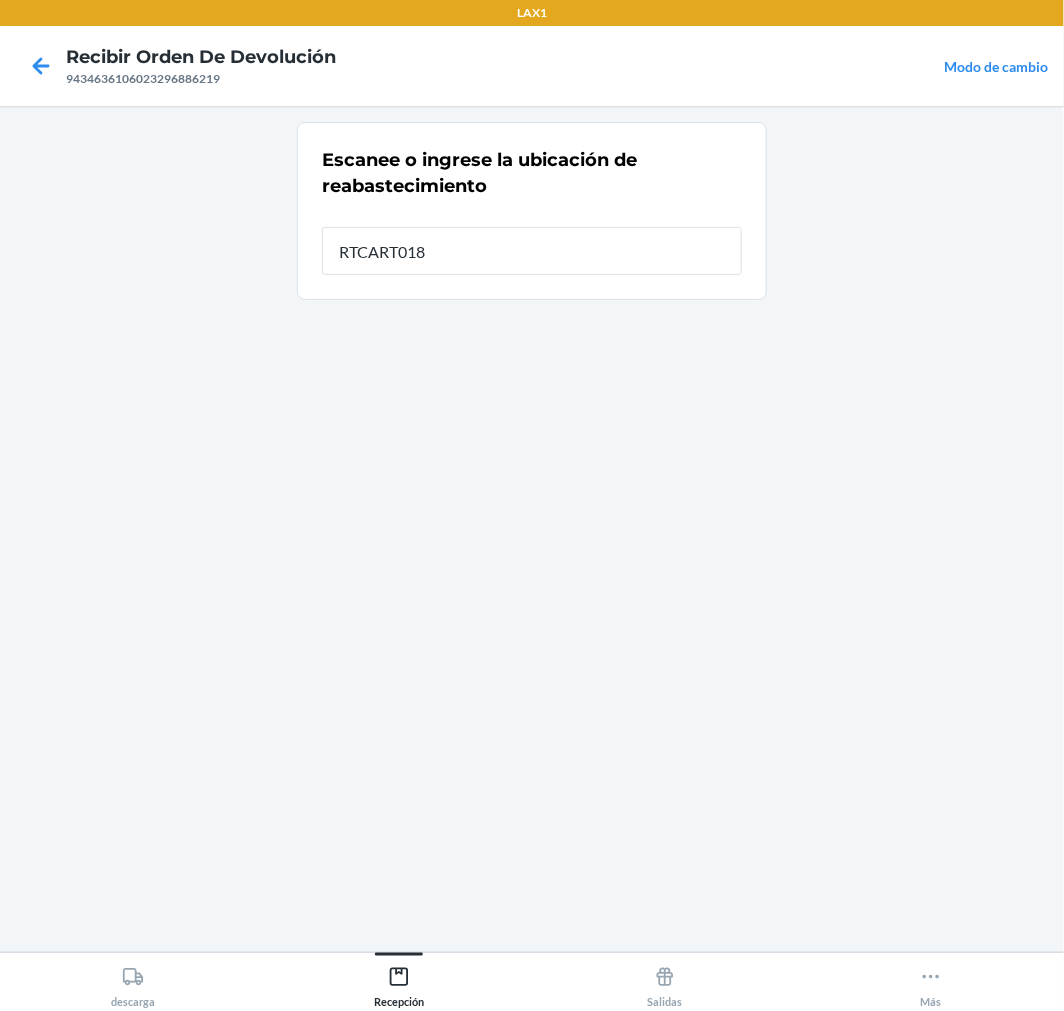 type on "RTCART018" 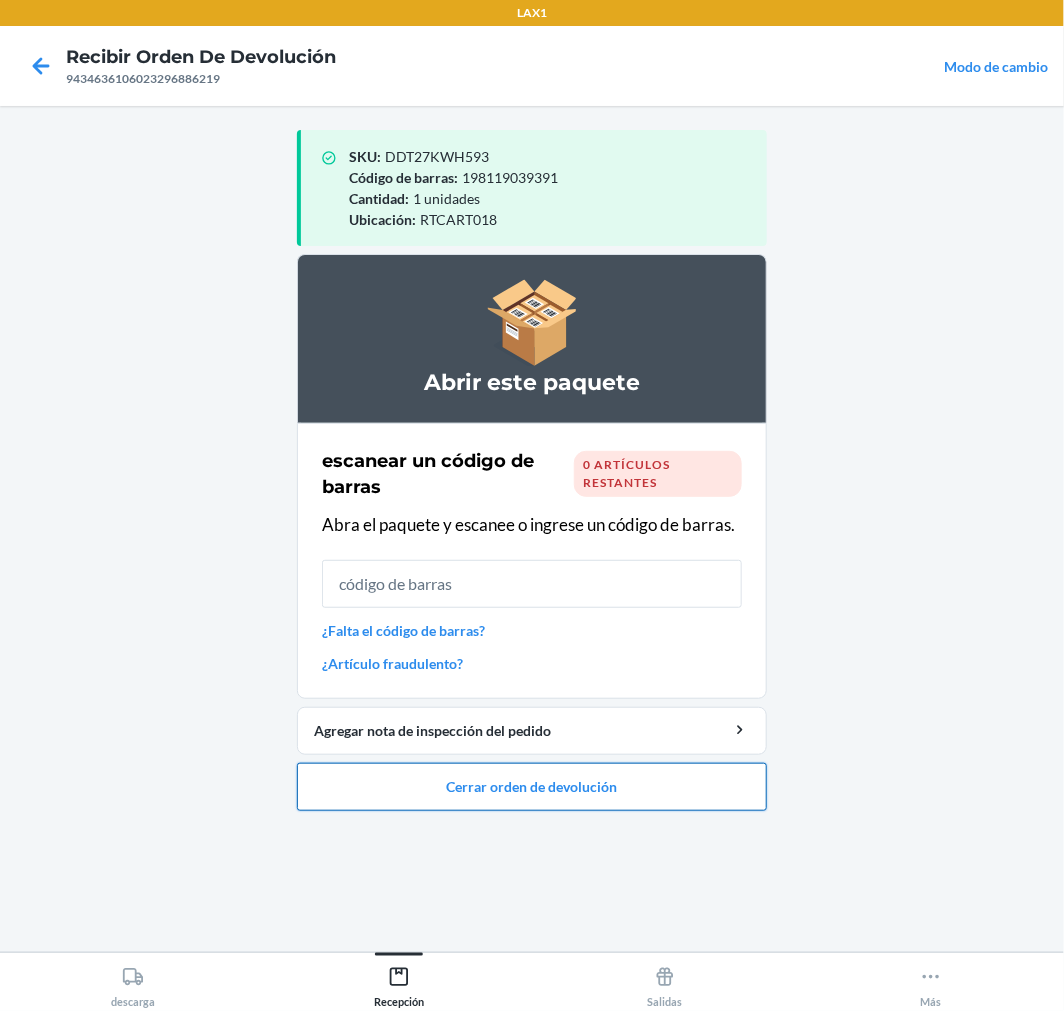 click on "Cerrar orden de devolución" at bounding box center [532, 787] 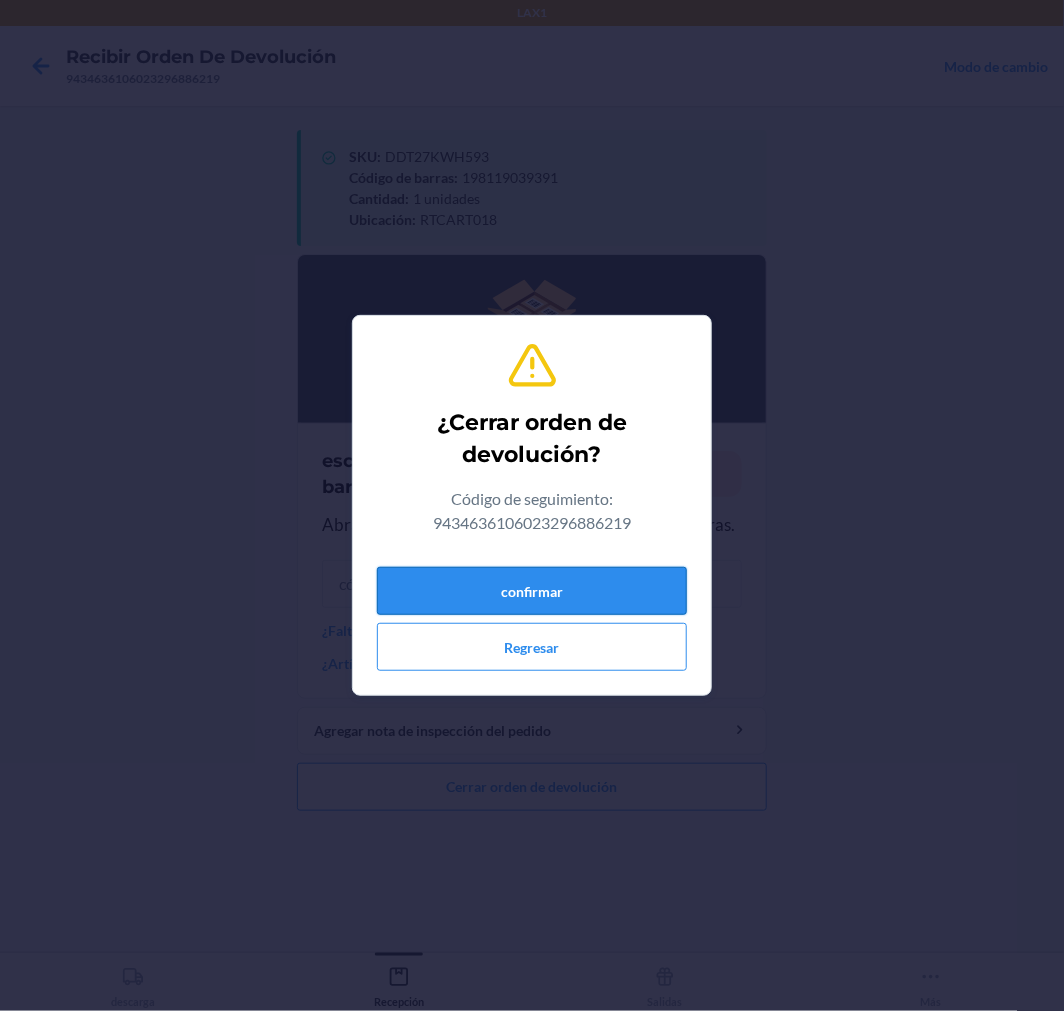 click on "confirmar" at bounding box center (532, 591) 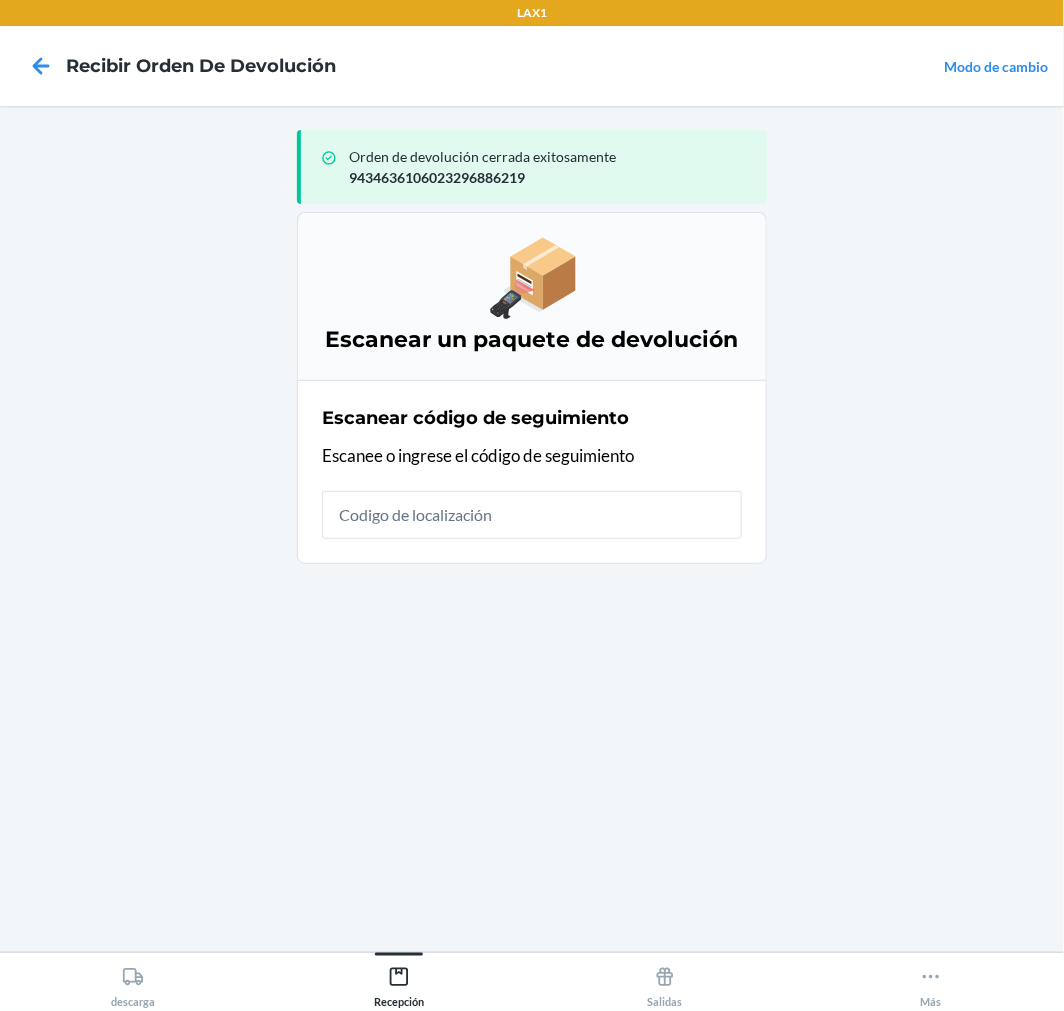 type on "+" 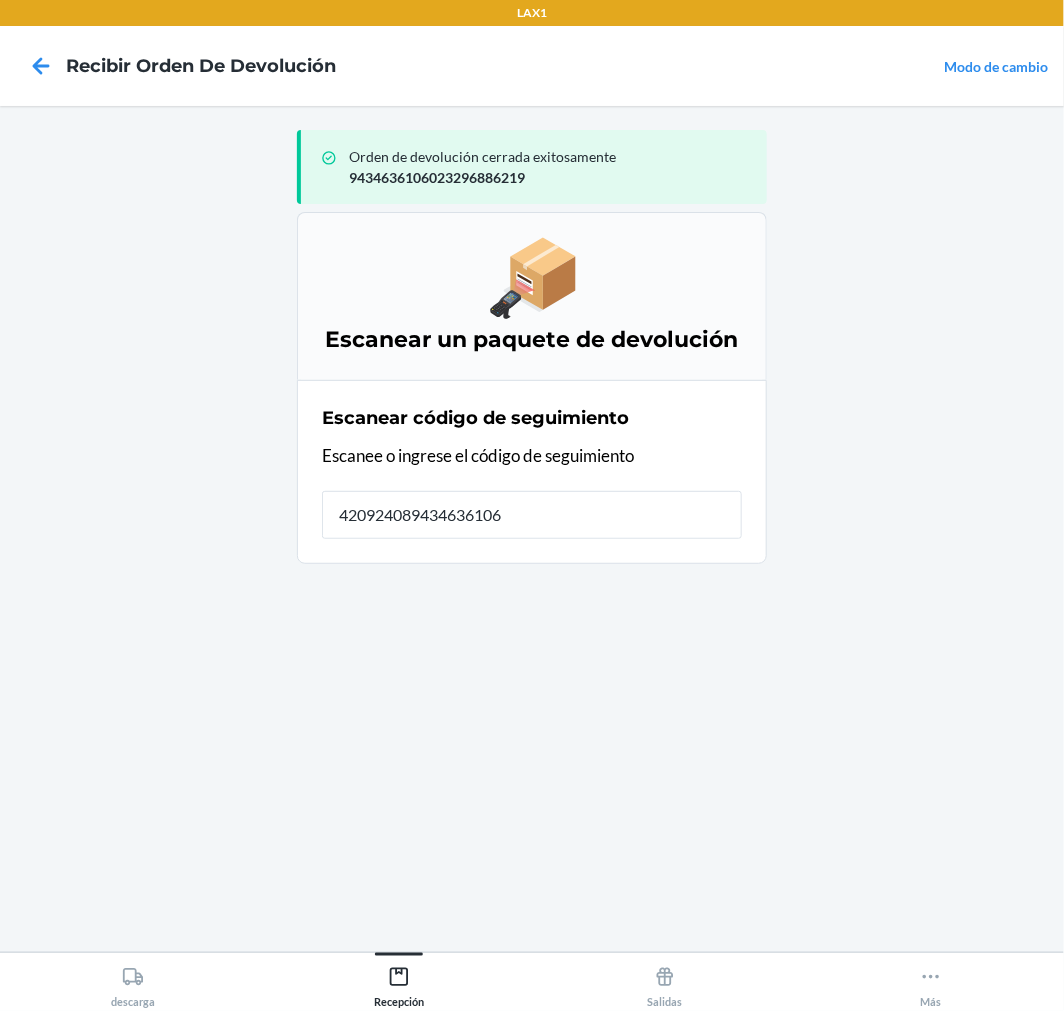 type on "4209240894346361060" 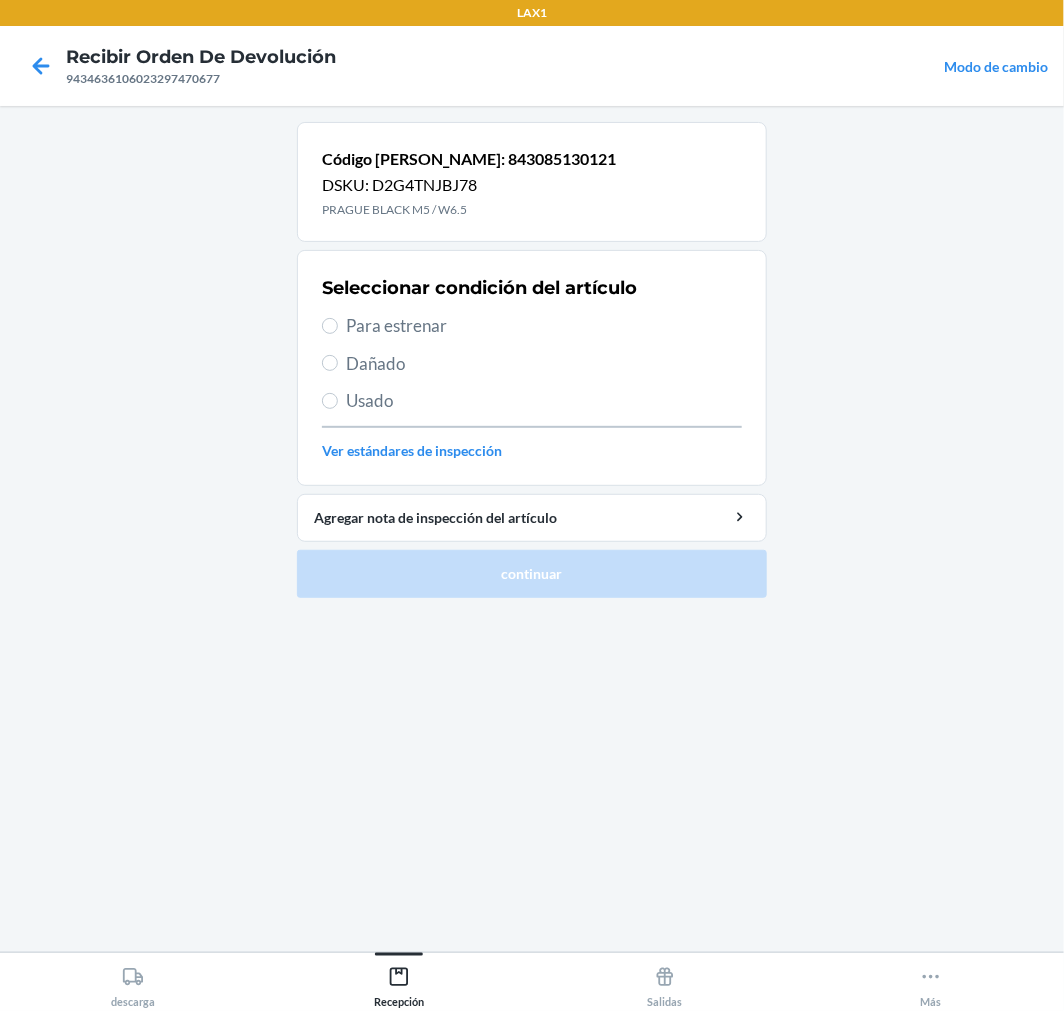 click on "Para estrenar" at bounding box center (544, 326) 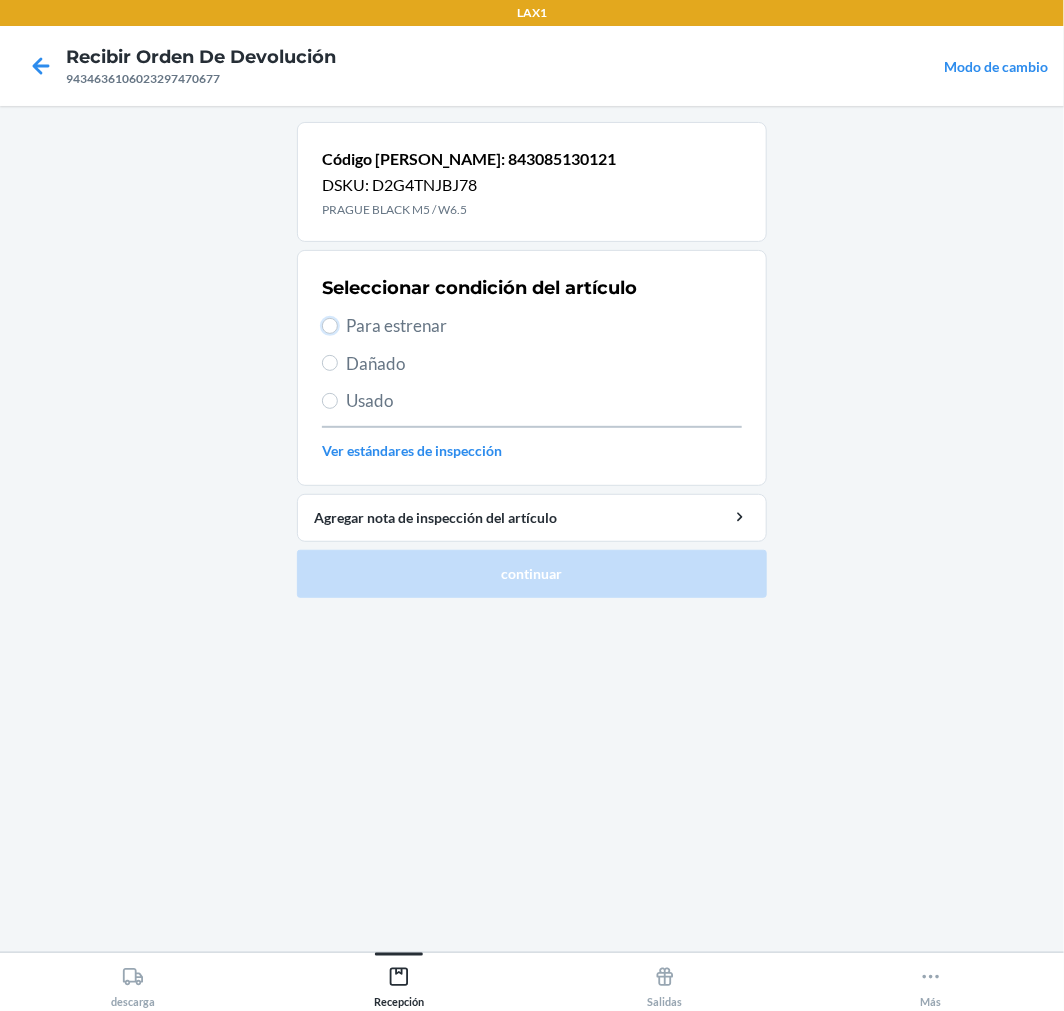 click on "Para estrenar" at bounding box center (330, 326) 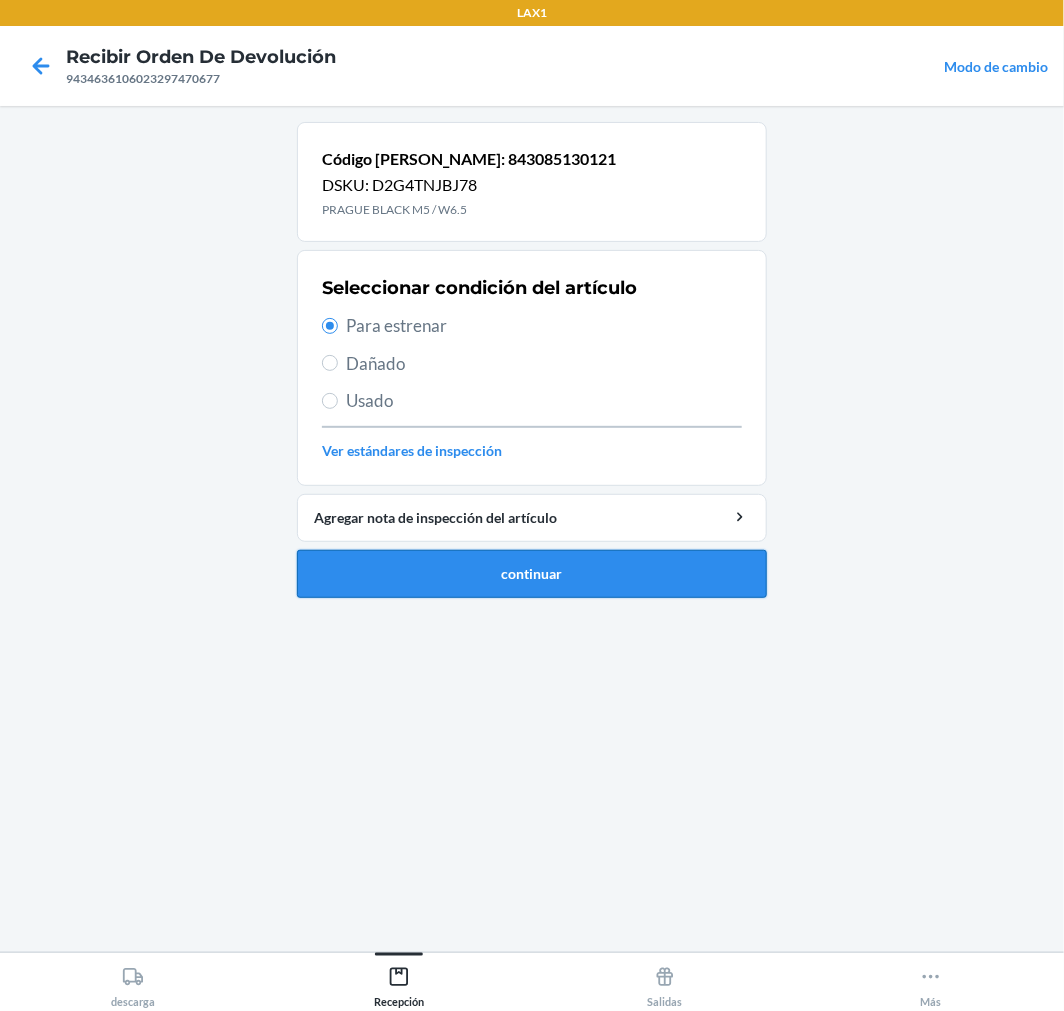 click on "continuar" at bounding box center [532, 574] 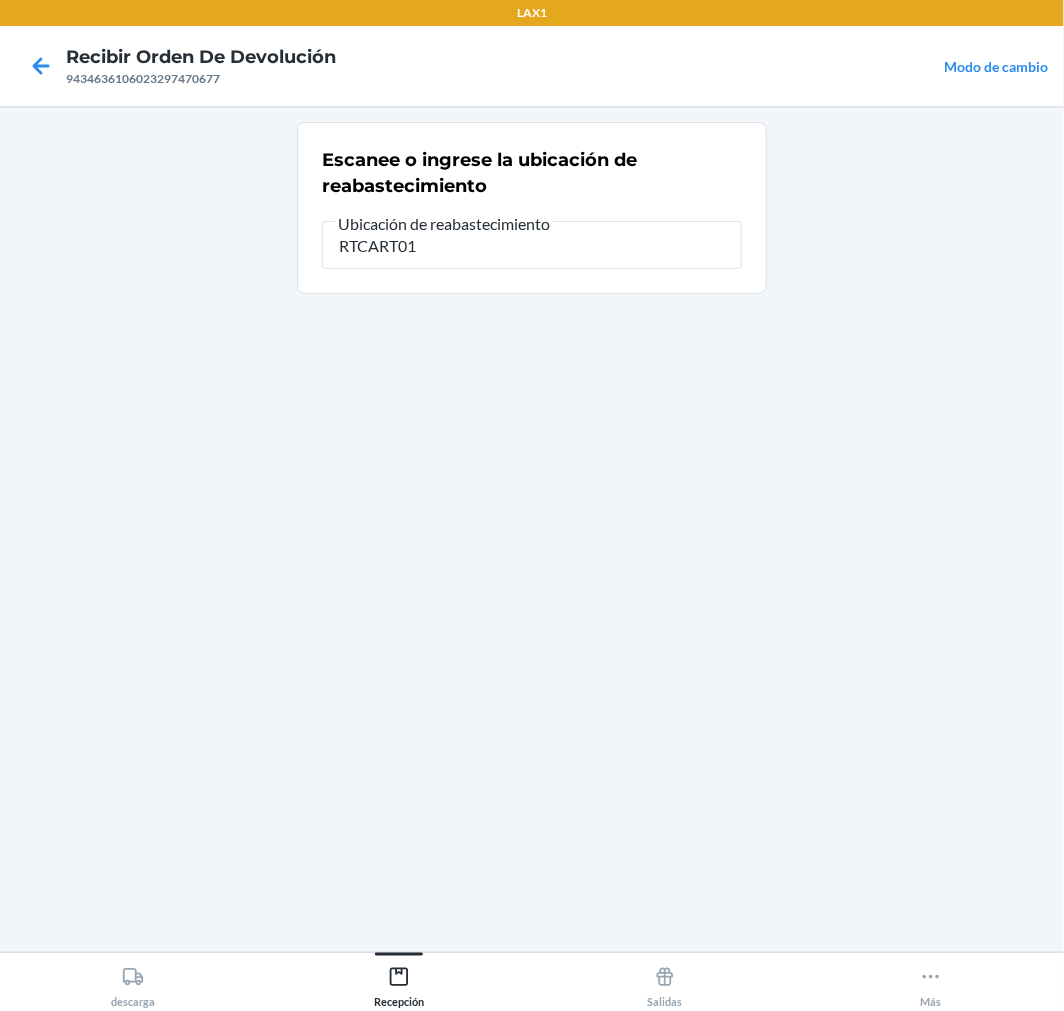 type on "RTCART018" 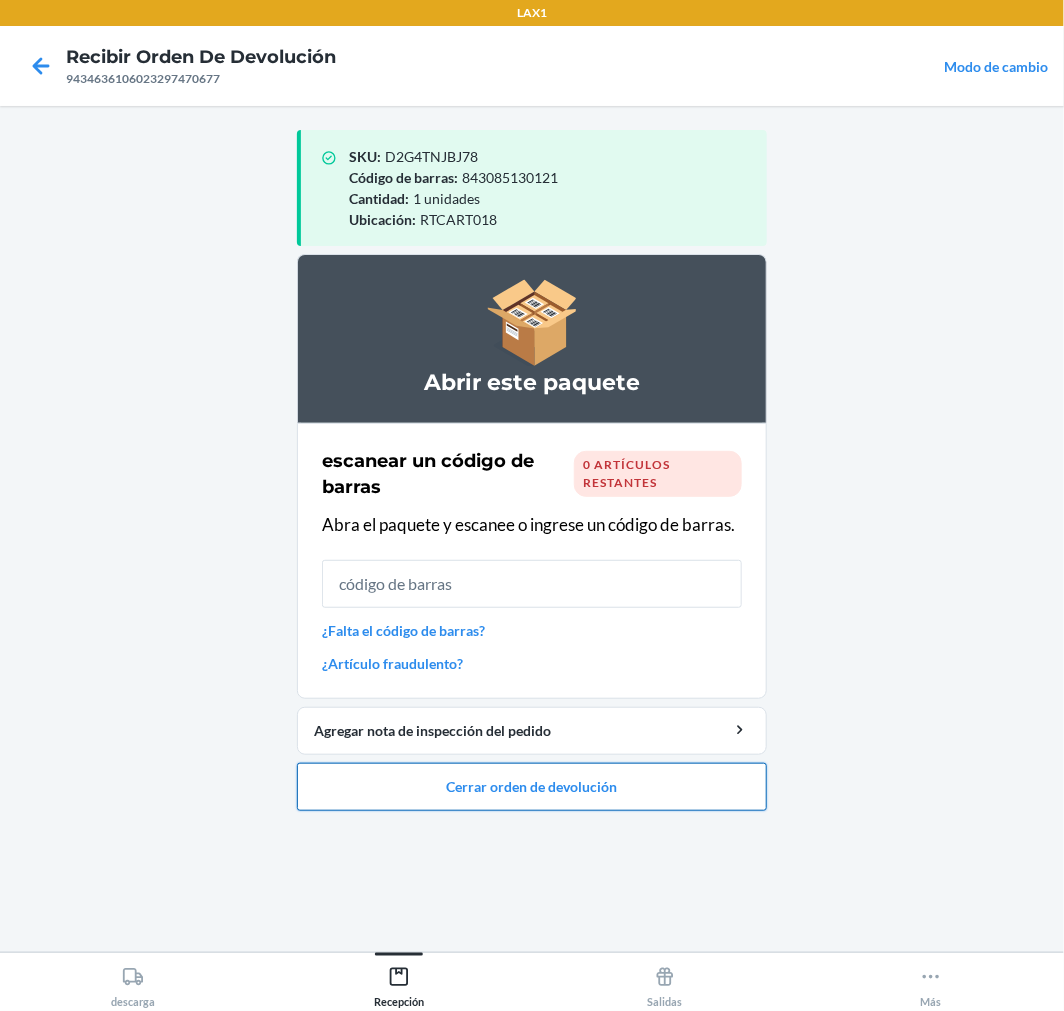 click on "Cerrar orden de devolución" at bounding box center [532, 787] 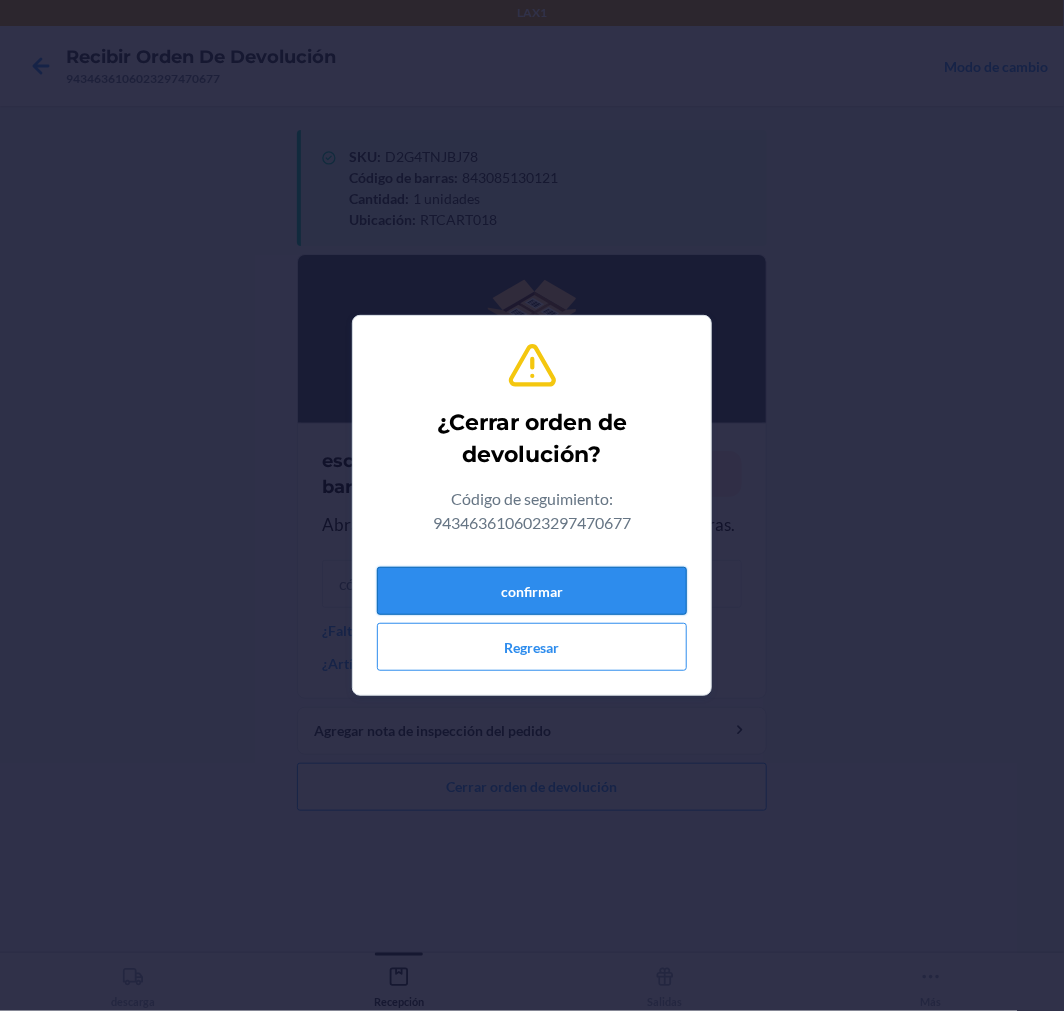 click on "confirmar" at bounding box center (532, 591) 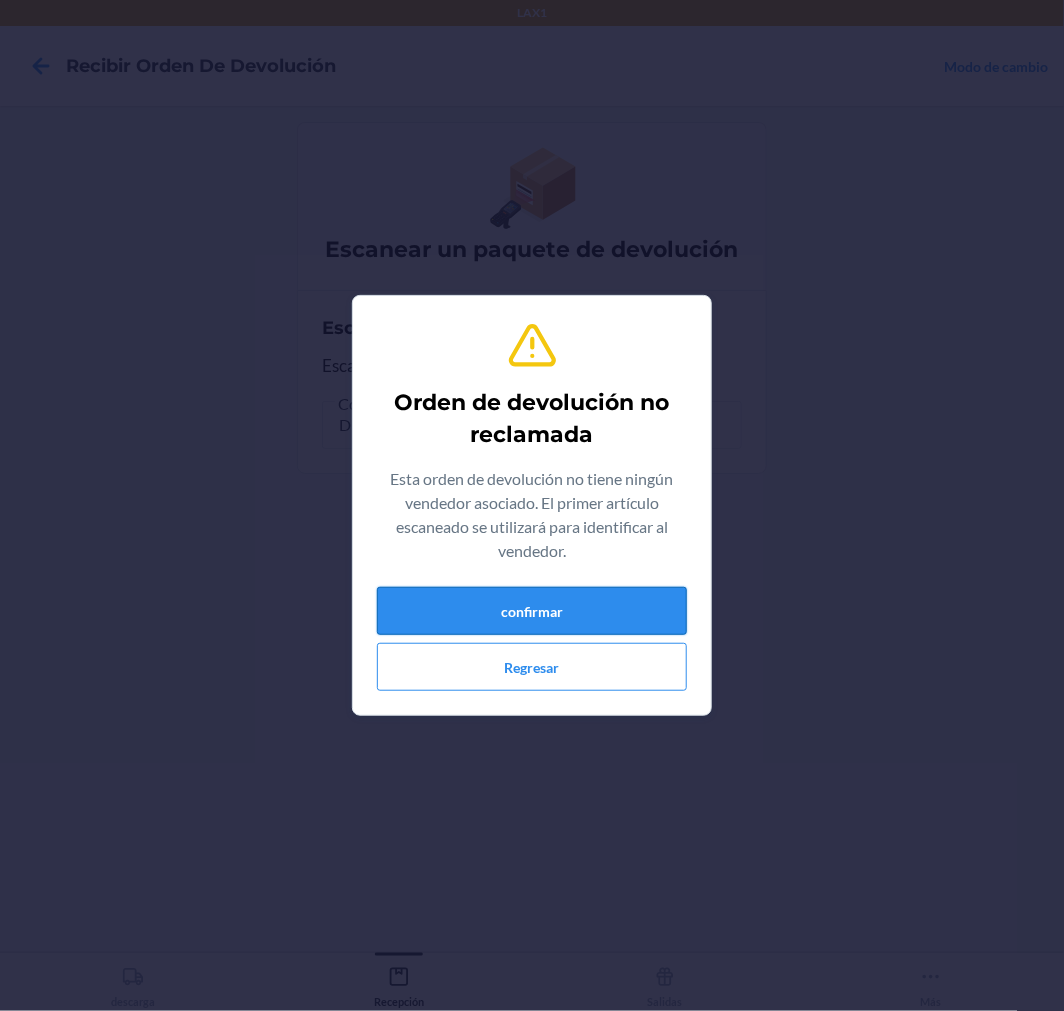 click on "confirmar" at bounding box center (532, 611) 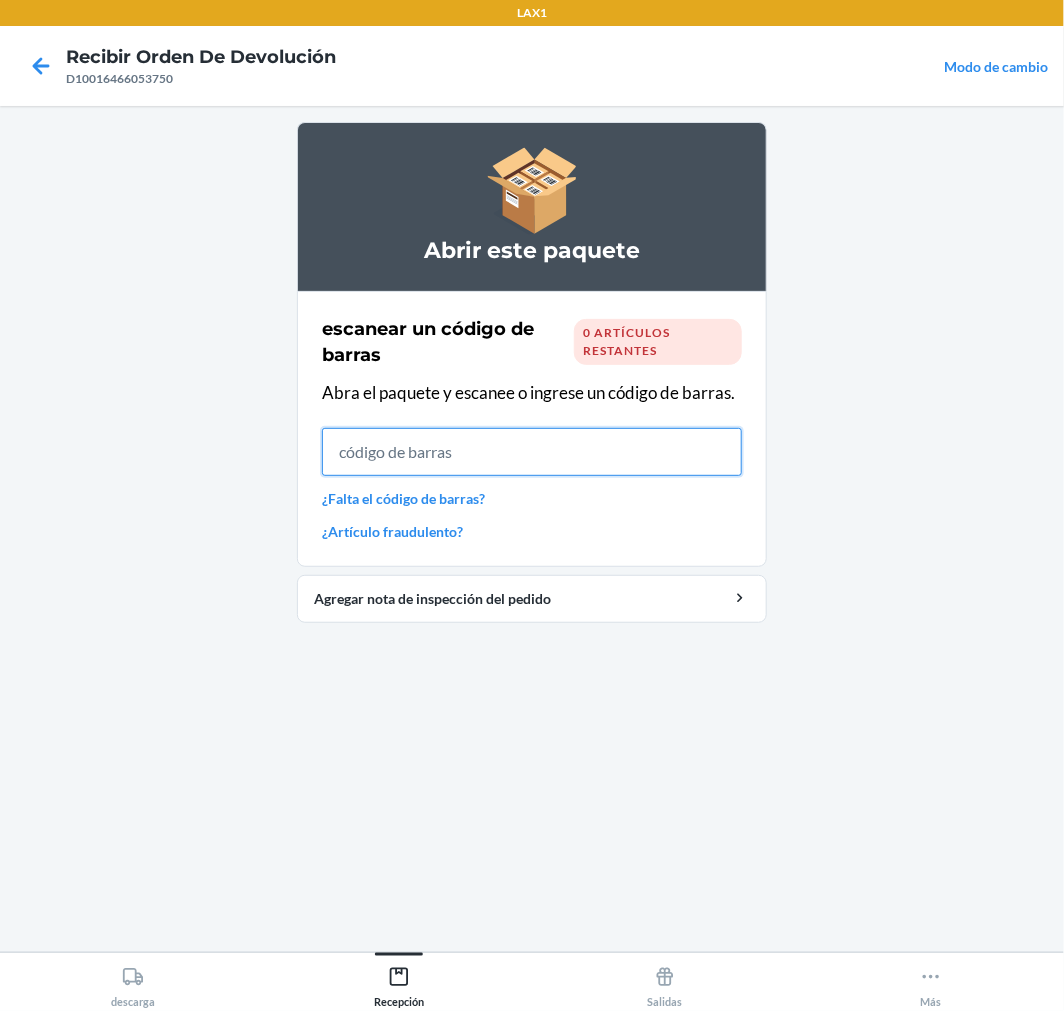 click at bounding box center (532, 452) 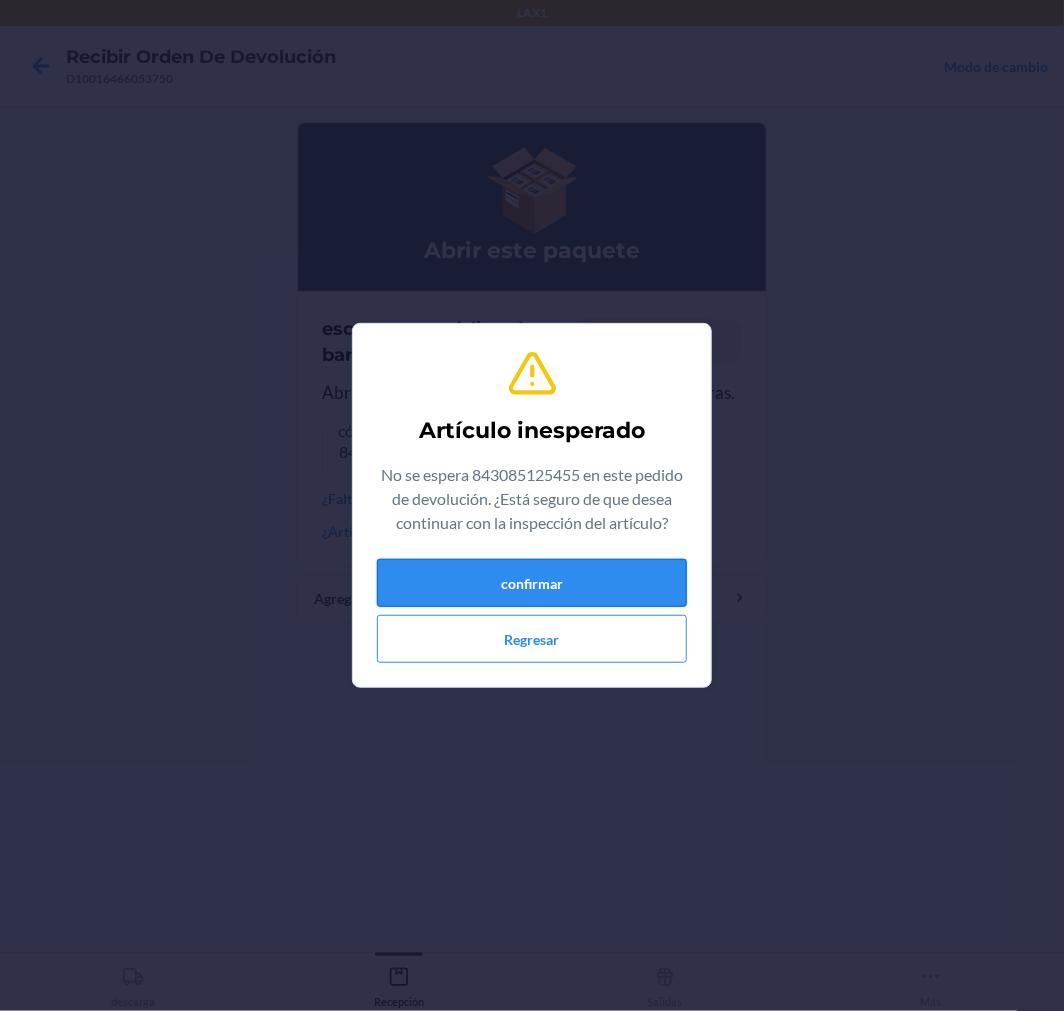 click on "confirmar" at bounding box center (532, 583) 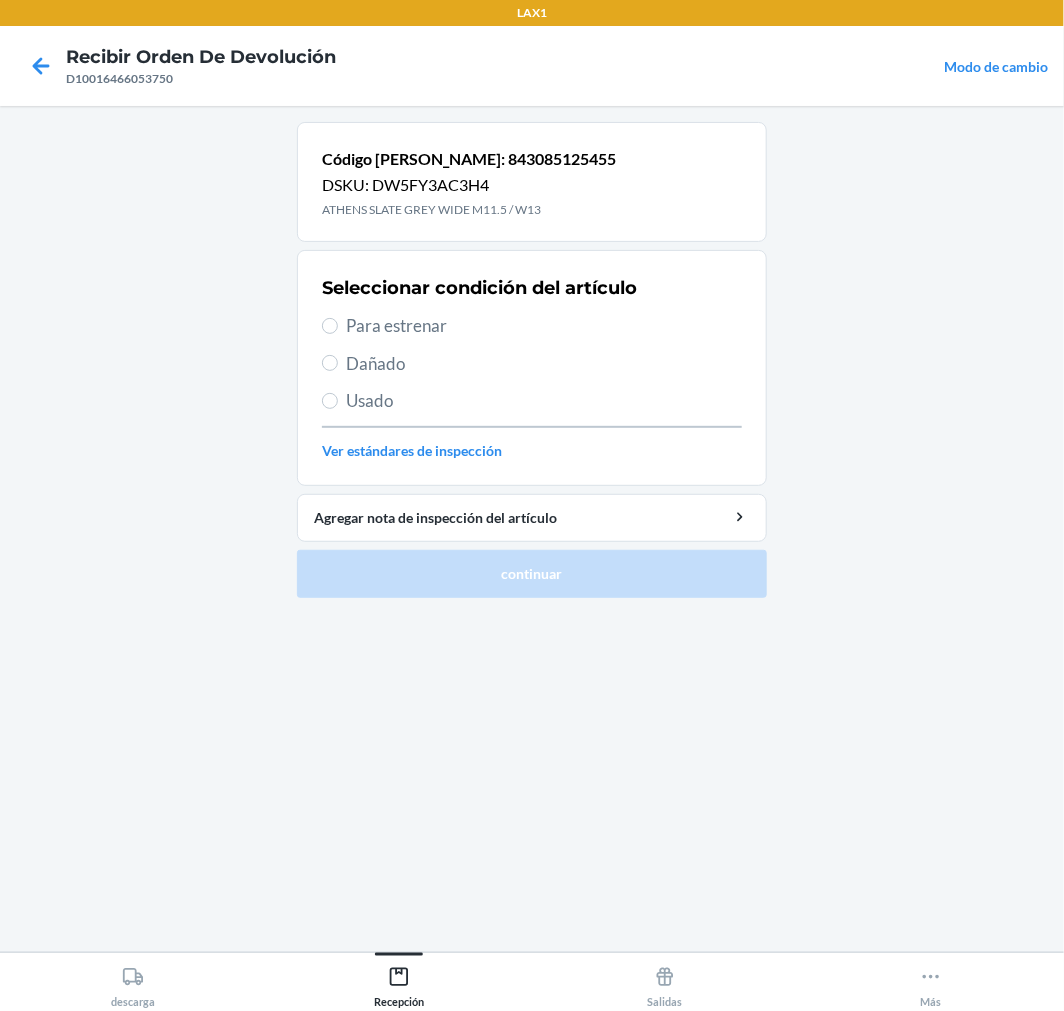 click on "Para estrenar" at bounding box center [544, 326] 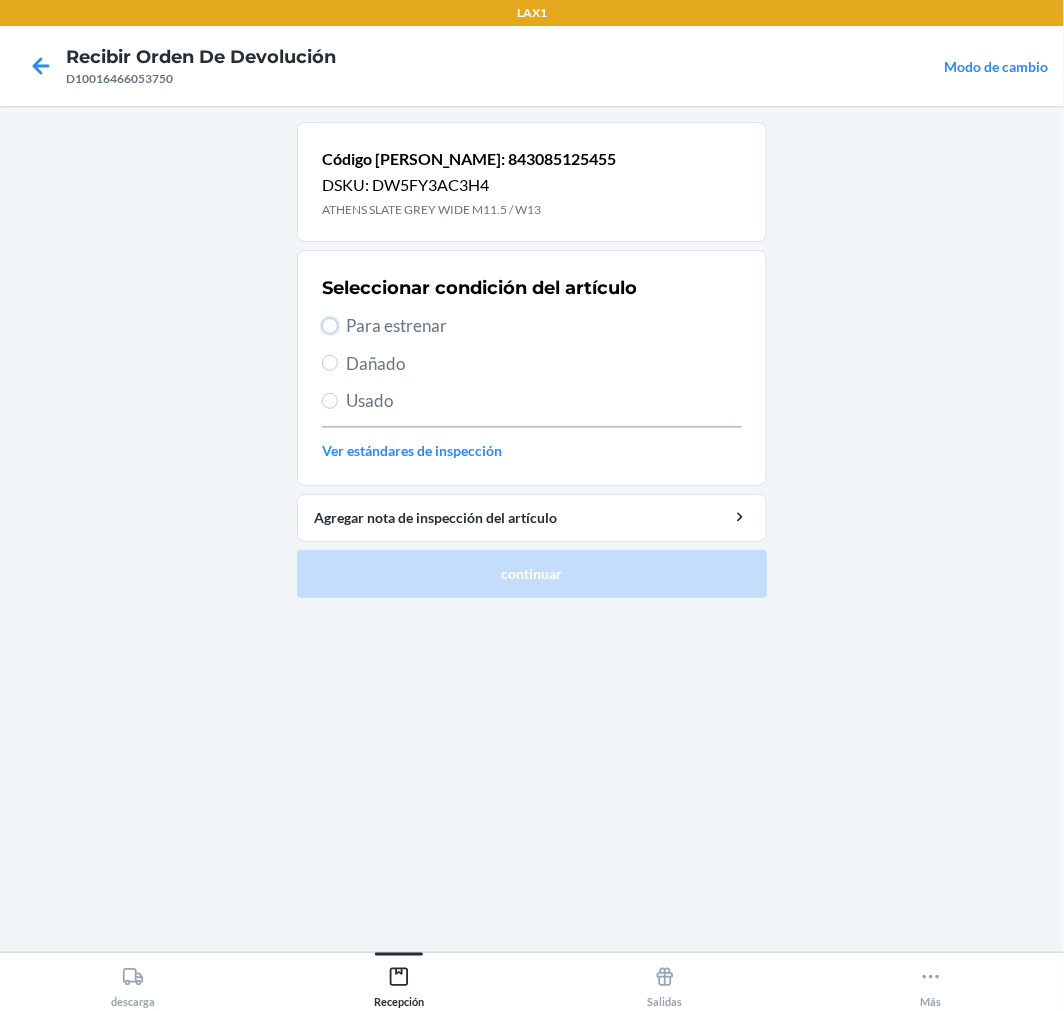 click on "Para estrenar" at bounding box center [330, 326] 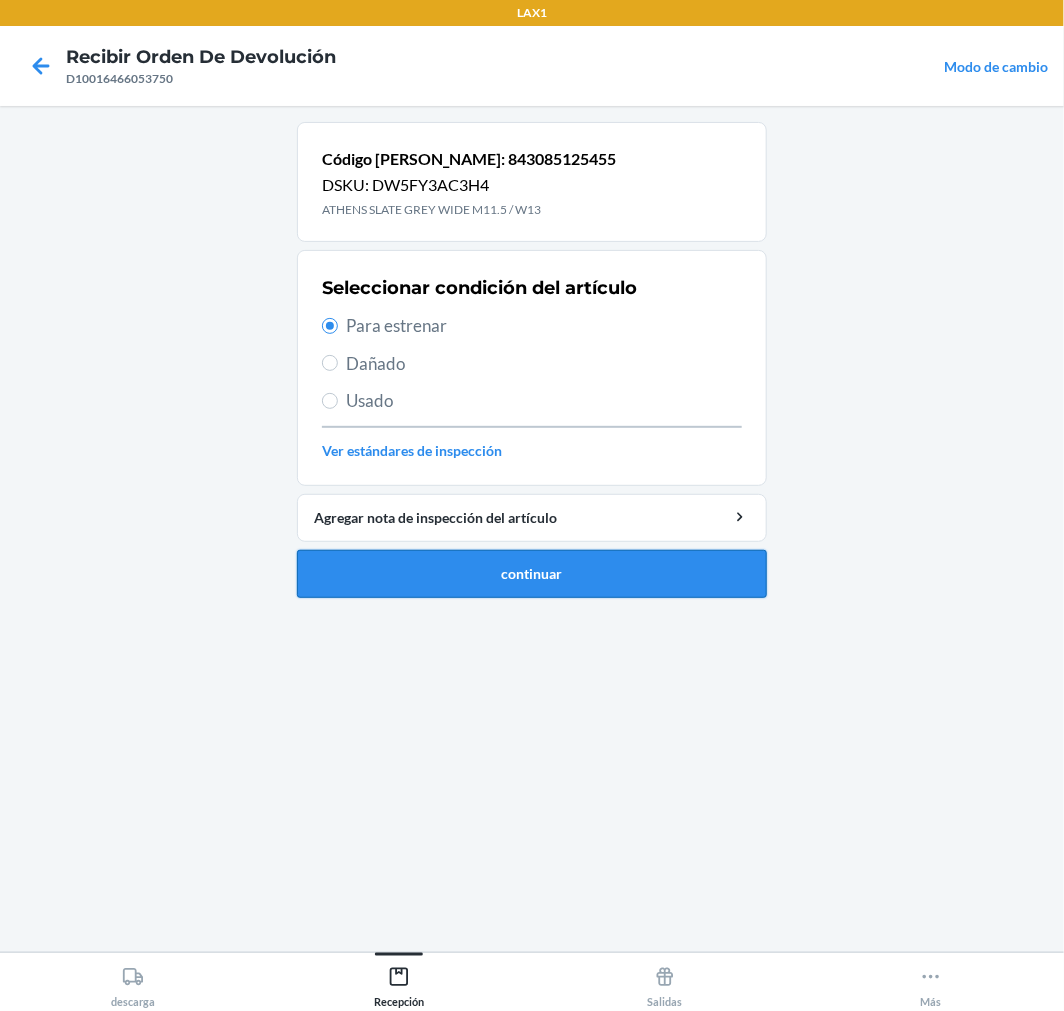 click on "continuar" at bounding box center (532, 574) 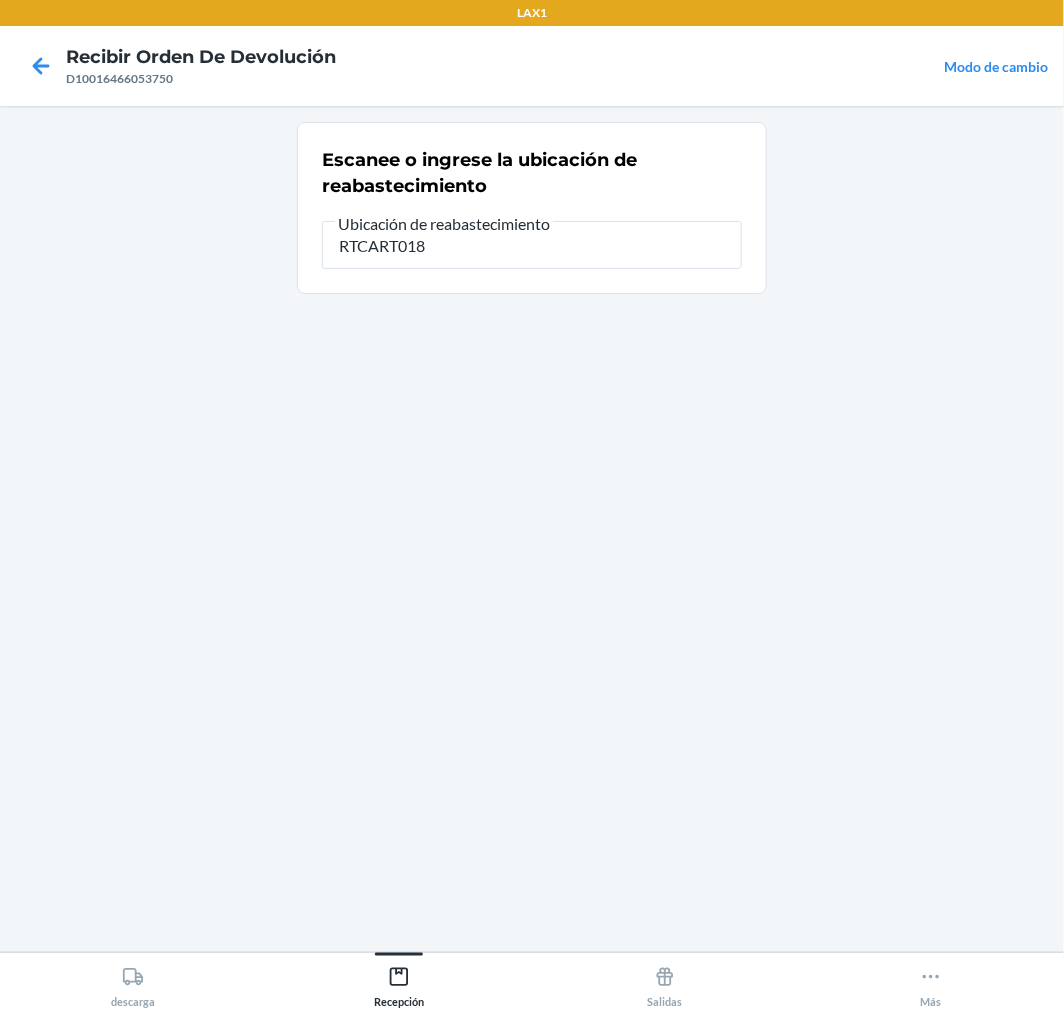 type on "RTCART018" 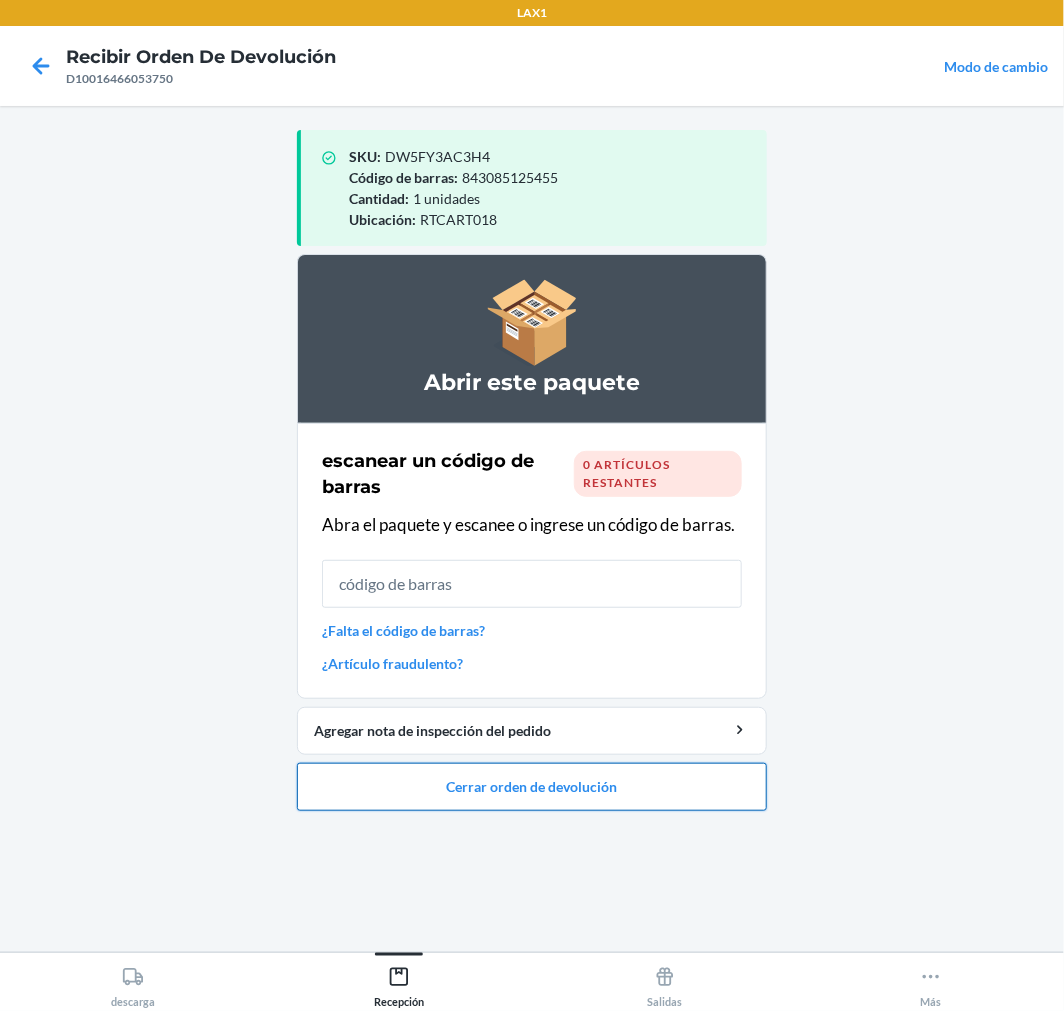 click on "Cerrar orden de devolución" at bounding box center (532, 787) 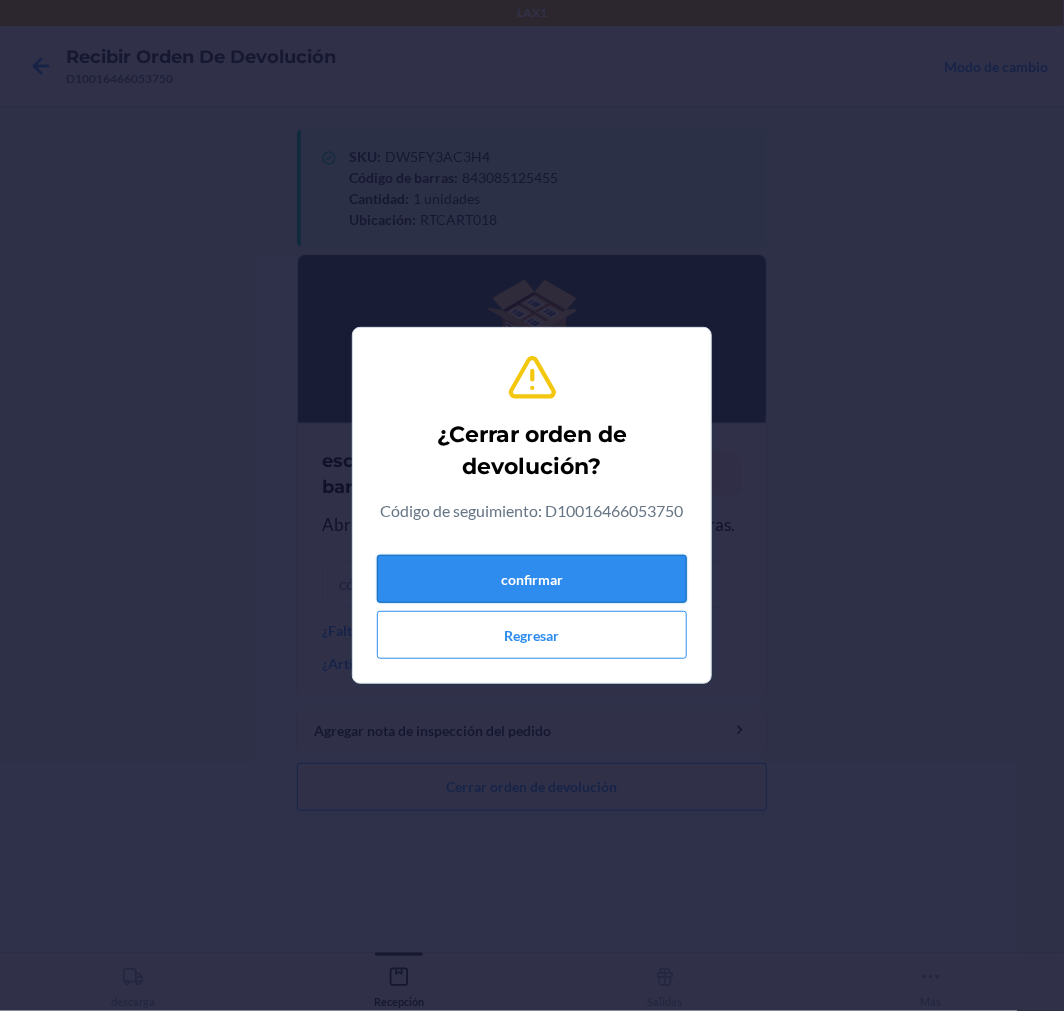 click on "confirmar" at bounding box center [532, 579] 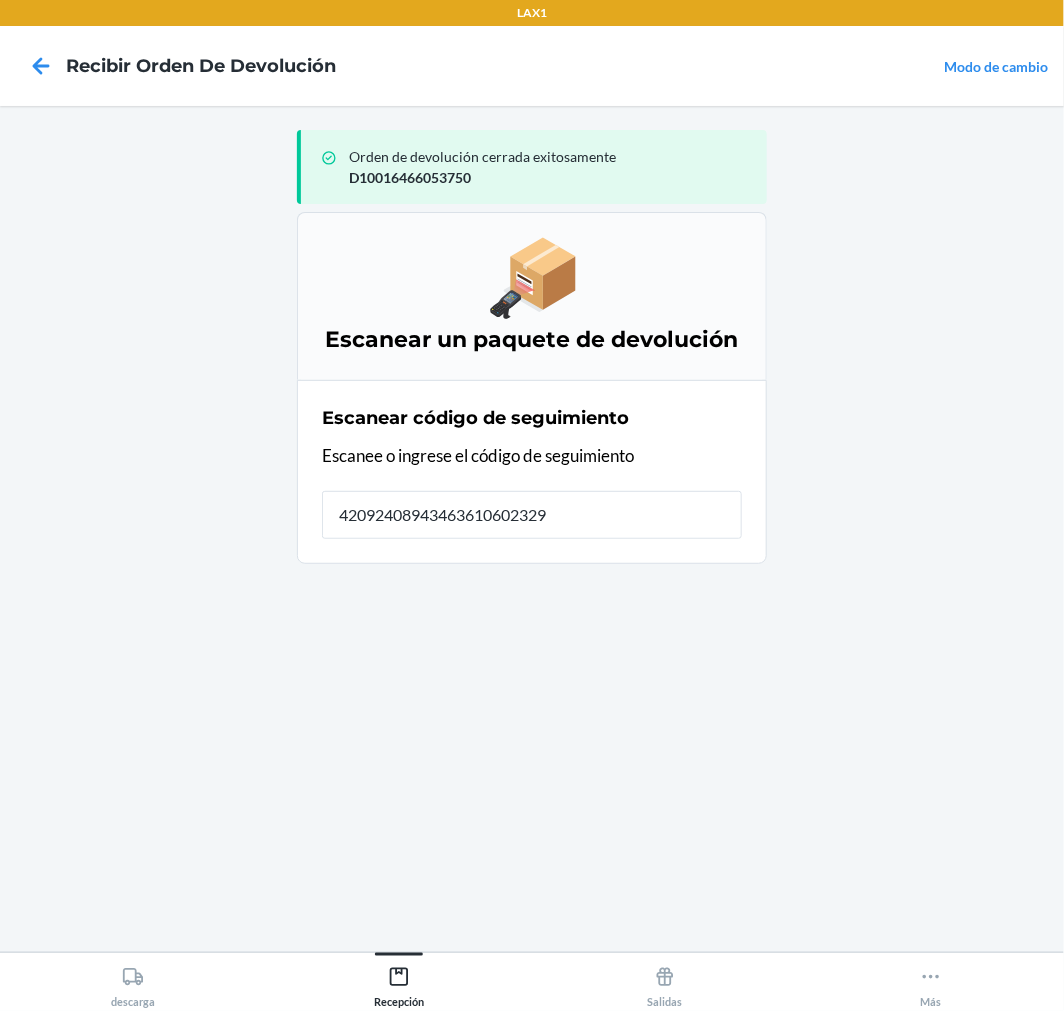 type on "420924089434636106023296" 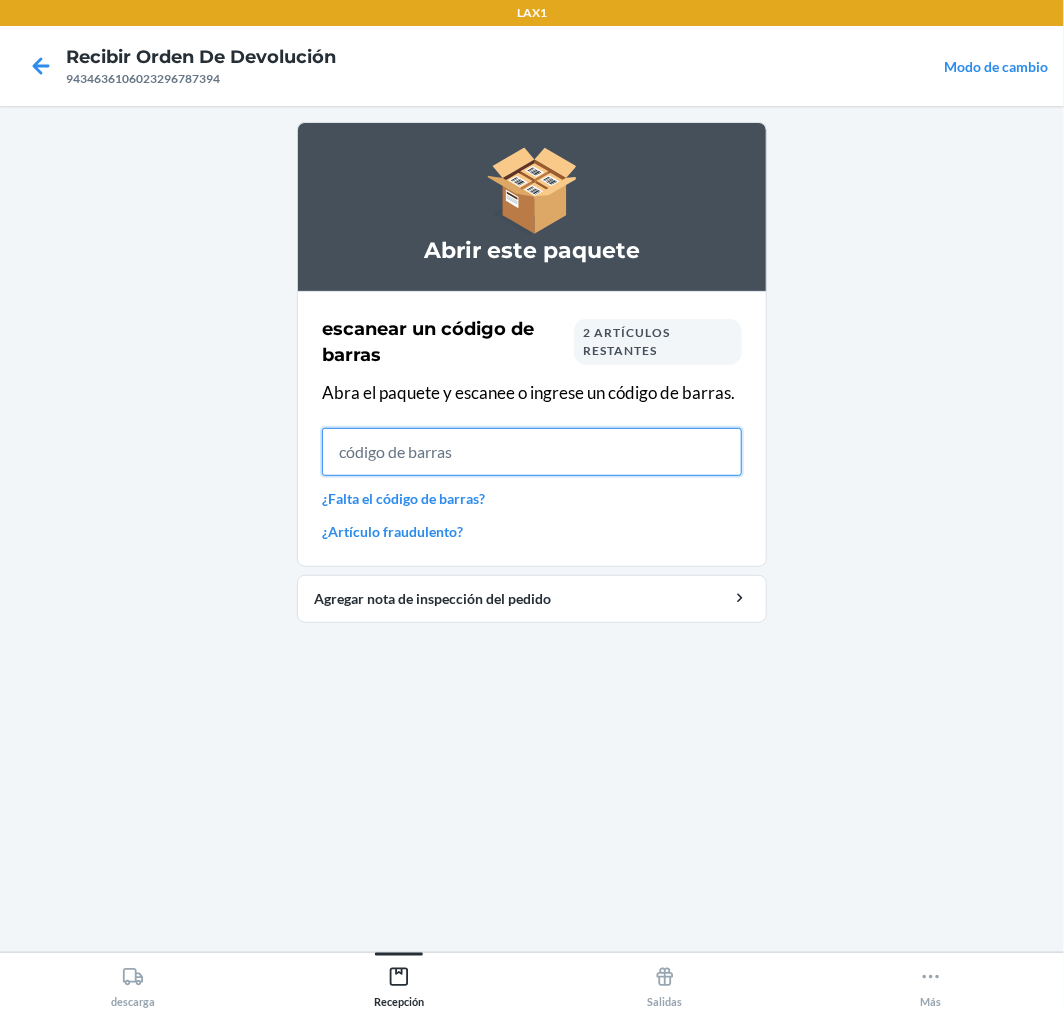click at bounding box center (532, 452) 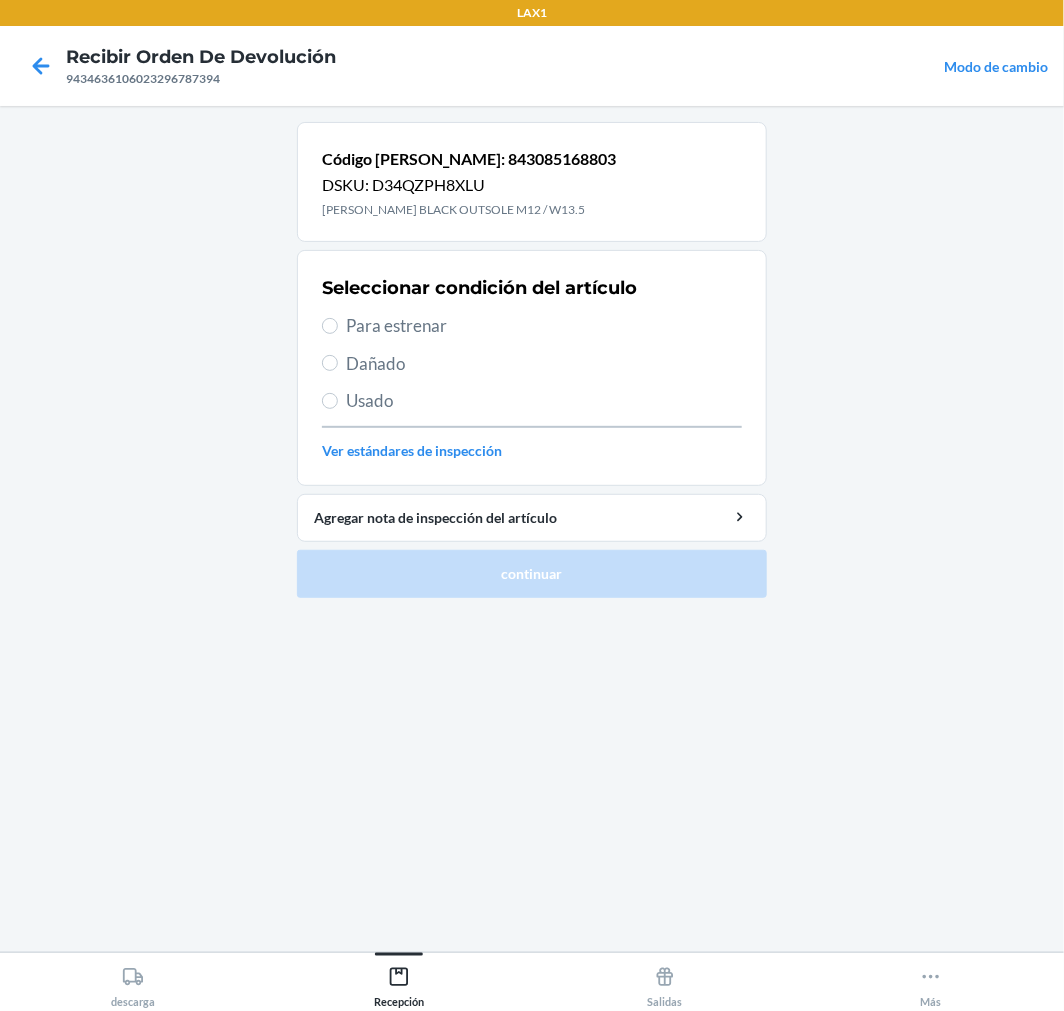 click on "Para estrenar" at bounding box center (544, 326) 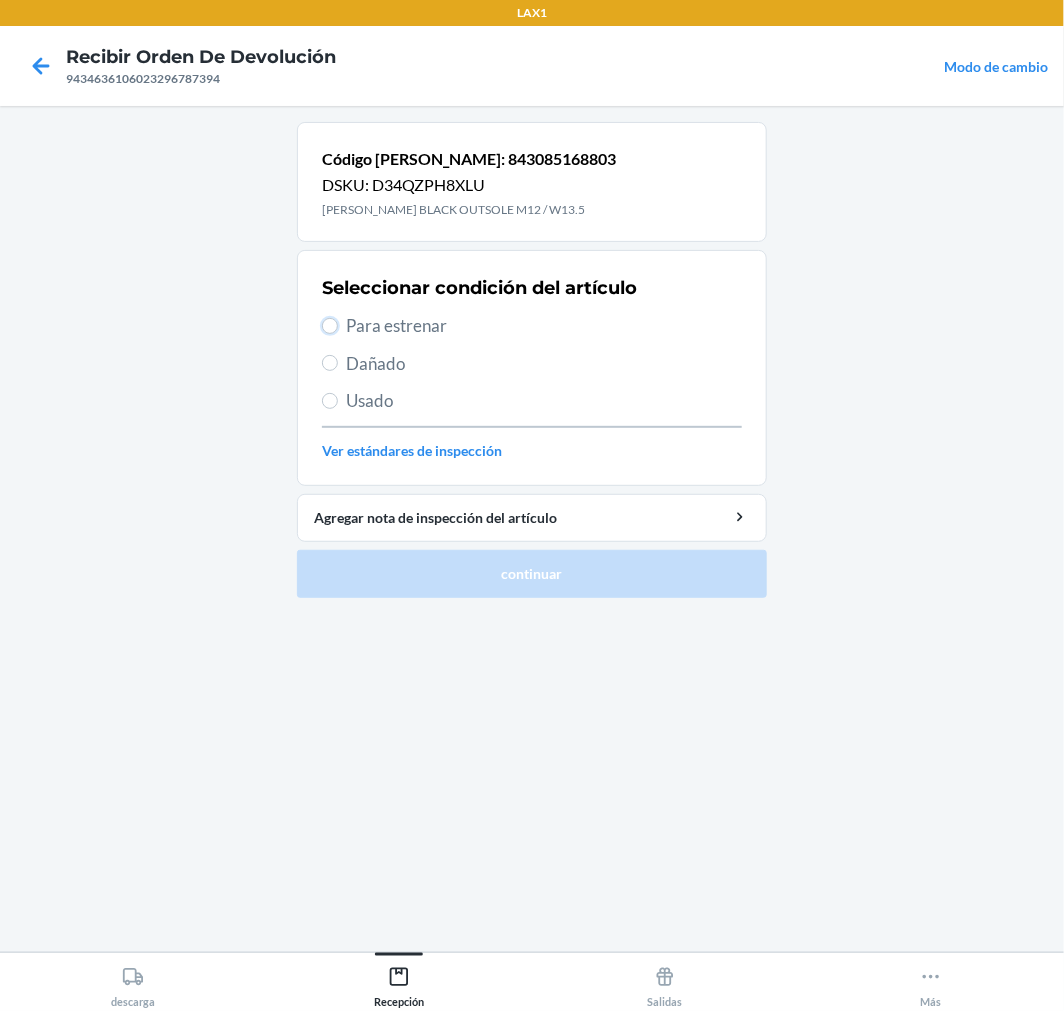 click on "Para estrenar" at bounding box center [330, 326] 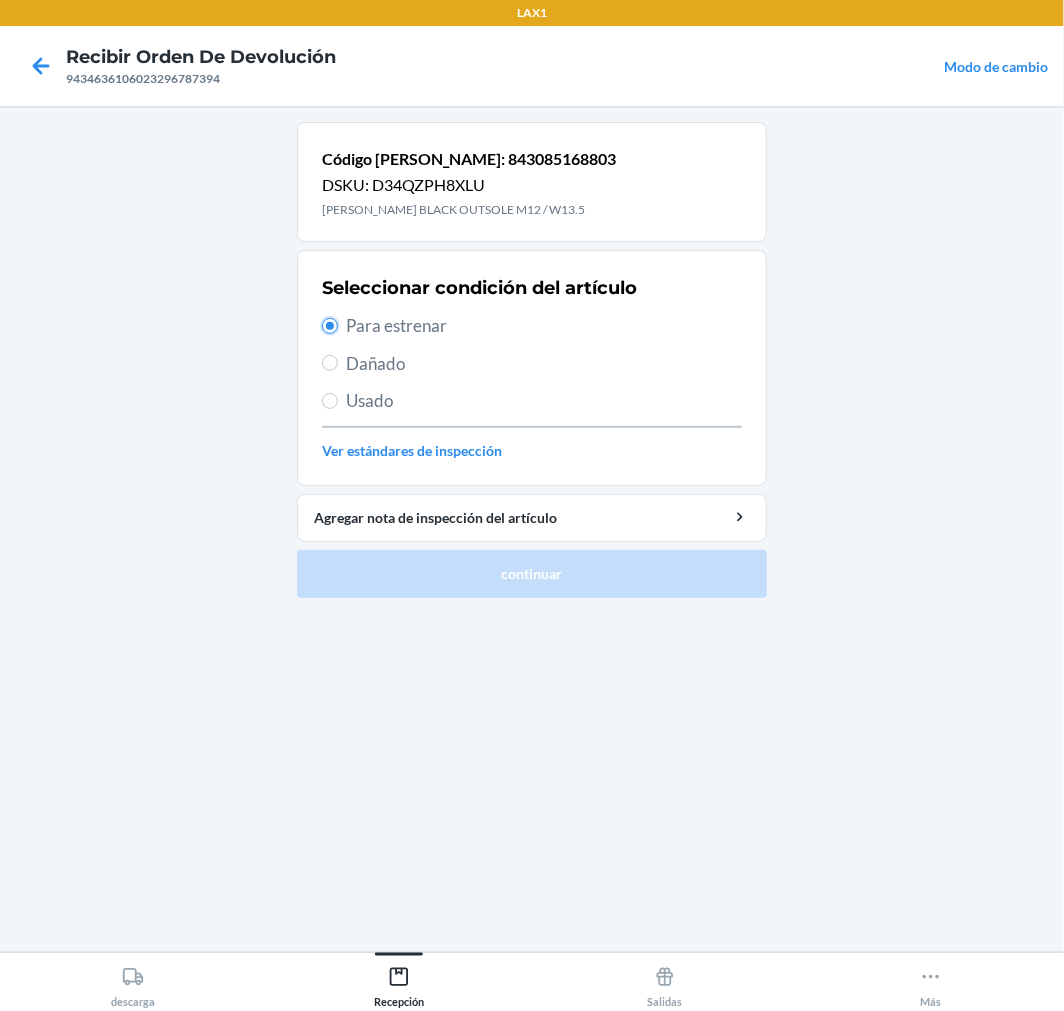 radio on "true" 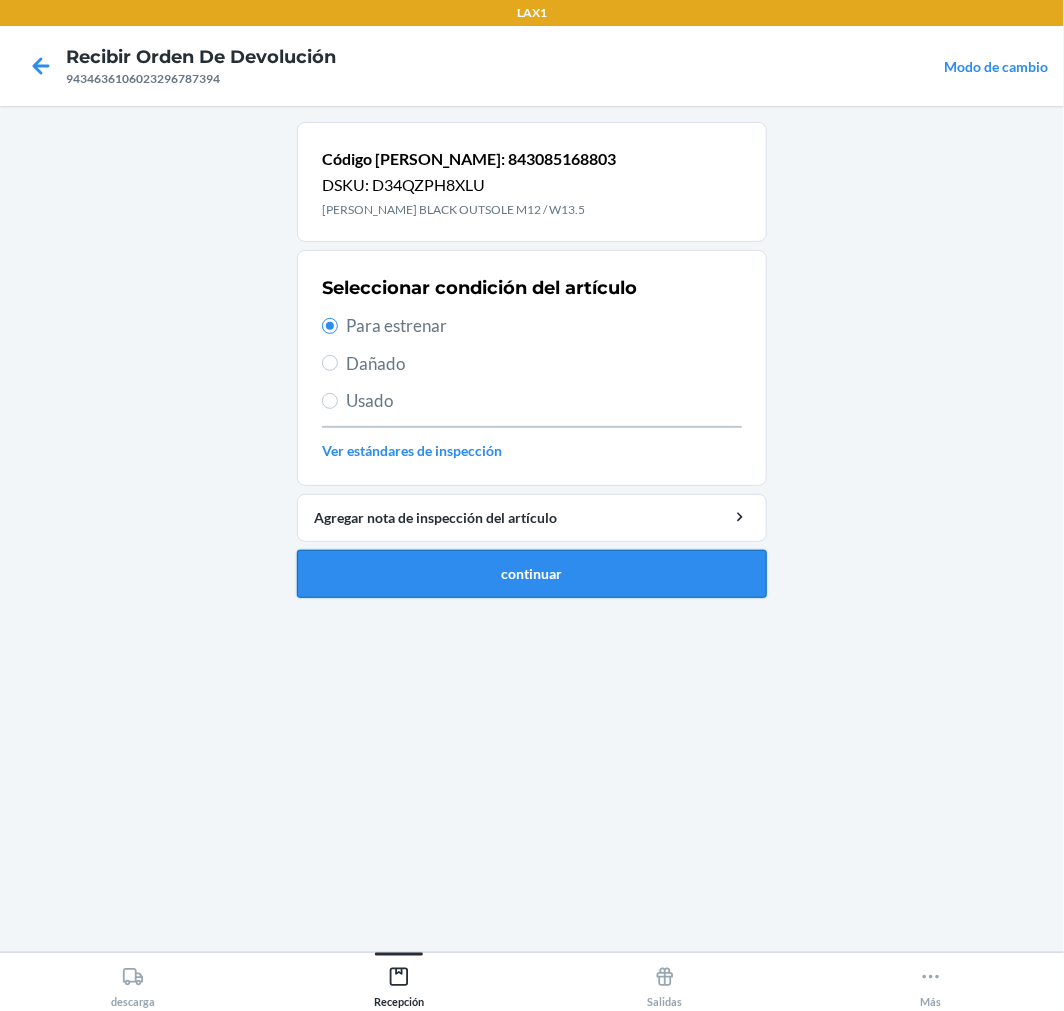 click on "continuar" at bounding box center (532, 574) 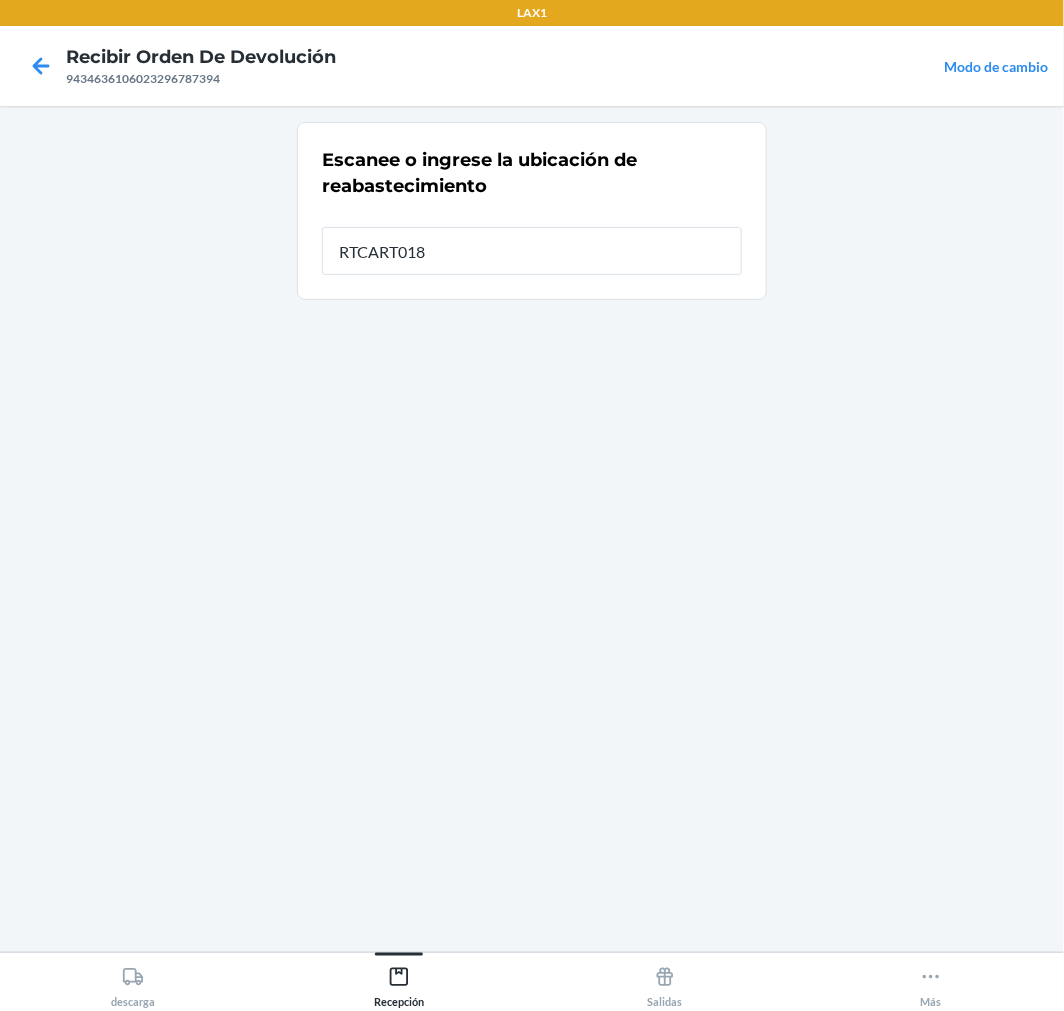 type on "RTCART018" 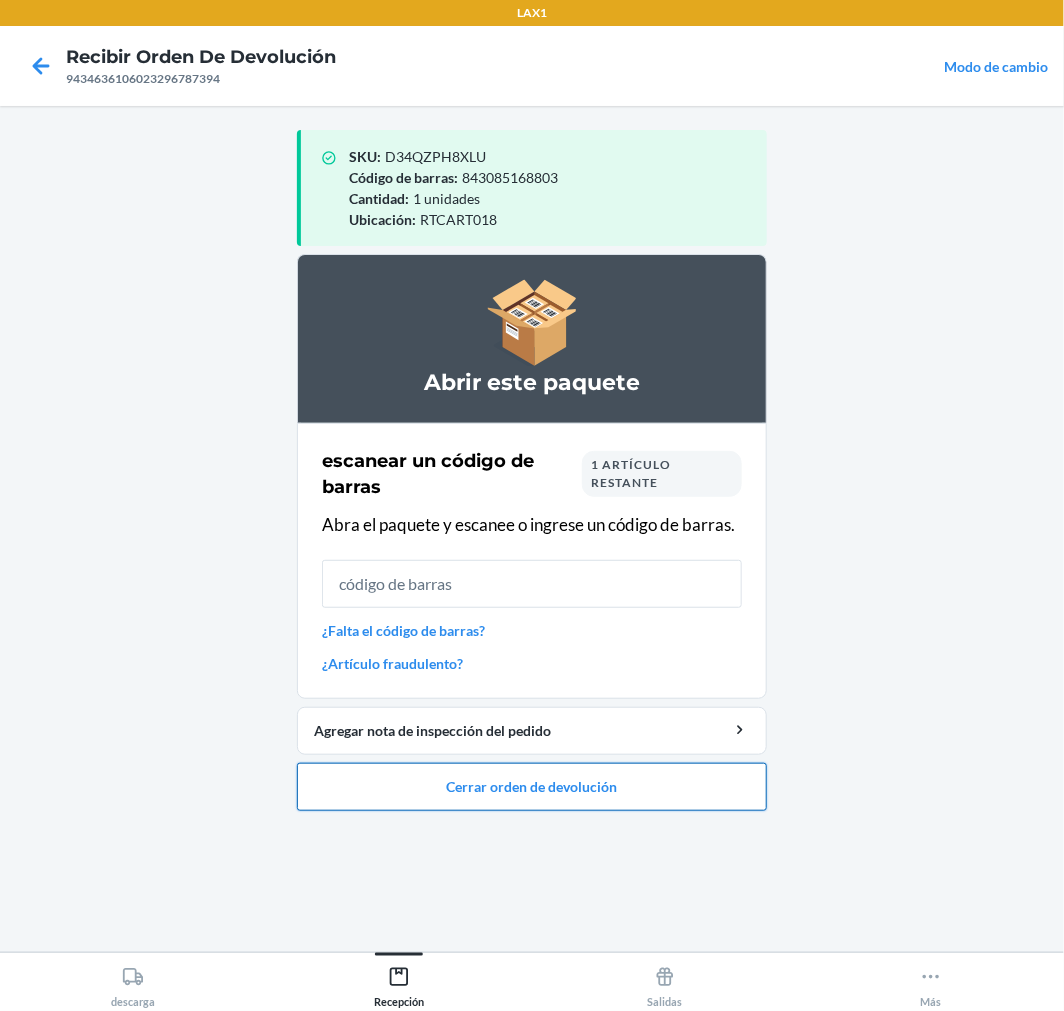 click on "Cerrar orden de devolución" at bounding box center (532, 787) 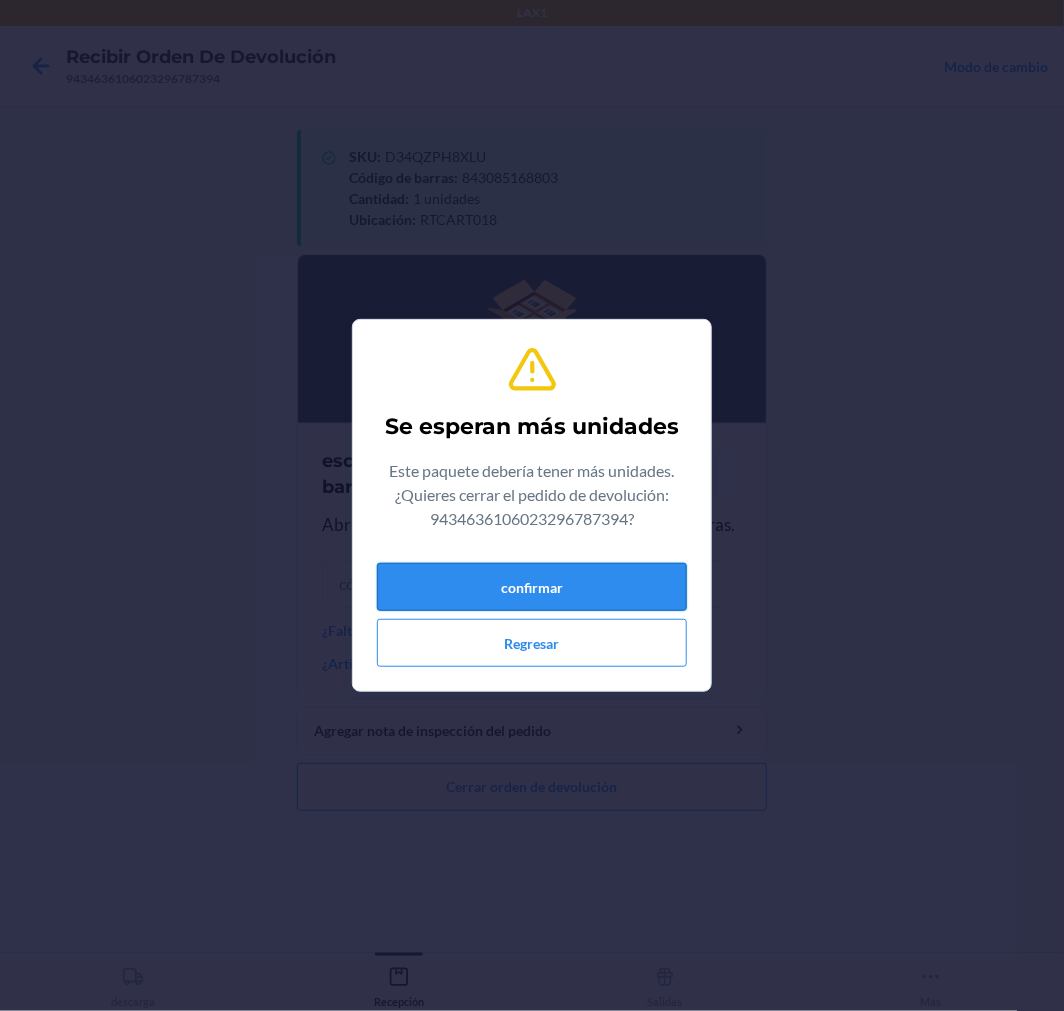 click on "confirmar" at bounding box center (532, 587) 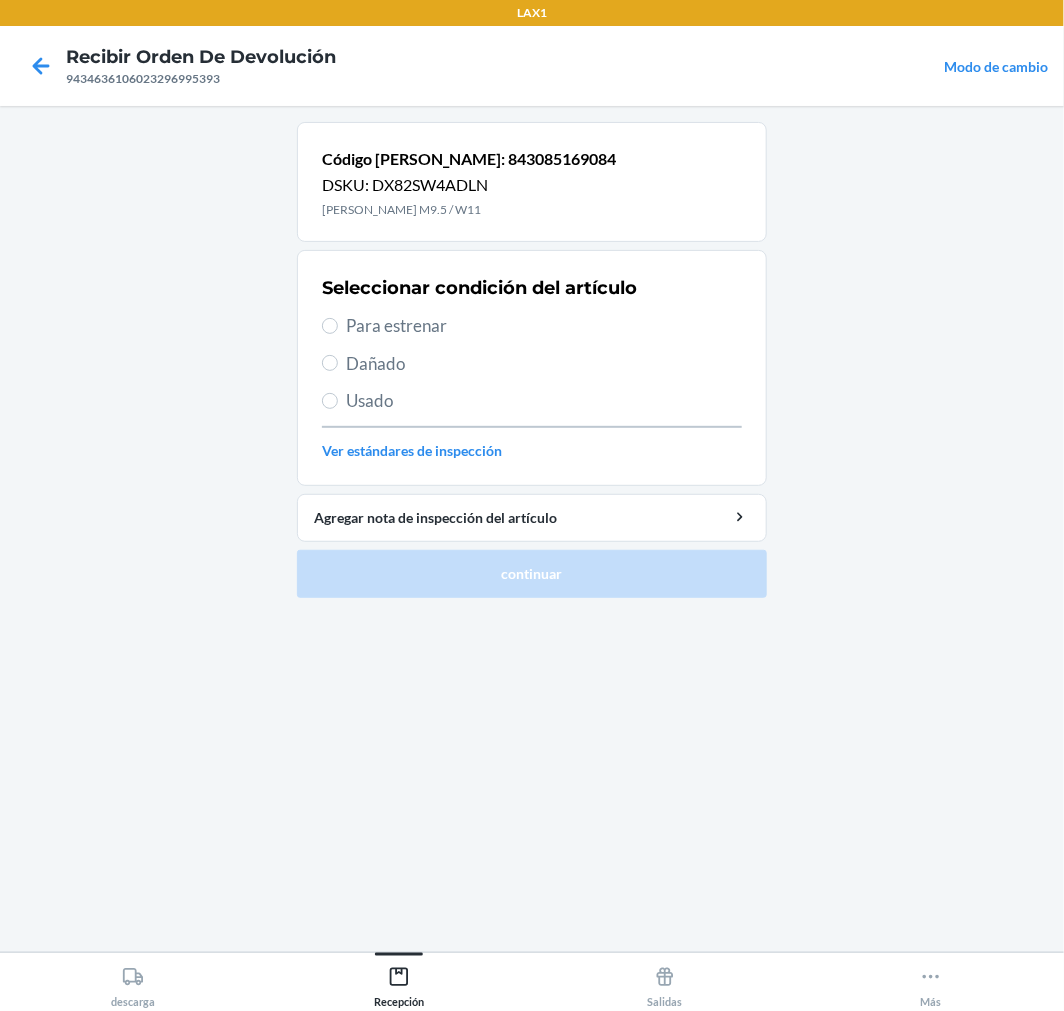 click on "Para estrenar" at bounding box center [544, 326] 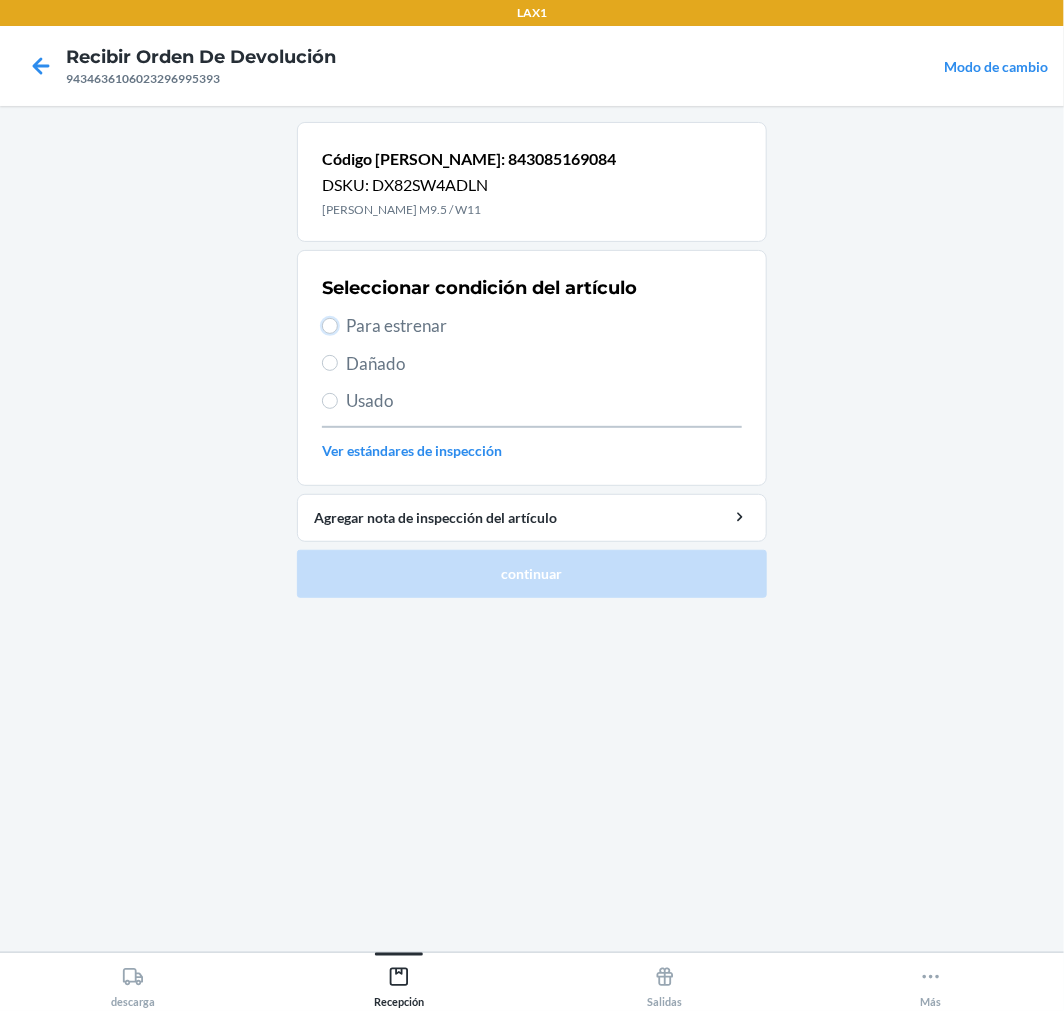 click on "Para estrenar" at bounding box center [330, 326] 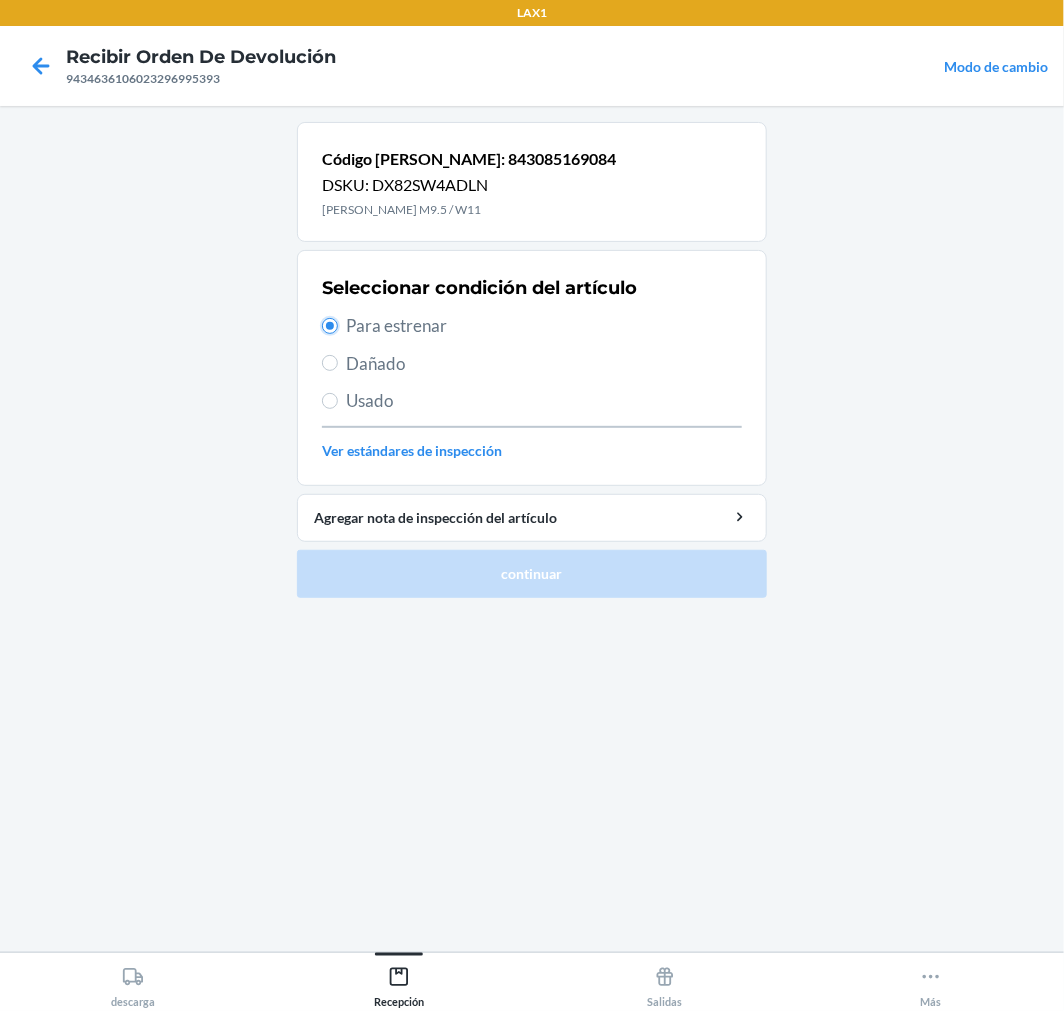 radio on "true" 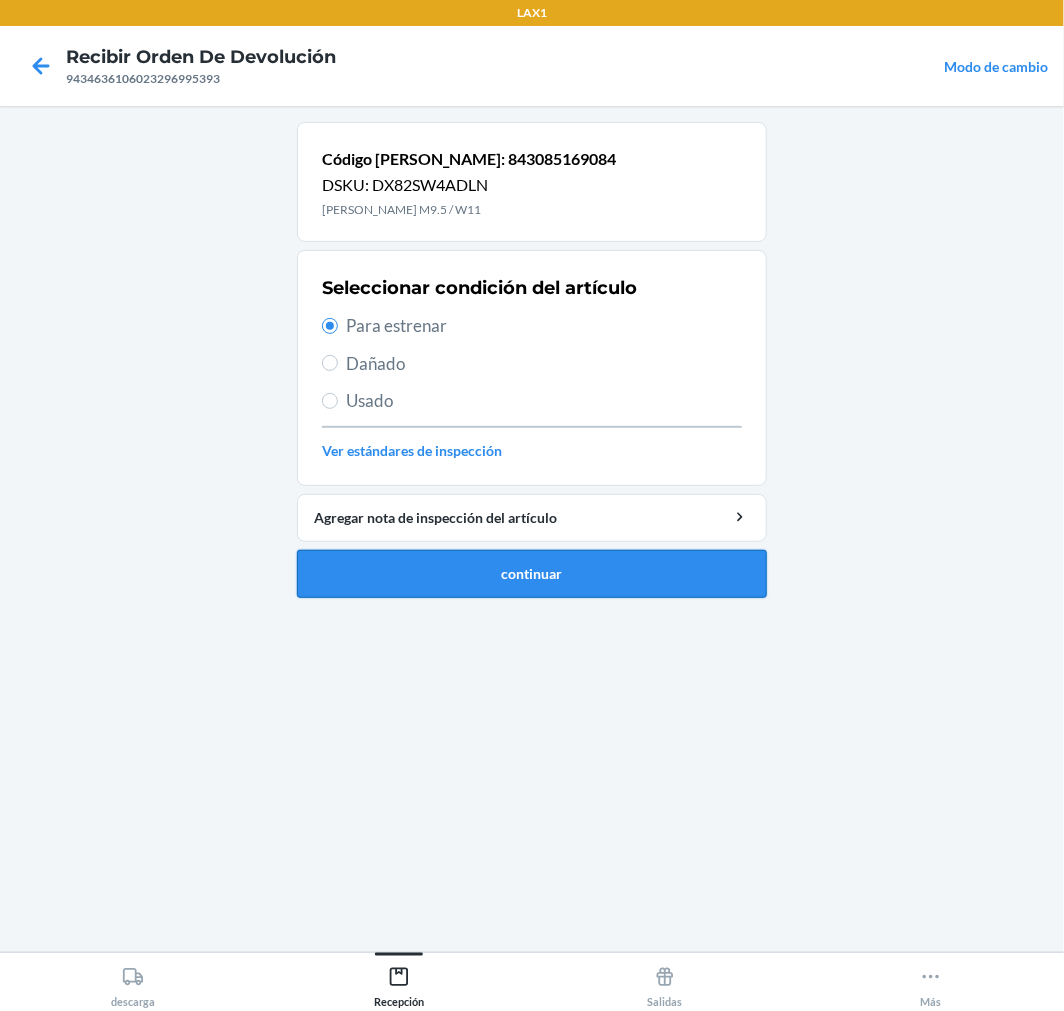 click on "continuar" at bounding box center [532, 574] 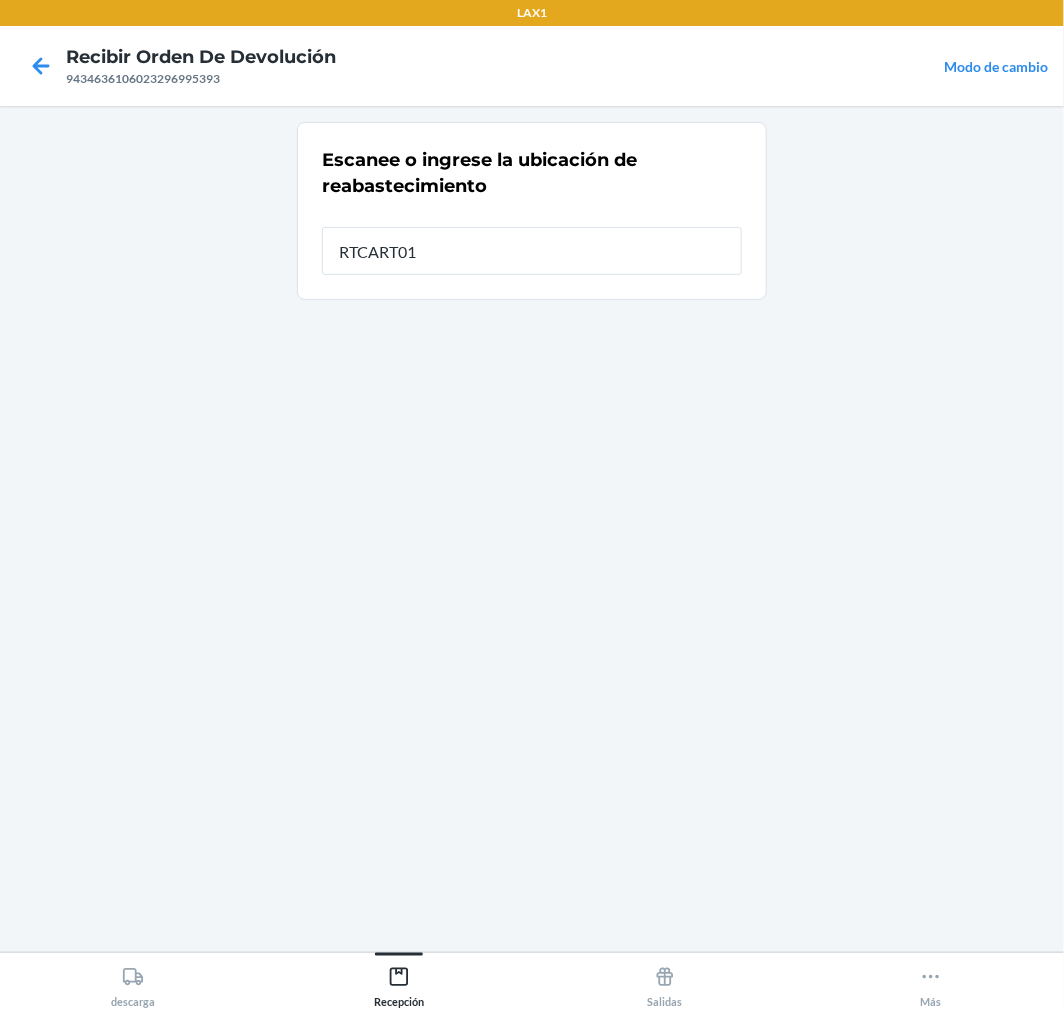 type on "RTCART018" 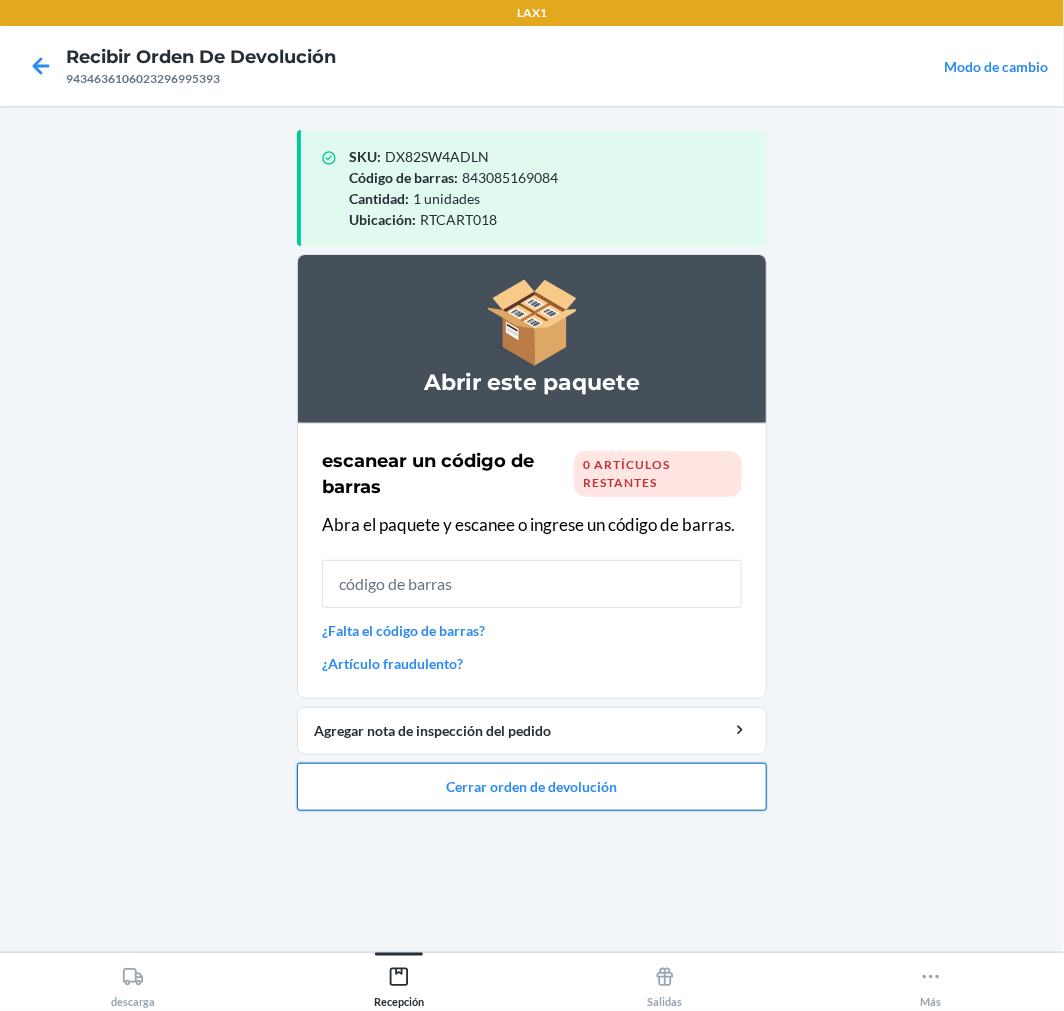 click on "Cerrar orden de devolución" at bounding box center (532, 787) 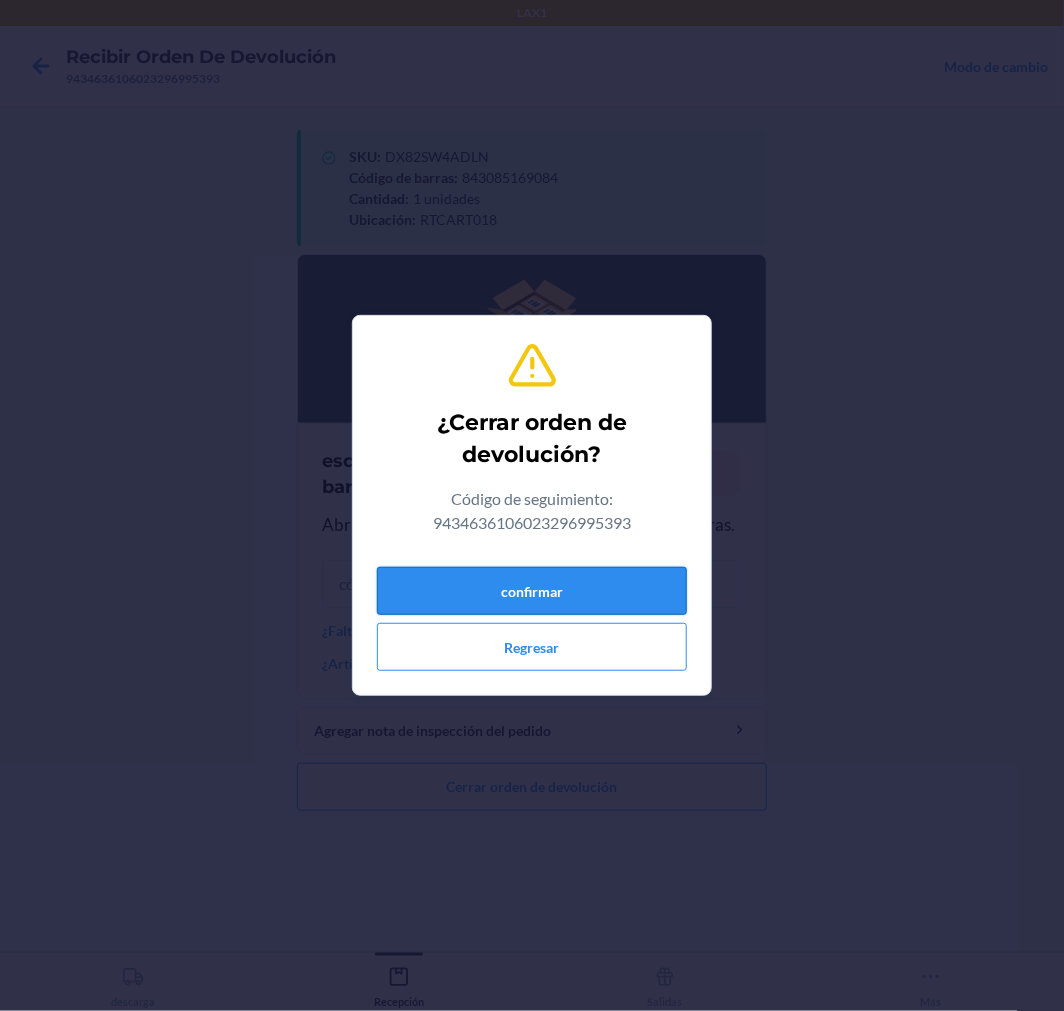 click on "confirmar" at bounding box center [532, 591] 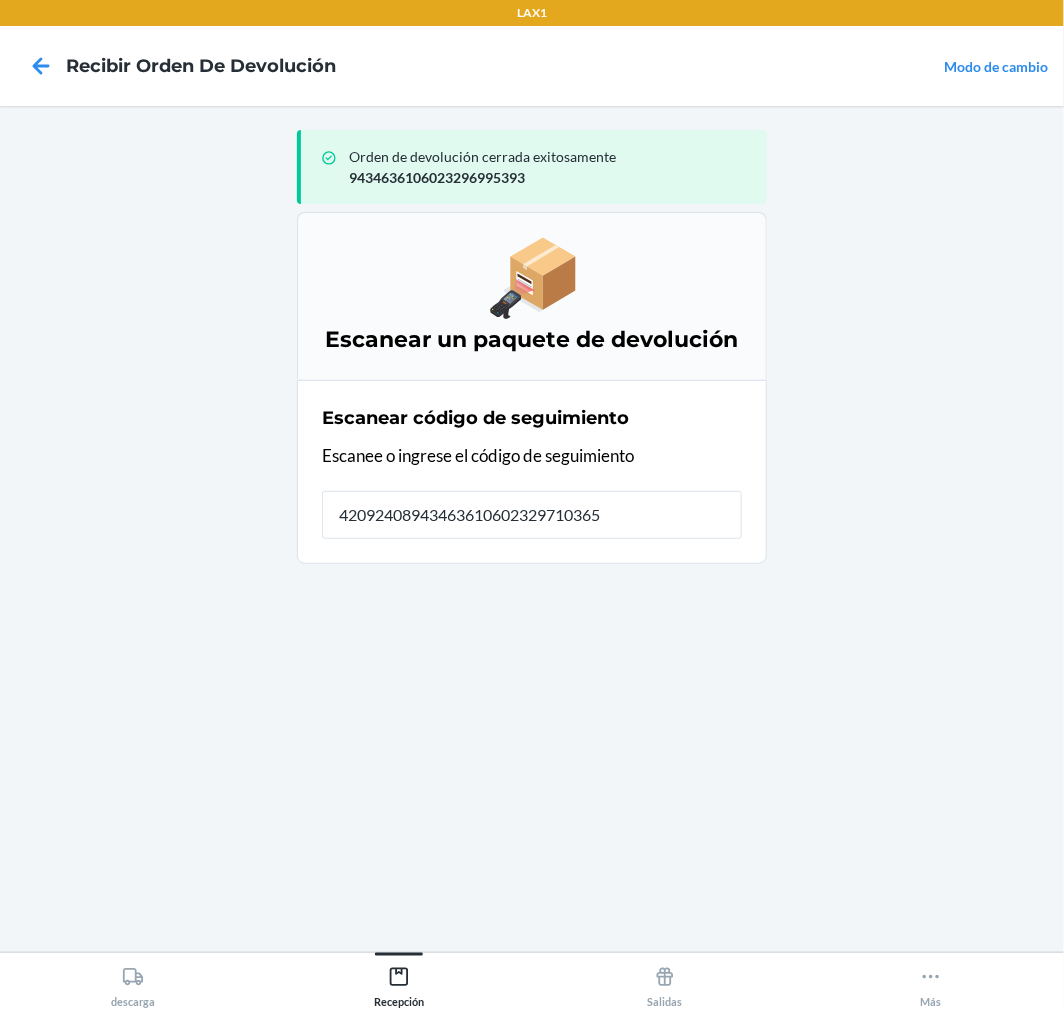 type on "420924089434636106023297103650" 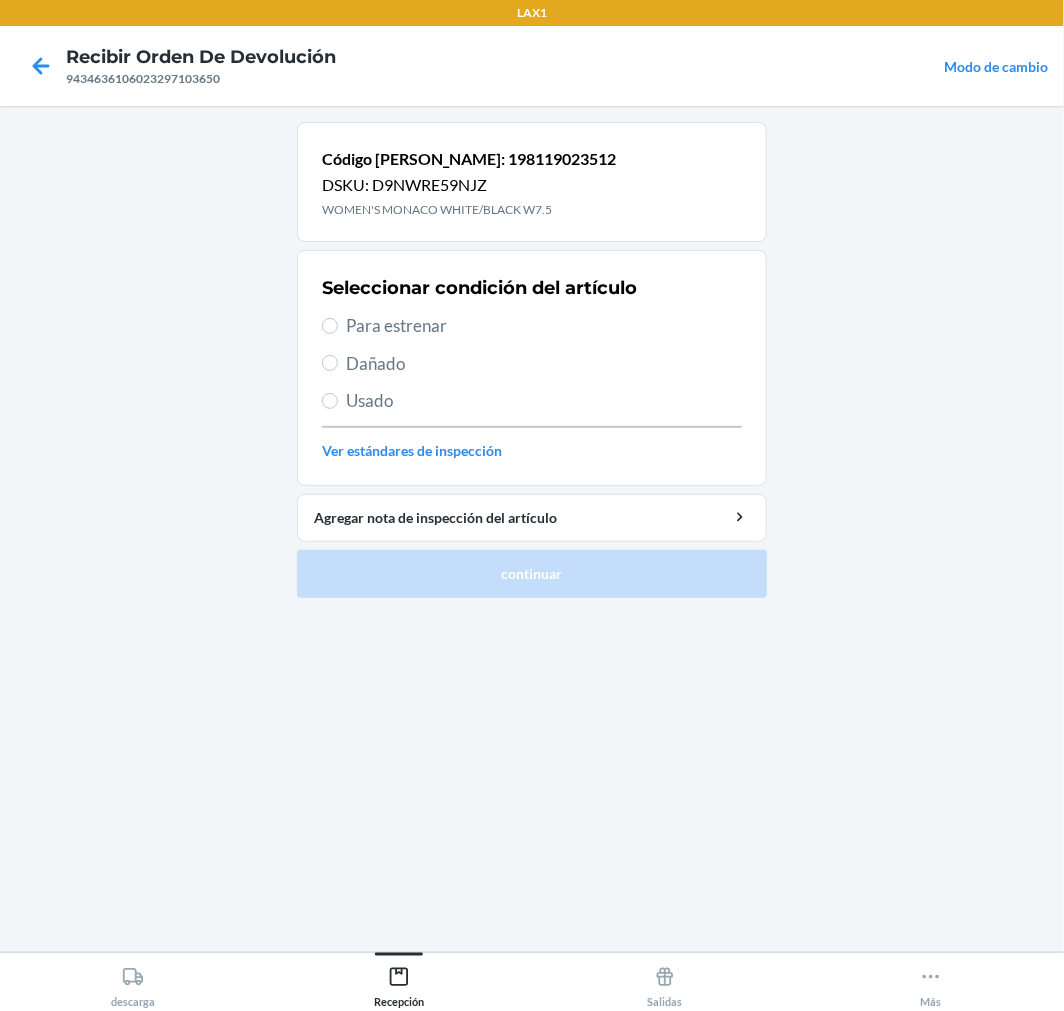 click on "Para estrenar" at bounding box center [544, 326] 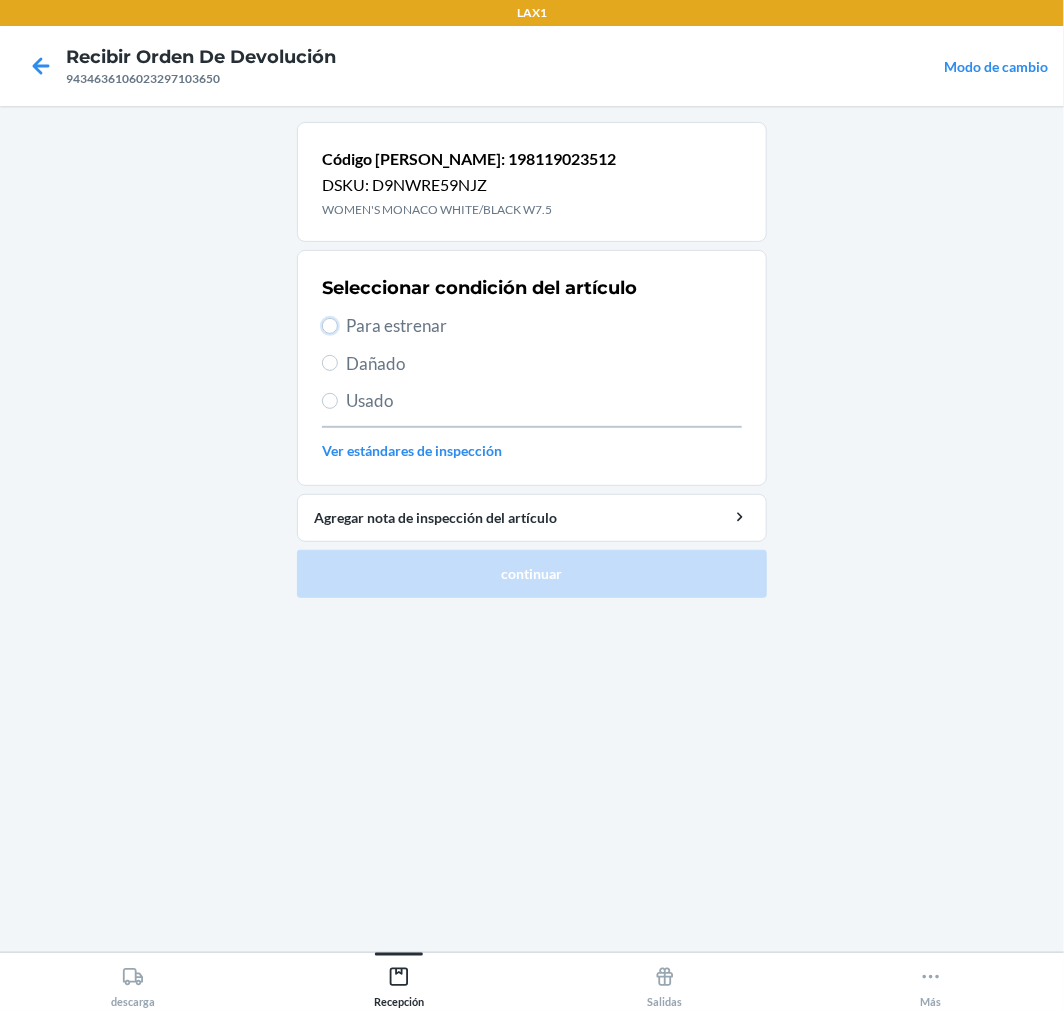 click on "Para estrenar" at bounding box center (330, 326) 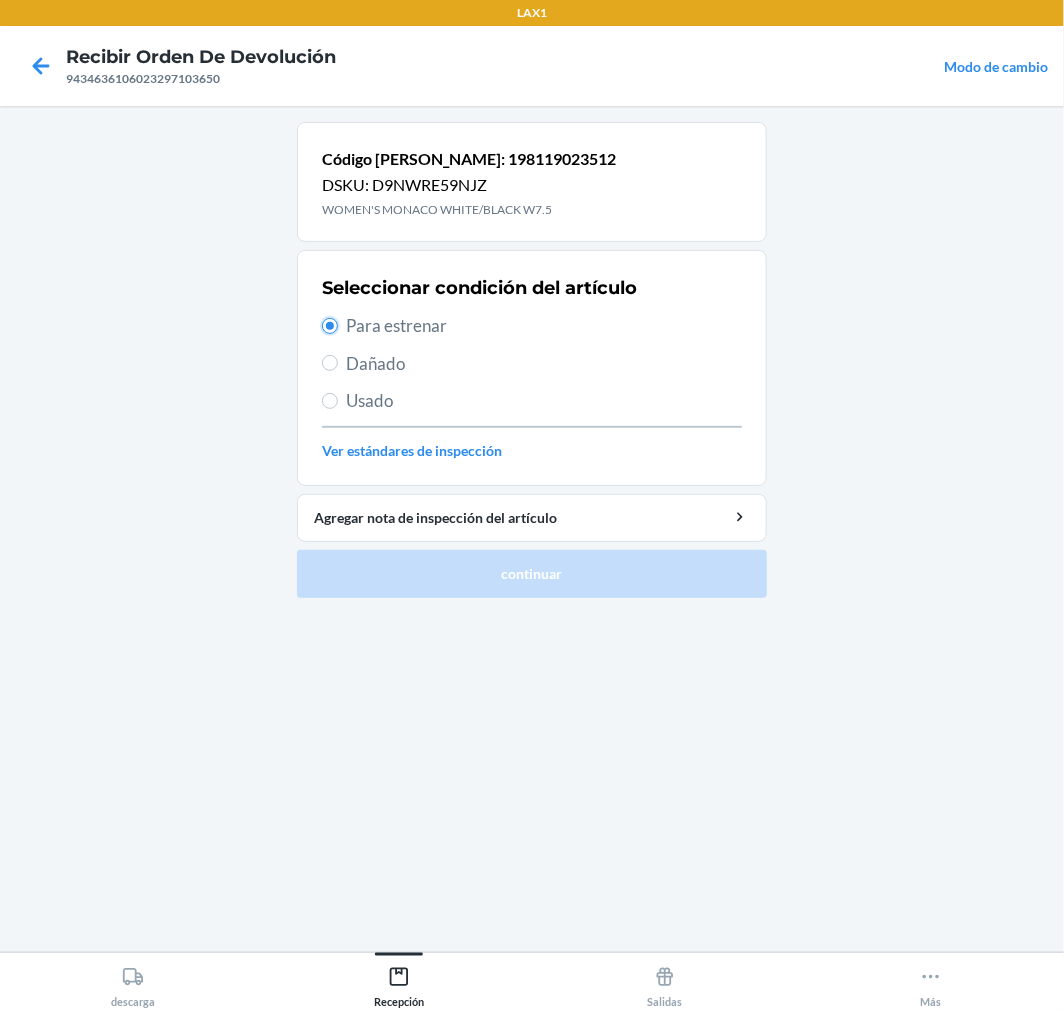 radio on "true" 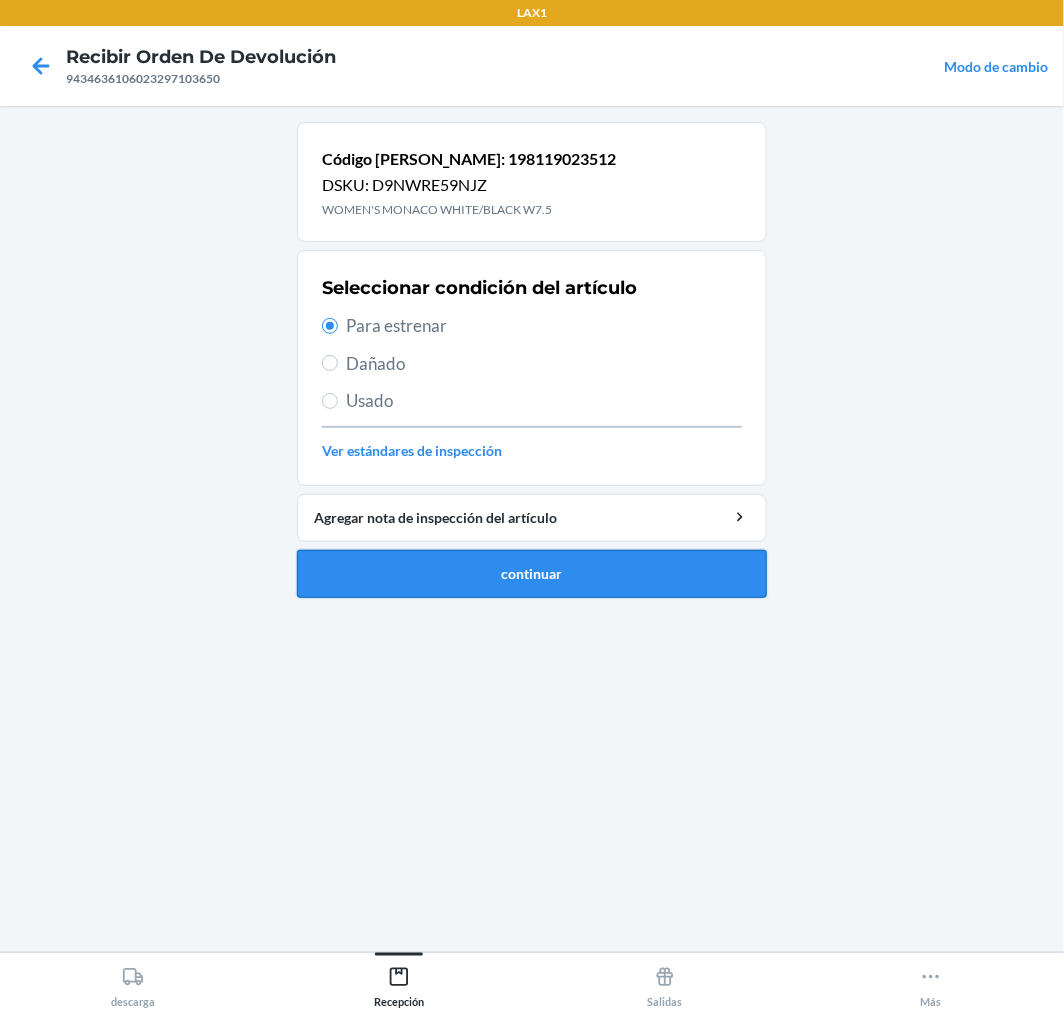 click on "continuar" at bounding box center (532, 574) 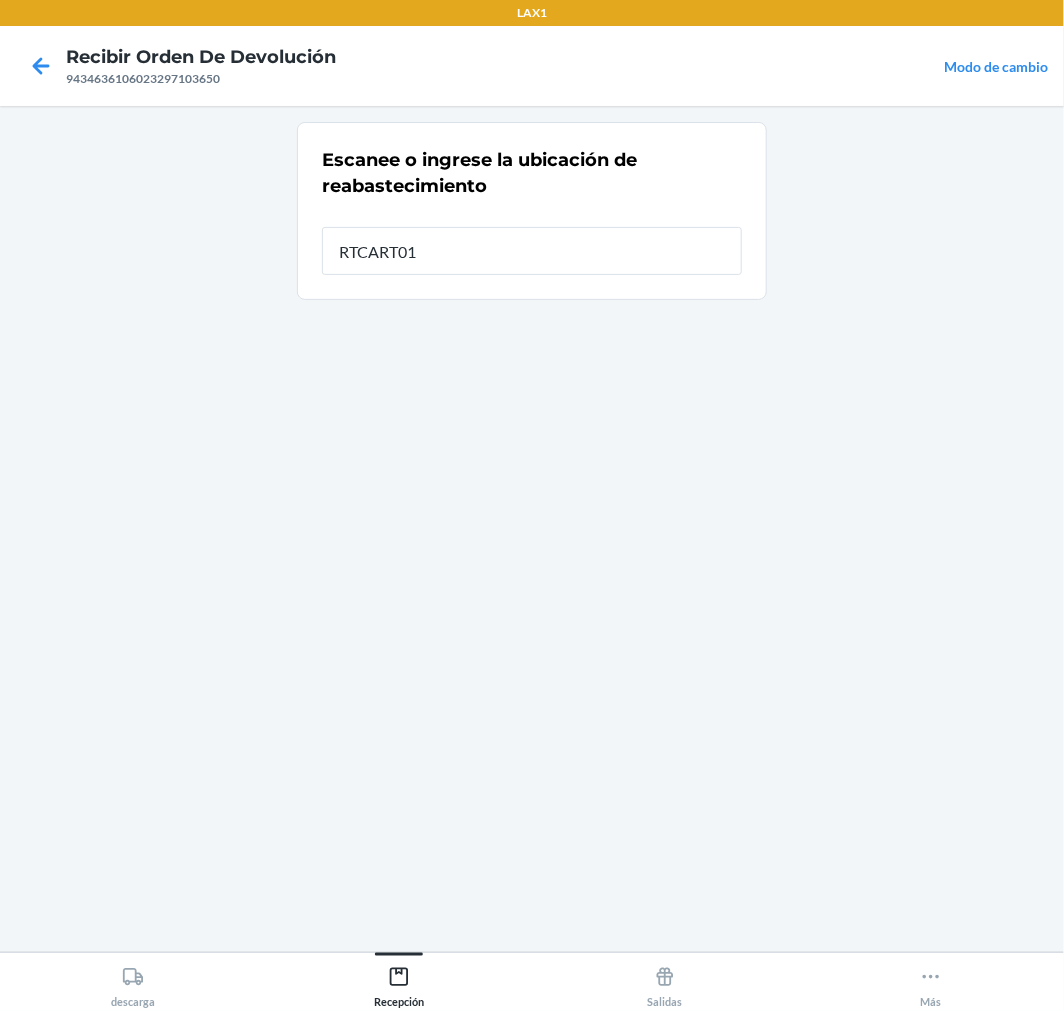 type on "RTCART018" 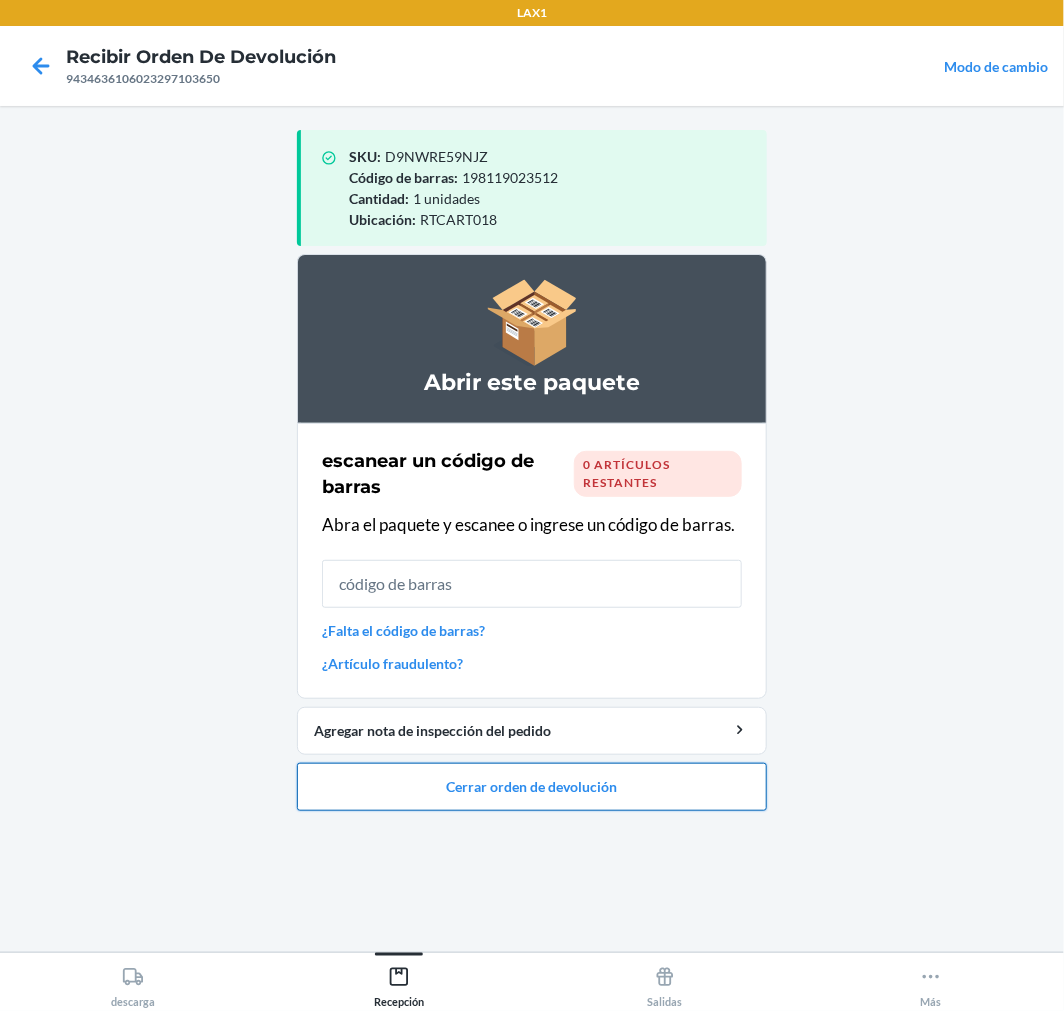 click on "Cerrar orden de devolución" at bounding box center (532, 787) 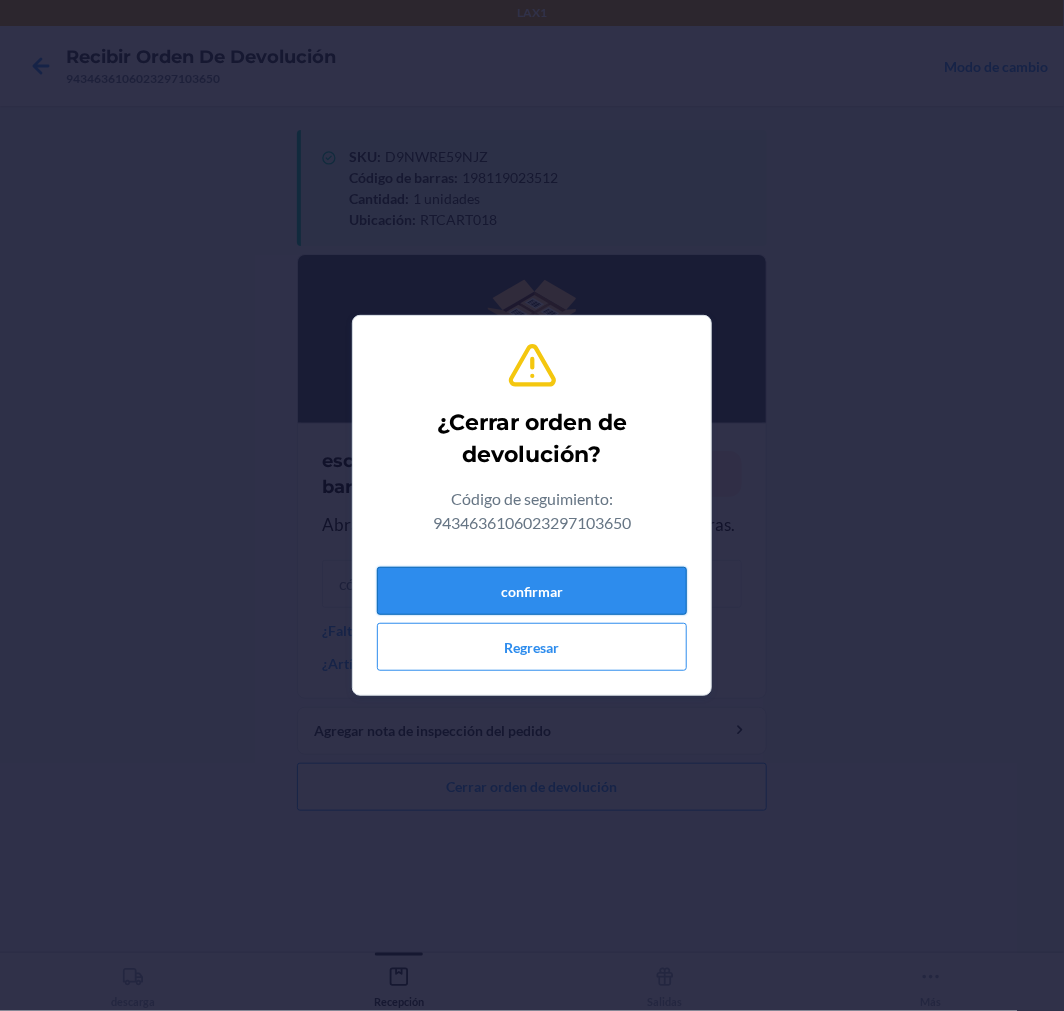 click on "confirmar" at bounding box center [532, 591] 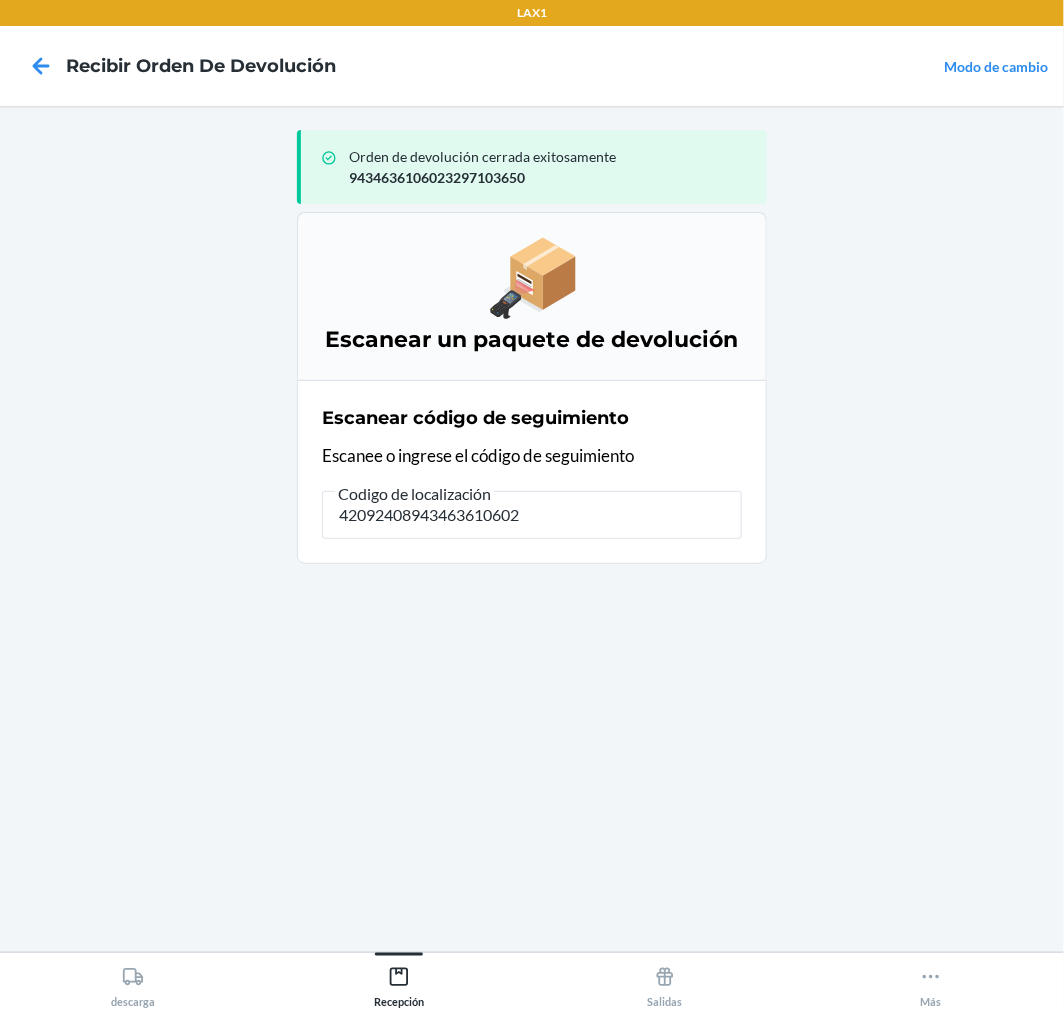 type on "420924089434636106023" 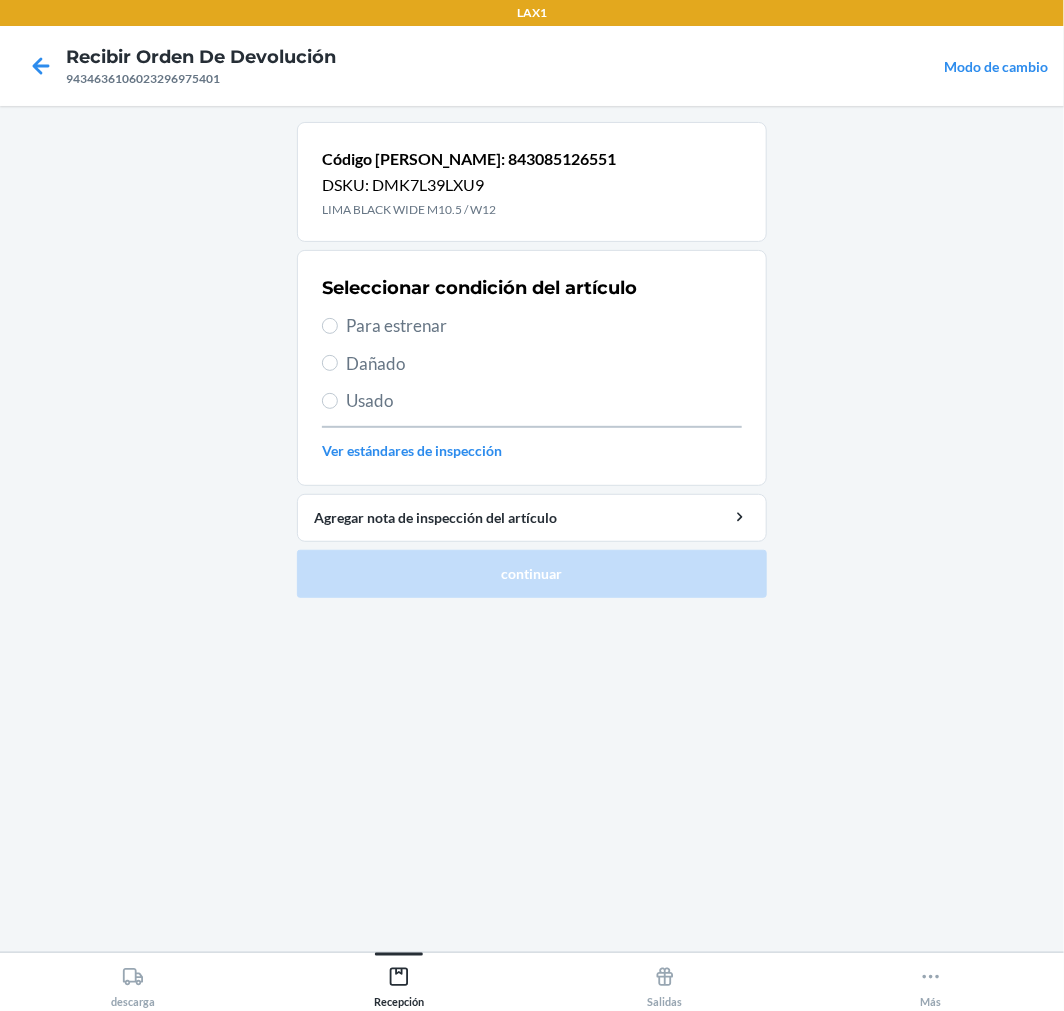 click on "Para estrenar" at bounding box center [544, 326] 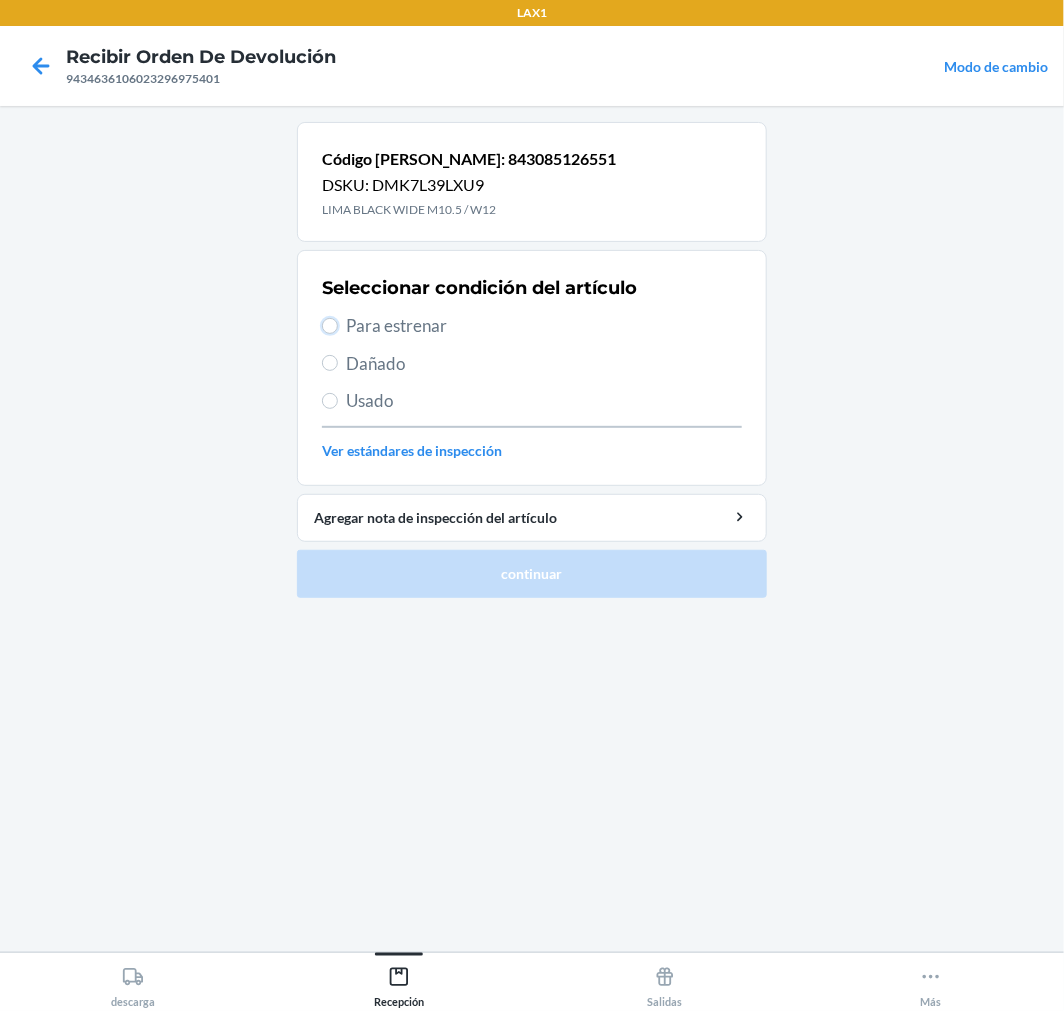 click on "Para estrenar" at bounding box center (330, 326) 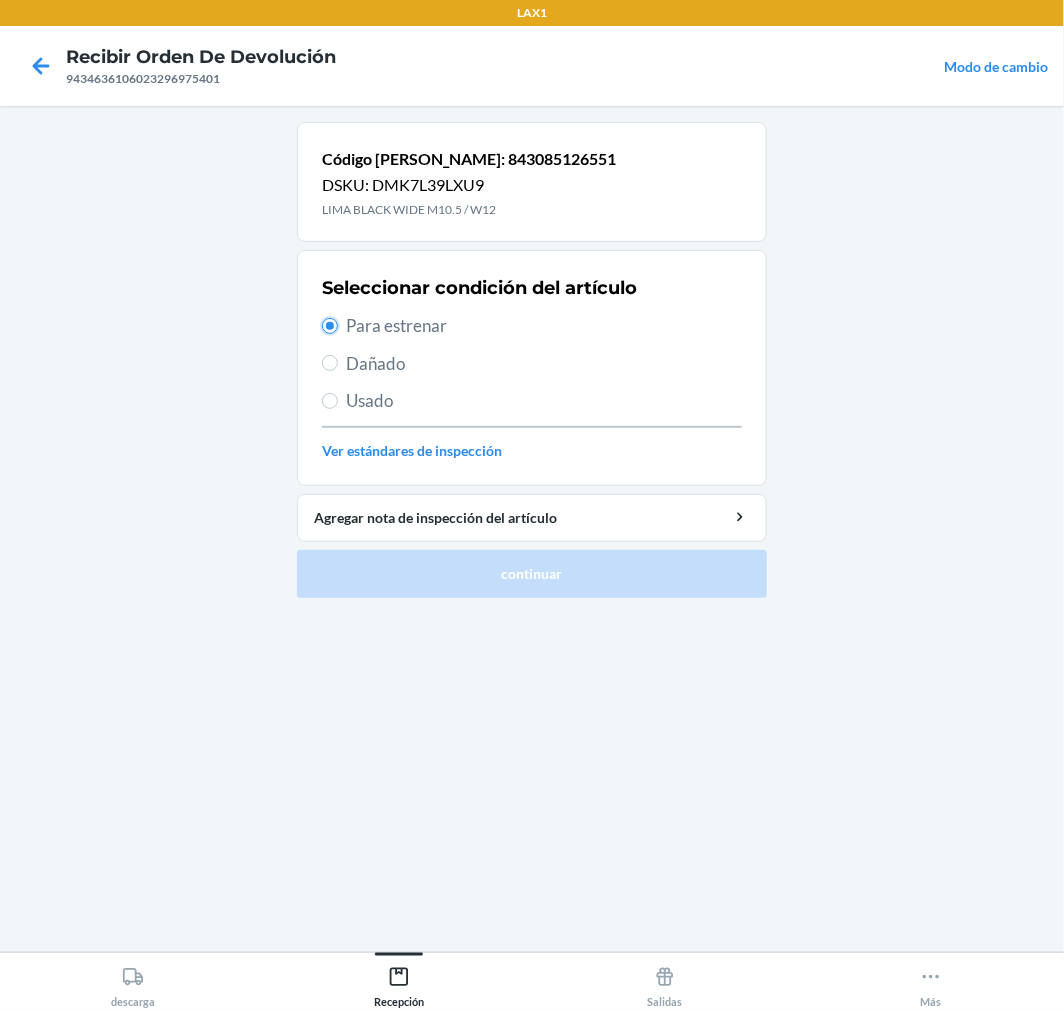 radio on "true" 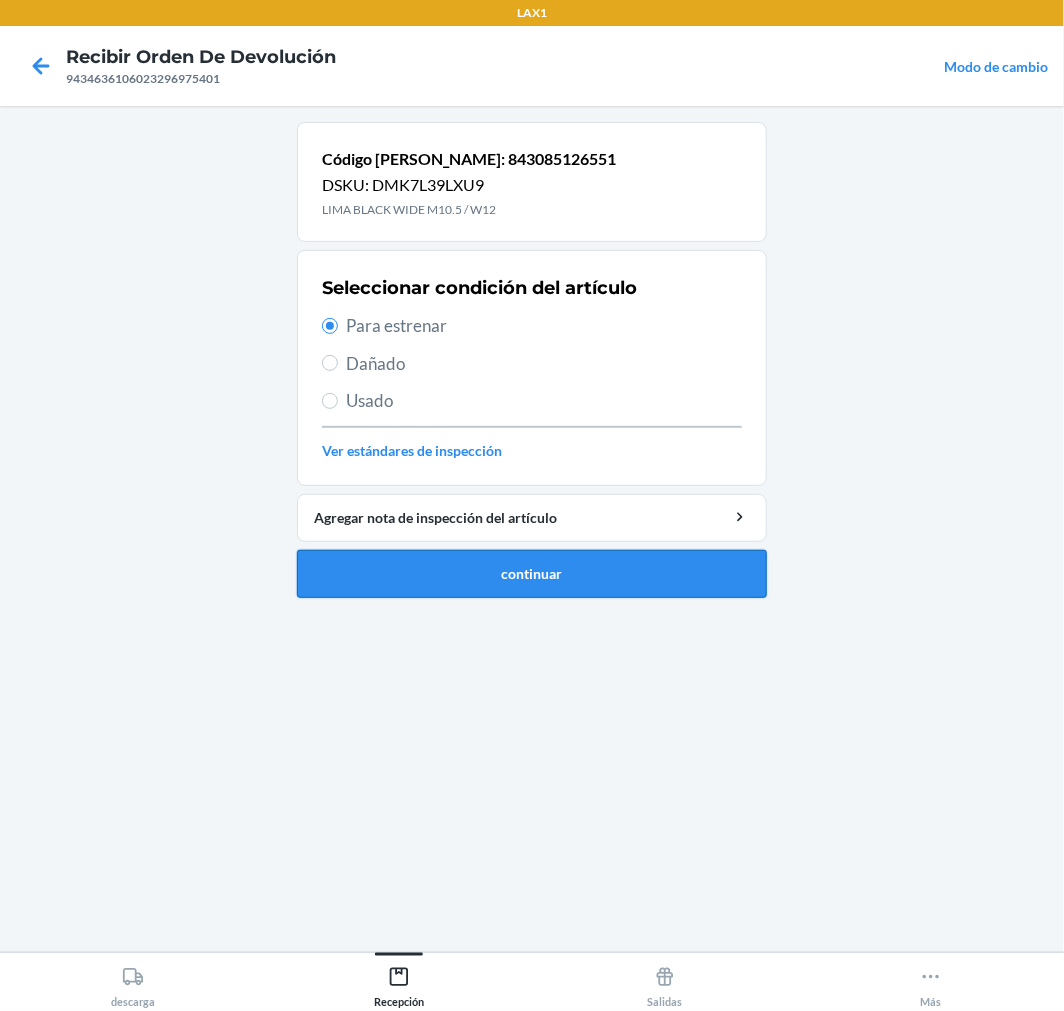 click on "continuar" at bounding box center (532, 574) 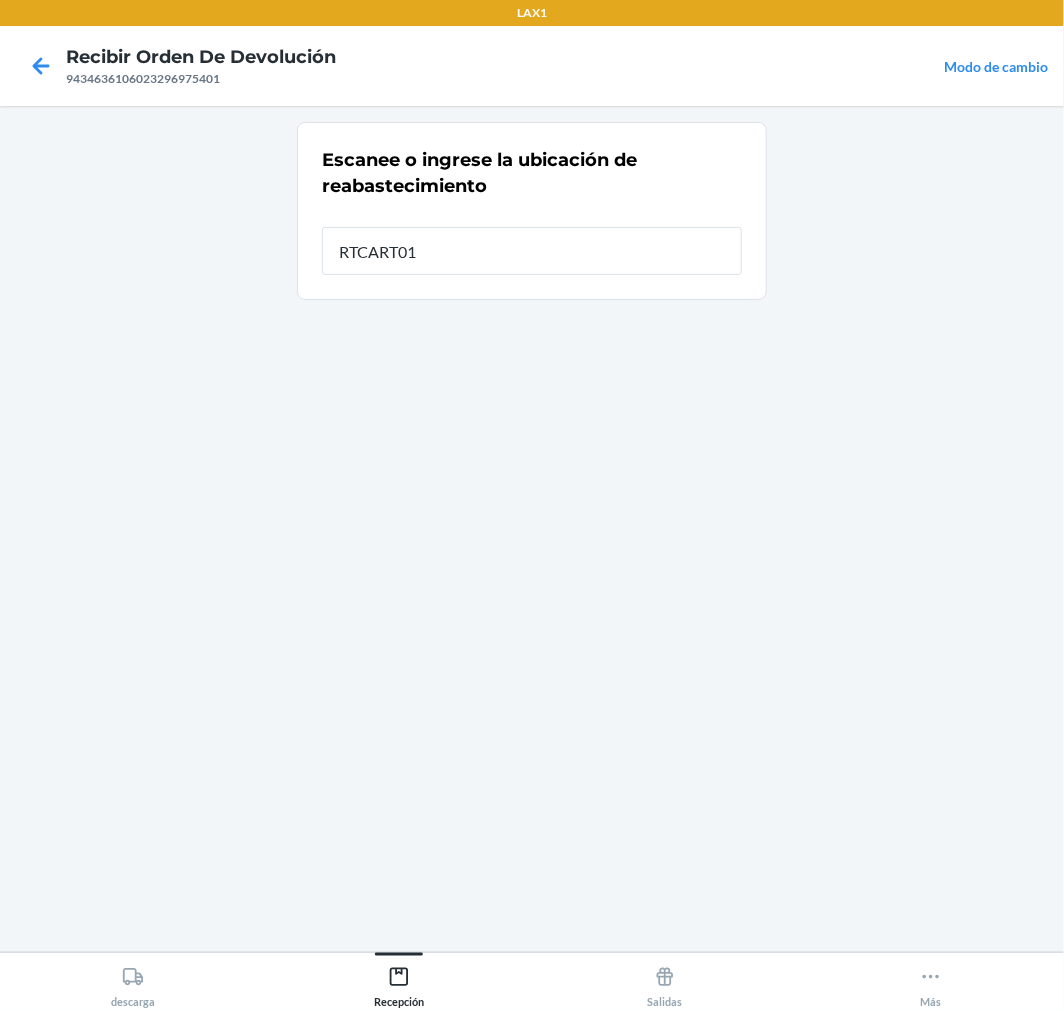 type on "RTCART018" 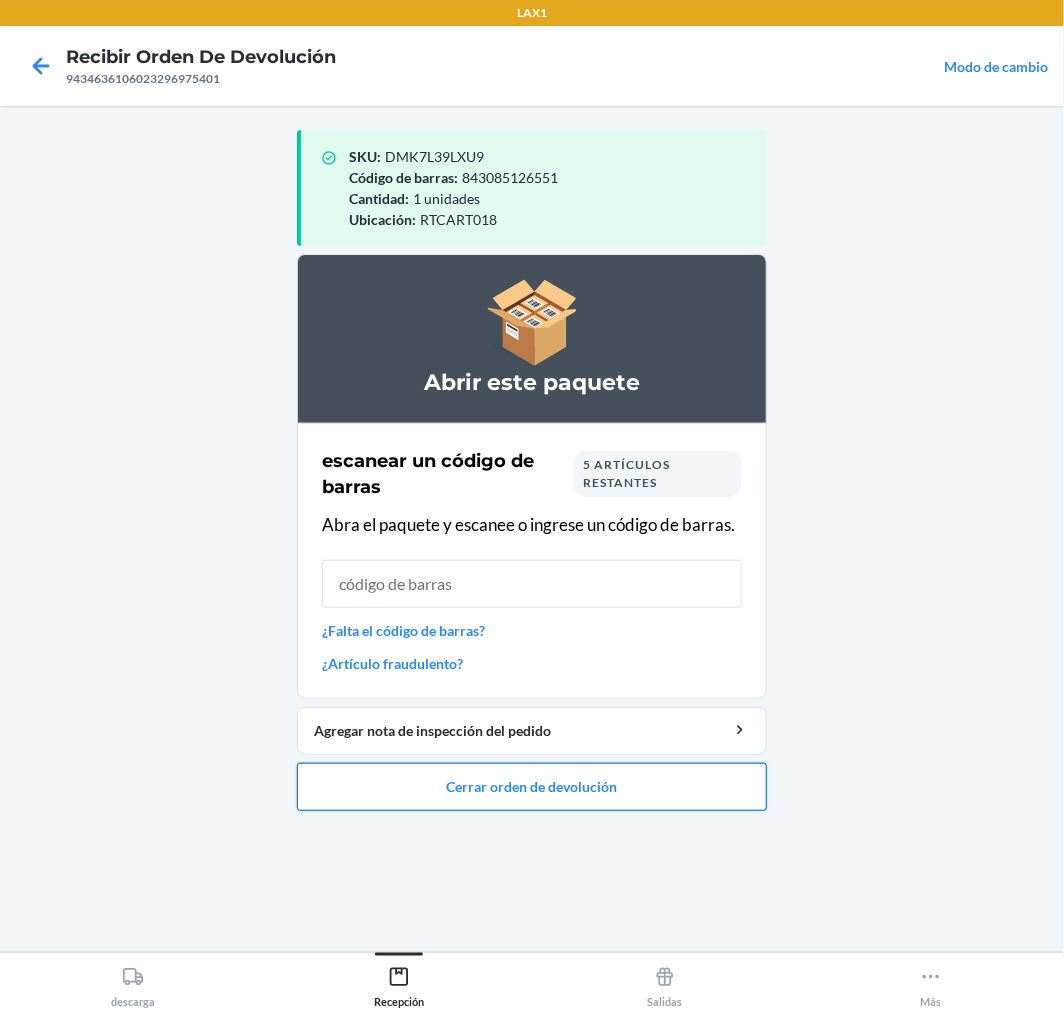 click on "Cerrar orden de devolución" at bounding box center (532, 787) 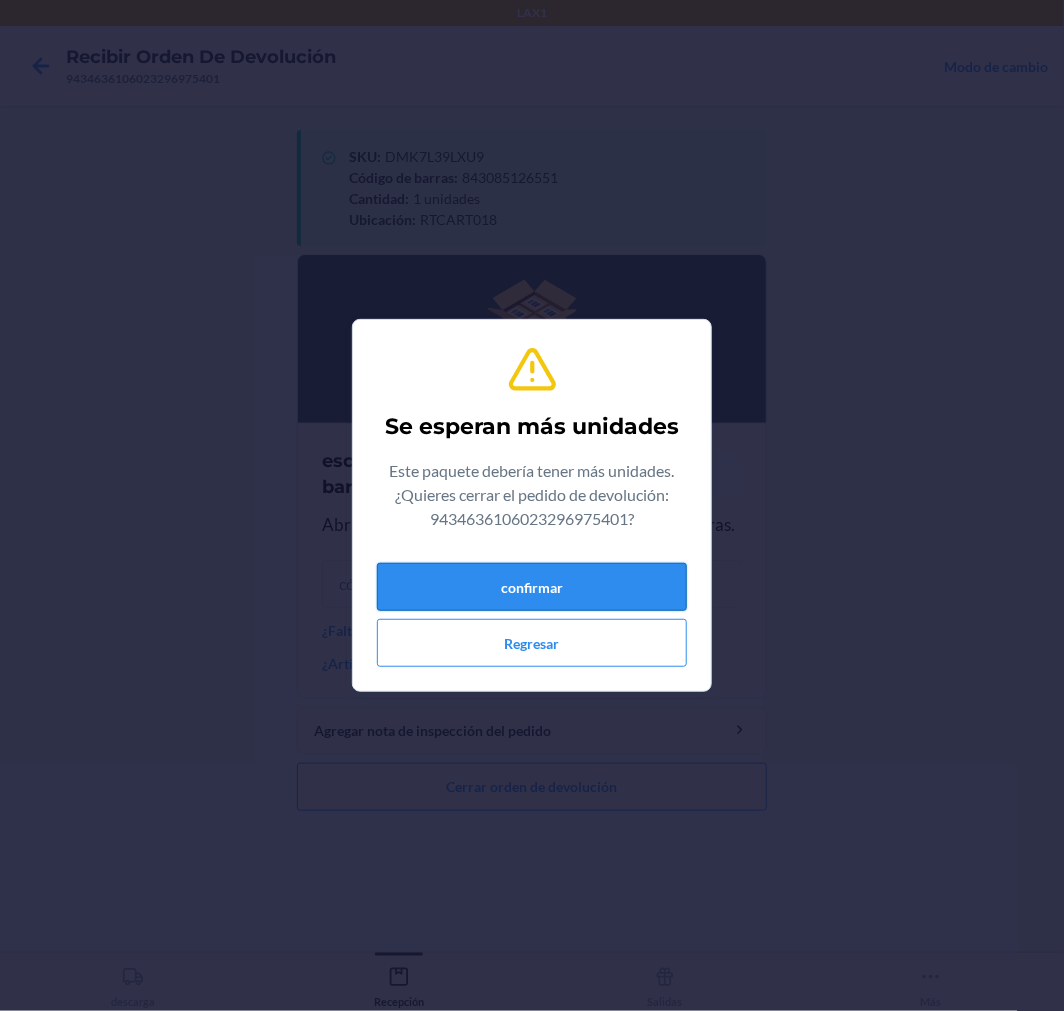 click on "confirmar" at bounding box center [532, 587] 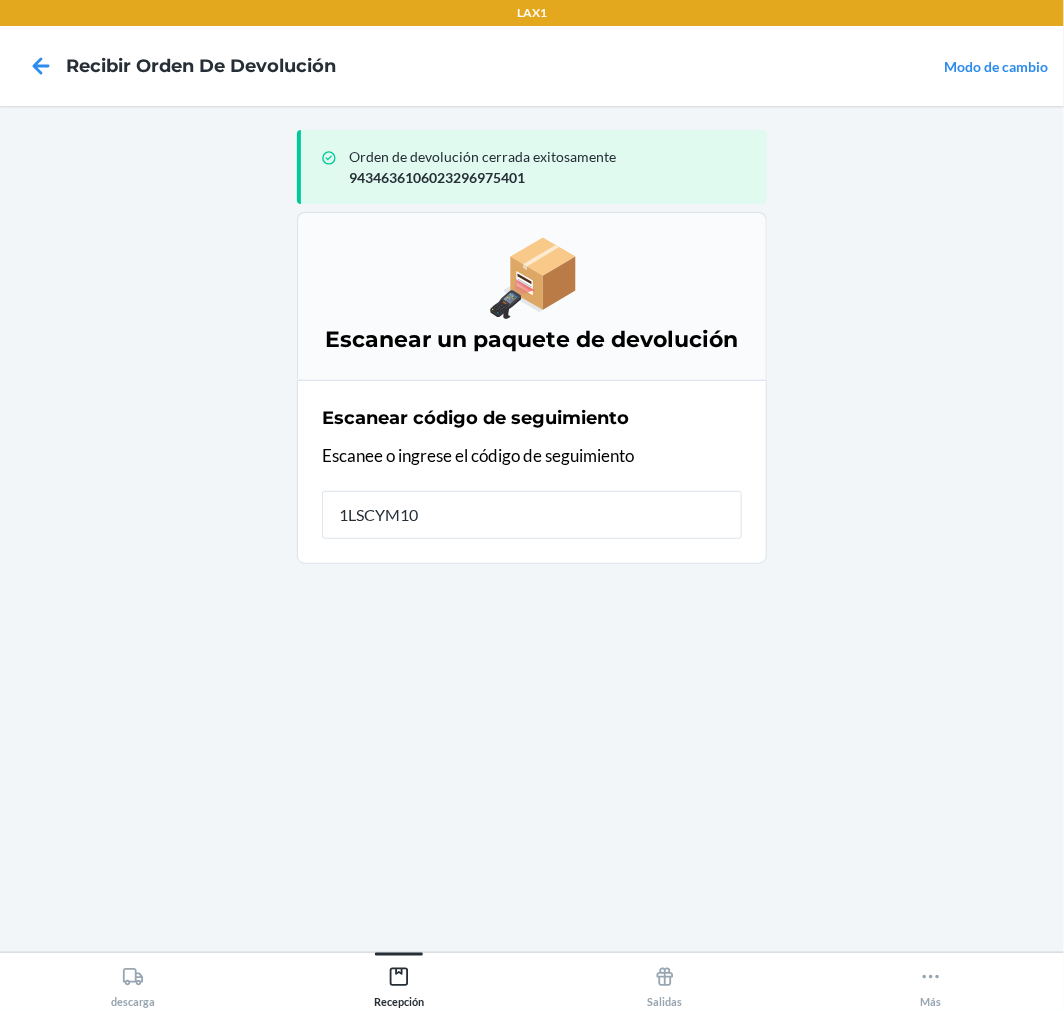 type on "1LSCYM100" 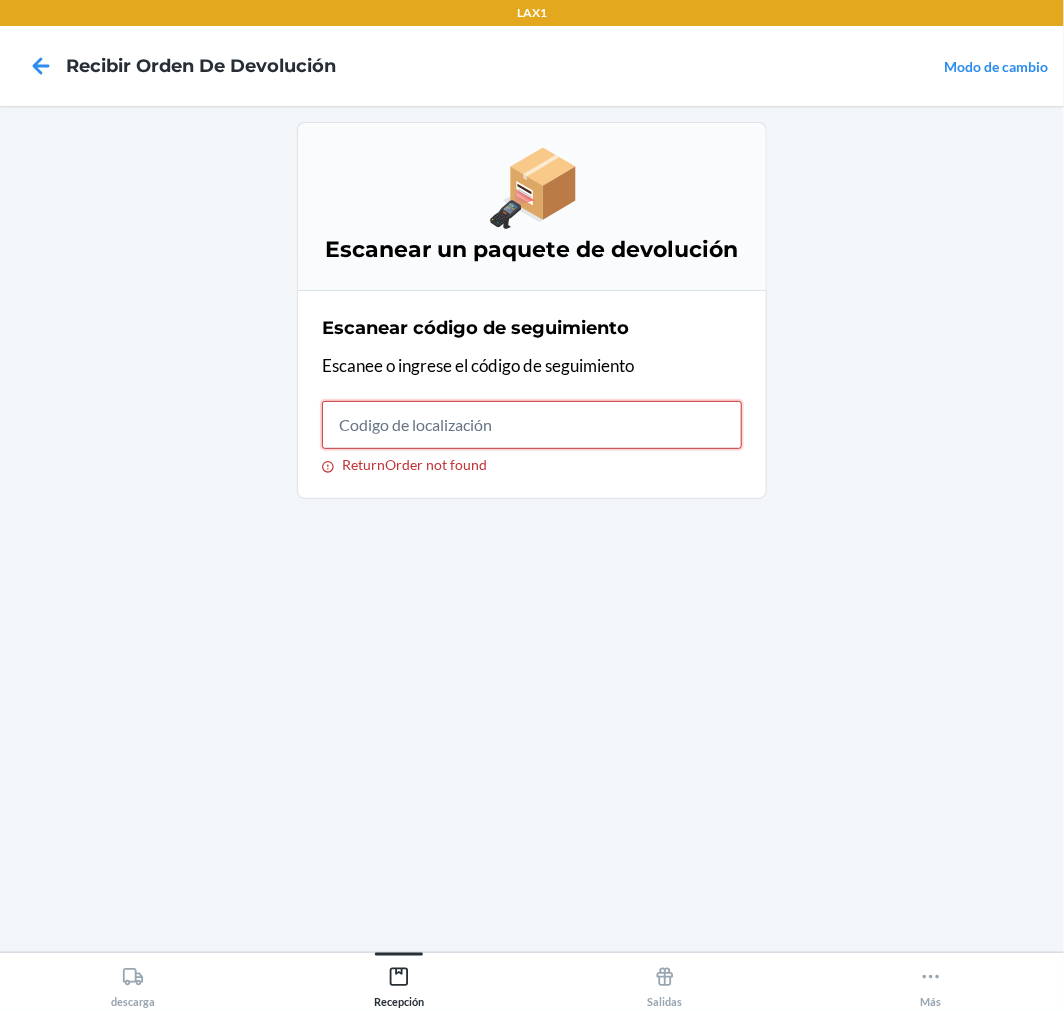 click on "ReturnOrder not found" at bounding box center [532, 425] 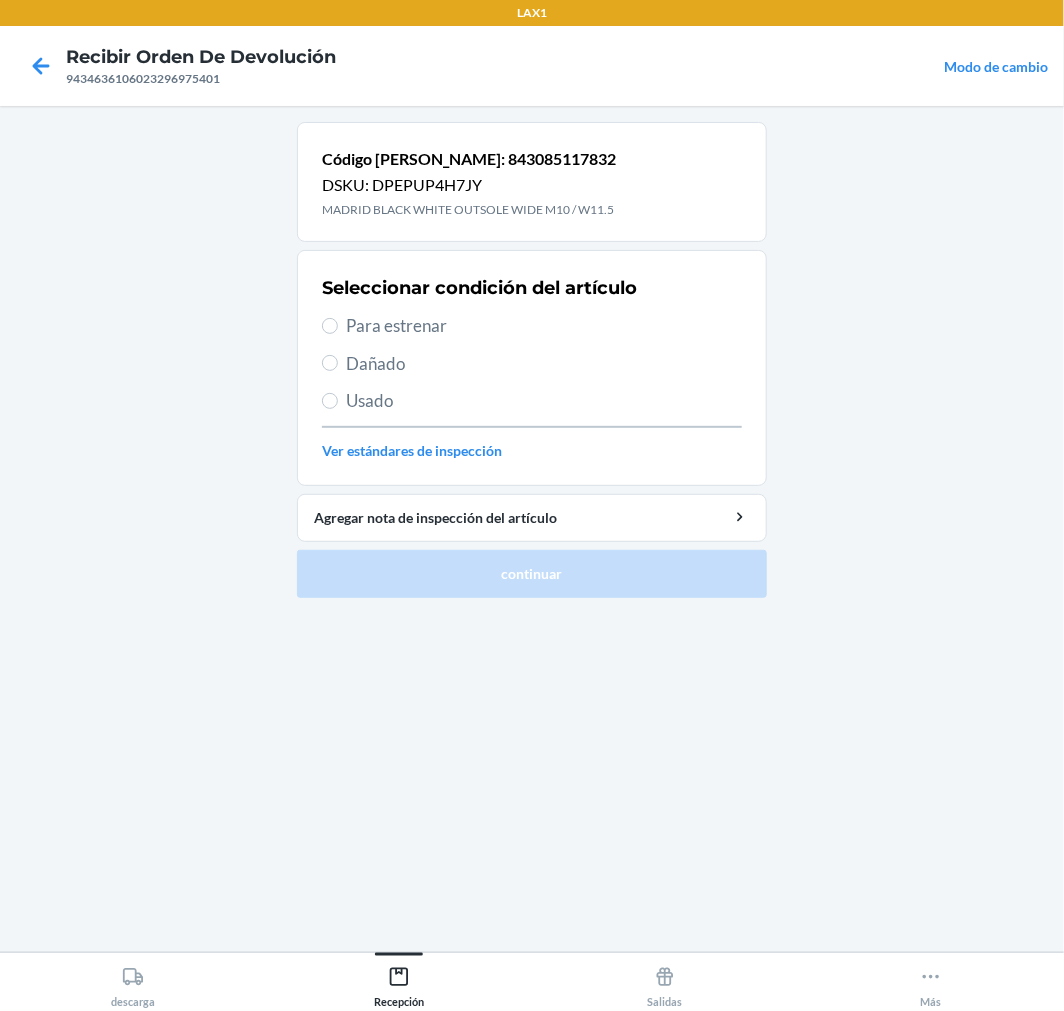 click on "Para estrenar" at bounding box center [544, 326] 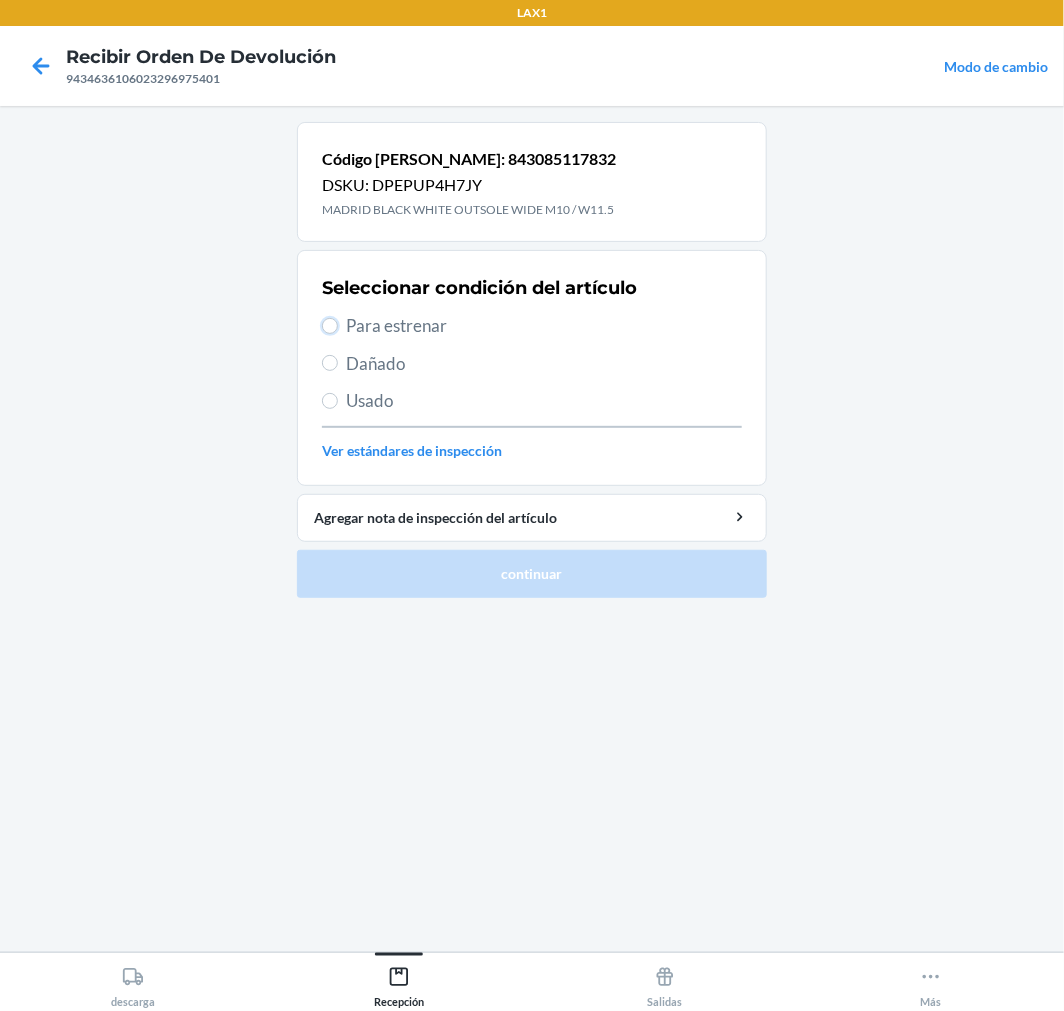 click on "Para estrenar" at bounding box center (330, 326) 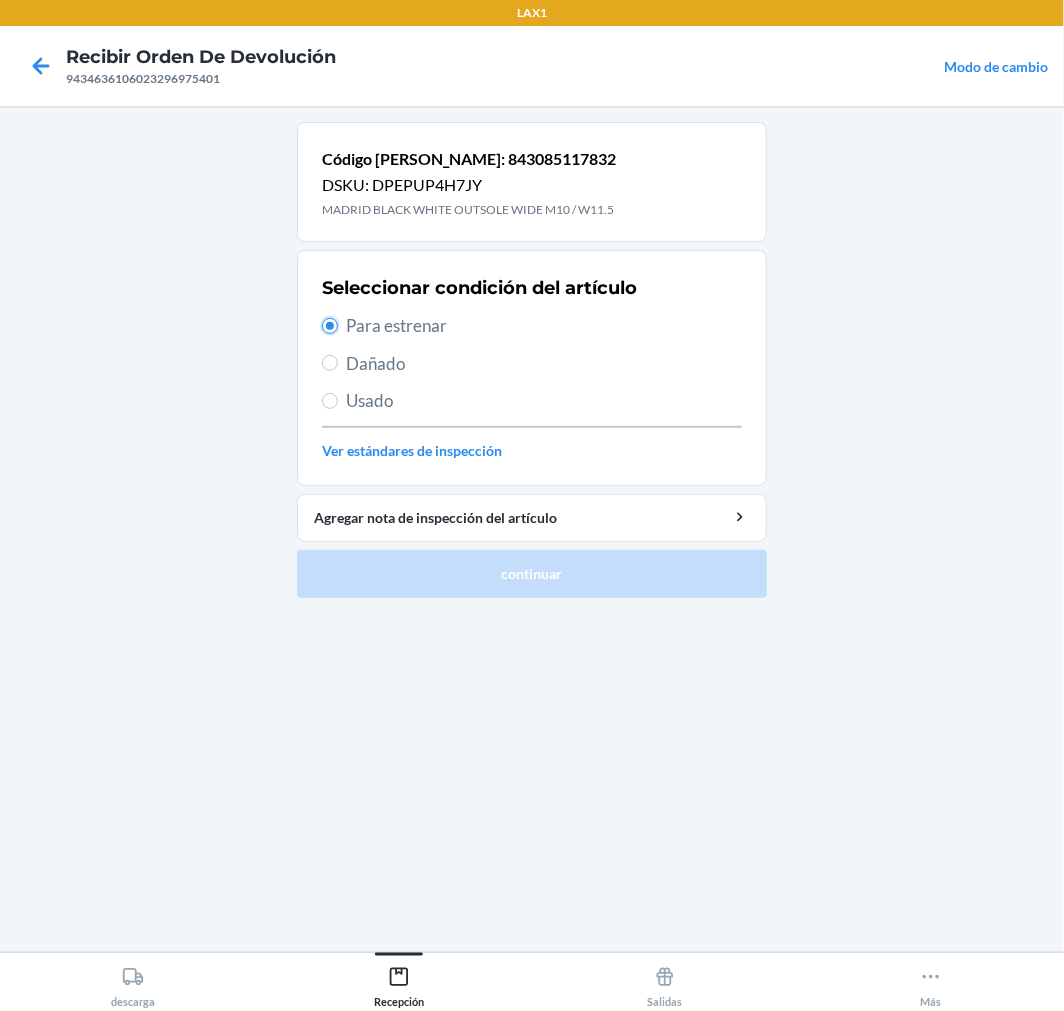 radio on "true" 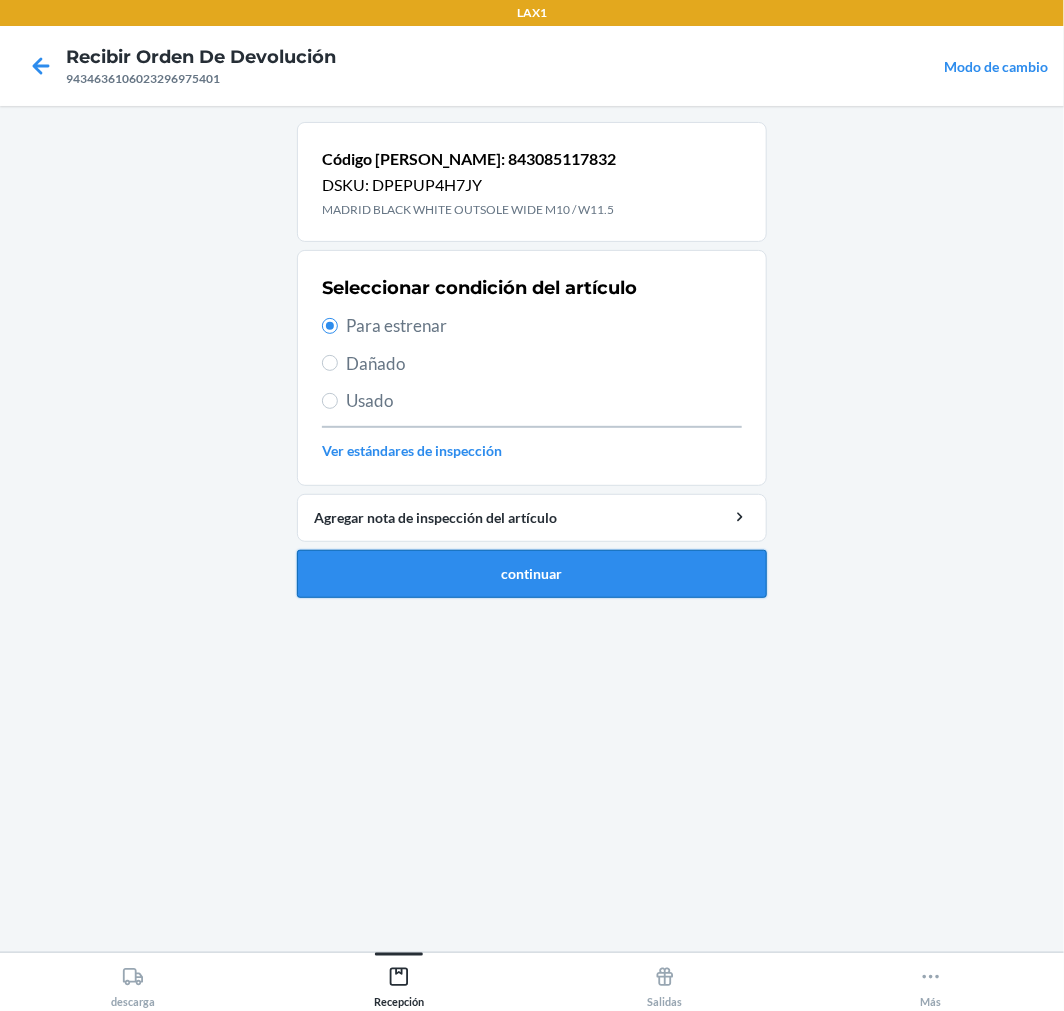 click on "continuar" at bounding box center (532, 574) 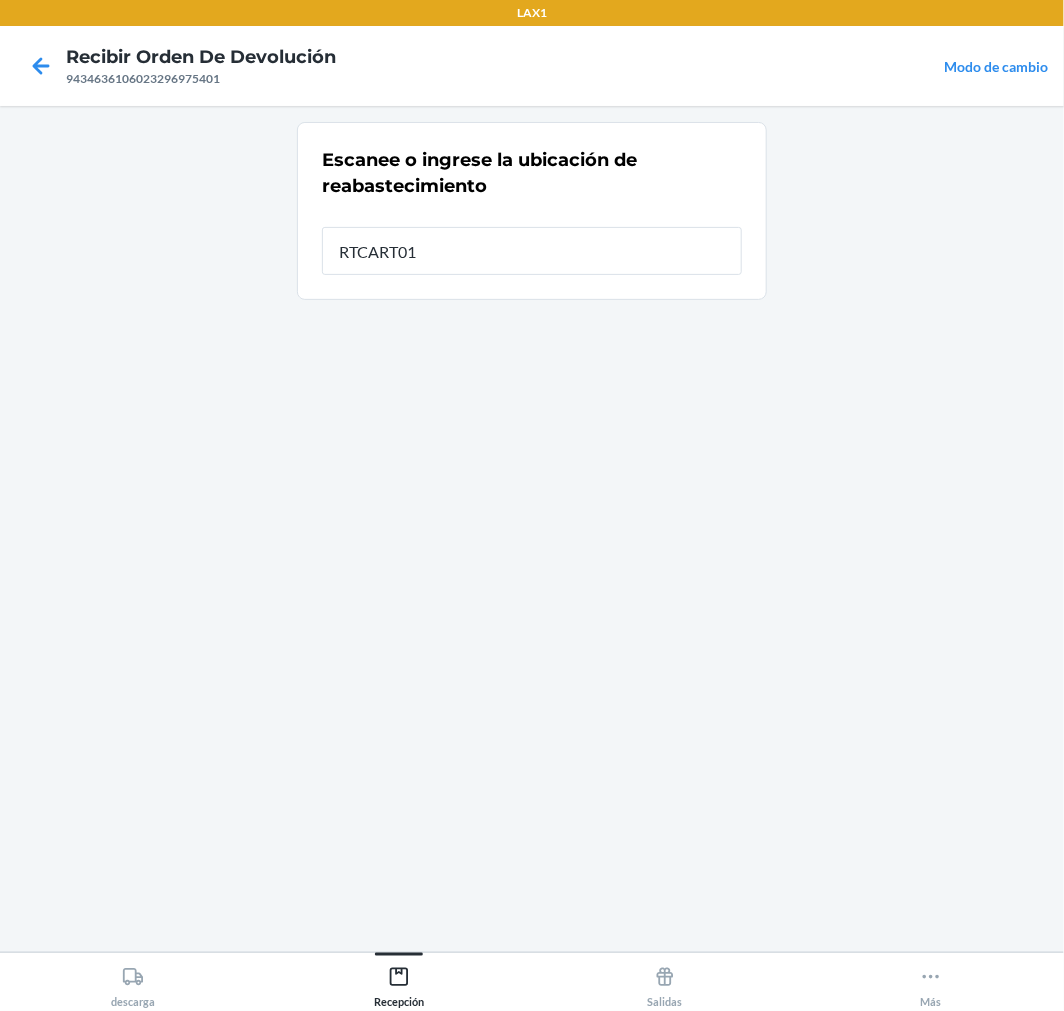 type on "RTCART018" 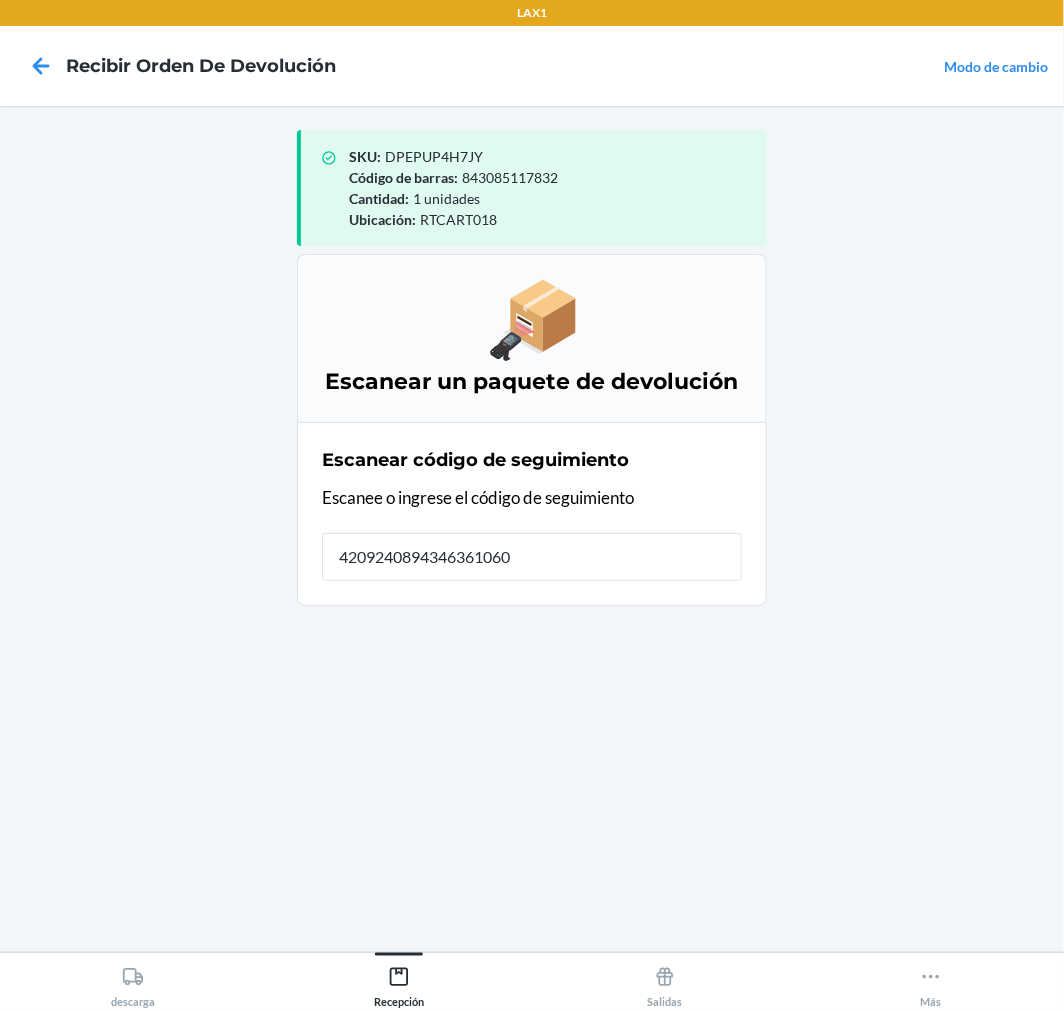 type on "42092408943463610602" 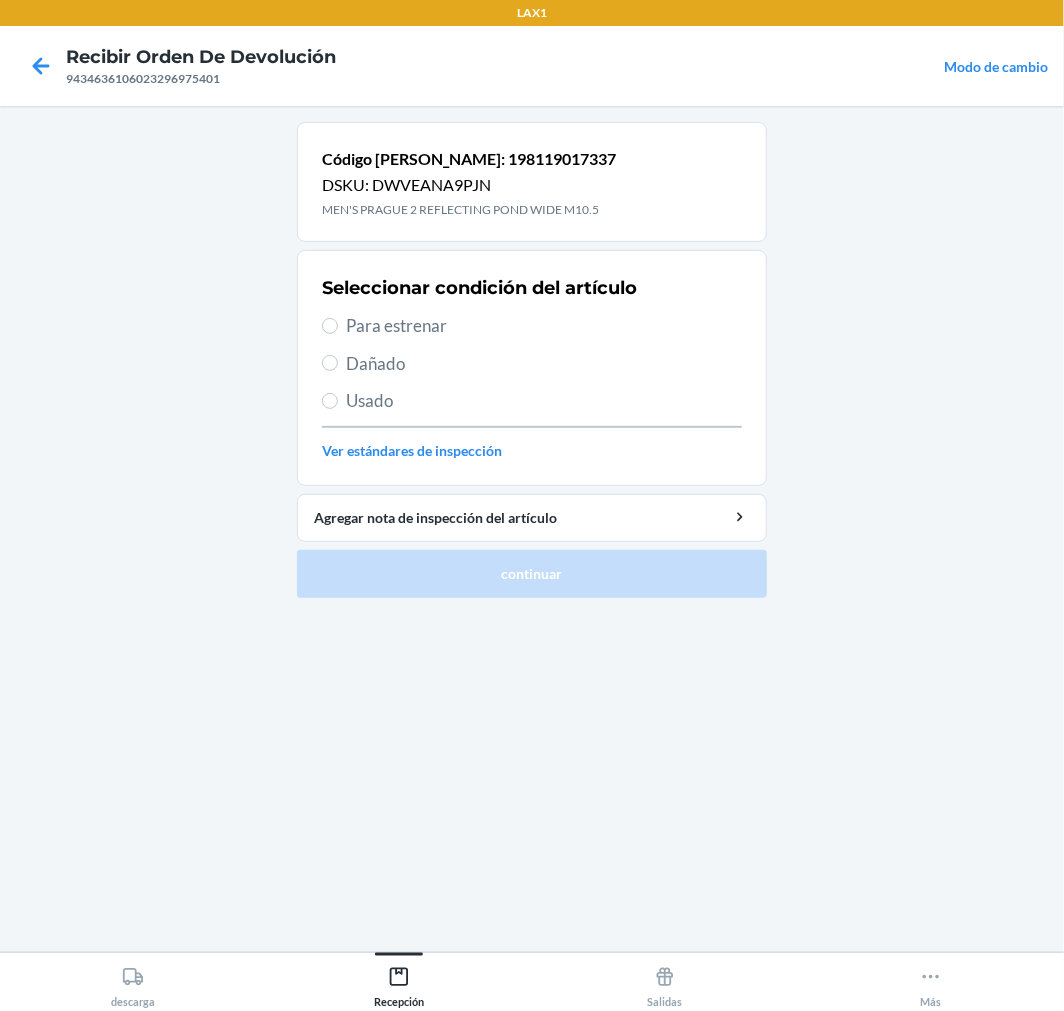 click on "Para estrenar" at bounding box center [544, 326] 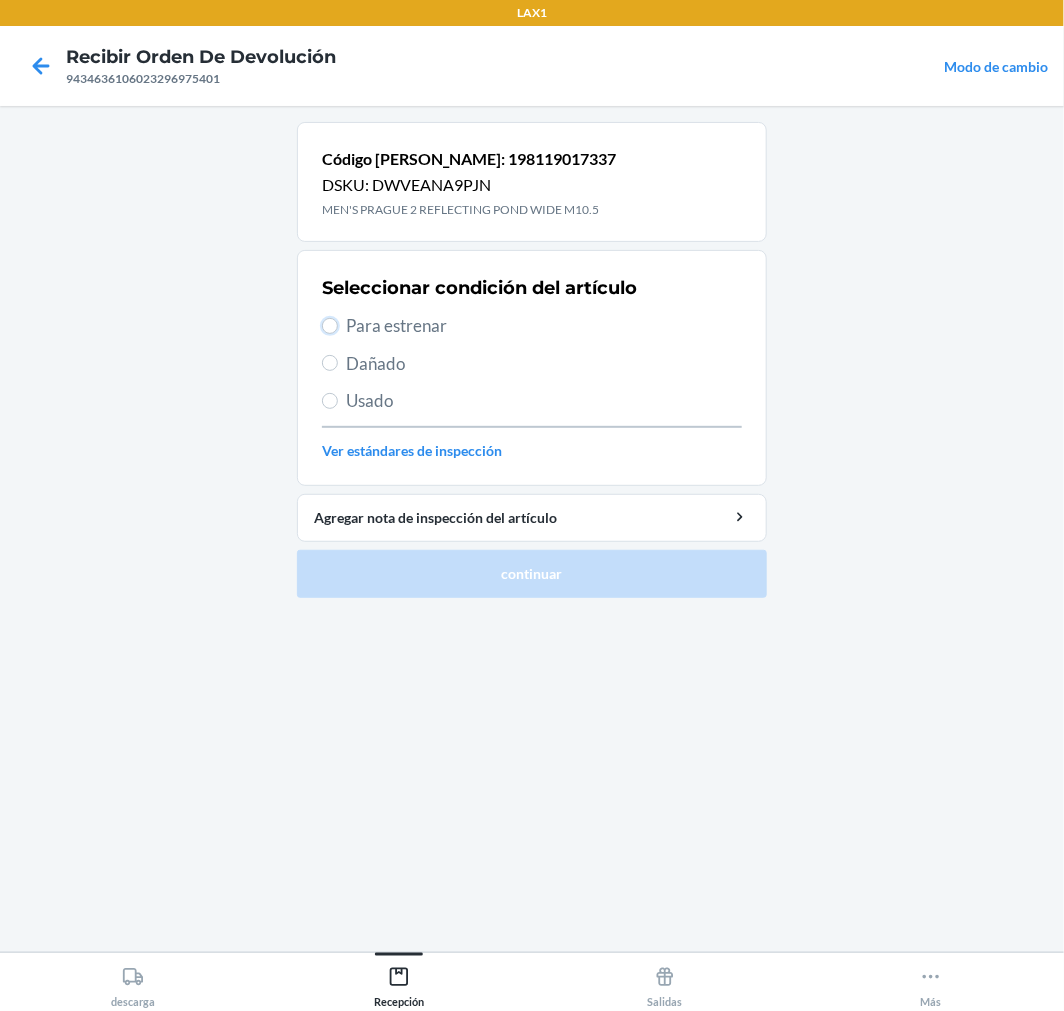 click on "Para estrenar" at bounding box center [330, 326] 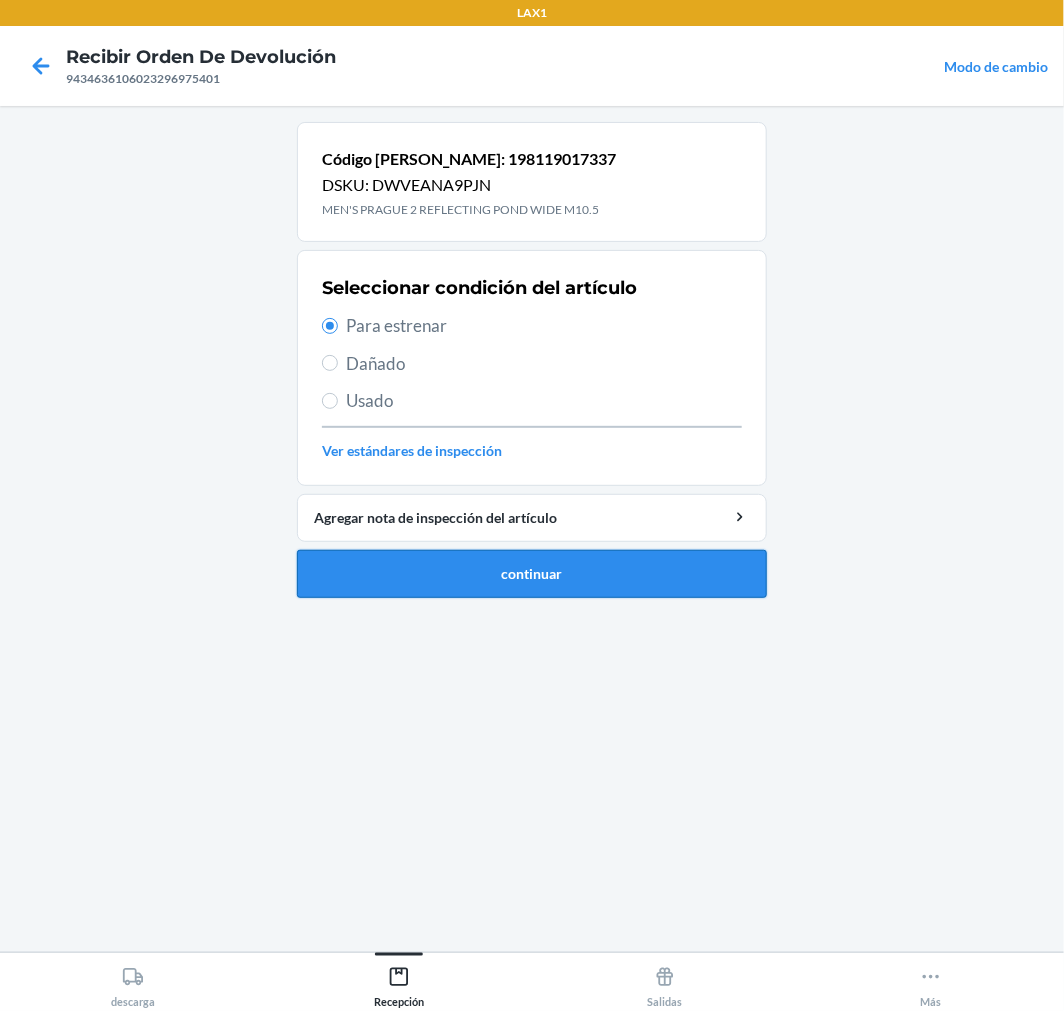 click on "continuar" at bounding box center (532, 574) 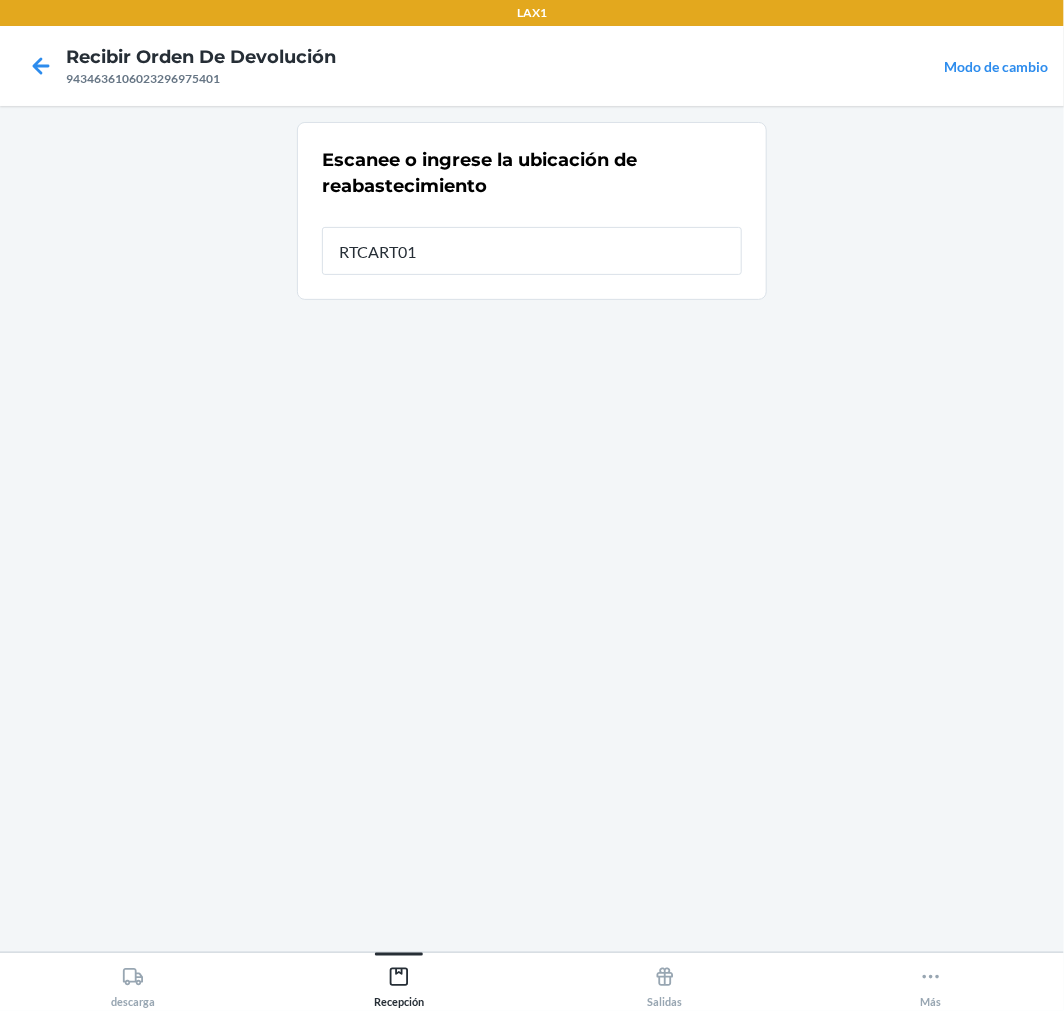 type on "RTCART018" 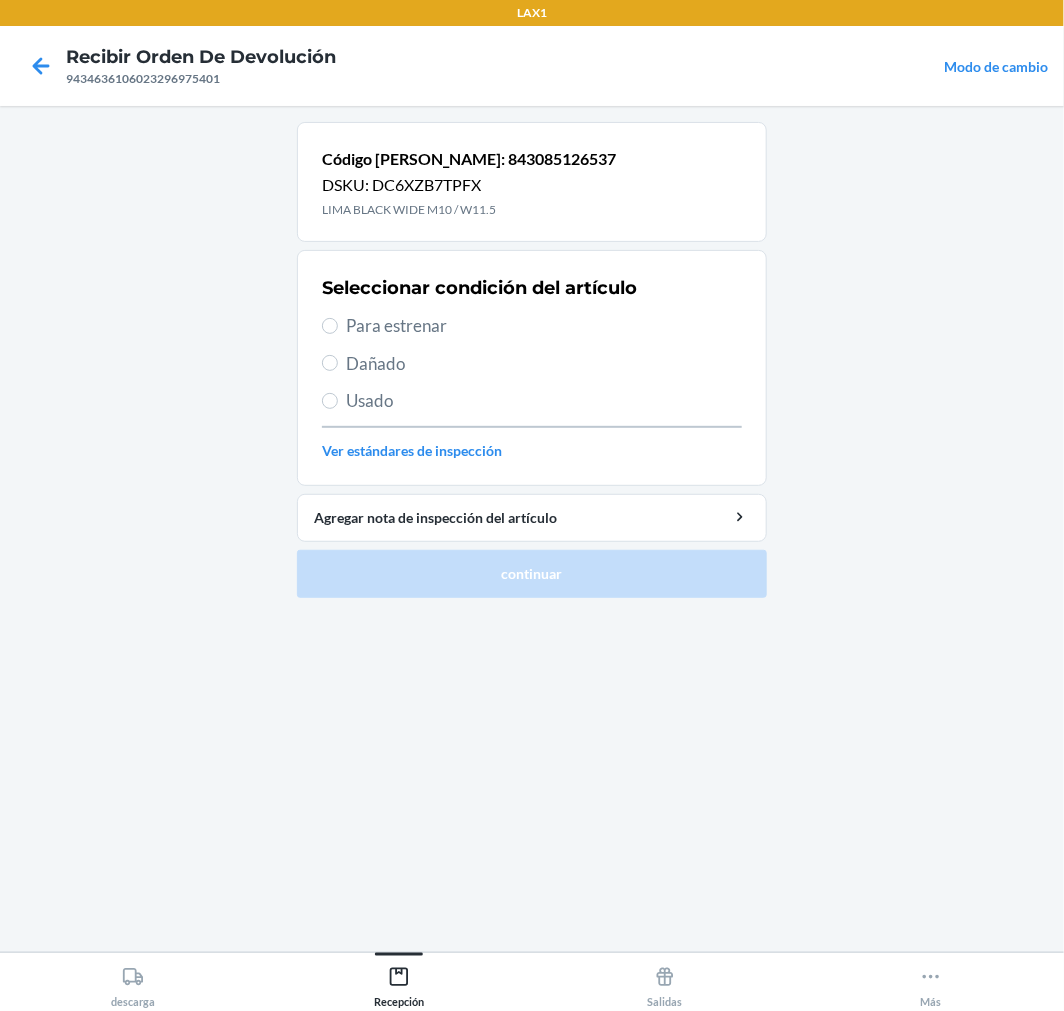click on "Para estrenar" at bounding box center (544, 326) 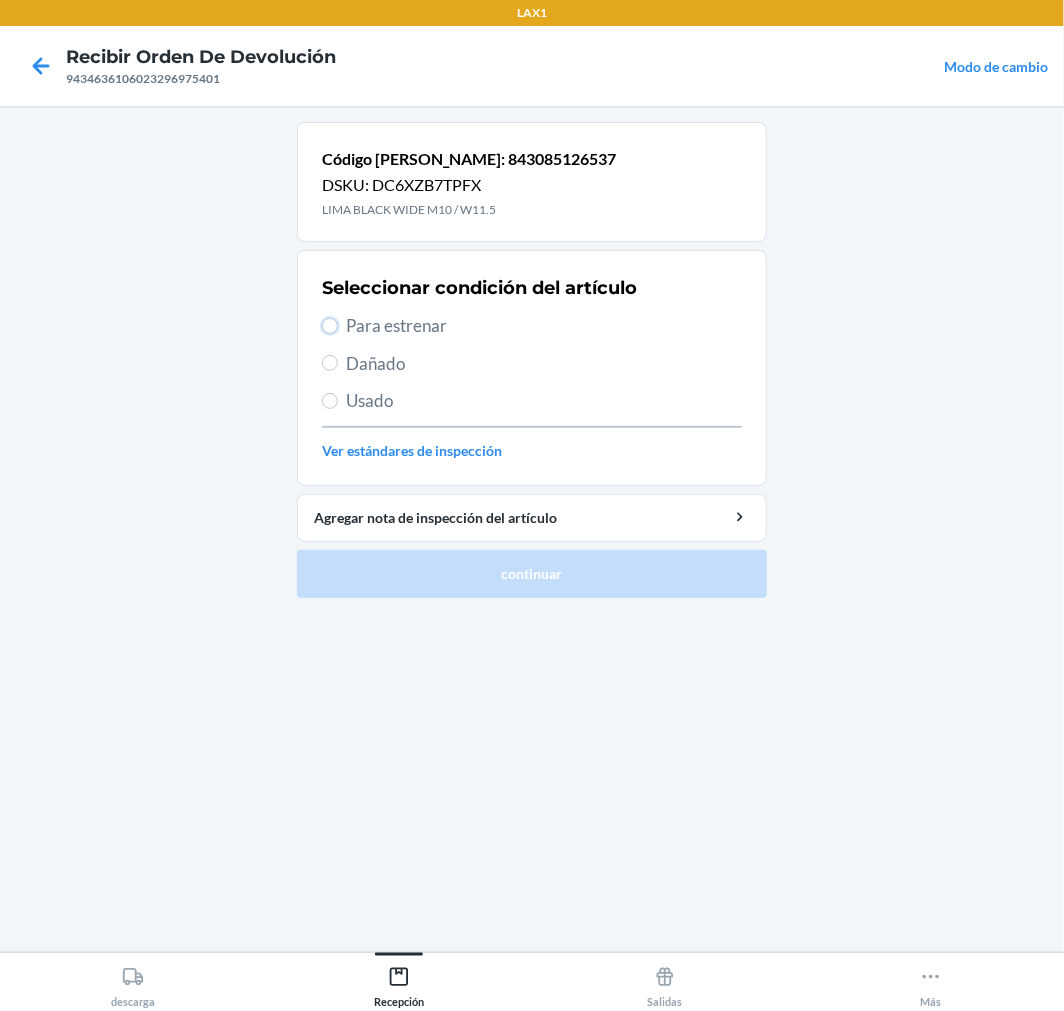 radio on "true" 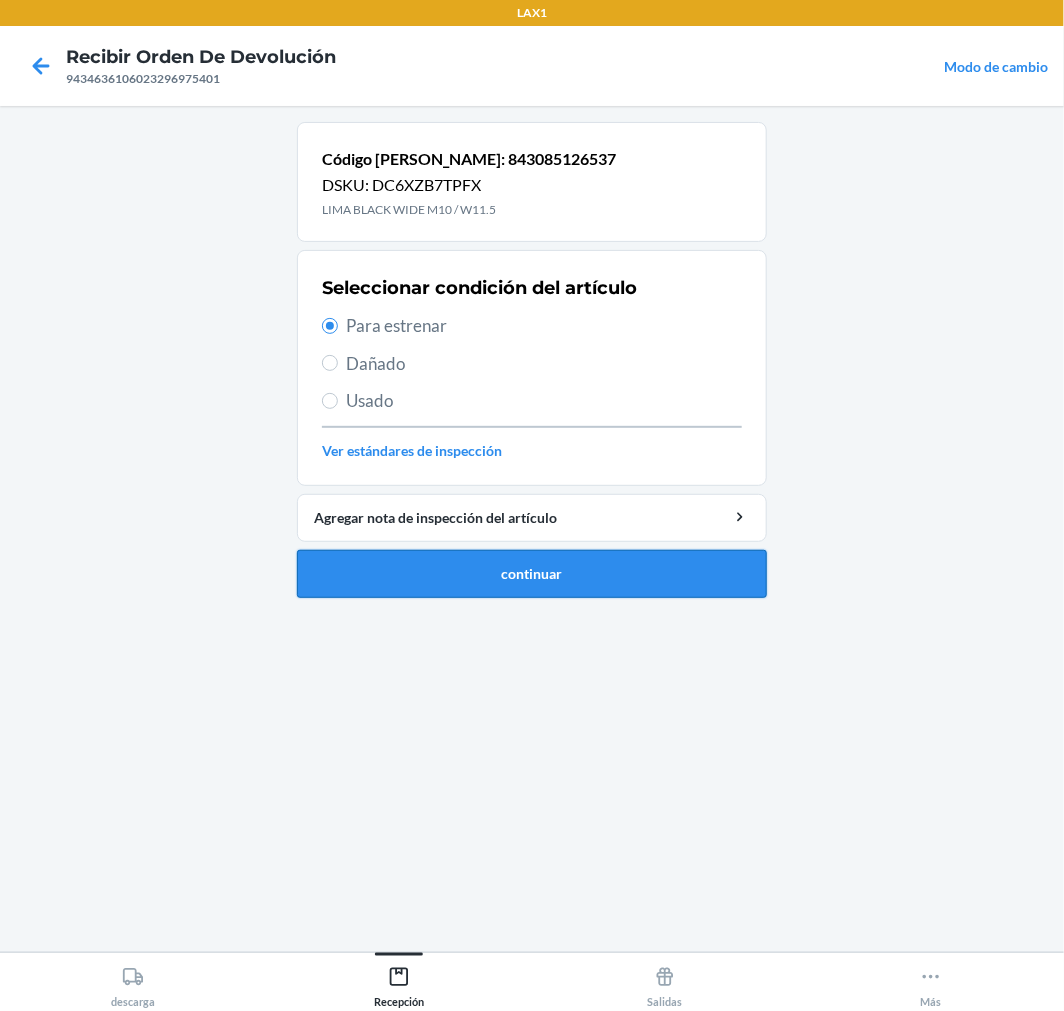 click on "continuar" at bounding box center (532, 574) 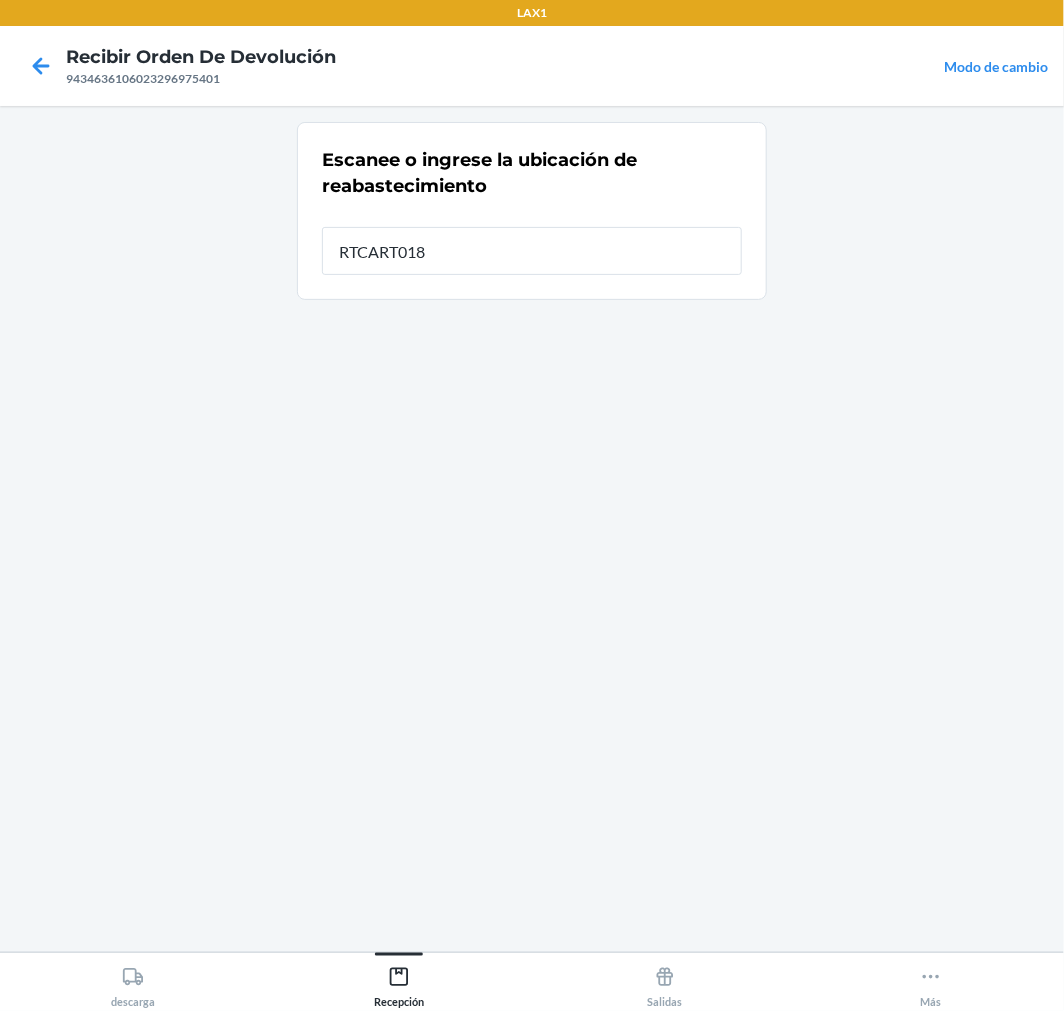 type on "RTCART018" 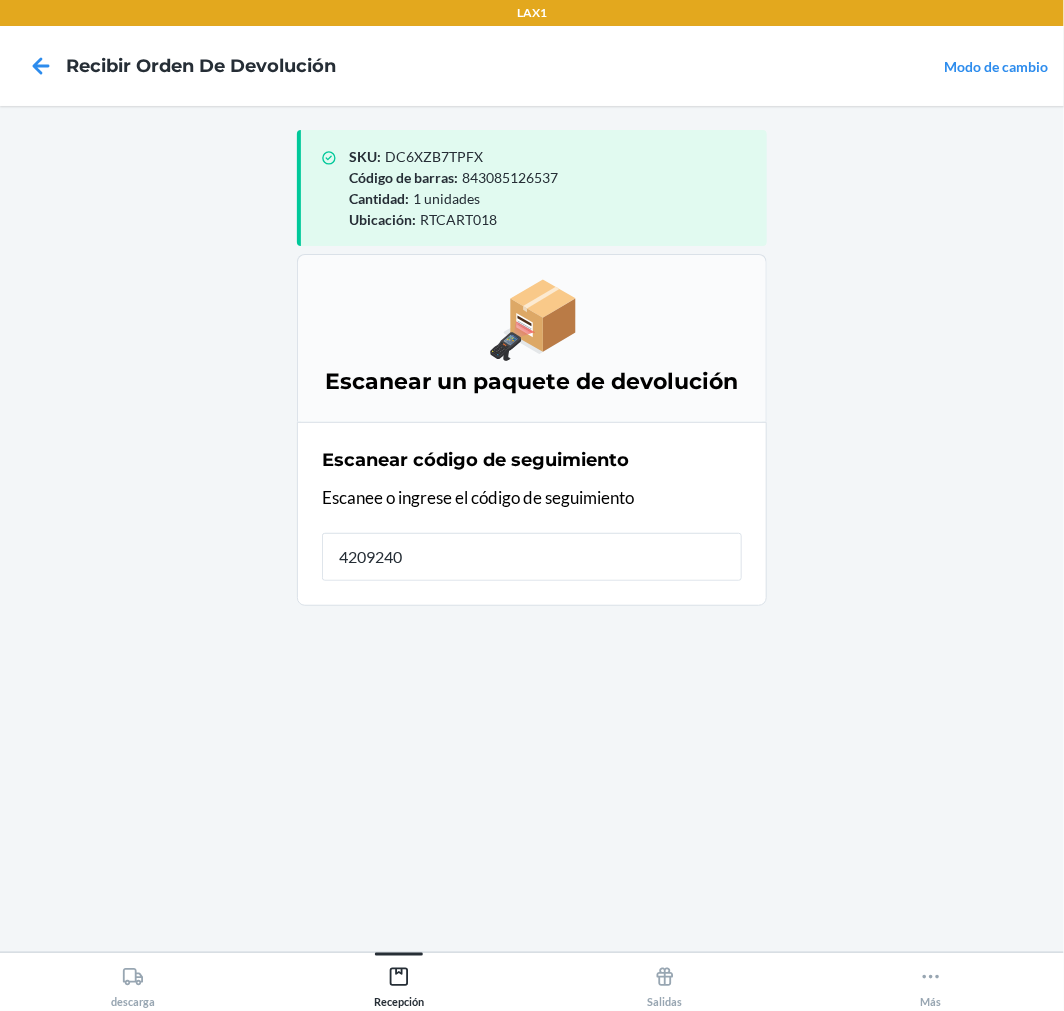type on "42092408" 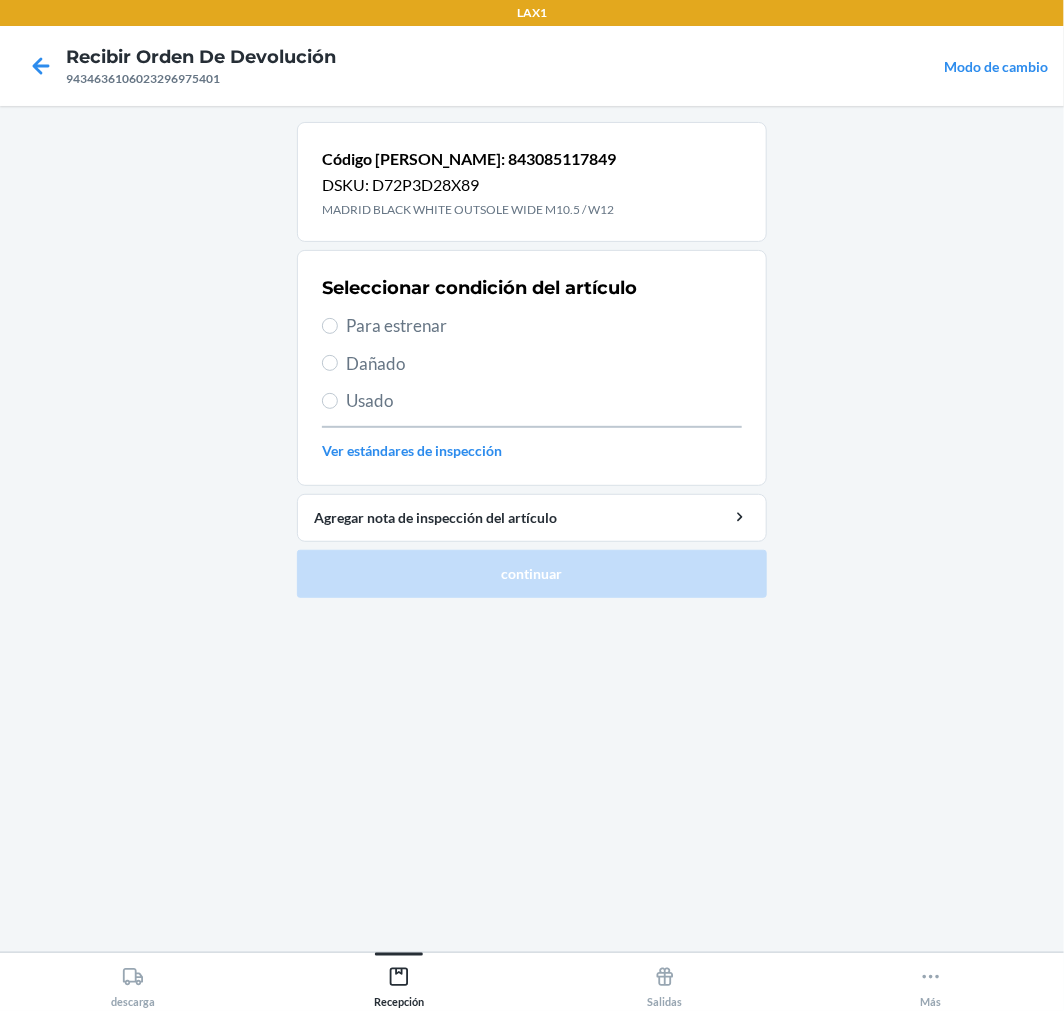 click on "Para estrenar" at bounding box center (544, 326) 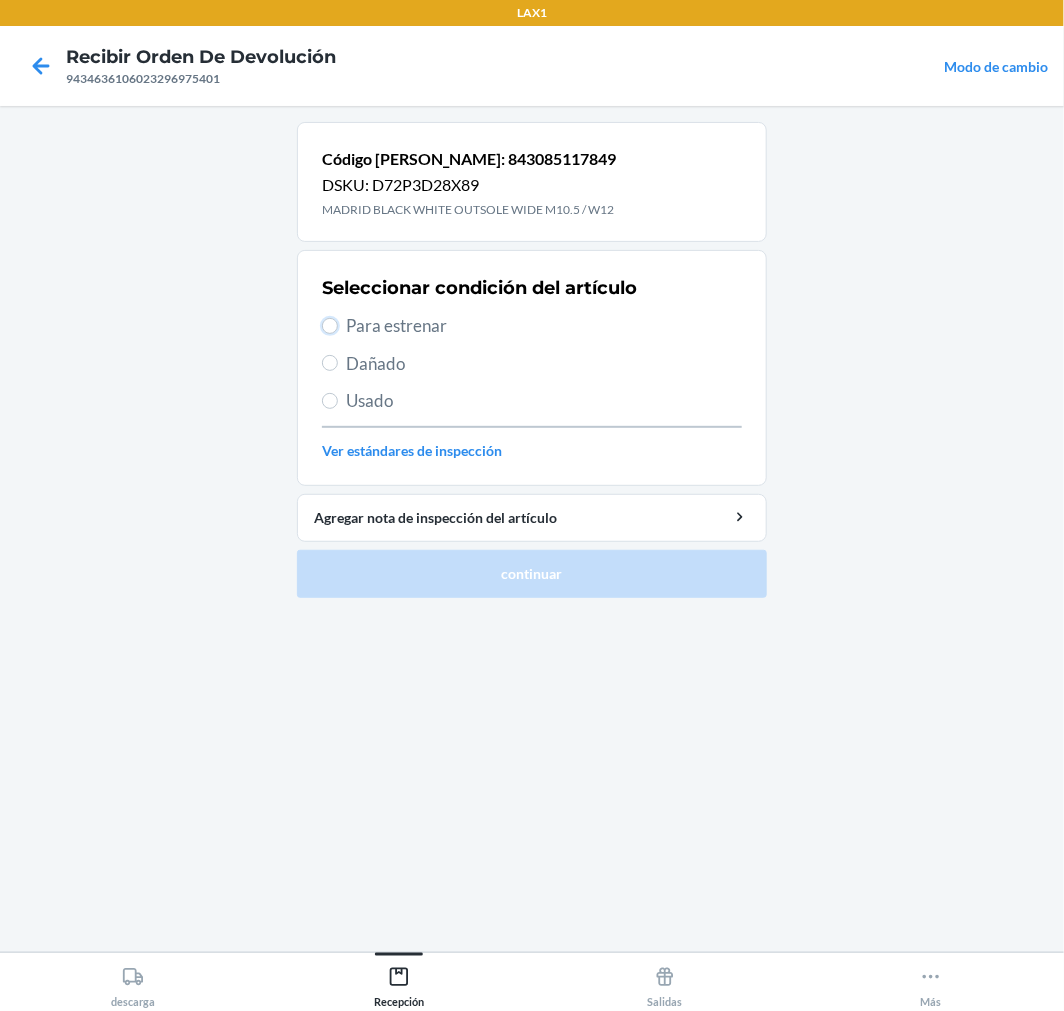 click on "Para estrenar" at bounding box center (330, 326) 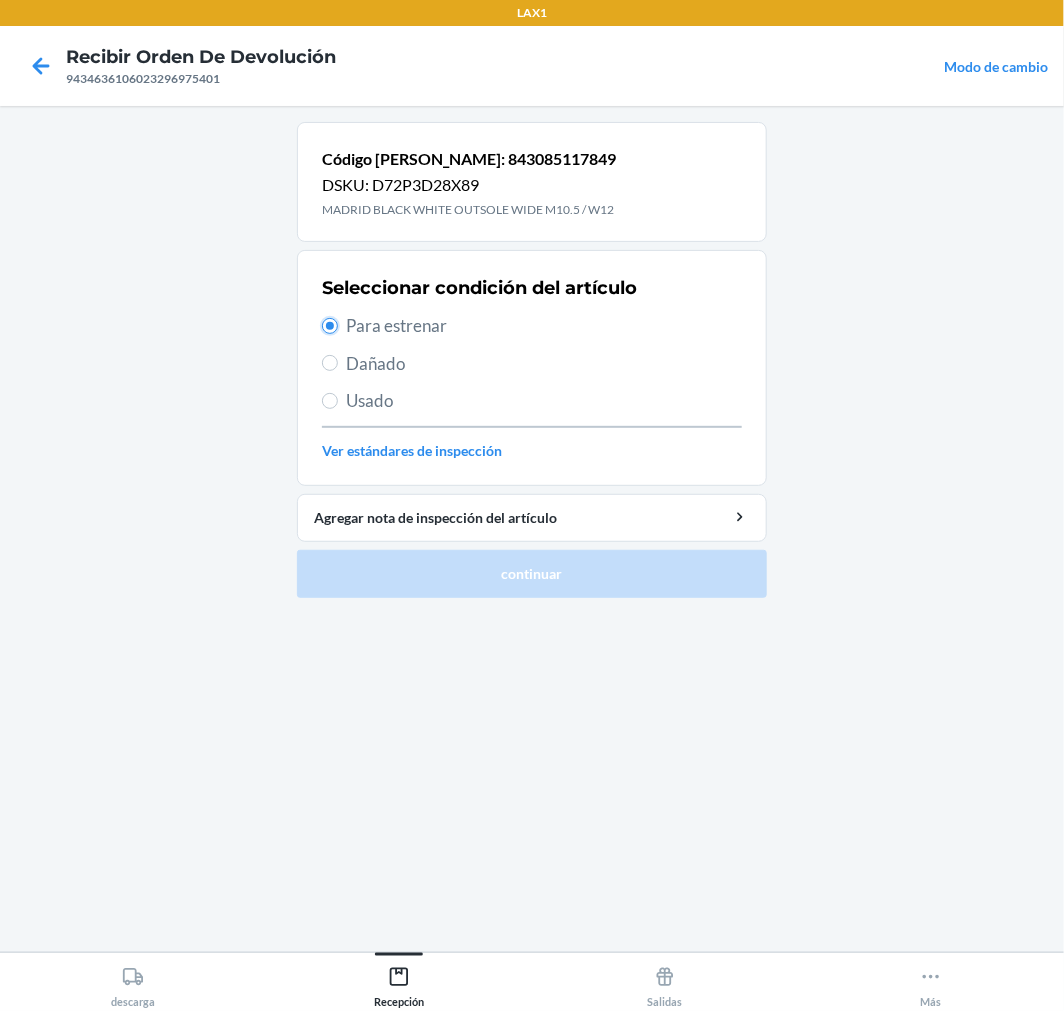 radio on "true" 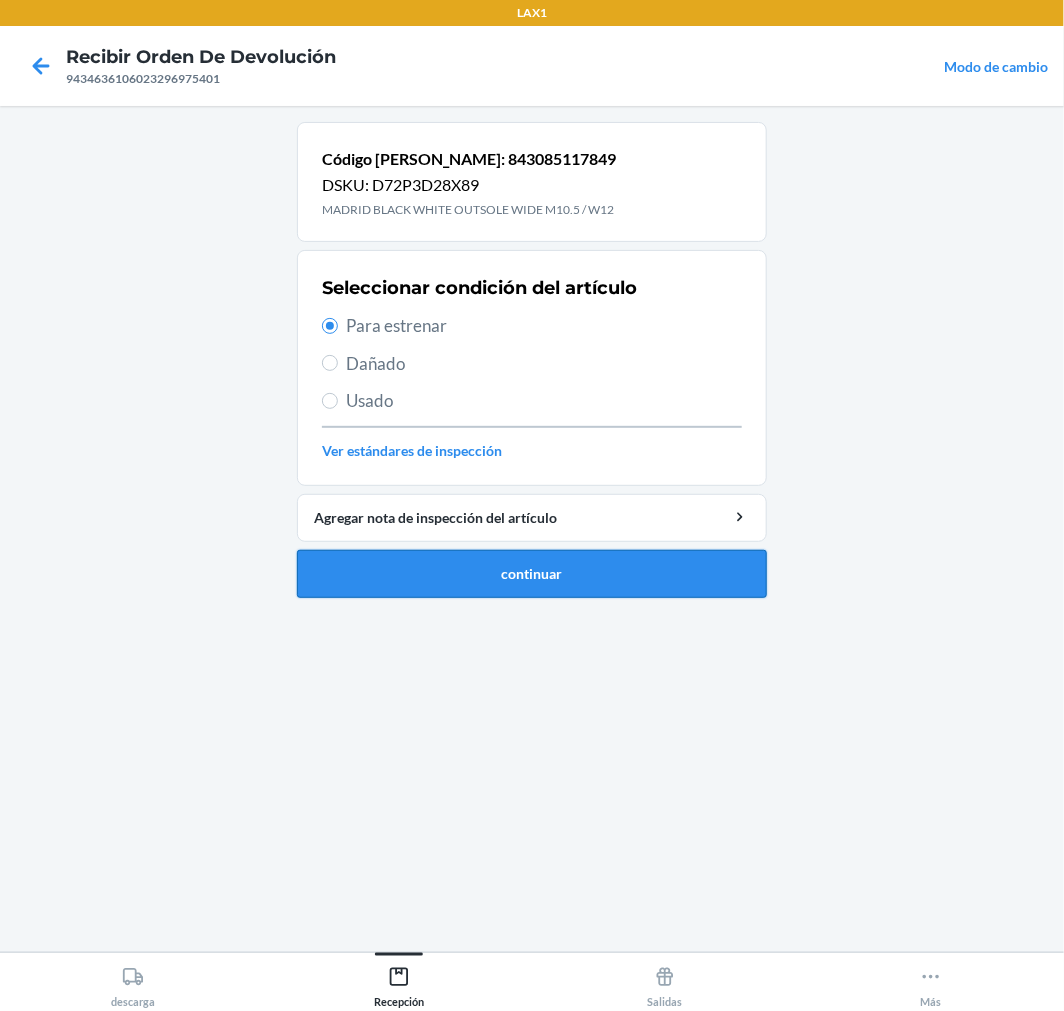 click on "continuar" at bounding box center [532, 574] 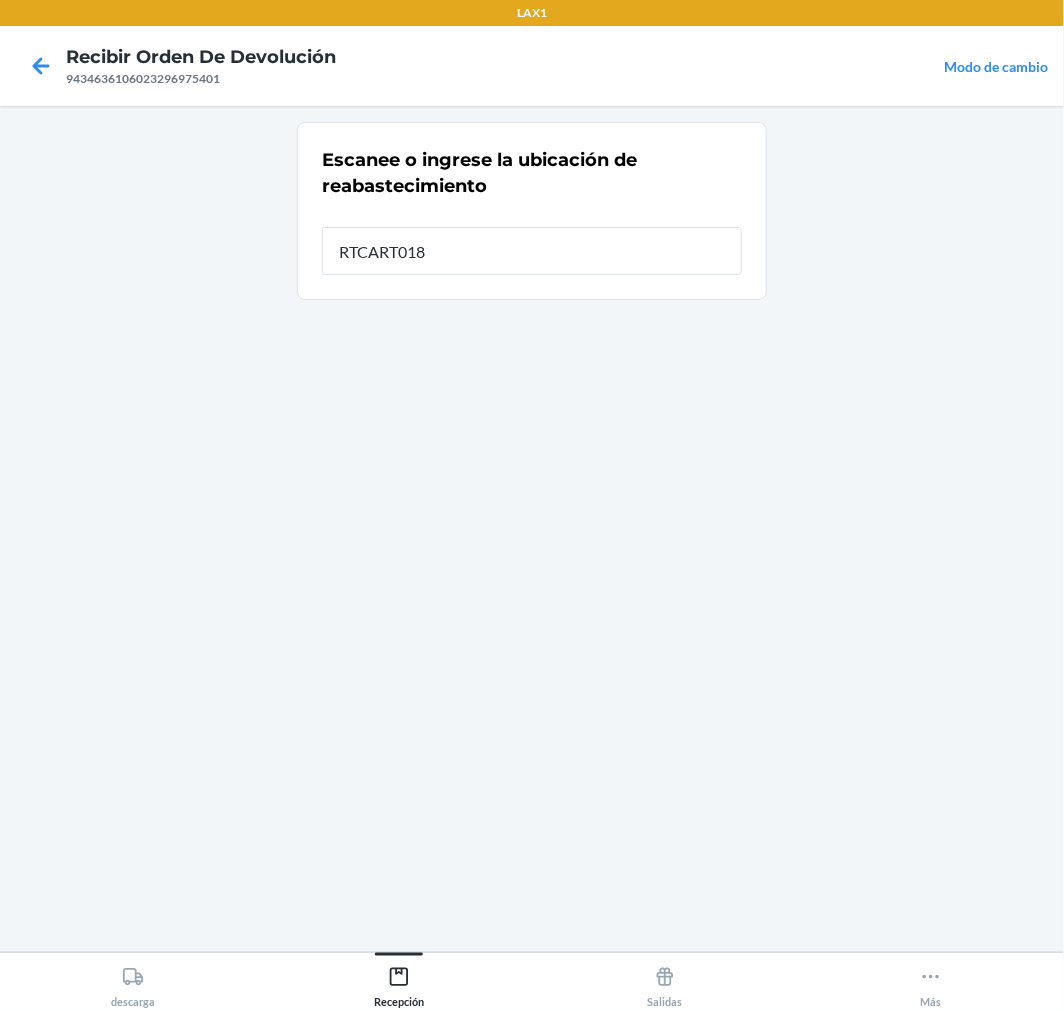 type on "RTCART018" 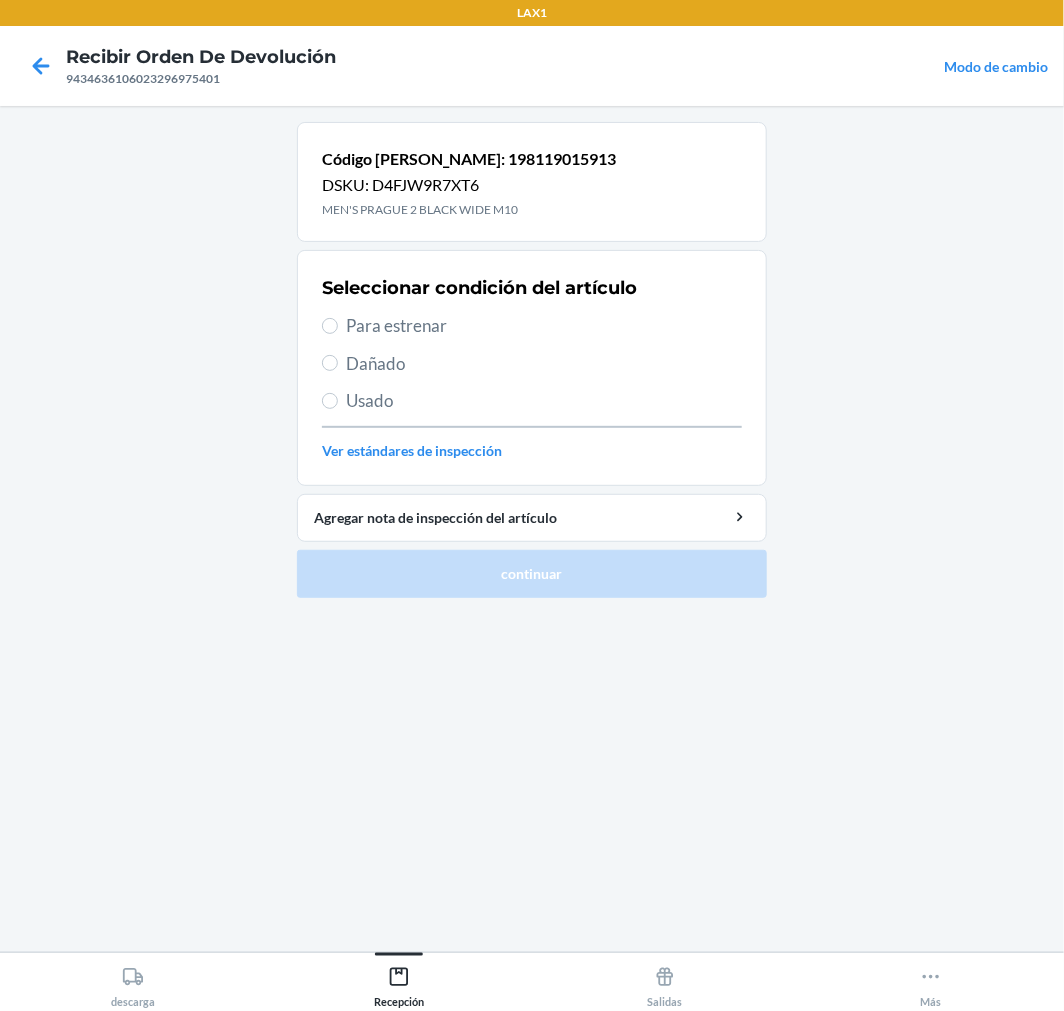 click on "Para estrenar" at bounding box center (544, 326) 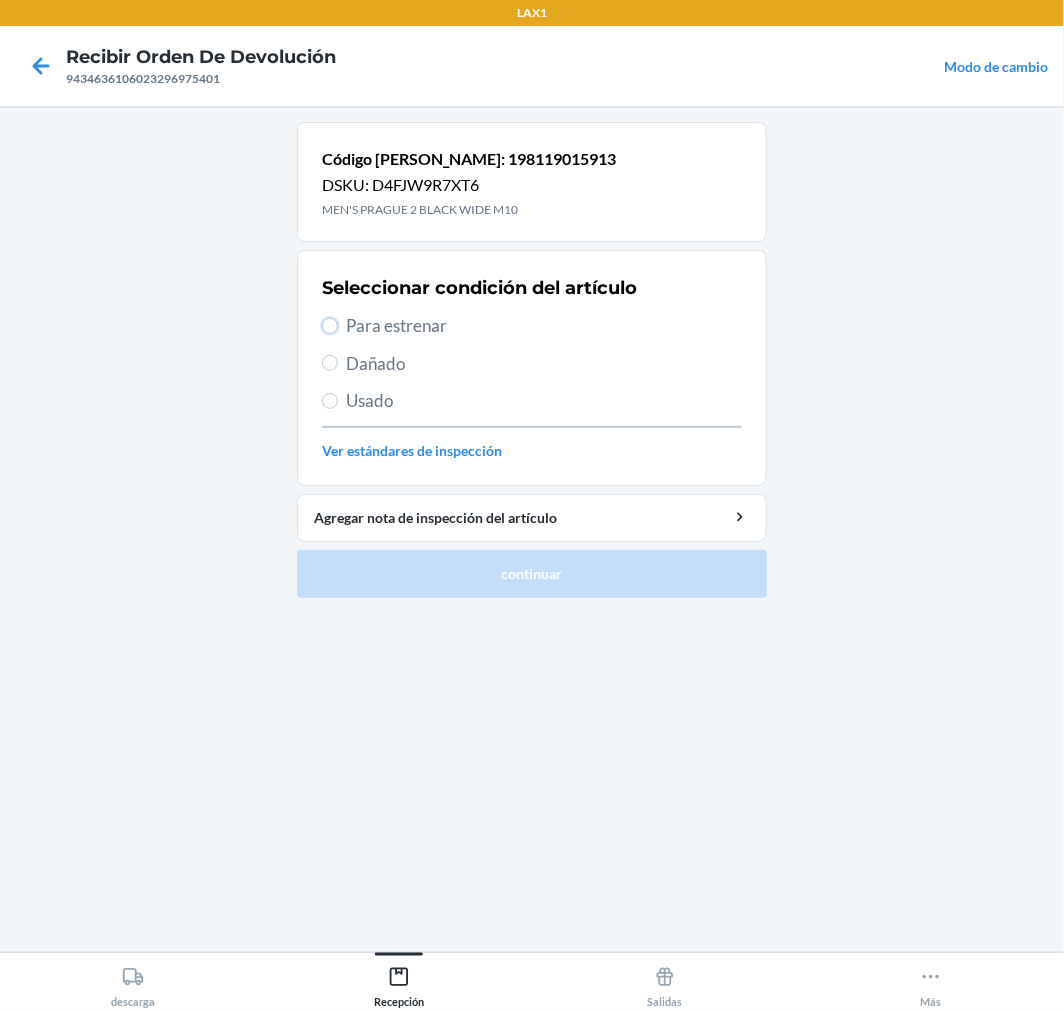 click on "Para estrenar" at bounding box center [330, 326] 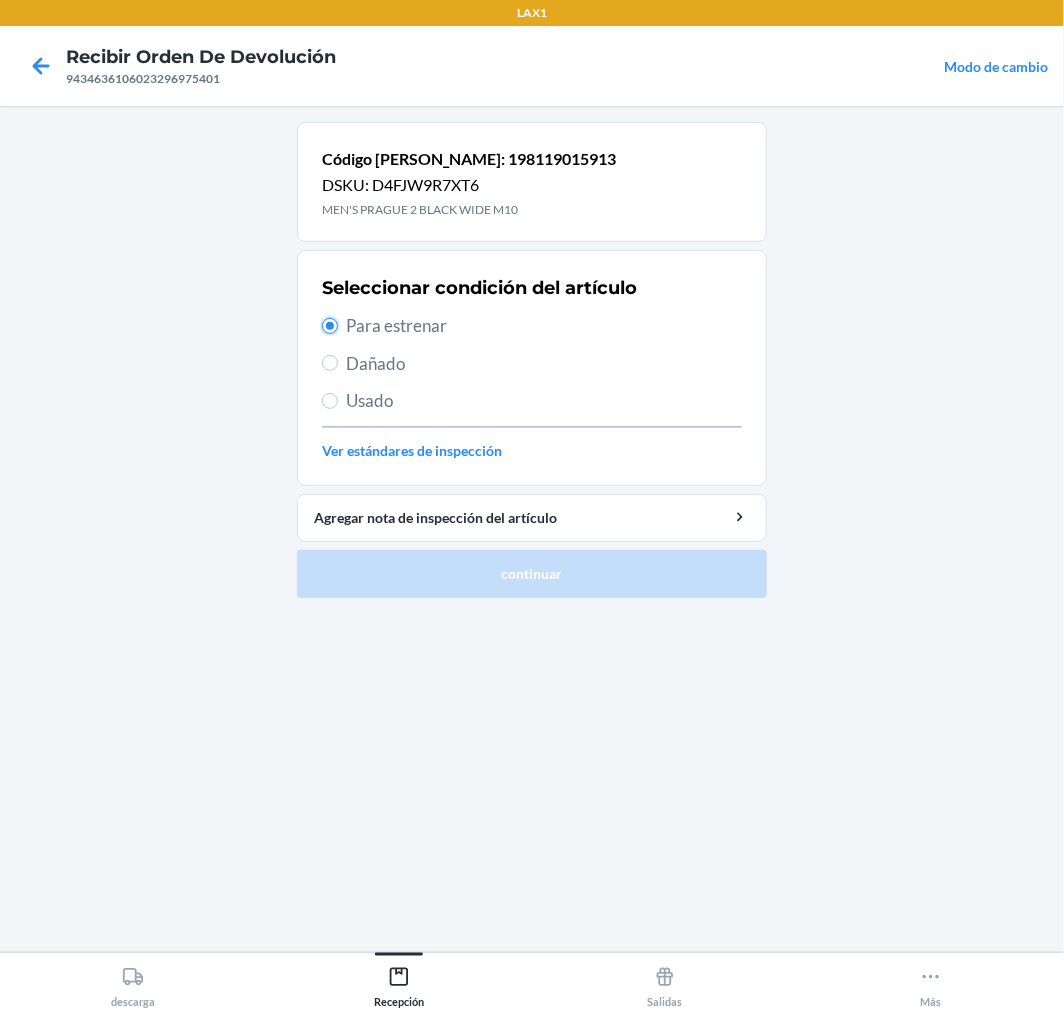 radio on "true" 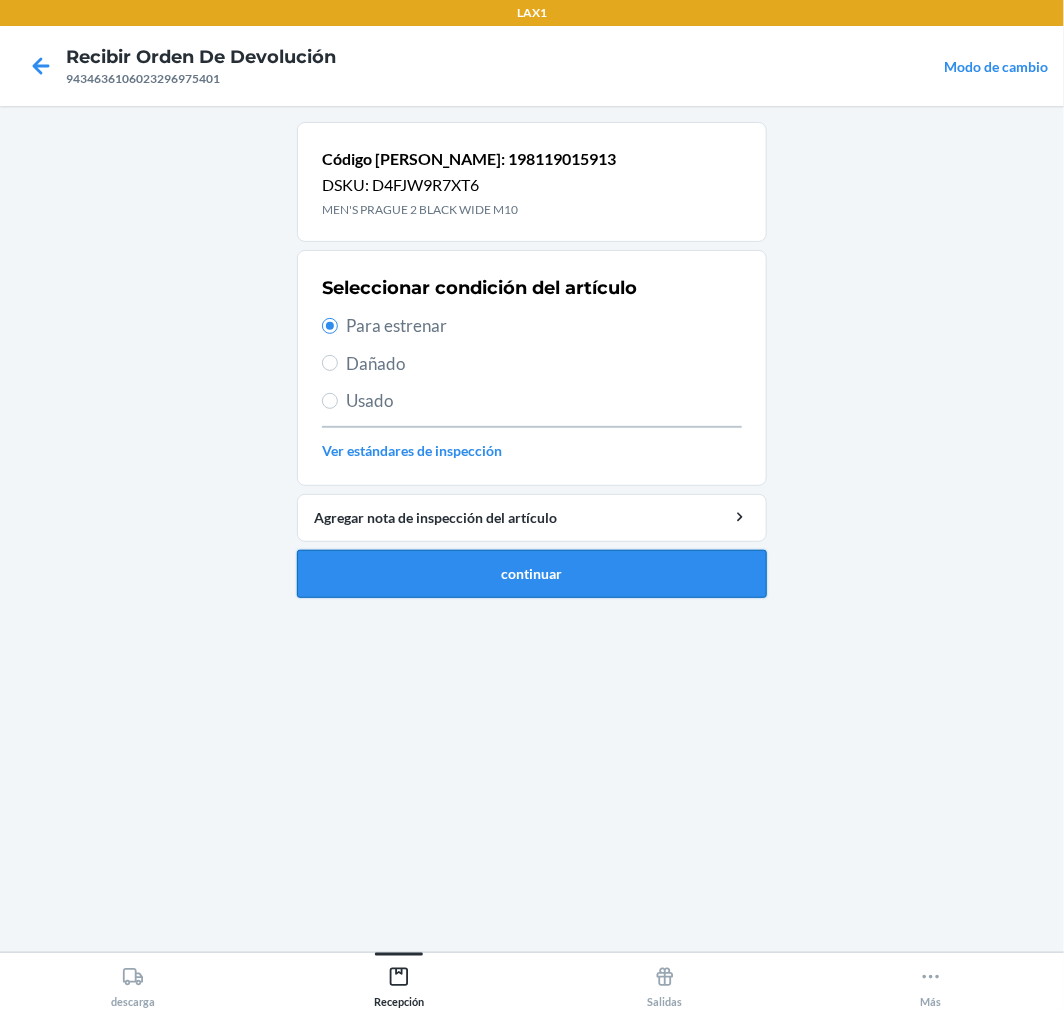 click on "continuar" at bounding box center [532, 574] 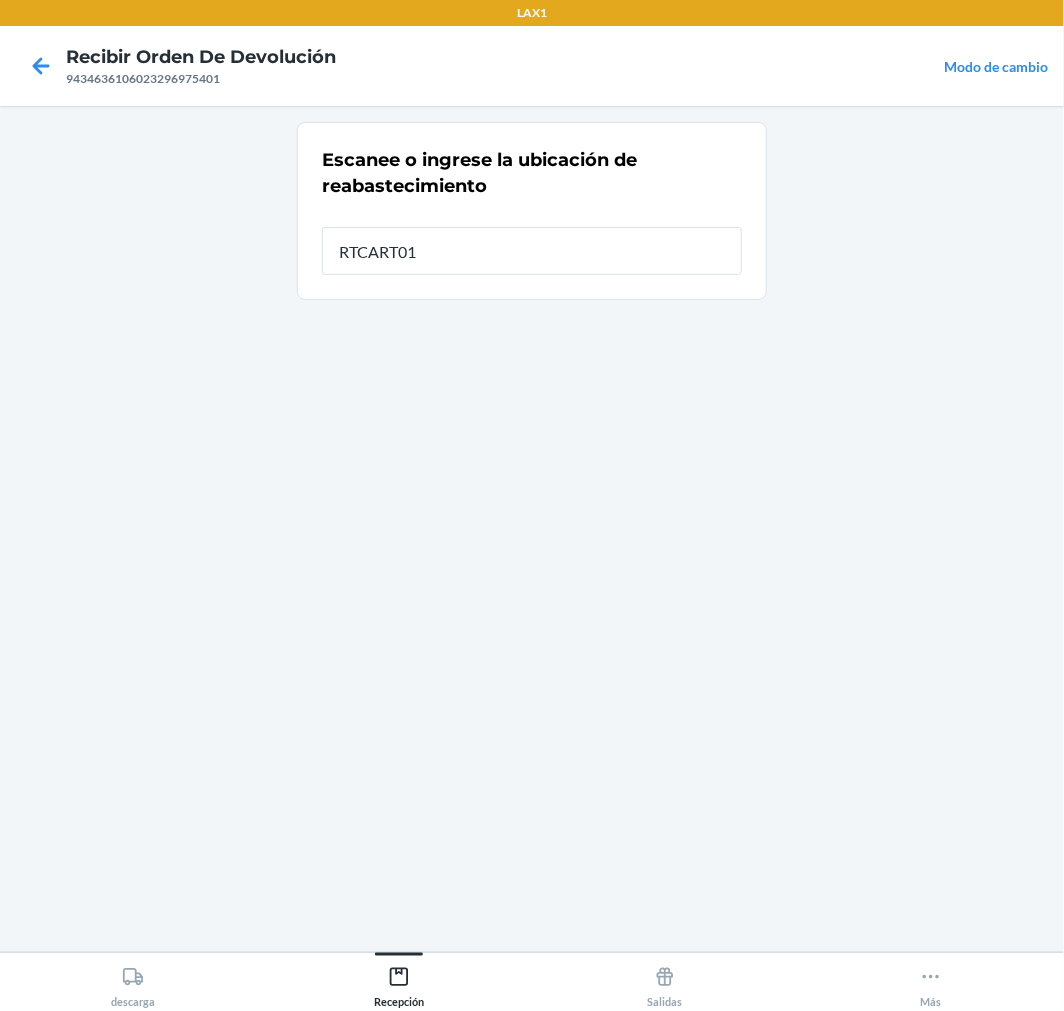 type on "RTCART018" 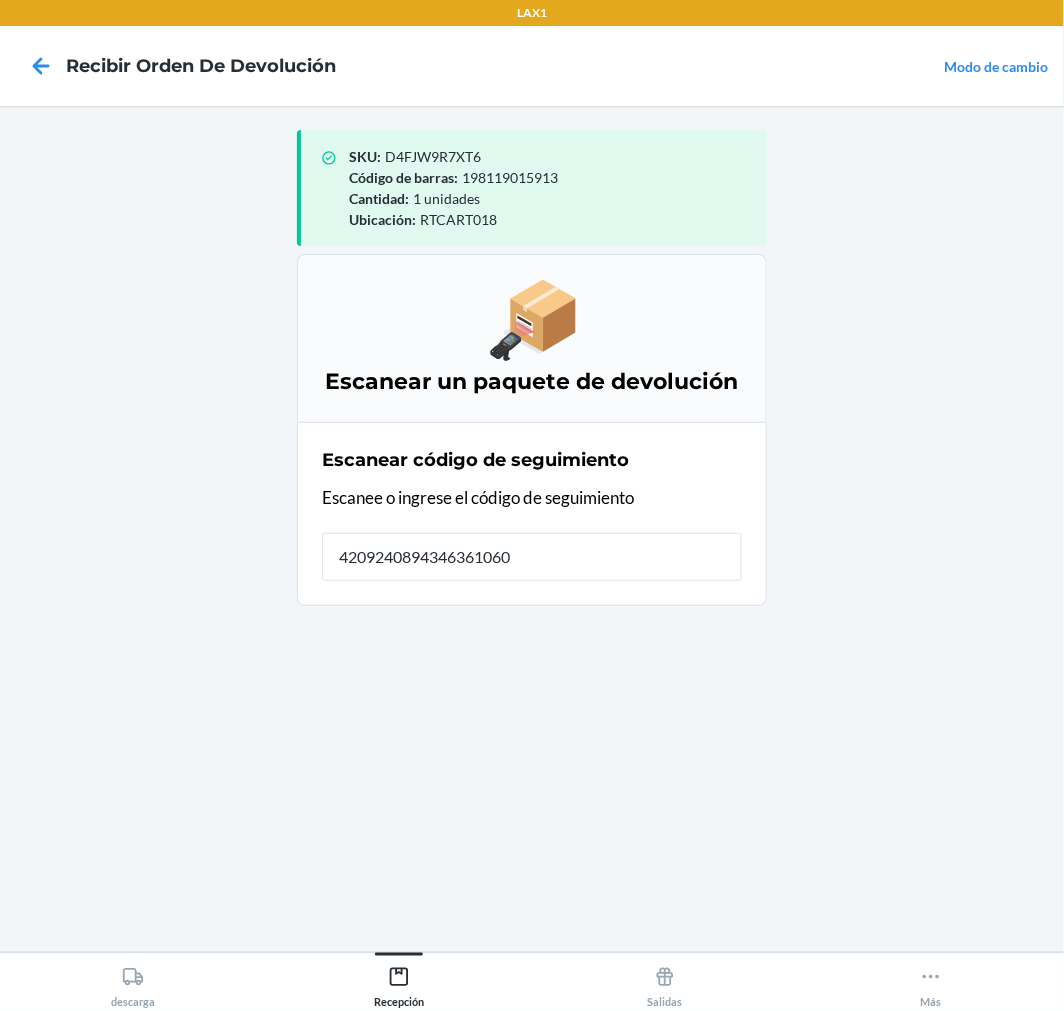 type on "42092408943463610602" 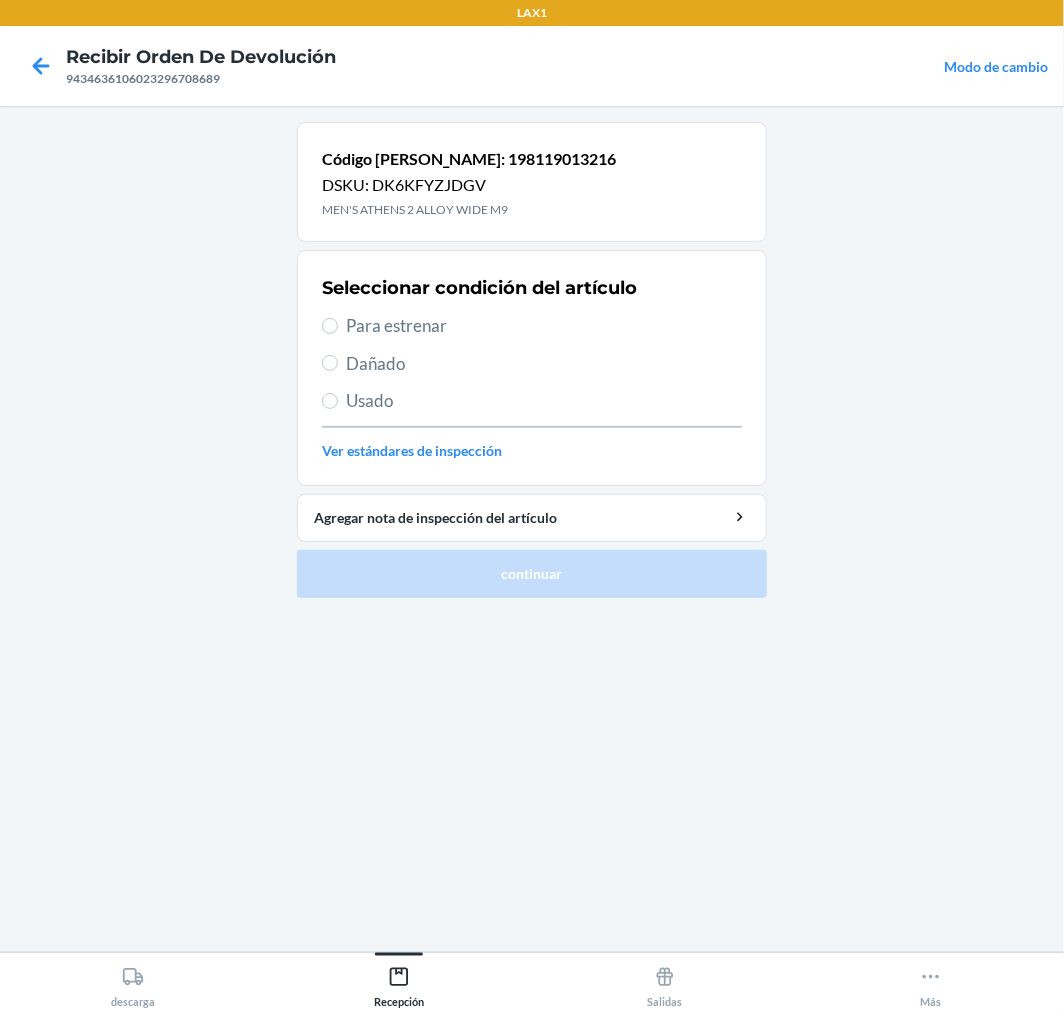 click on "Para estrenar" at bounding box center [544, 326] 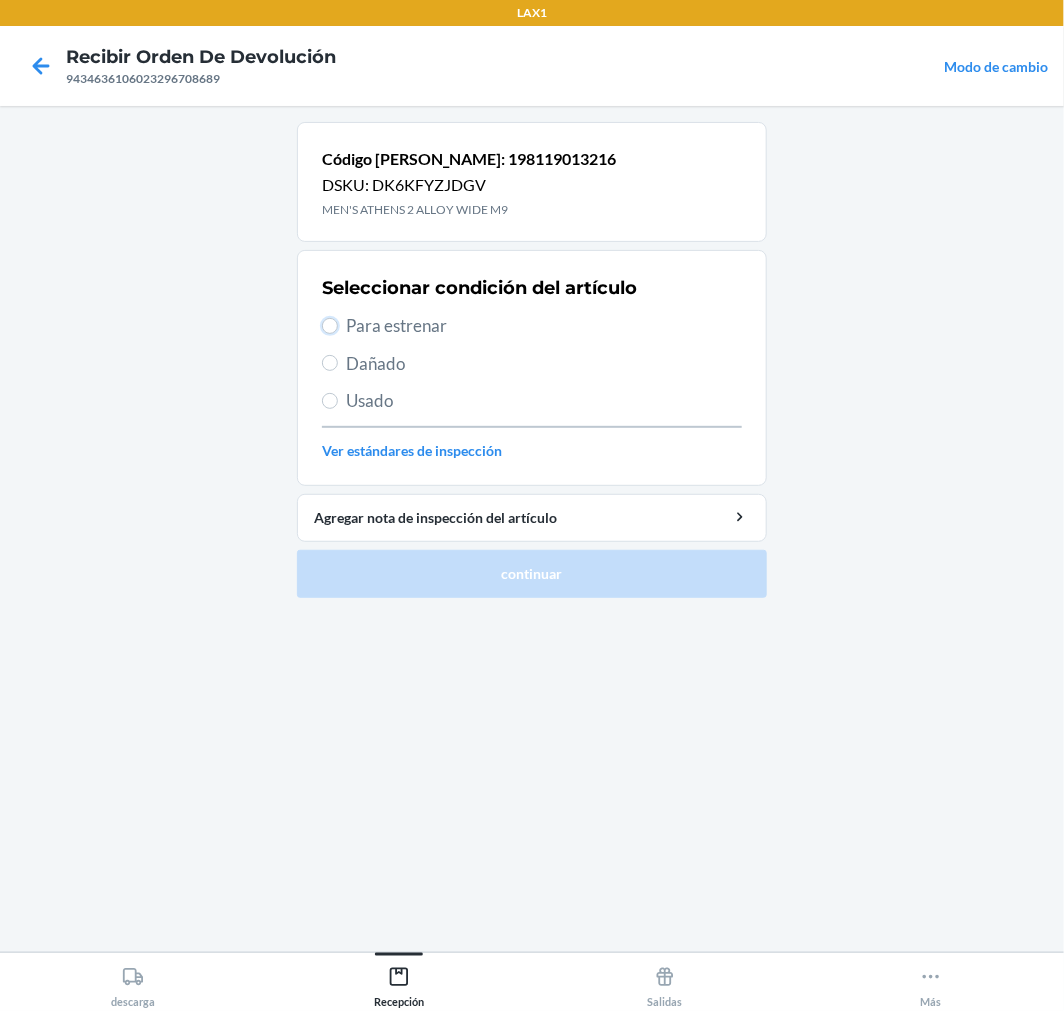 click on "Para estrenar" at bounding box center [330, 326] 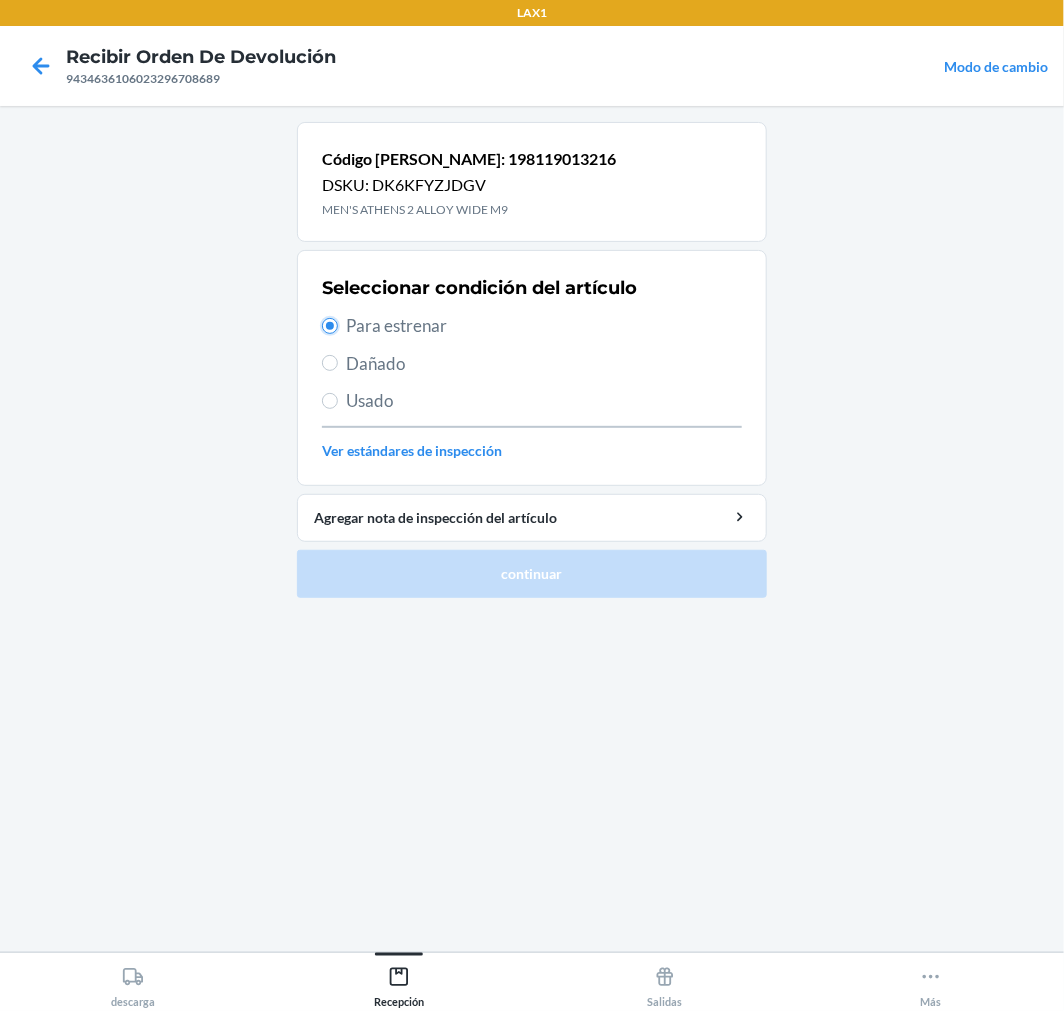 radio on "true" 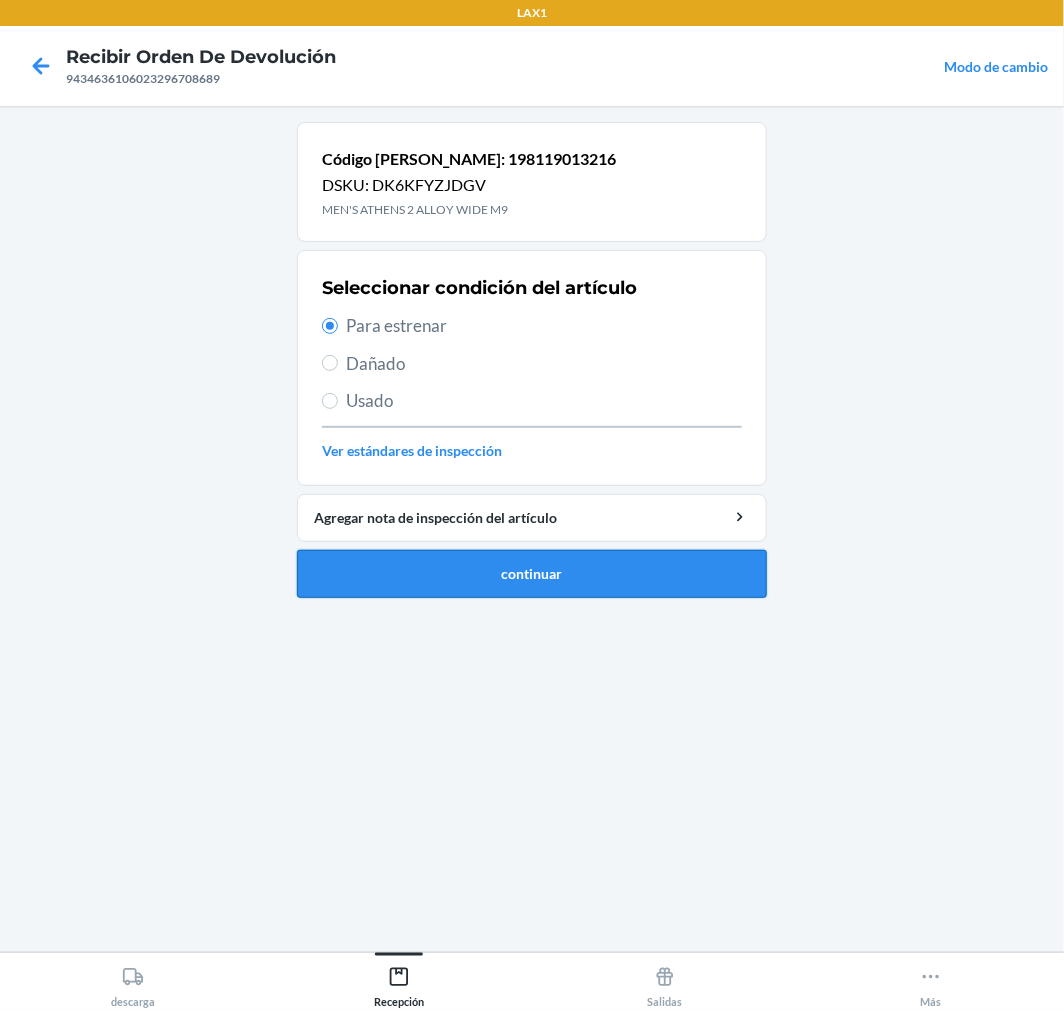 click on "continuar" at bounding box center (532, 574) 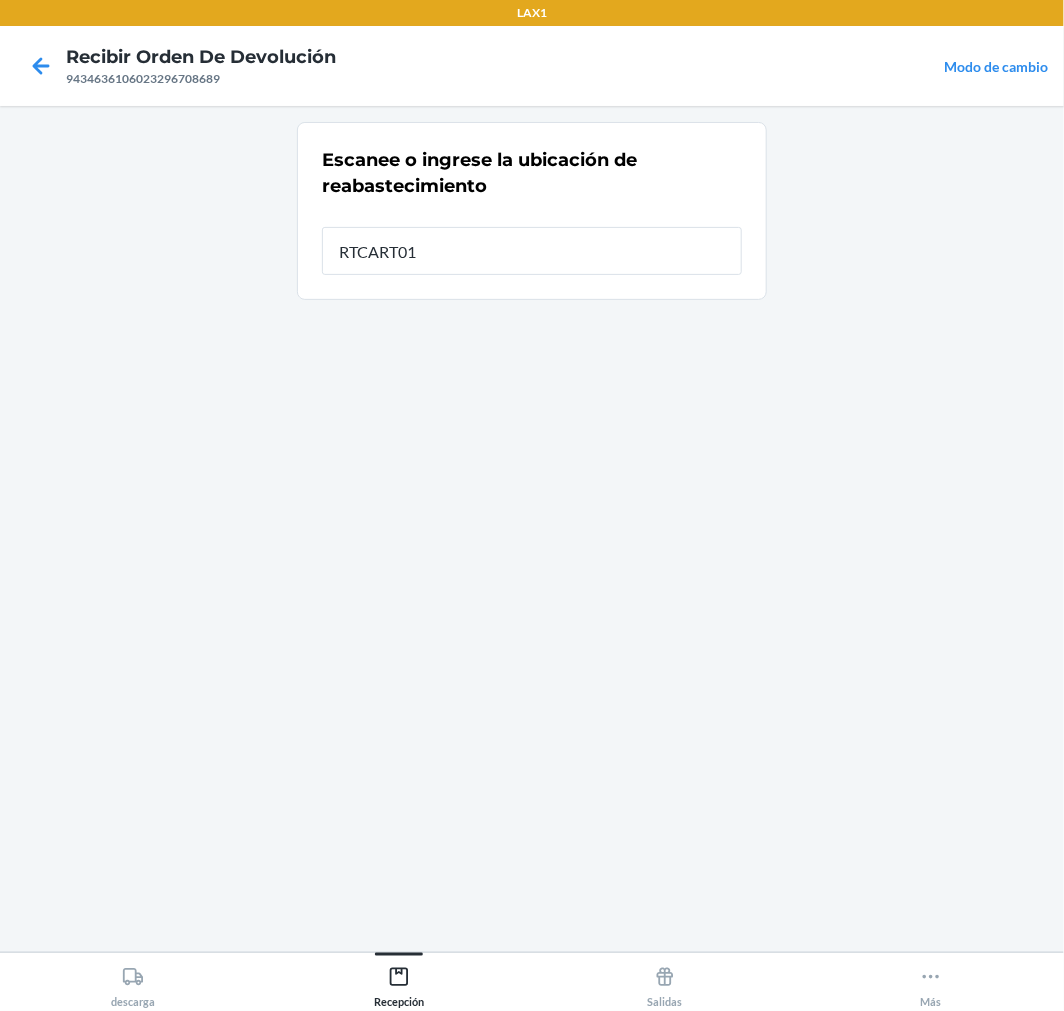 type on "RTCART018" 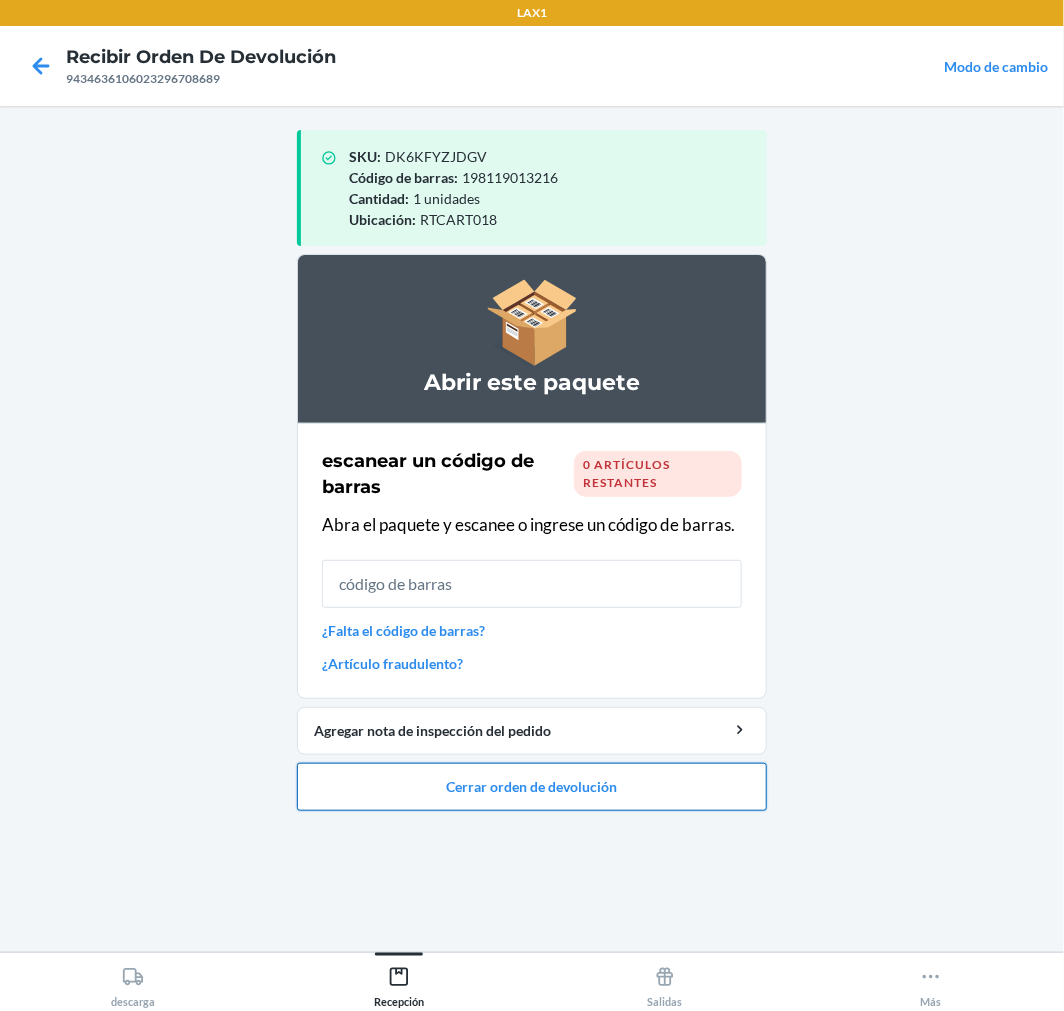 click on "Cerrar orden de devolución" at bounding box center (532, 787) 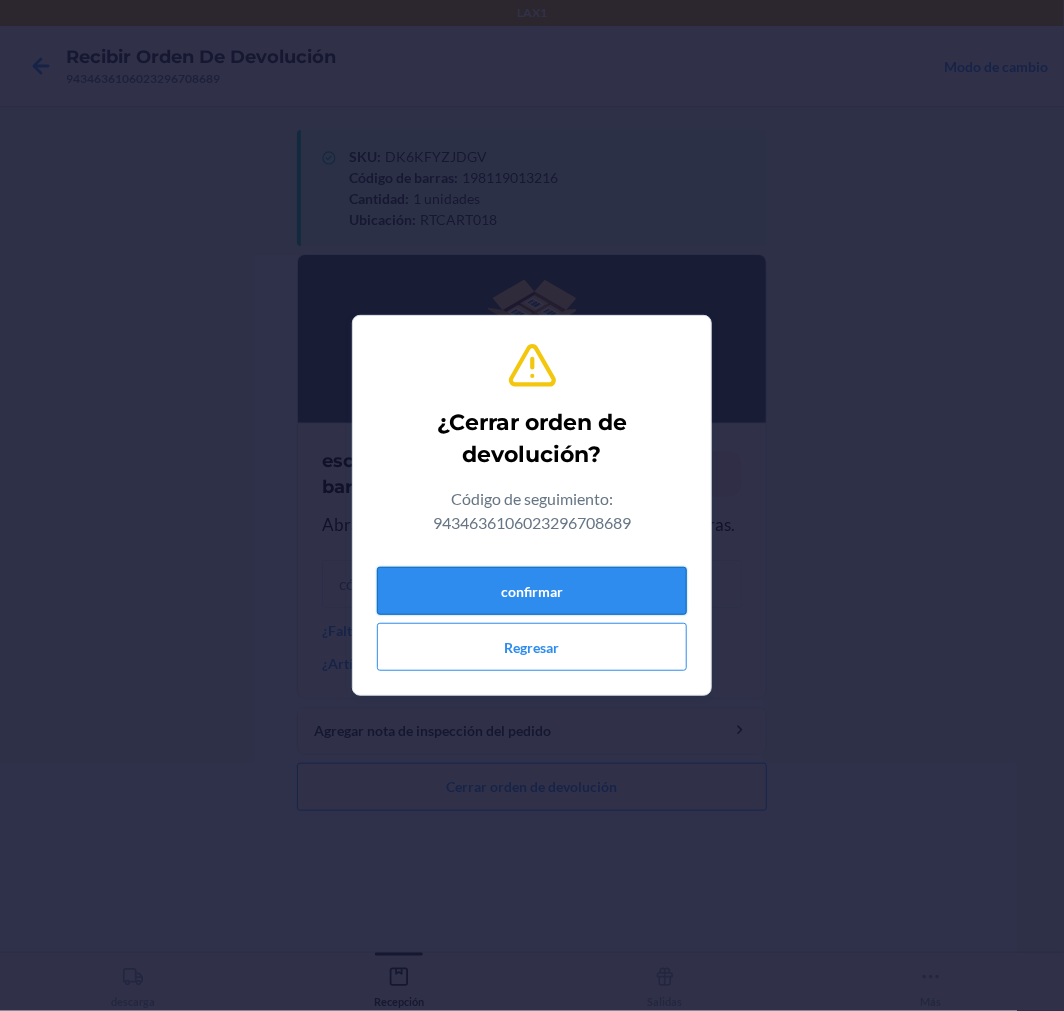 click on "confirmar" at bounding box center (532, 591) 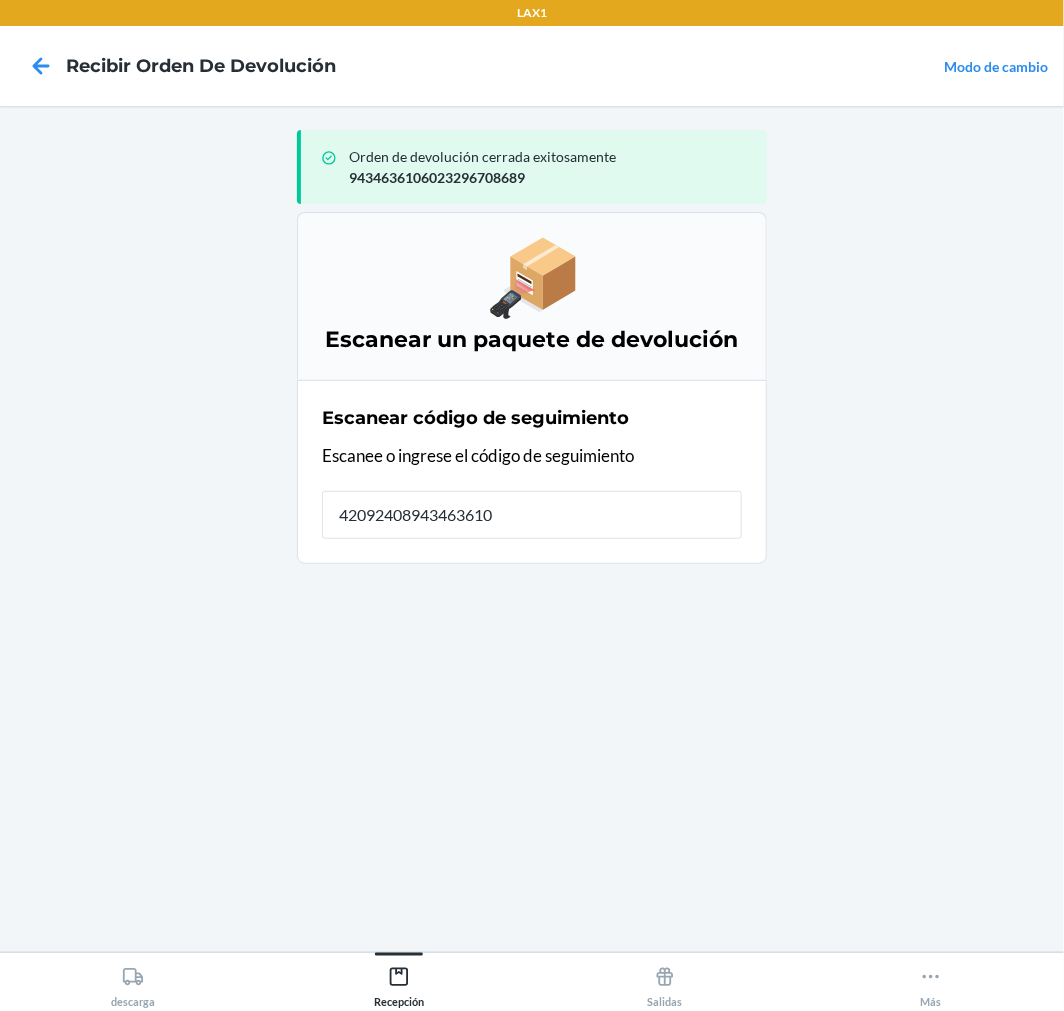 type on "420924089434636106" 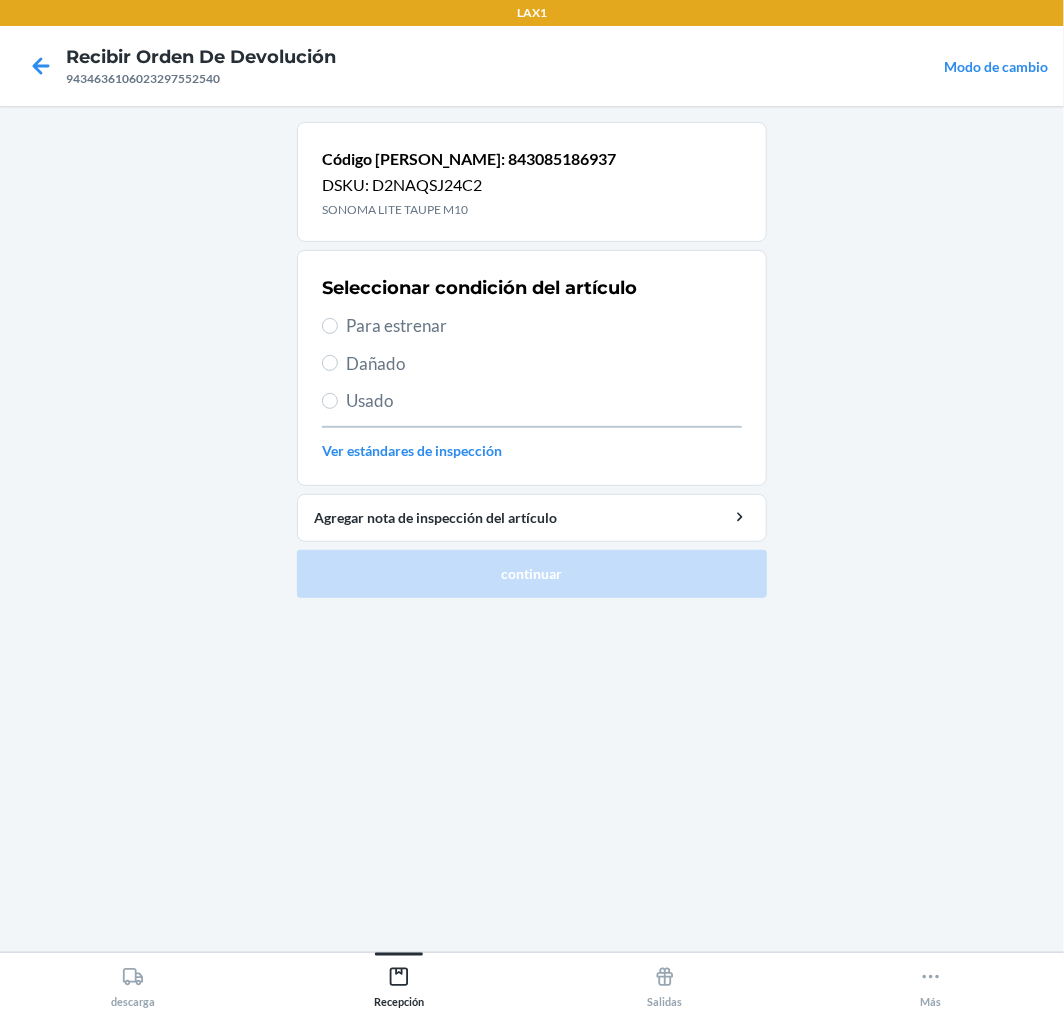click on "Para estrenar" at bounding box center [544, 326] 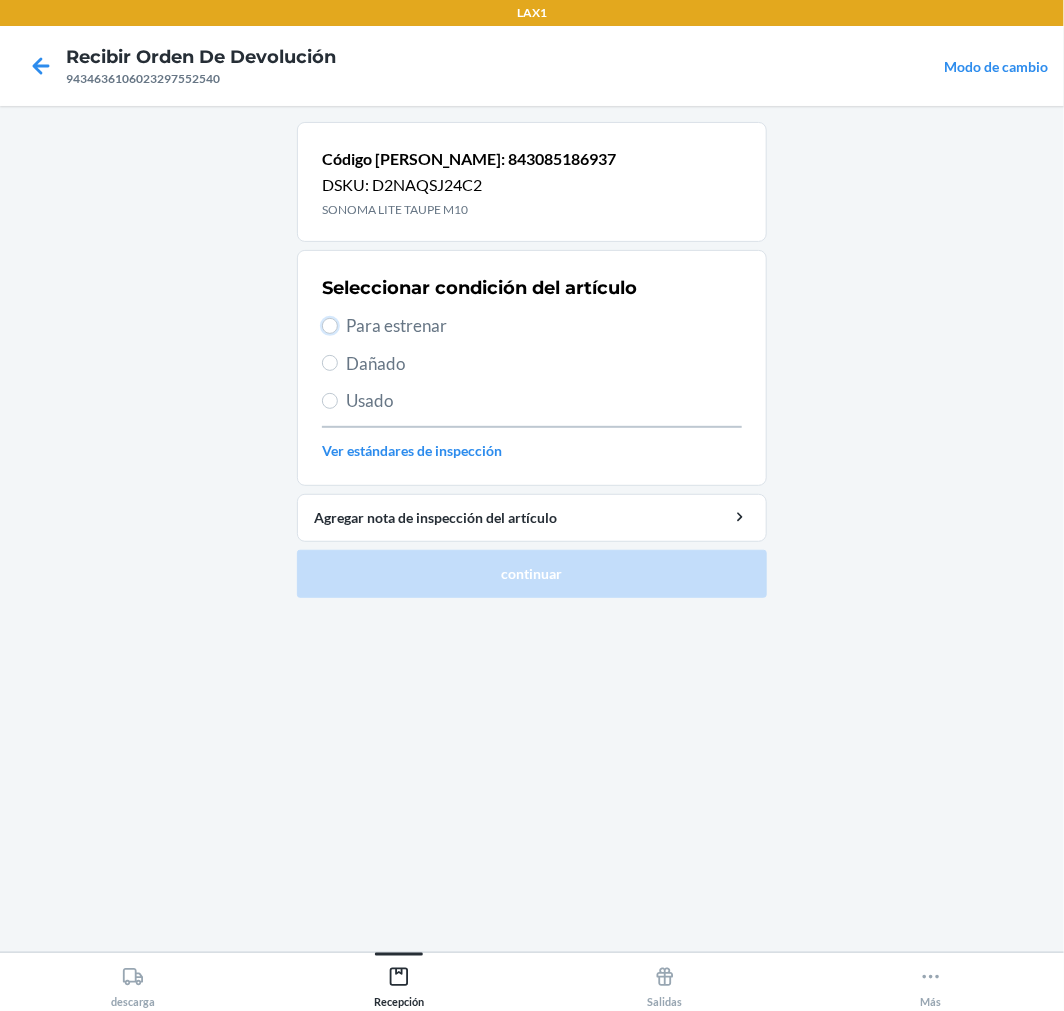 click on "Para estrenar" at bounding box center [330, 326] 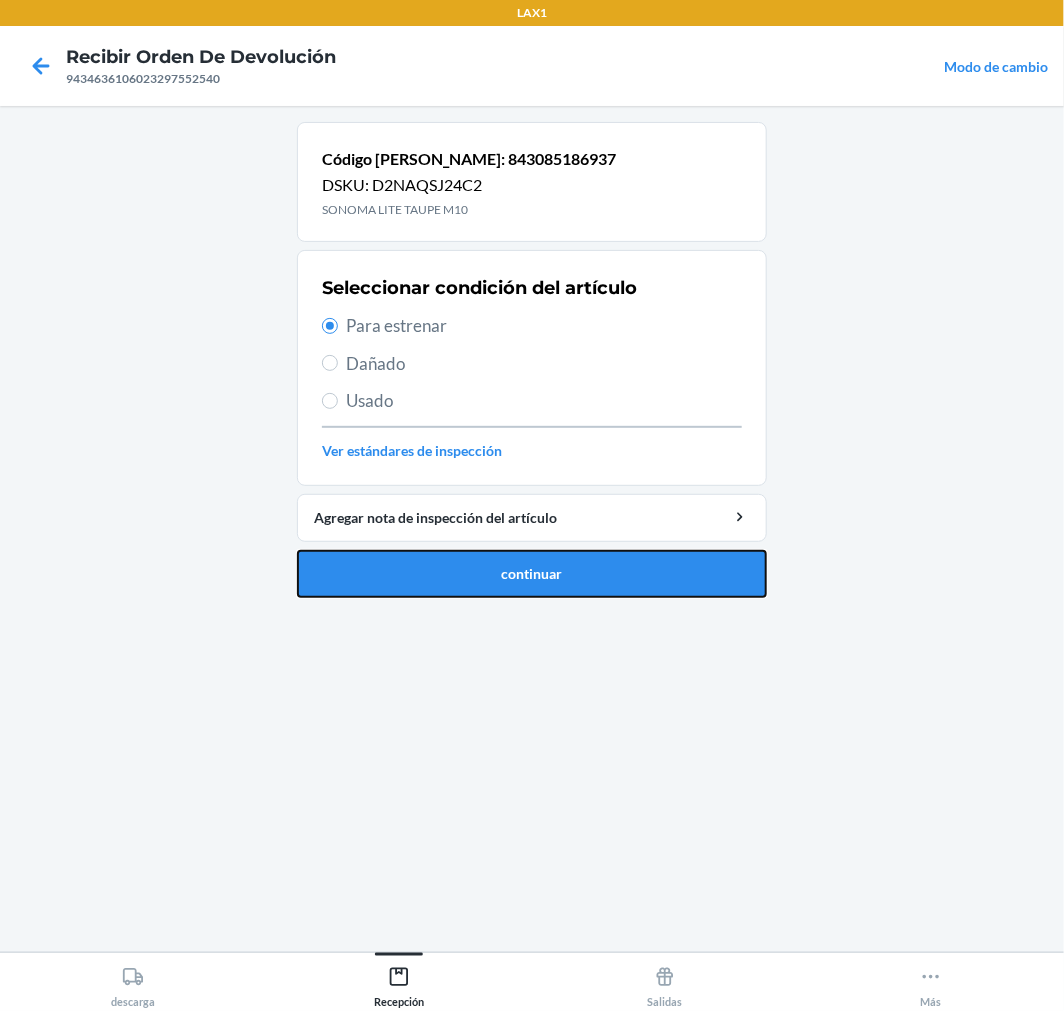 click on "continuar" at bounding box center [532, 574] 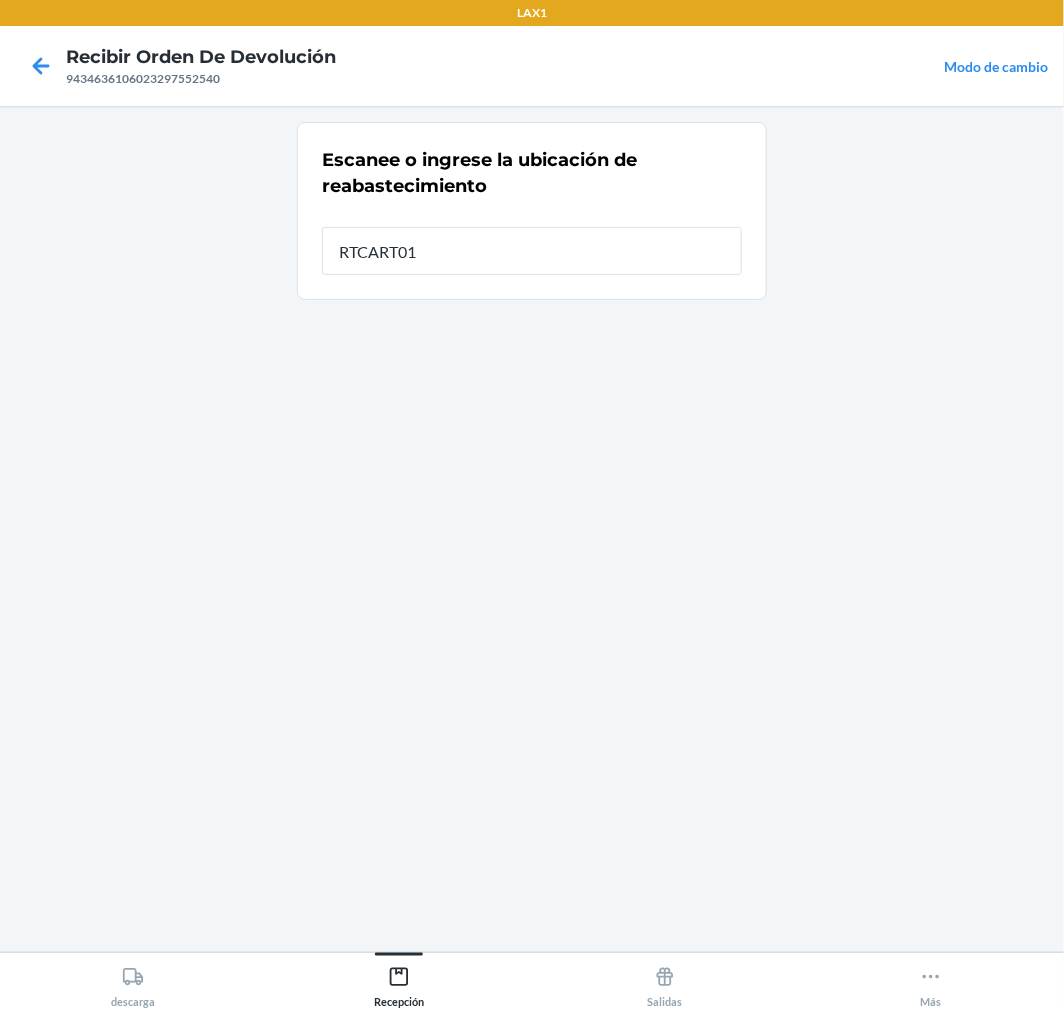 type on "RTCART018" 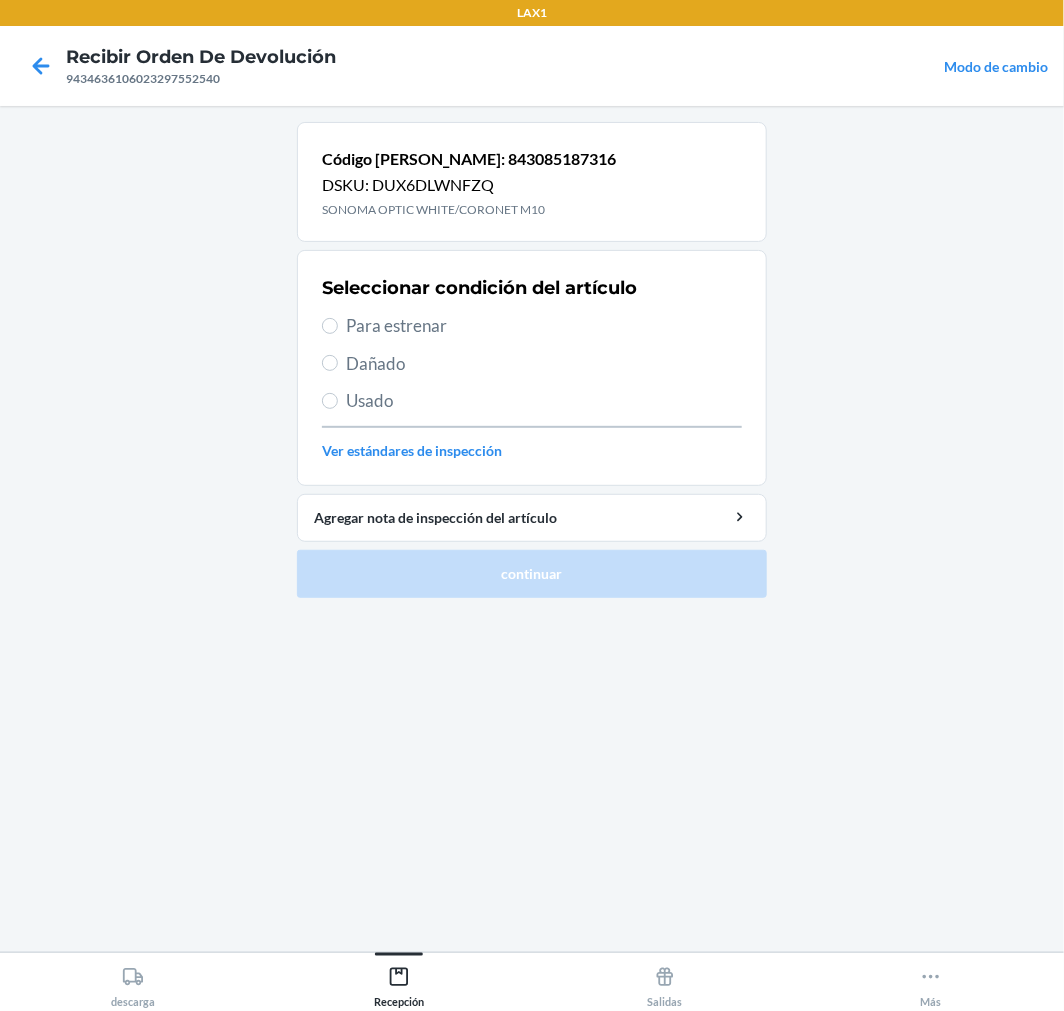 click on "Para estrenar" at bounding box center (544, 326) 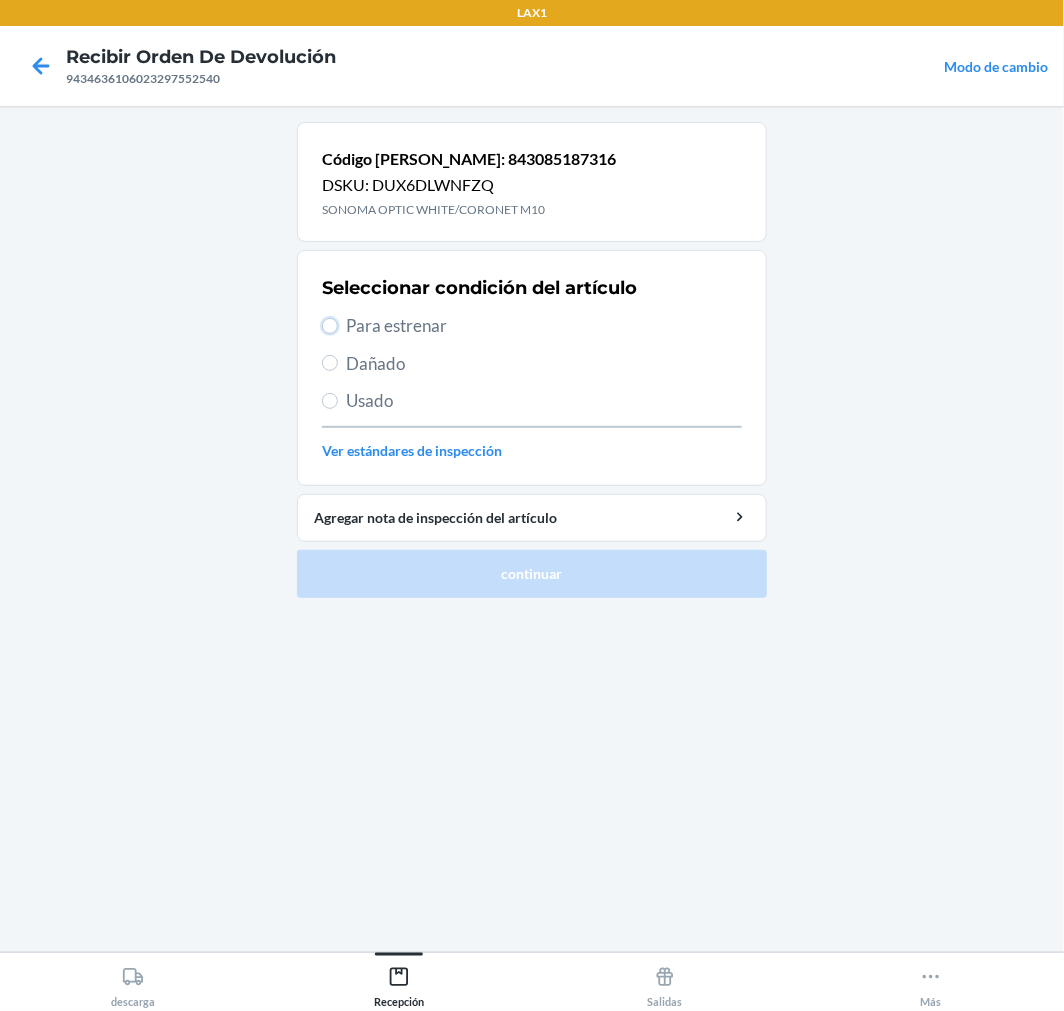click on "Para estrenar" at bounding box center [330, 326] 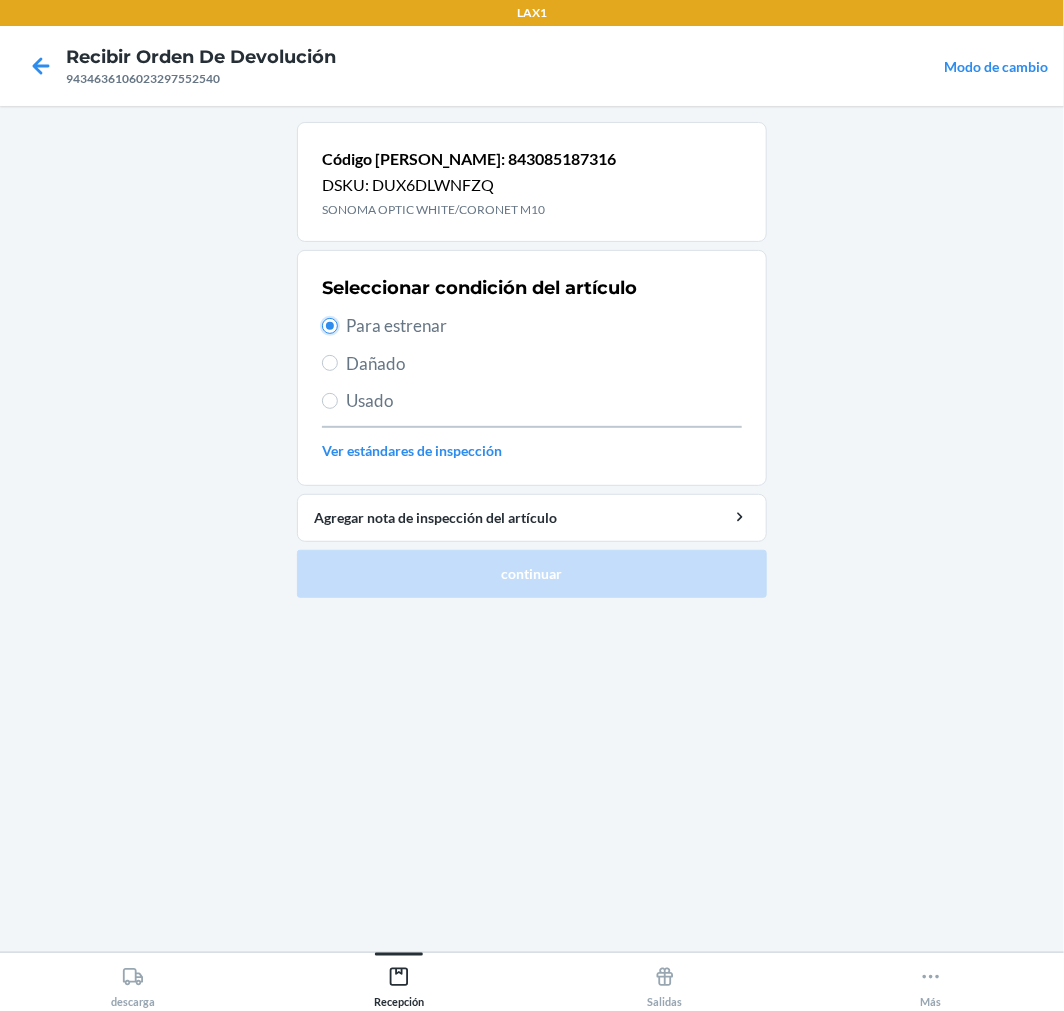 radio on "true" 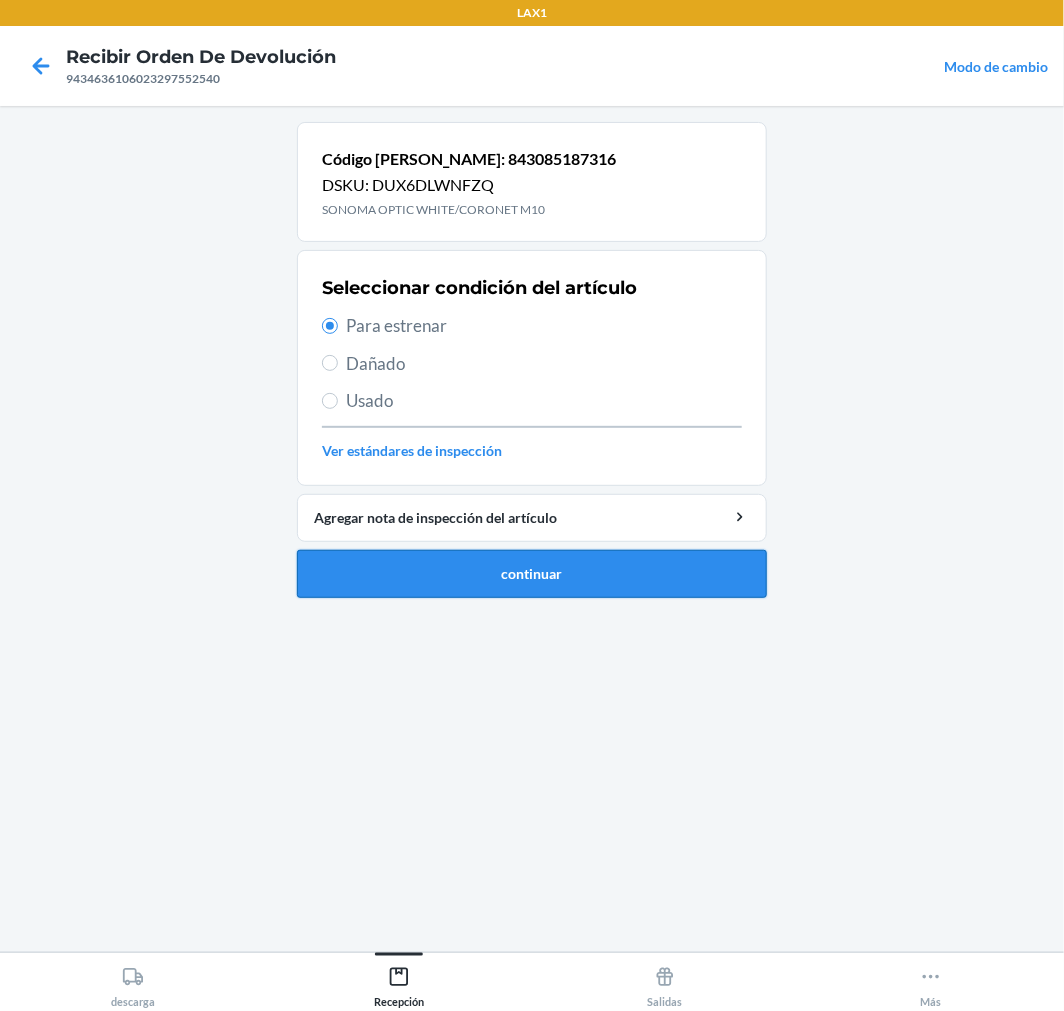 click on "continuar" at bounding box center [532, 574] 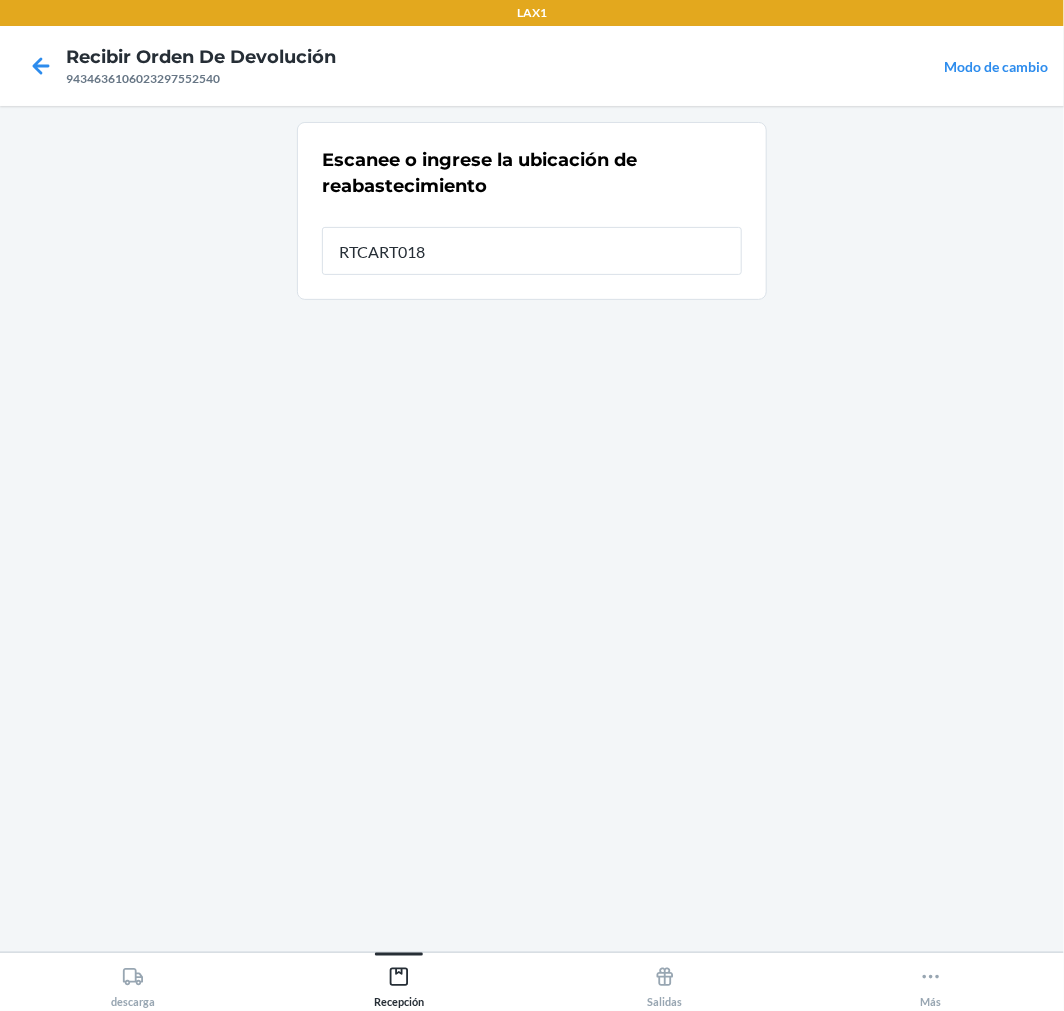 type on "RTCART018" 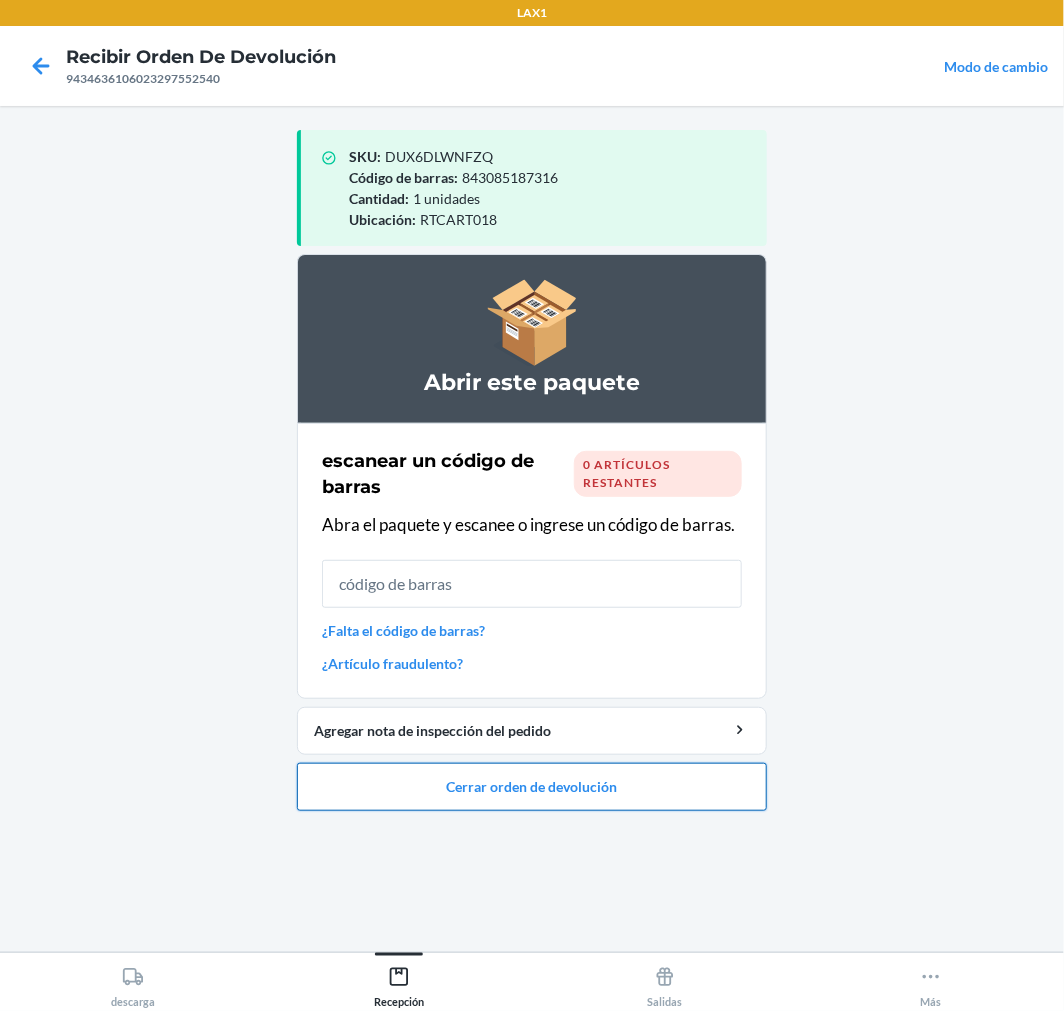 click on "Cerrar orden de devolución" at bounding box center (532, 787) 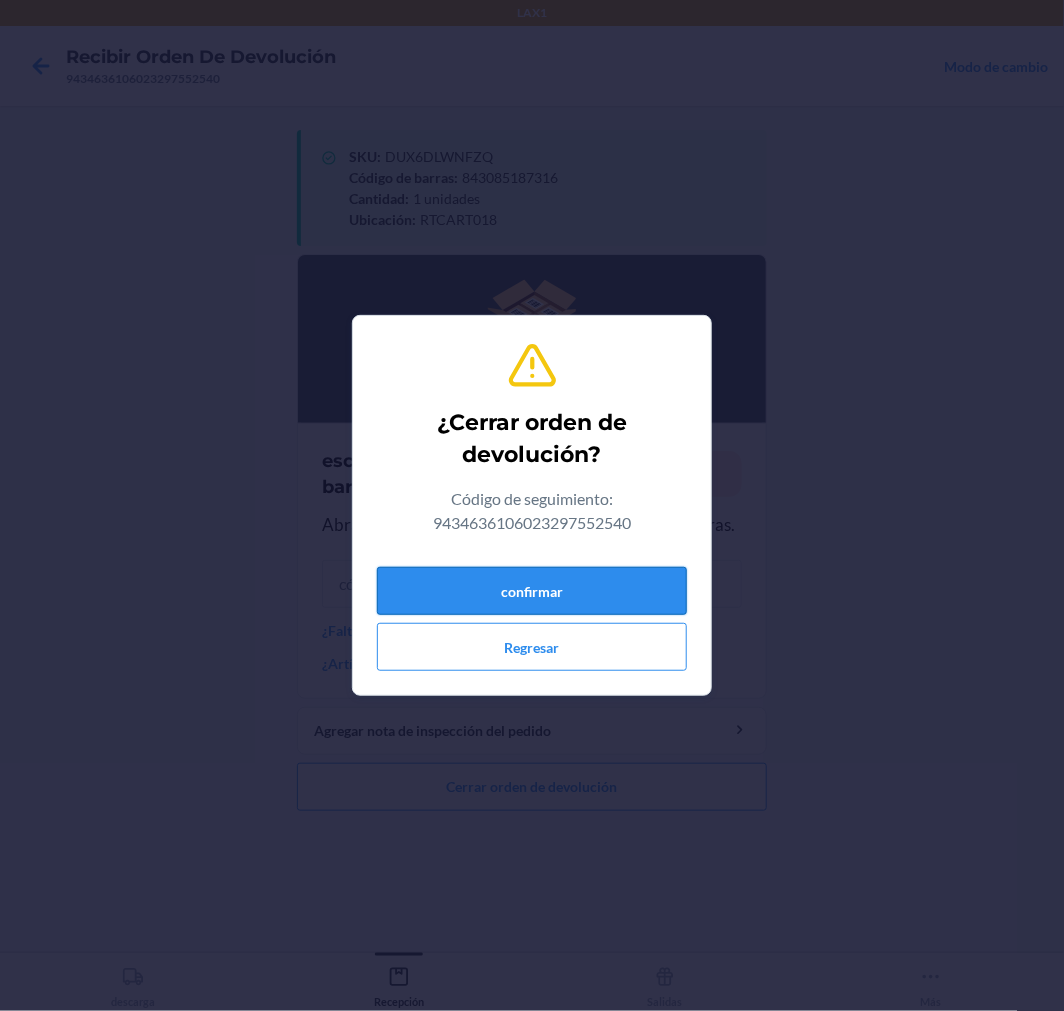 click on "confirmar" at bounding box center [532, 591] 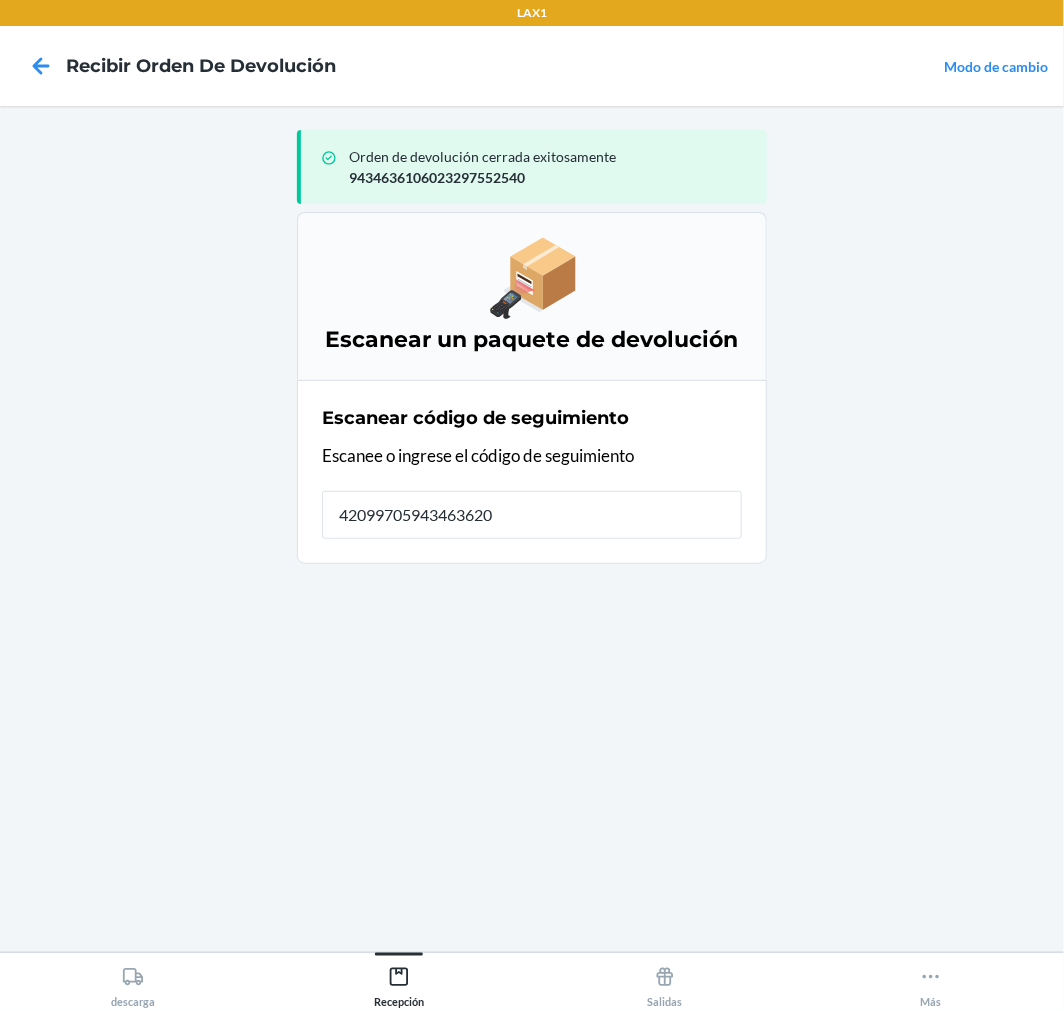 type on "420997059434636208" 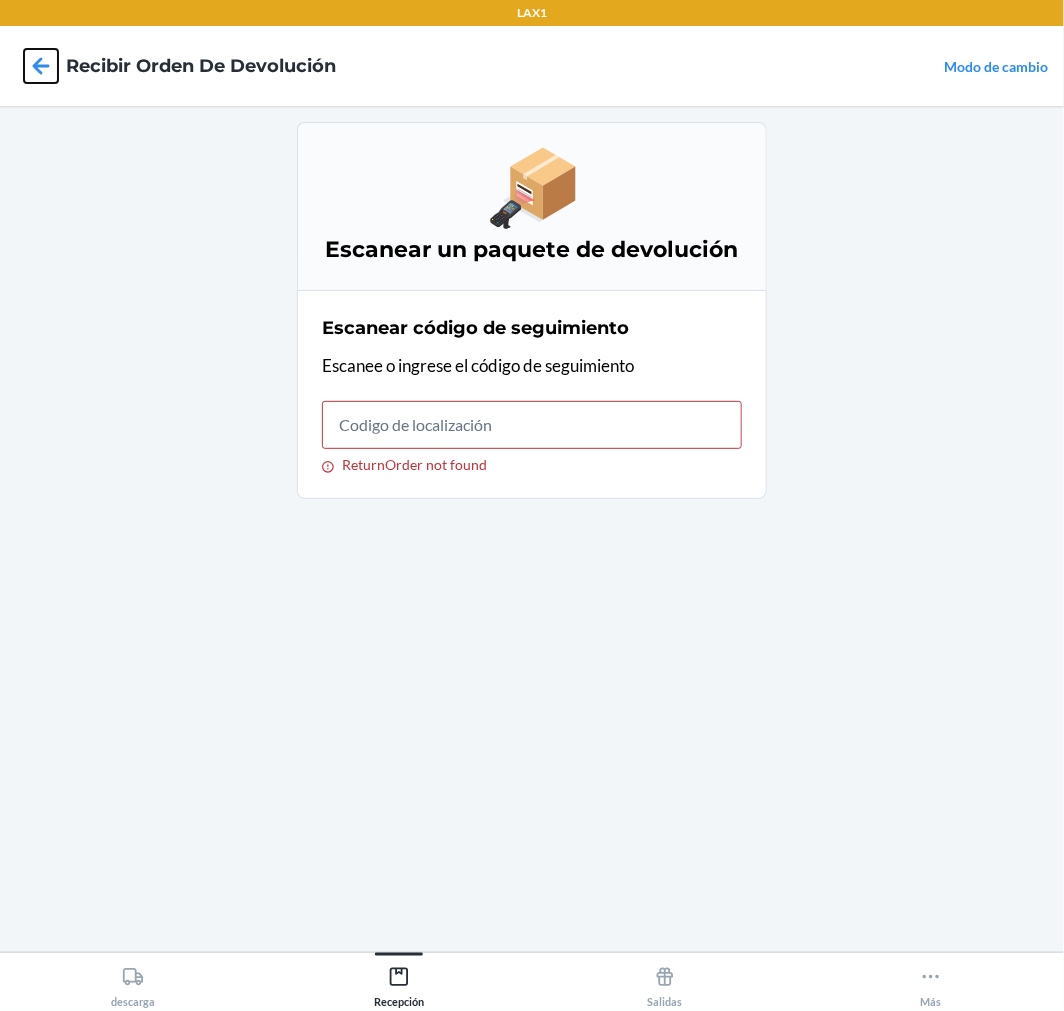 click 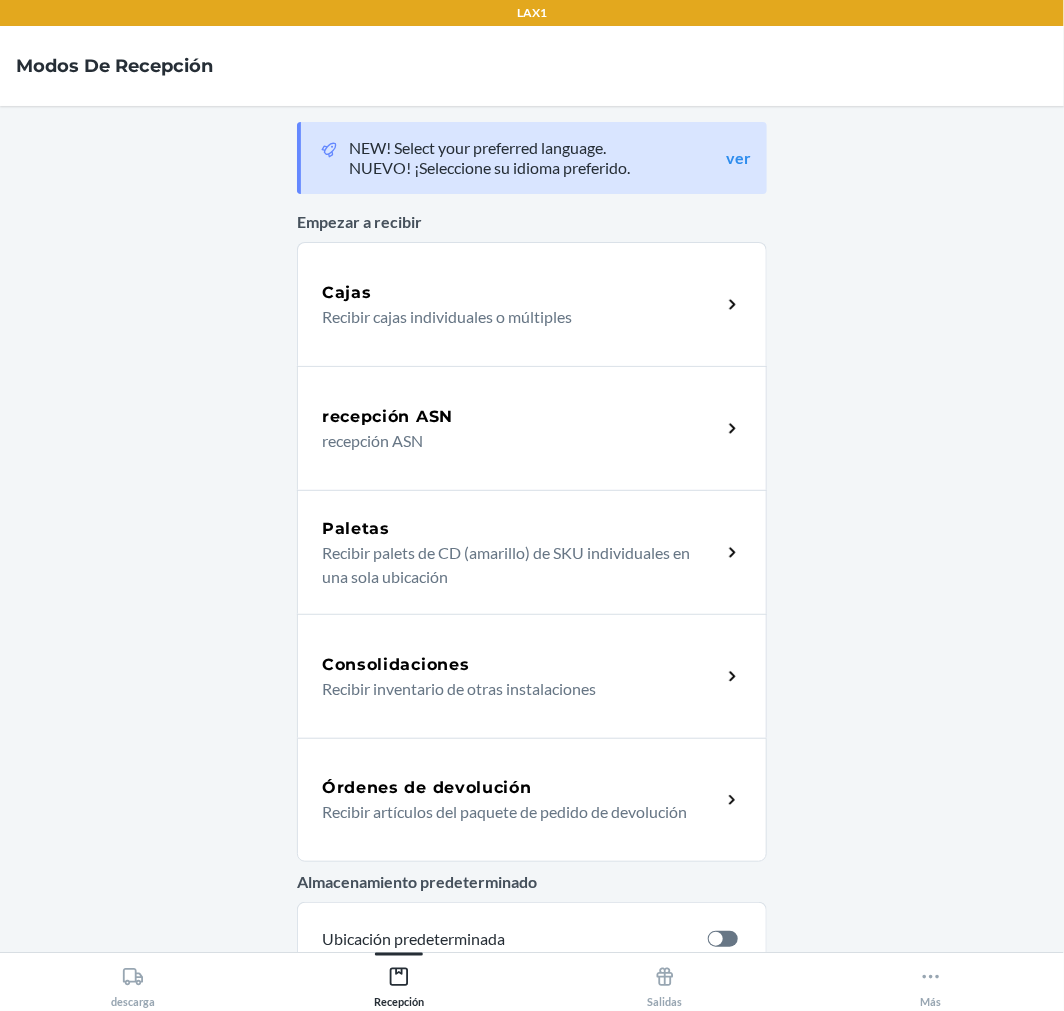 click on "Órdenes de devolución" at bounding box center (521, 788) 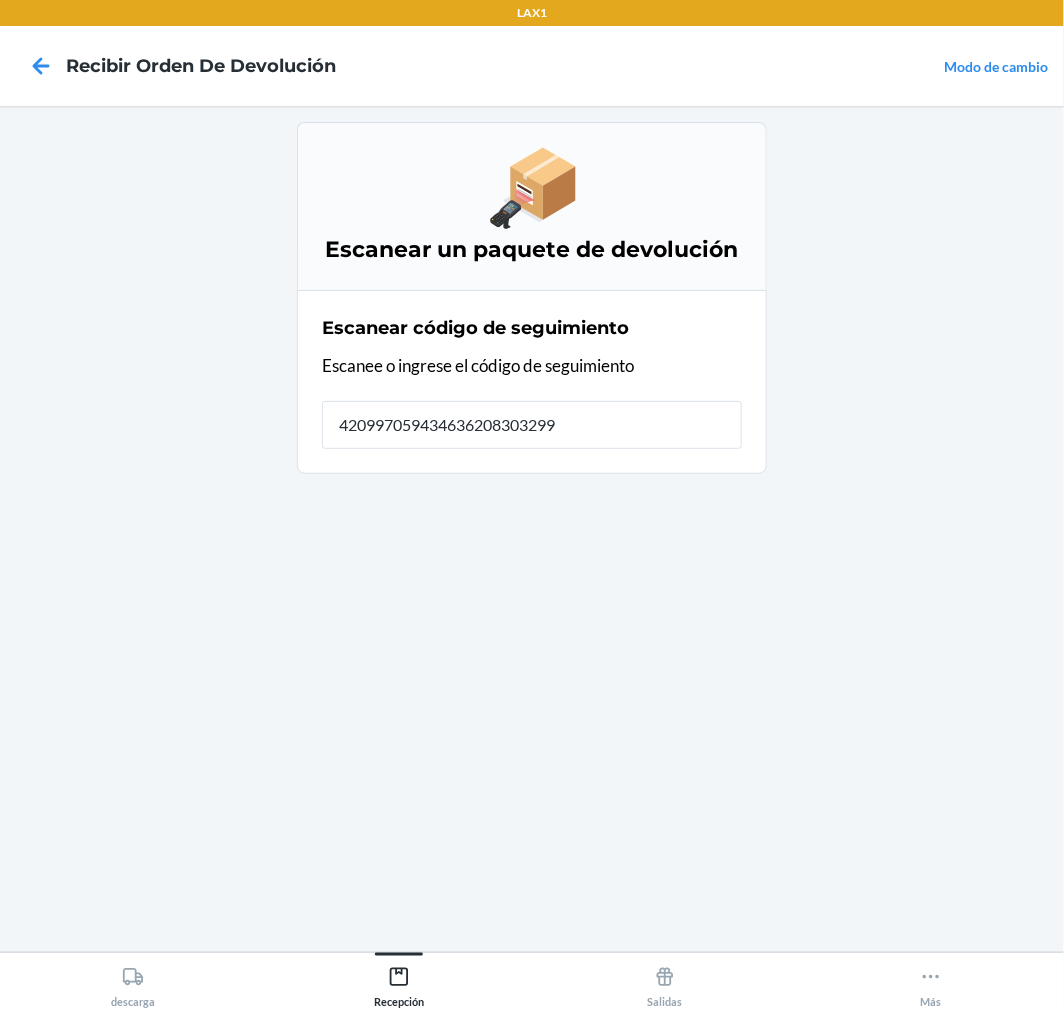 type on "4209970594346362083032995" 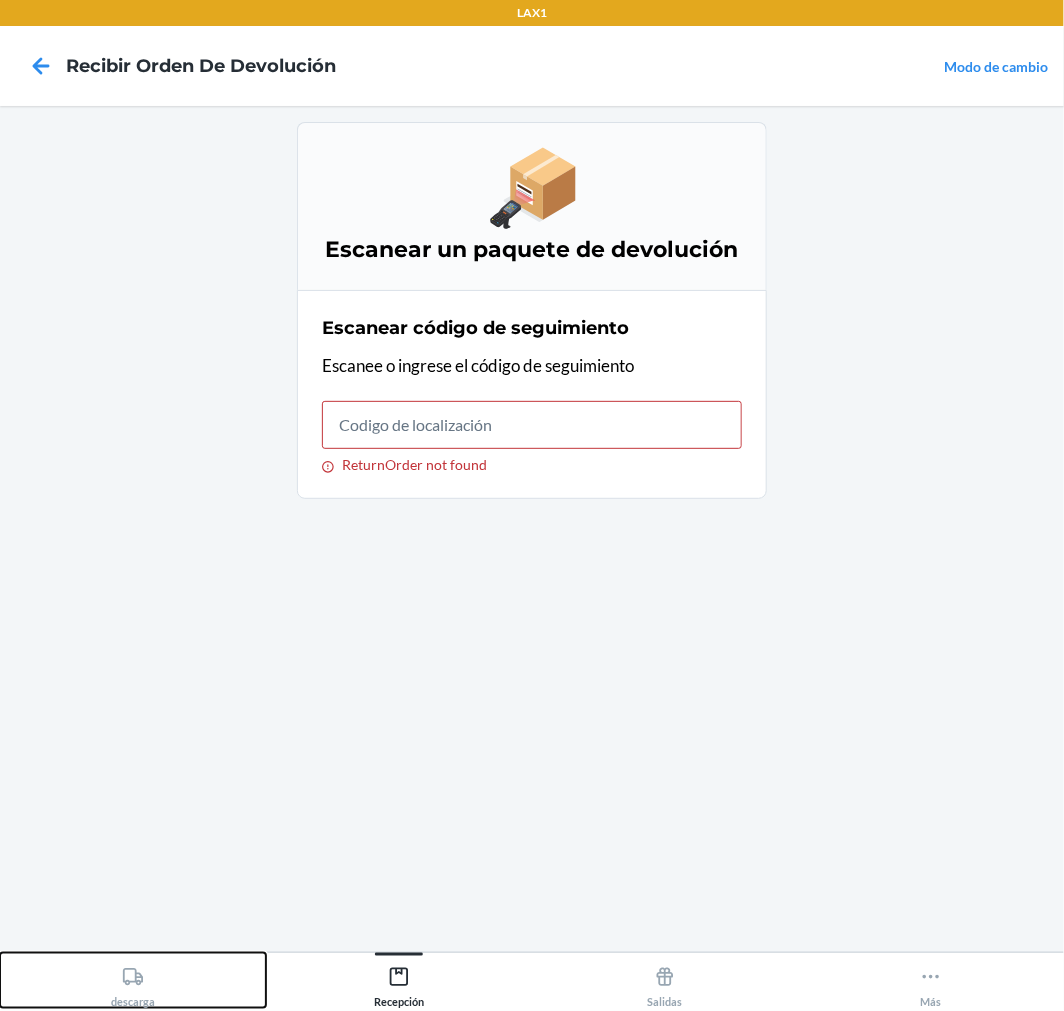 click 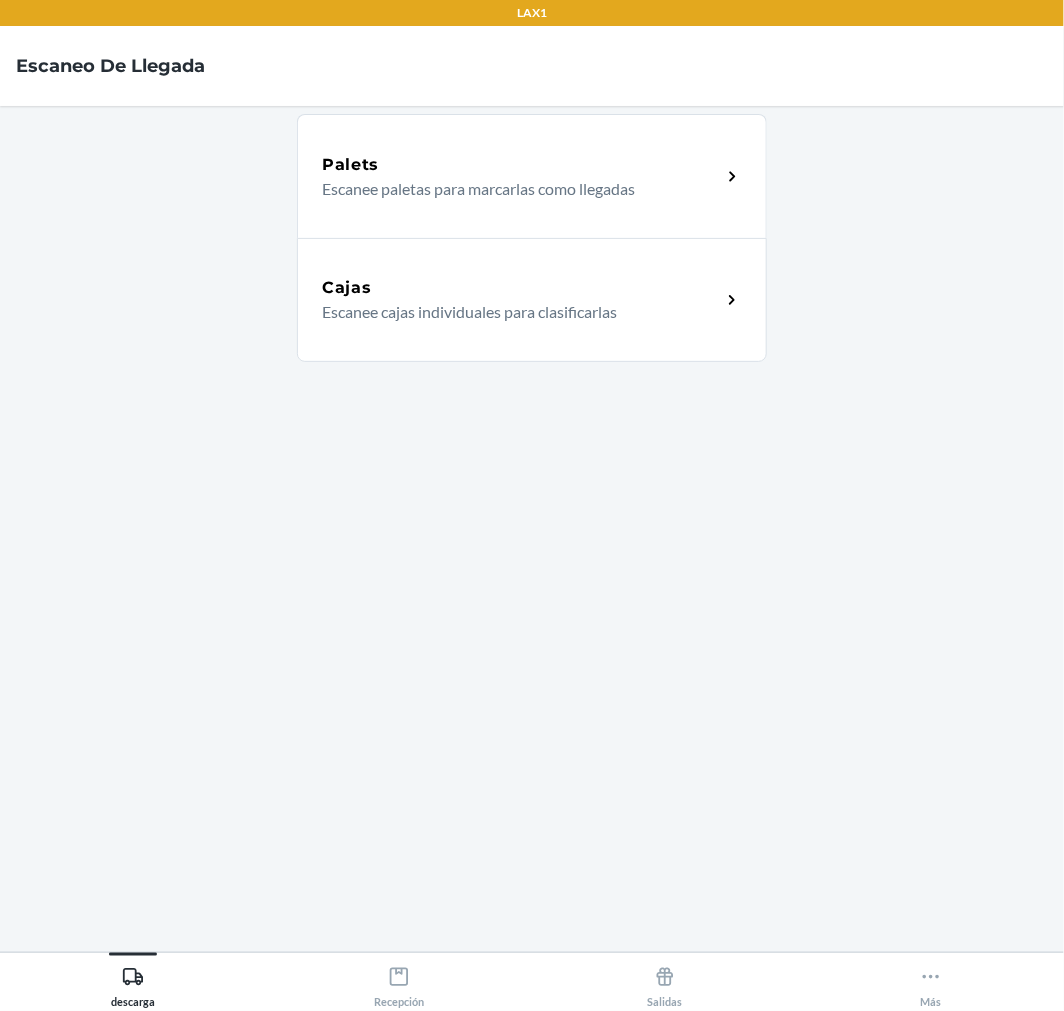 click on "Cajas" at bounding box center (521, 288) 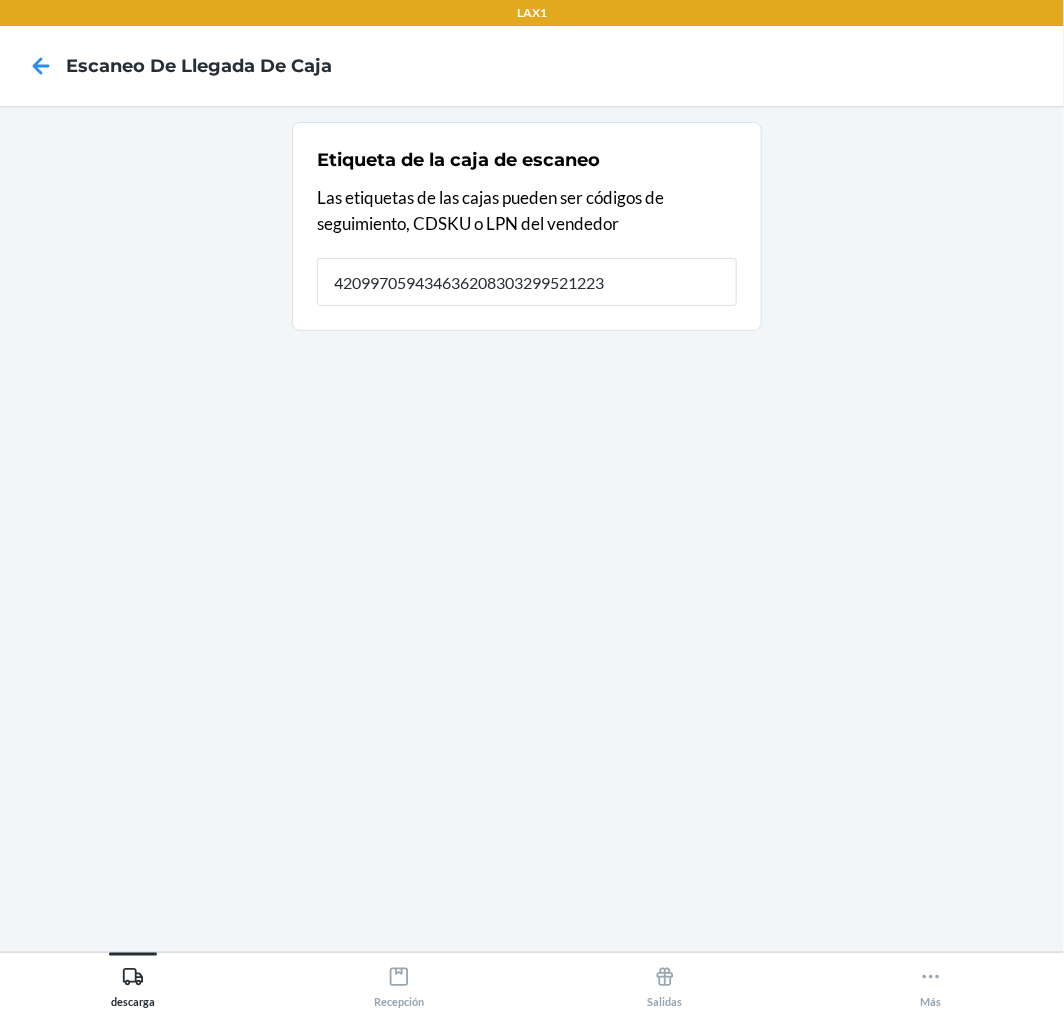 type on "420997059434636208303299521223" 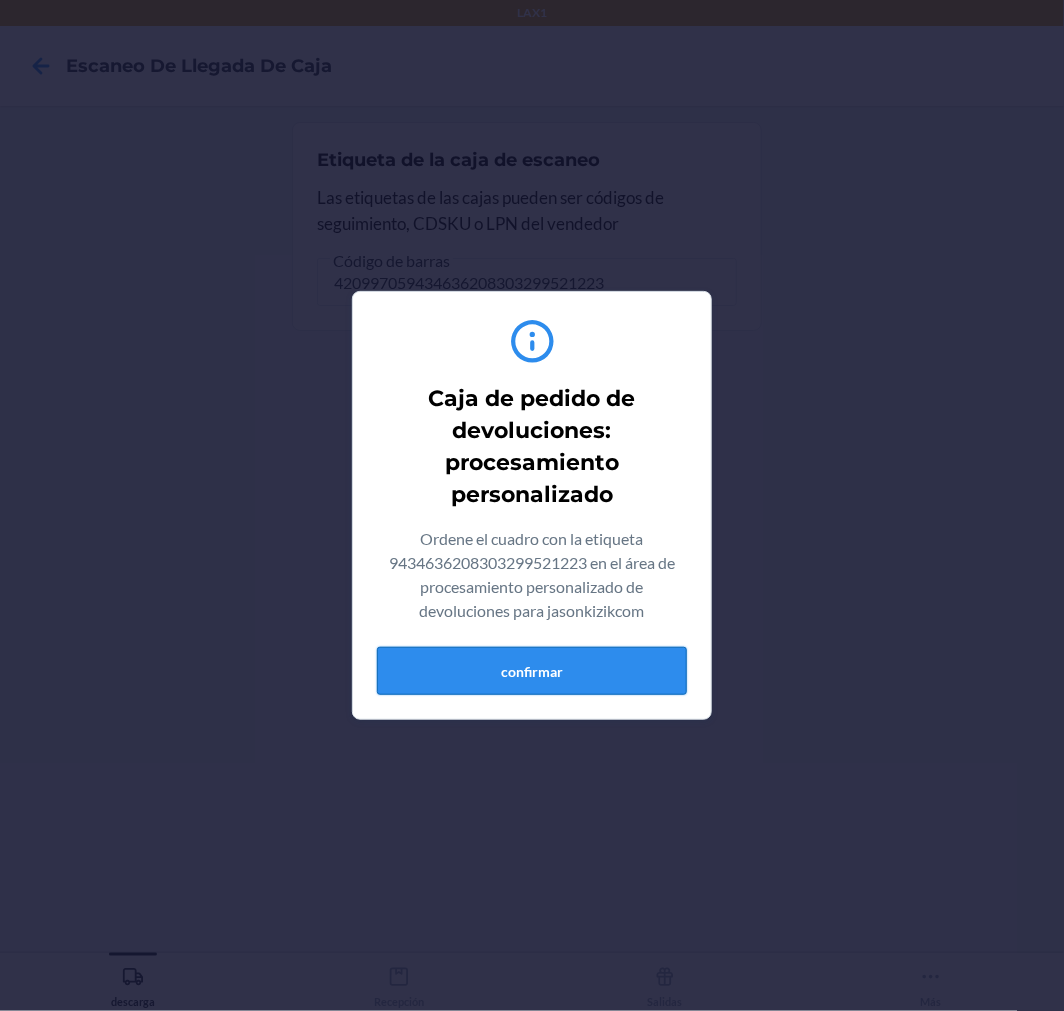 click on "confirmar" at bounding box center (532, 671) 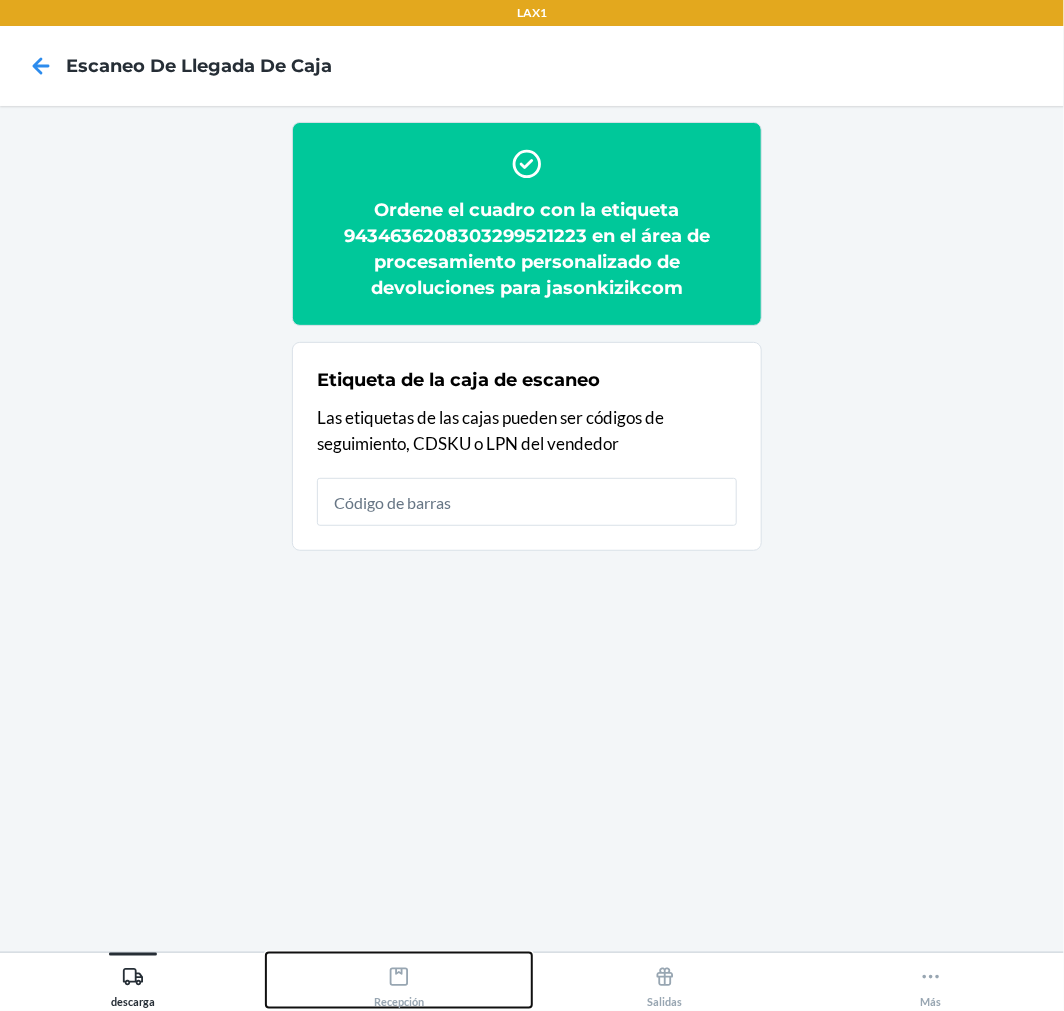 click 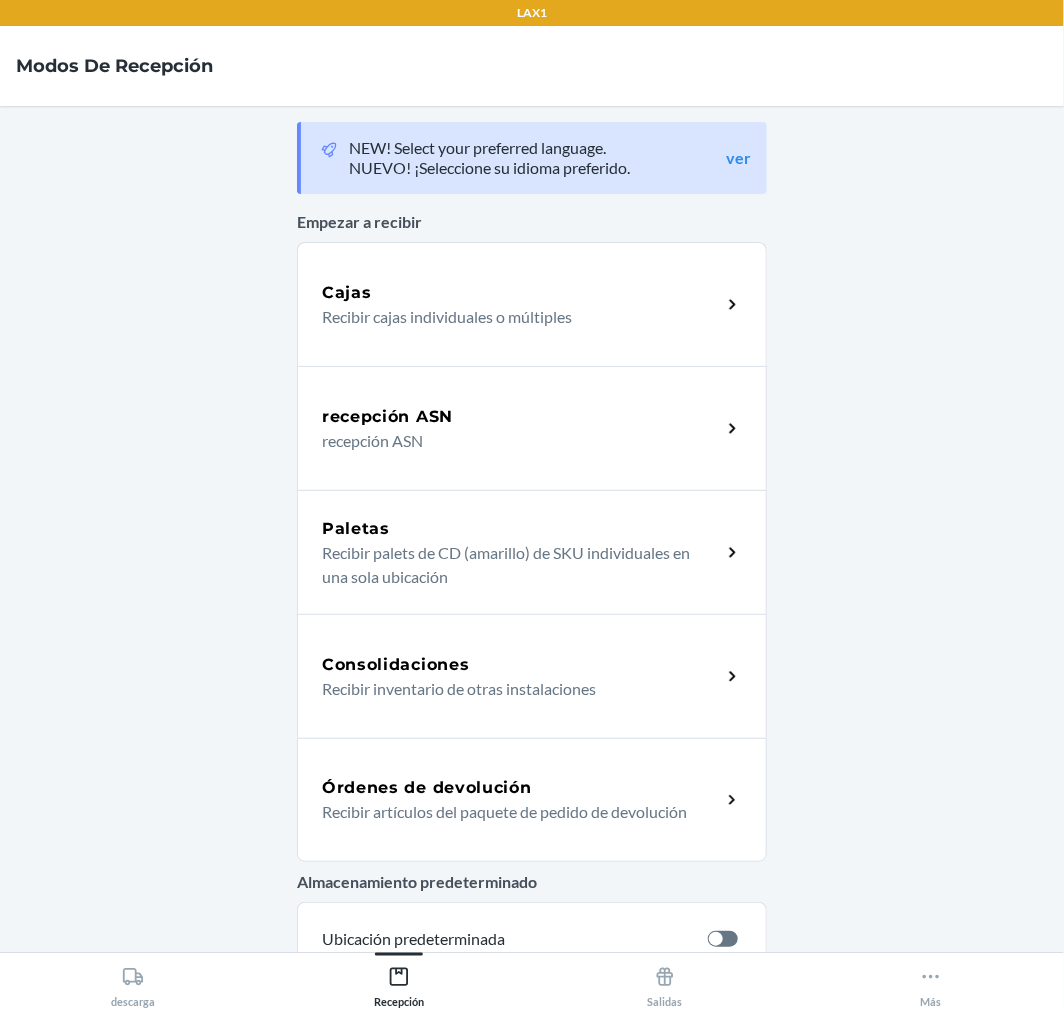 click on "Recibir artículos del paquete de pedido de devolución" at bounding box center [513, 812] 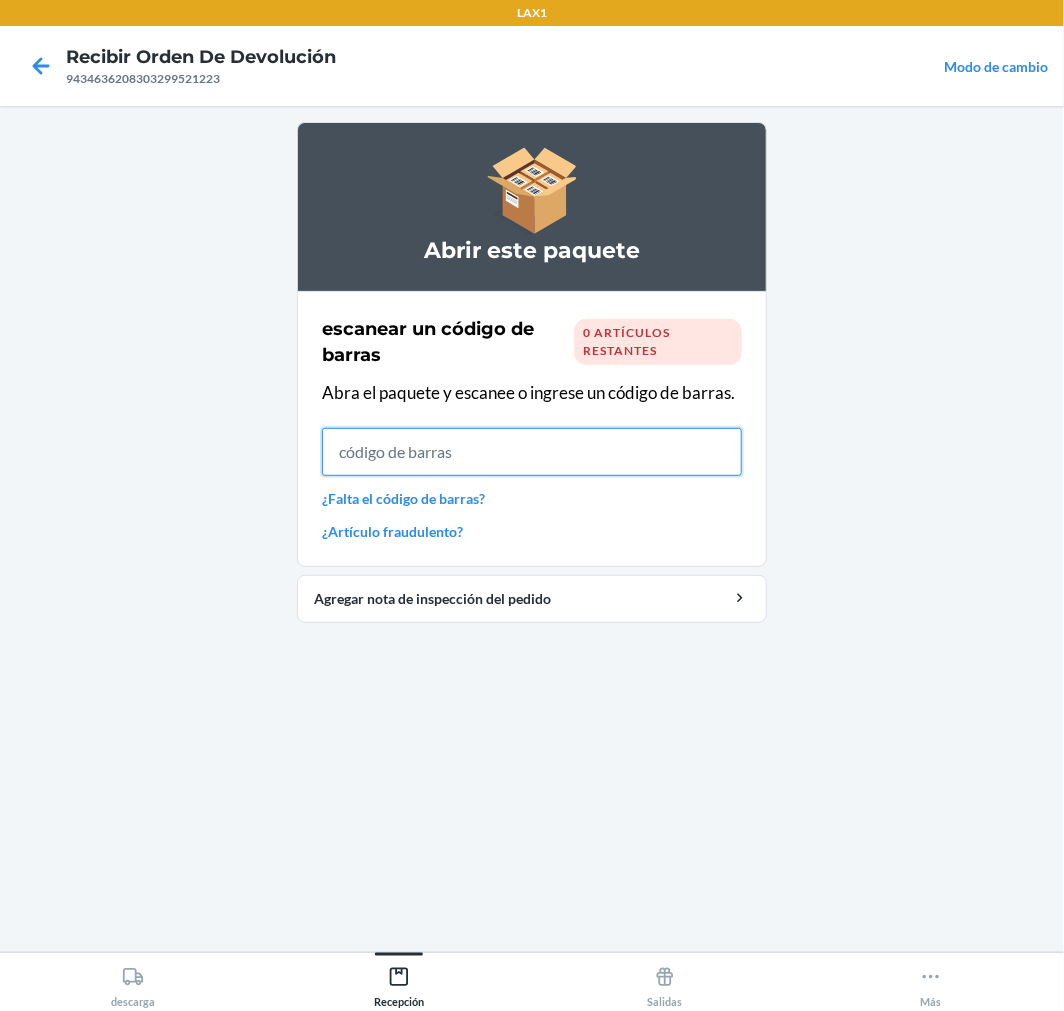 click at bounding box center (532, 452) 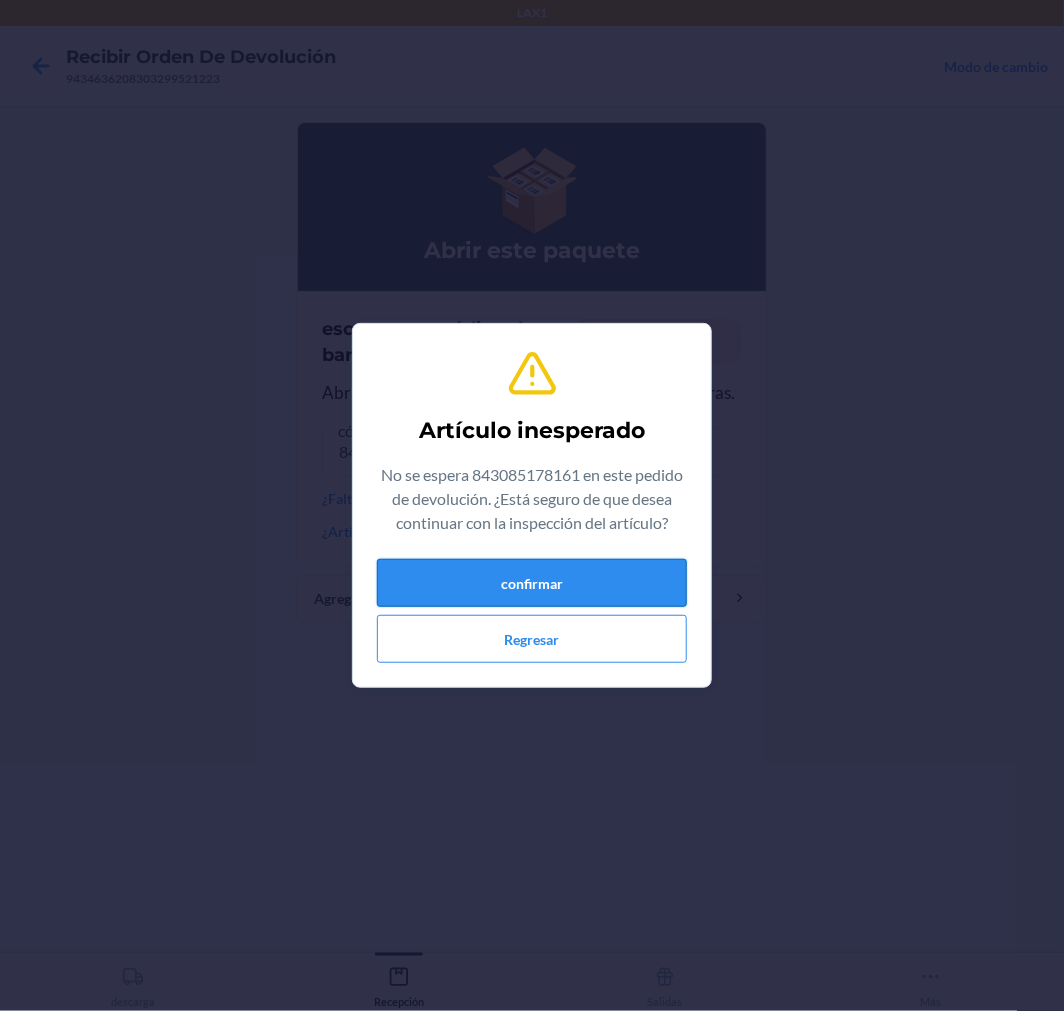 click on "confirmar" at bounding box center [532, 583] 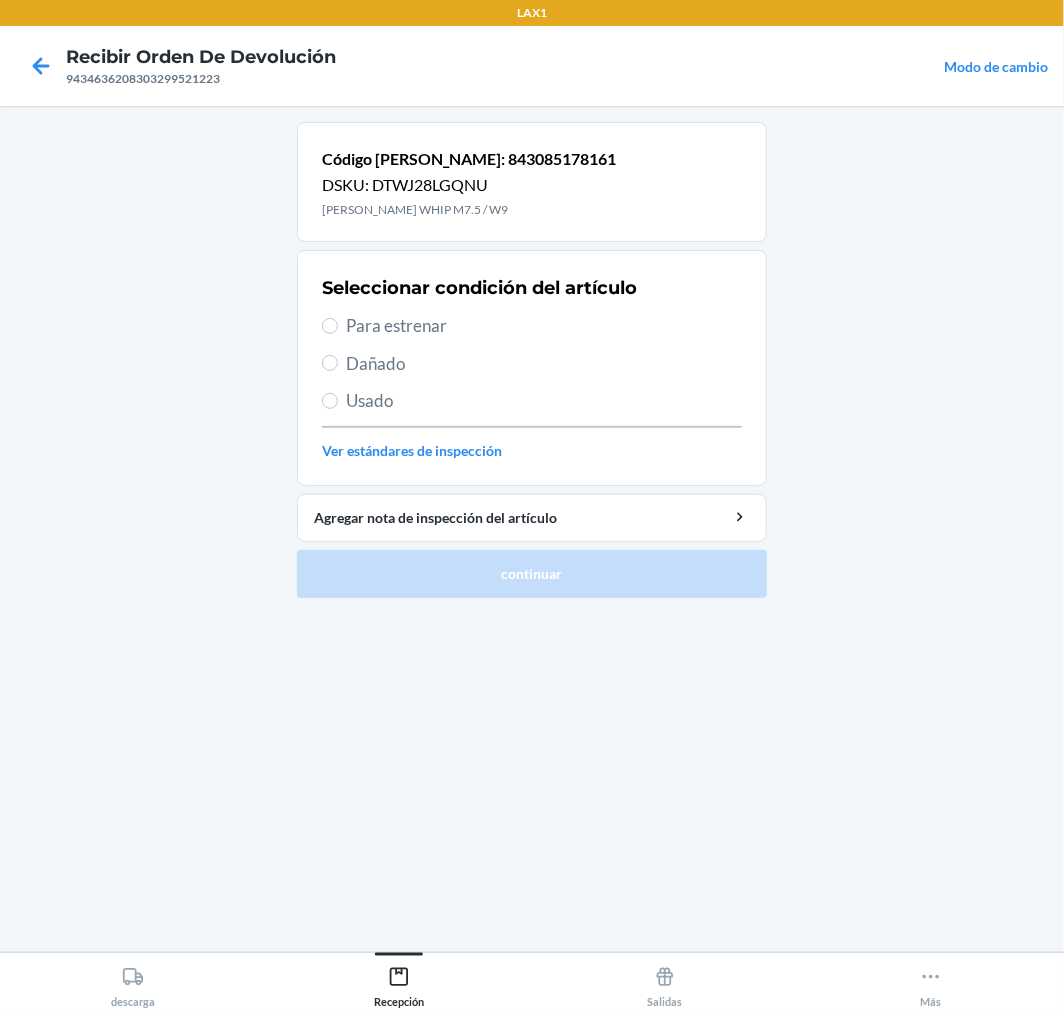 click on "Para estrenar" at bounding box center [544, 326] 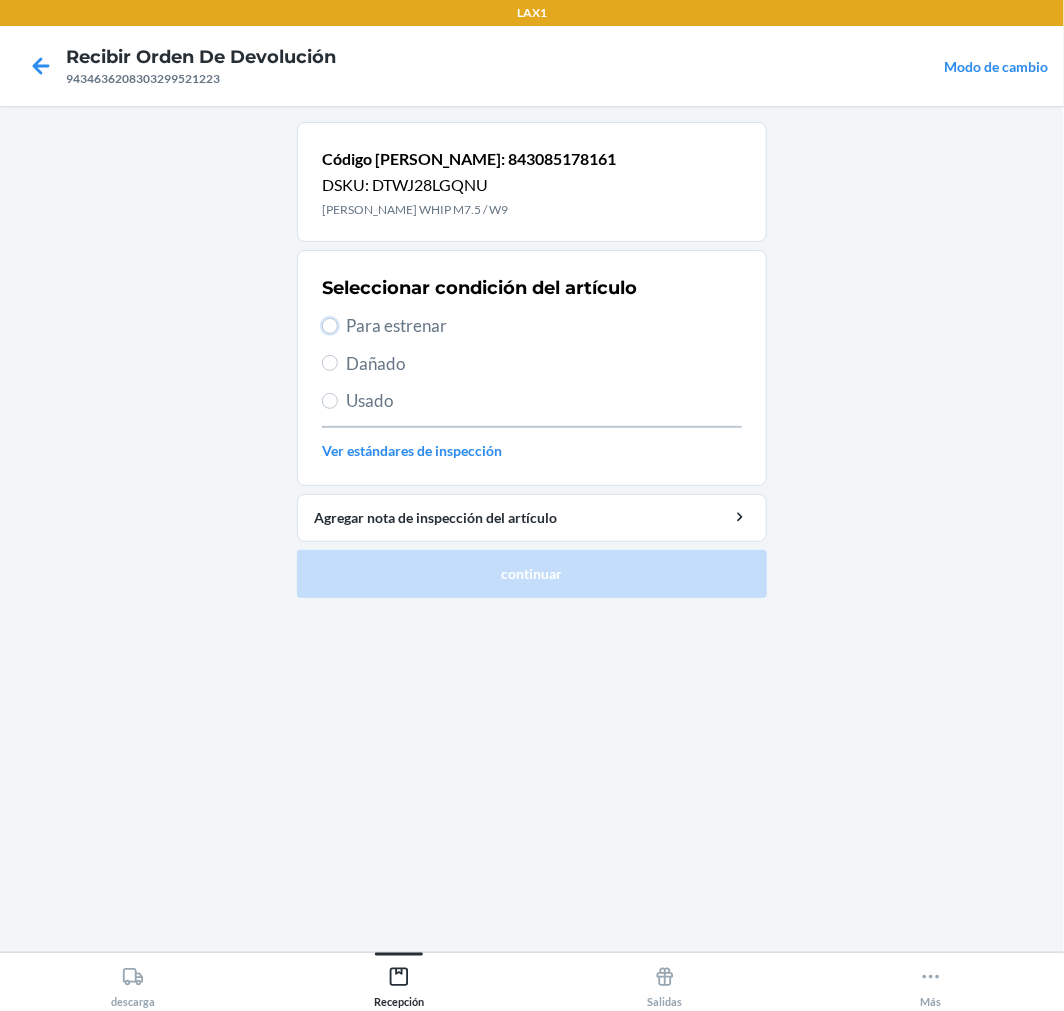 click on "Para estrenar" at bounding box center [330, 326] 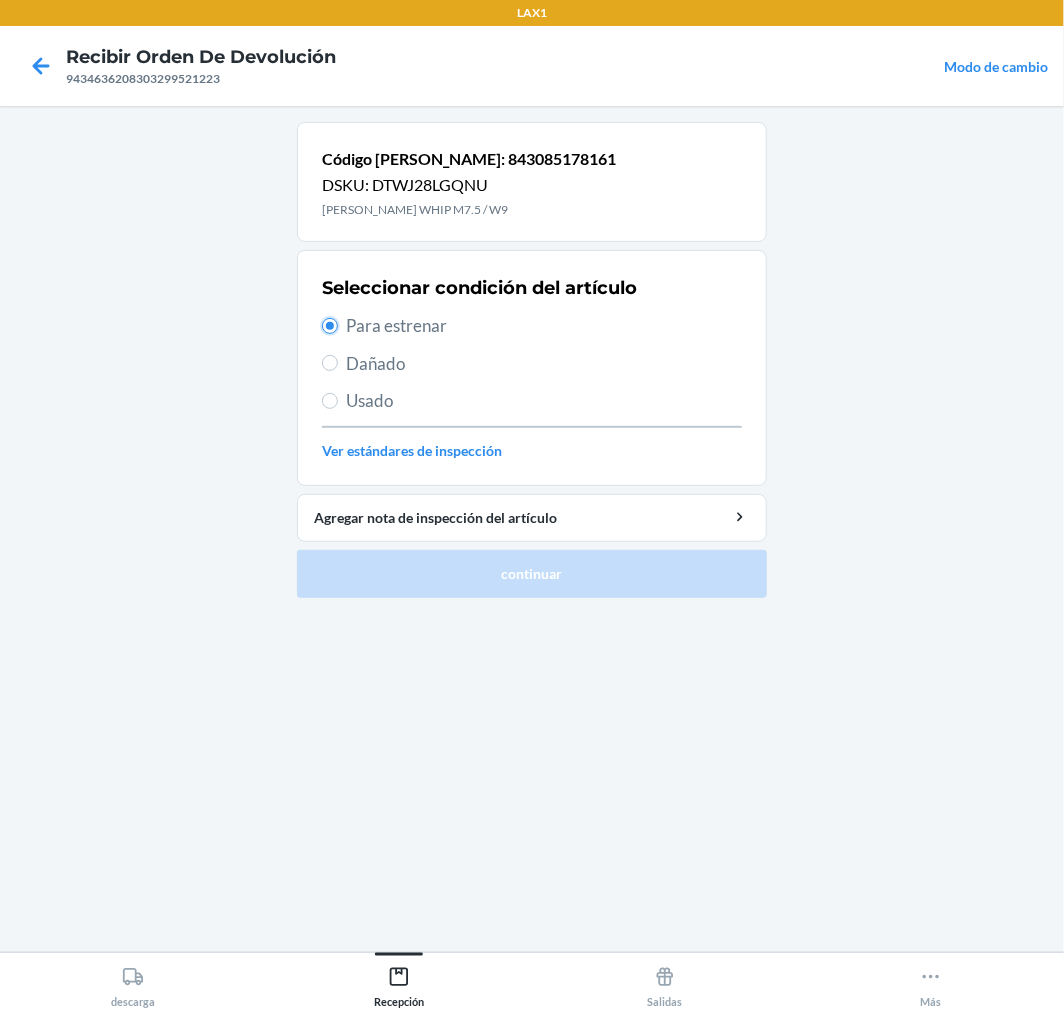radio on "true" 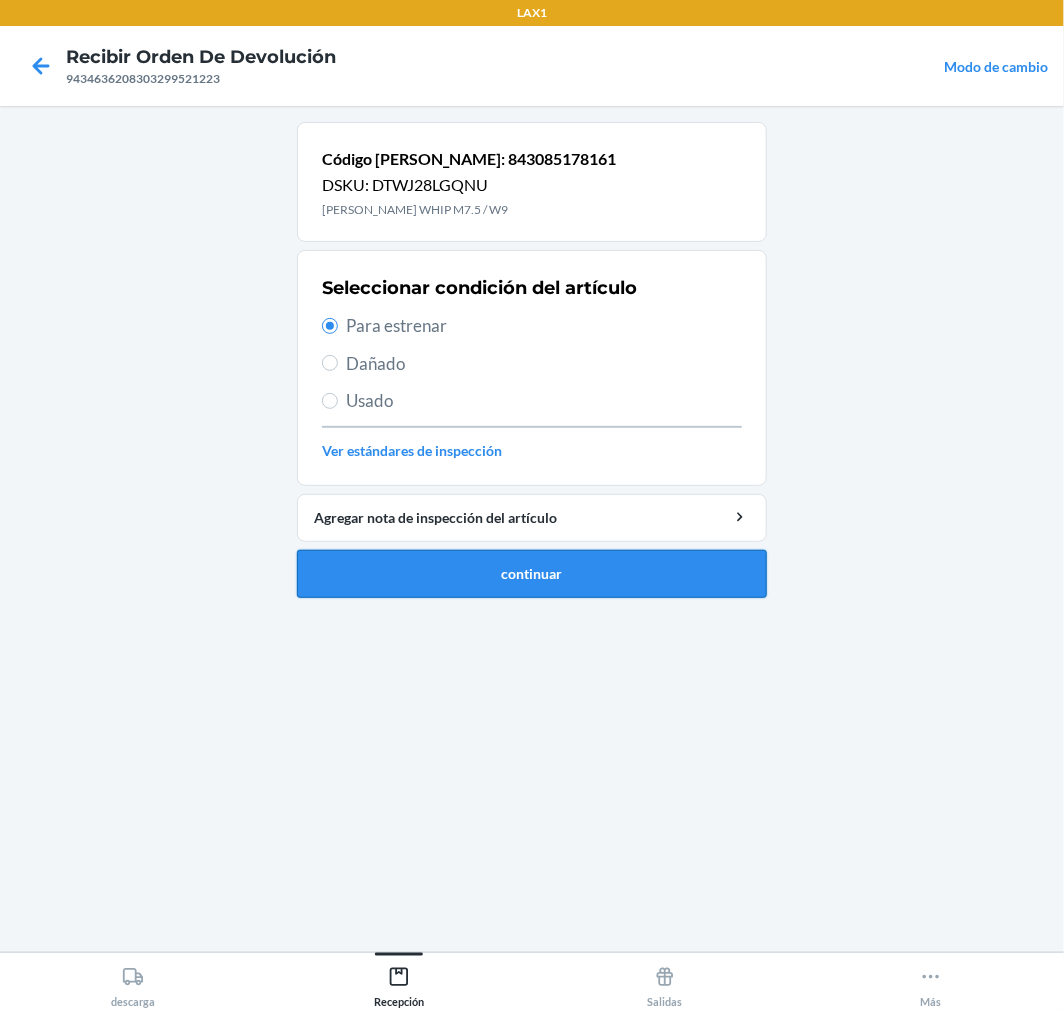 click on "continuar" at bounding box center [532, 574] 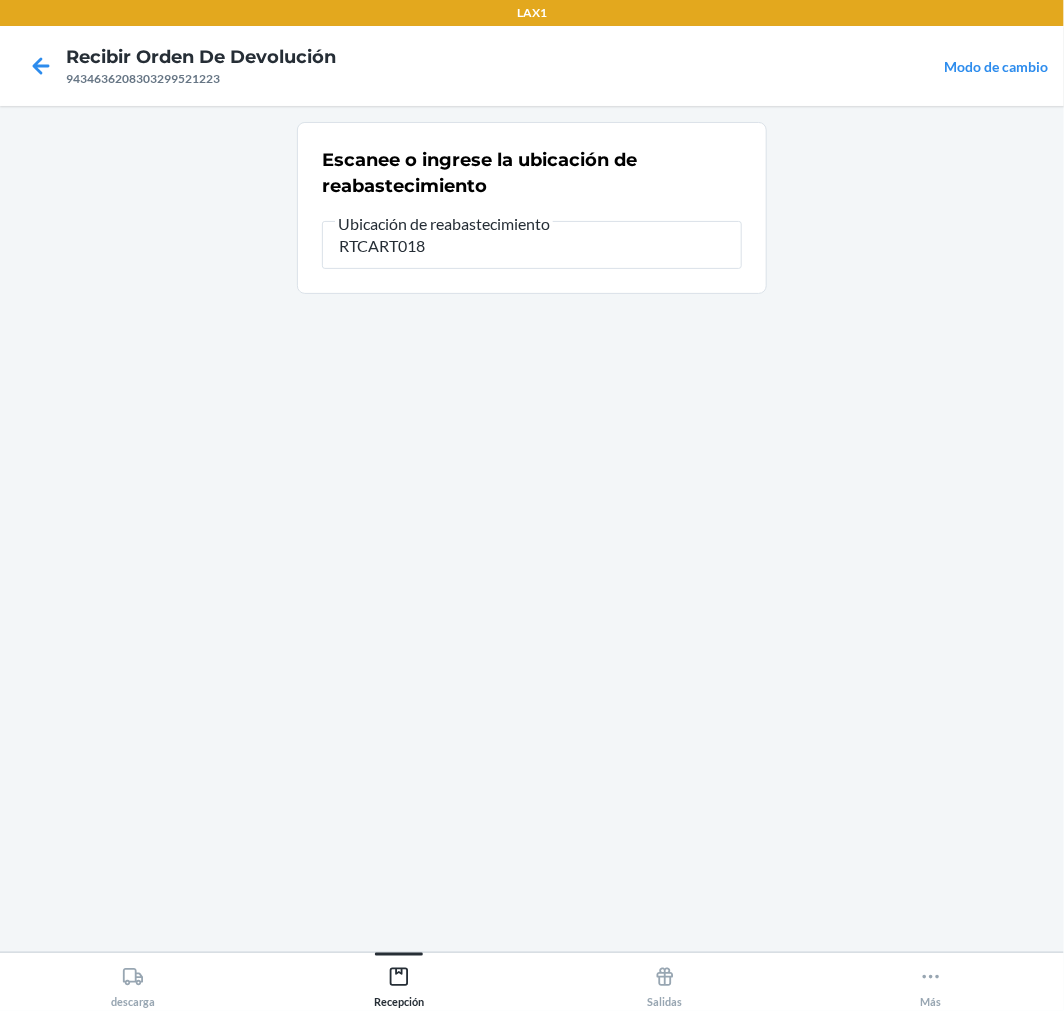 type on "RTCART018" 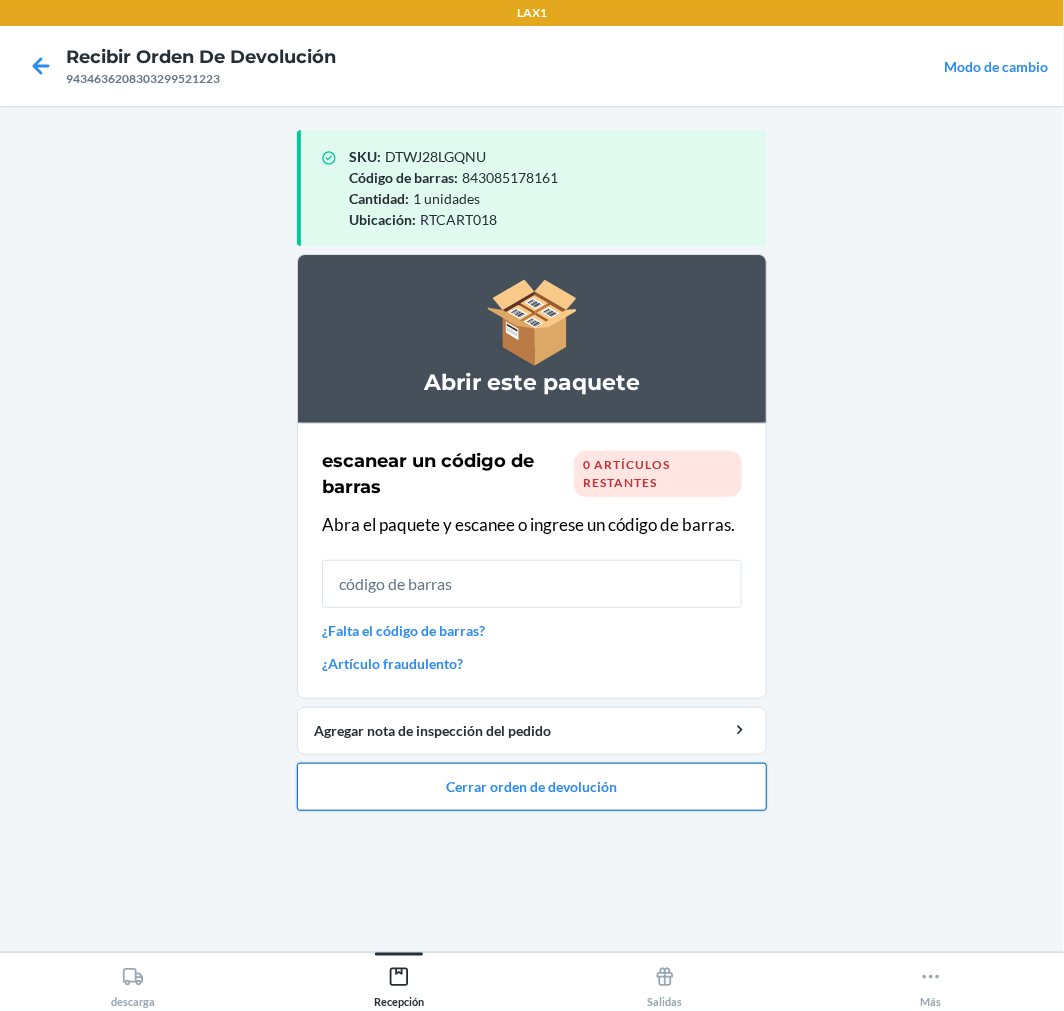 click on "Cerrar orden de devolución" at bounding box center (532, 787) 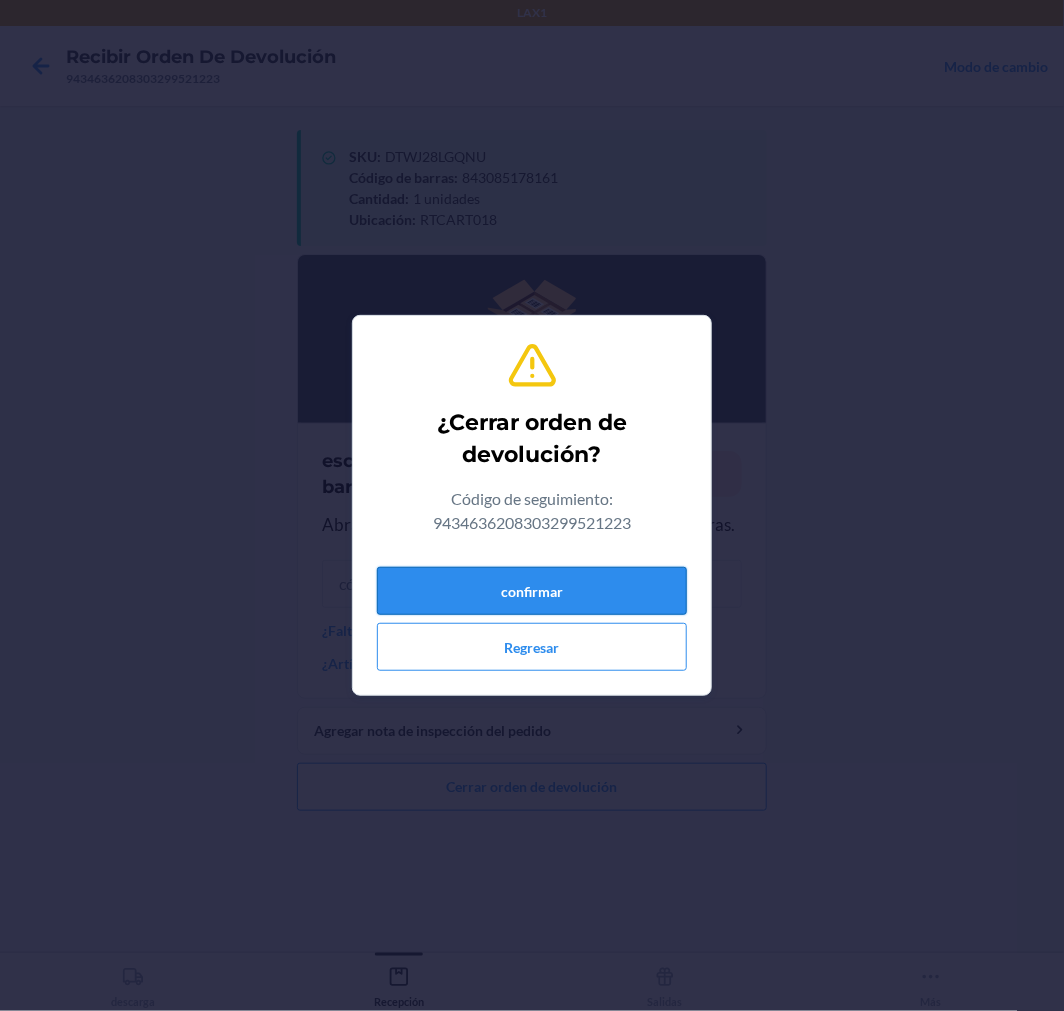 click on "confirmar" at bounding box center [532, 591] 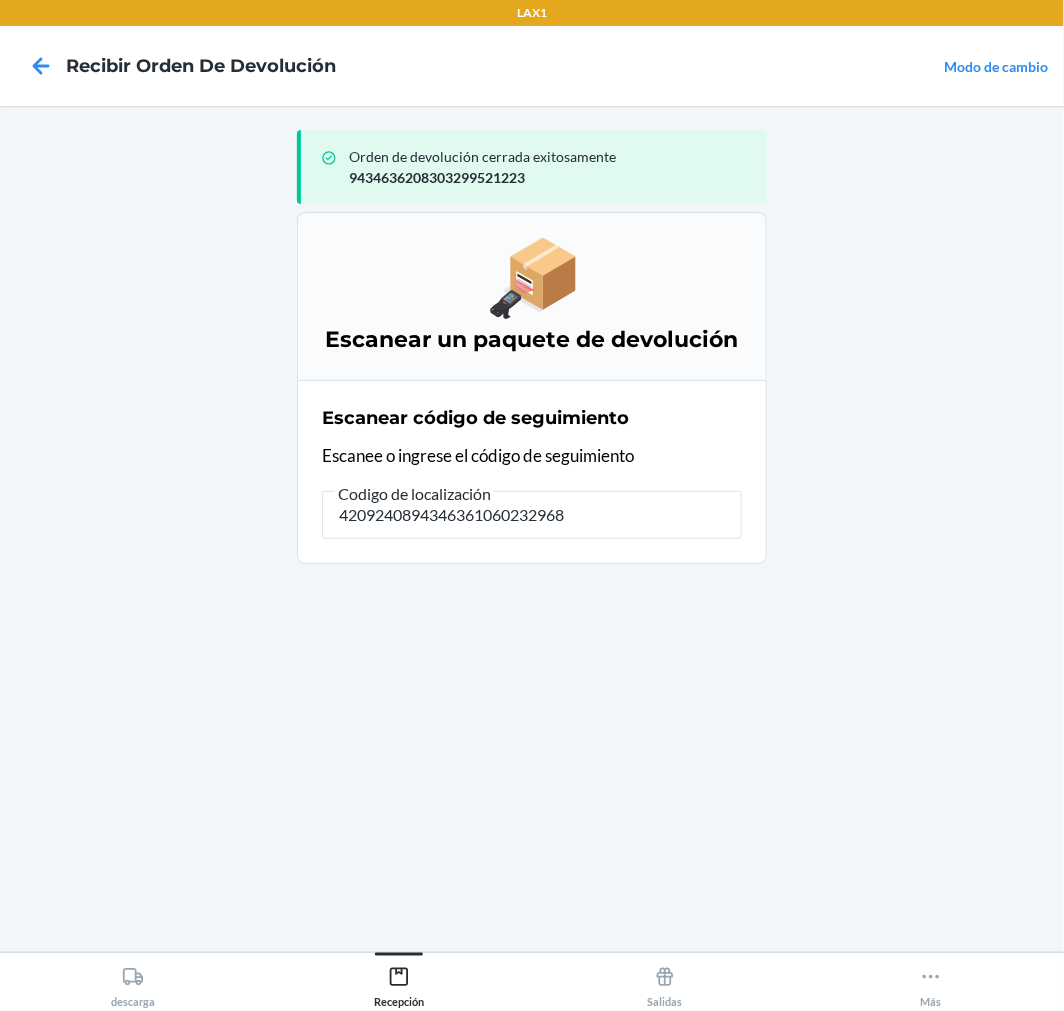 type on "42092408943463610602329681" 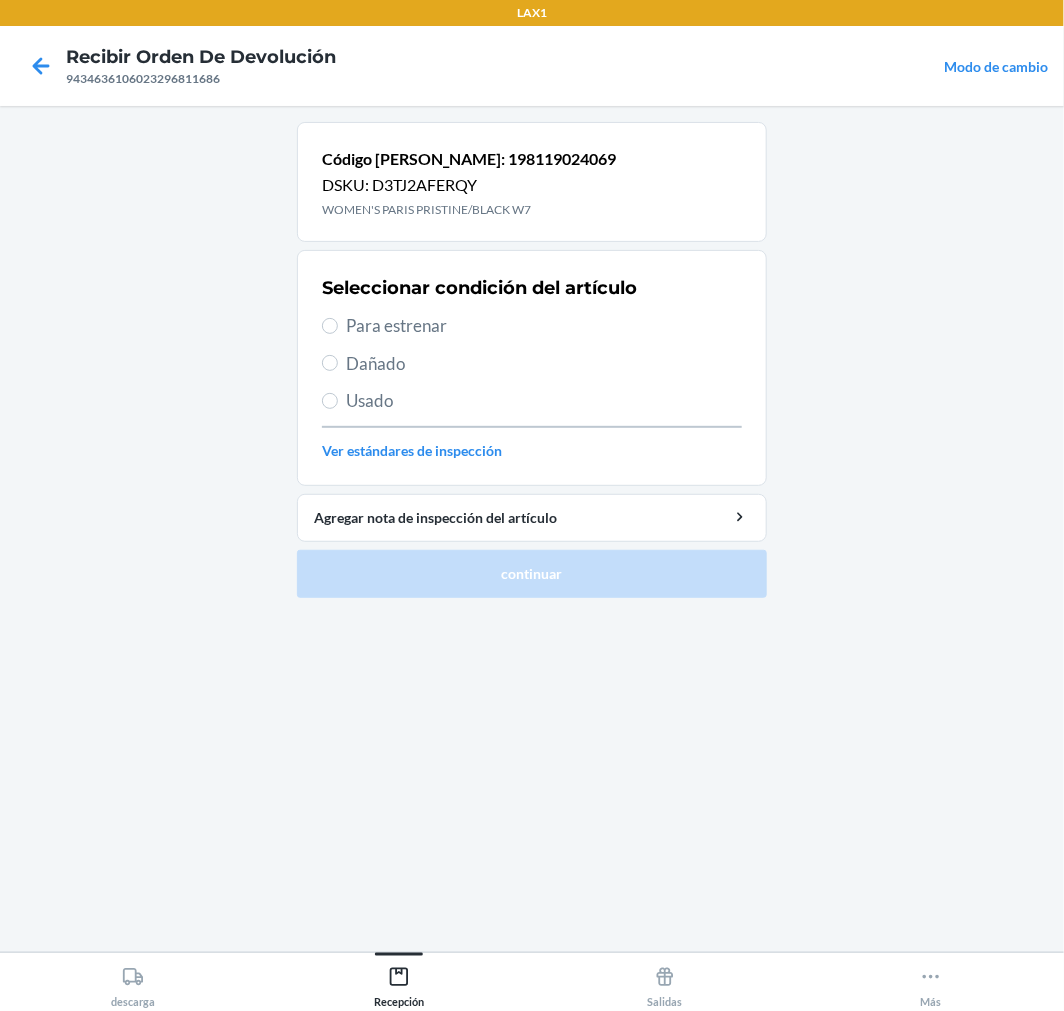 click on "Para estrenar" at bounding box center [544, 326] 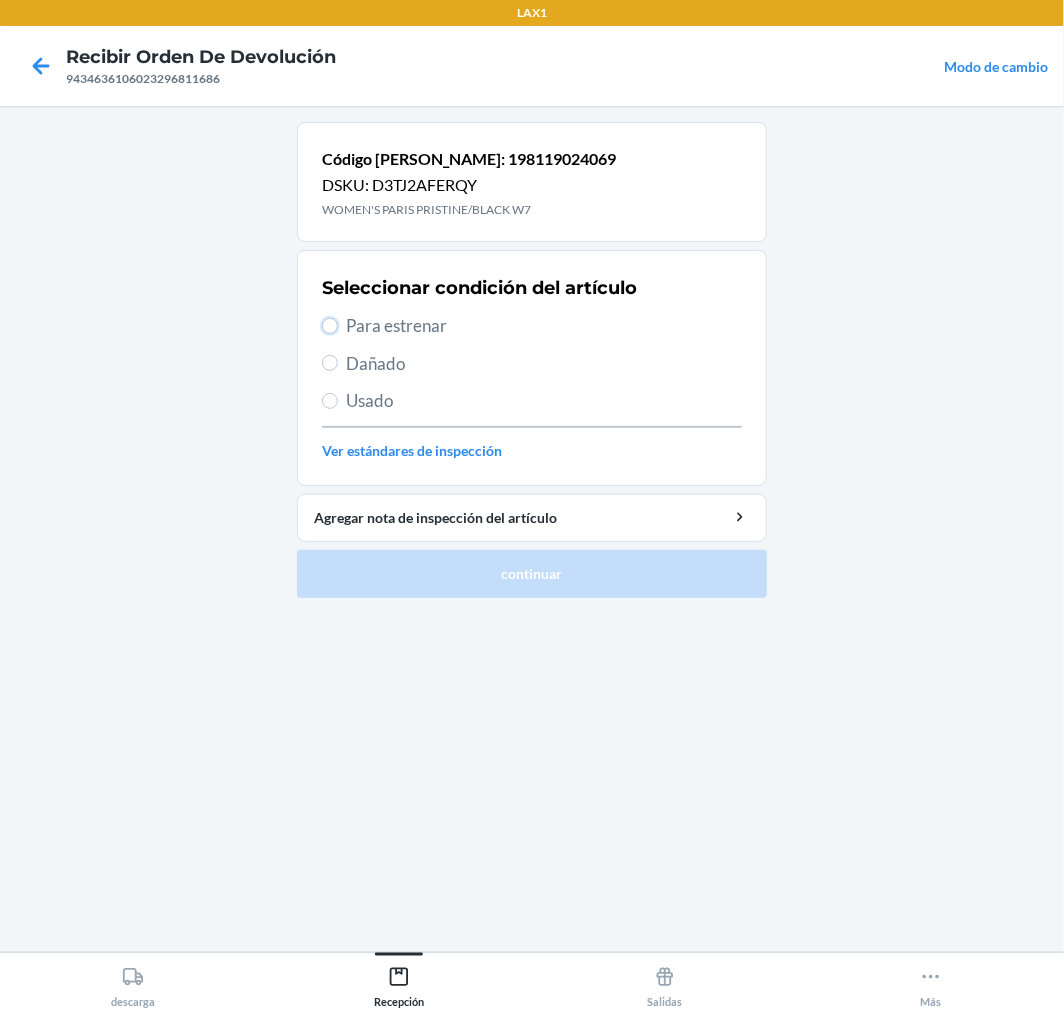 click on "Para estrenar" at bounding box center (330, 326) 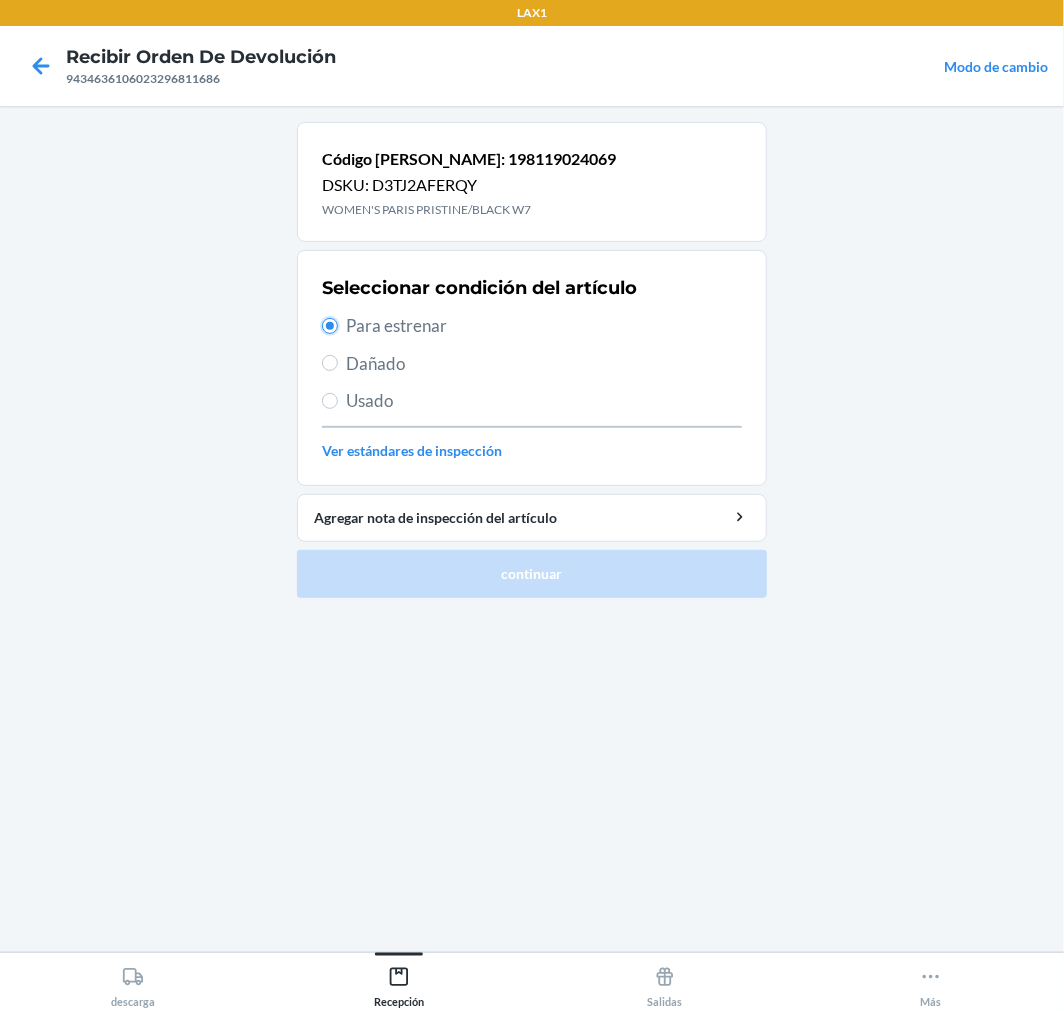radio on "true" 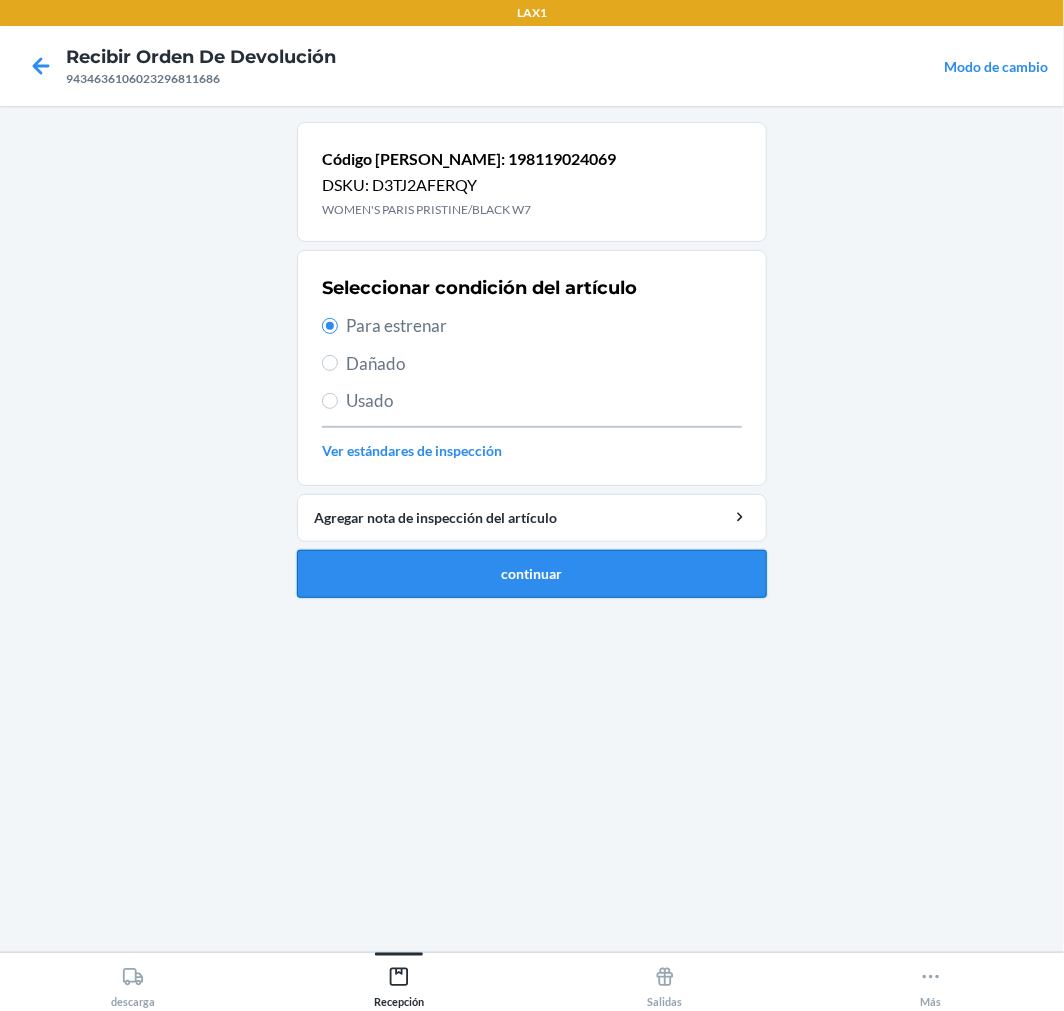 click on "continuar" at bounding box center [532, 574] 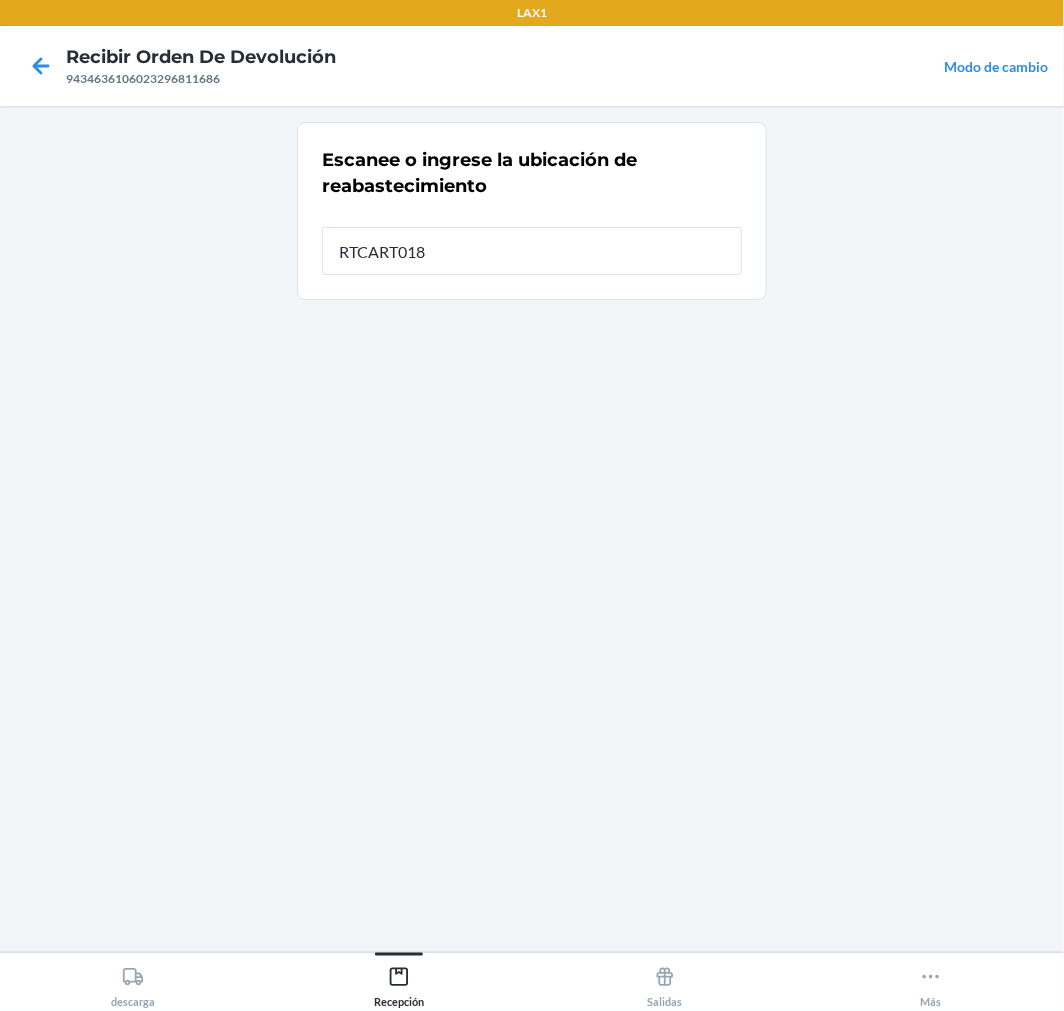 type on "RTCART018" 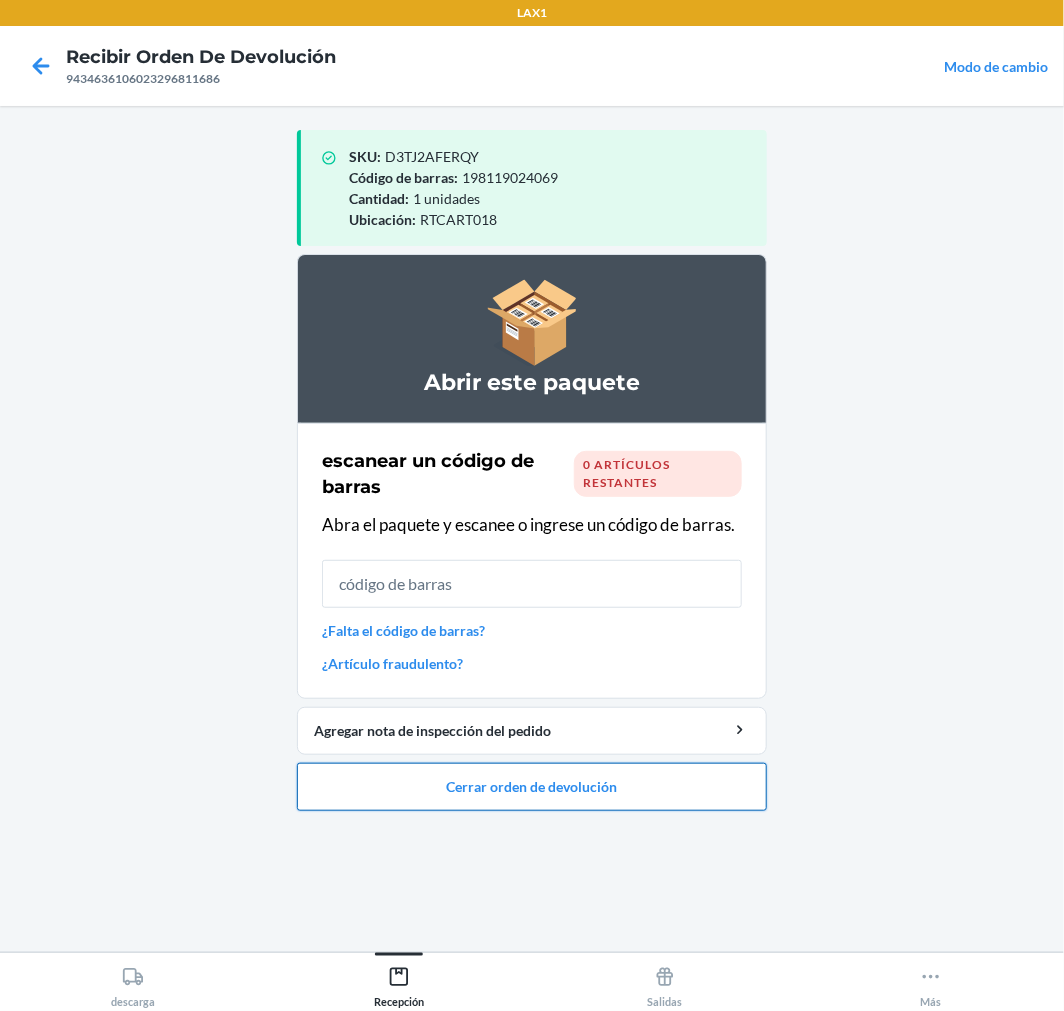 click on "Cerrar orden de devolución" at bounding box center (532, 787) 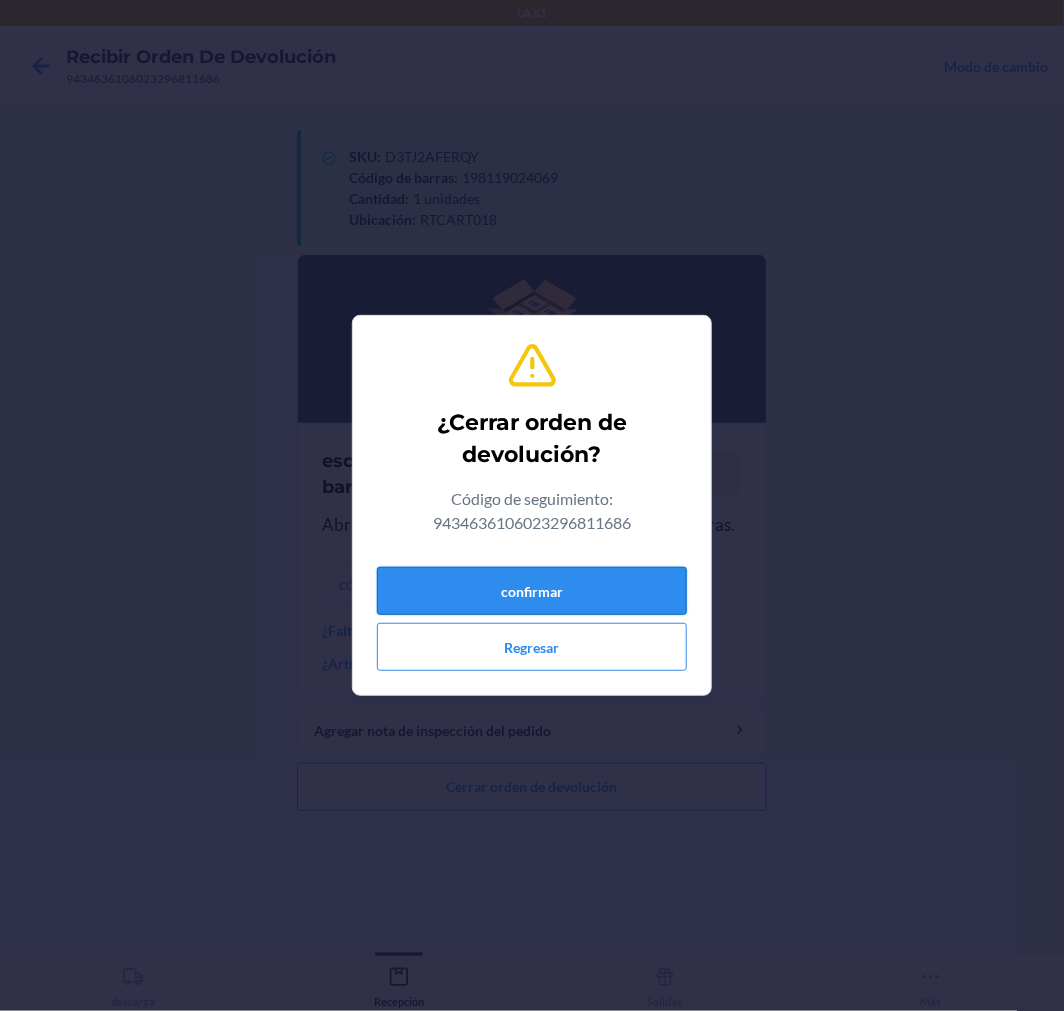 click on "confirmar" at bounding box center (532, 591) 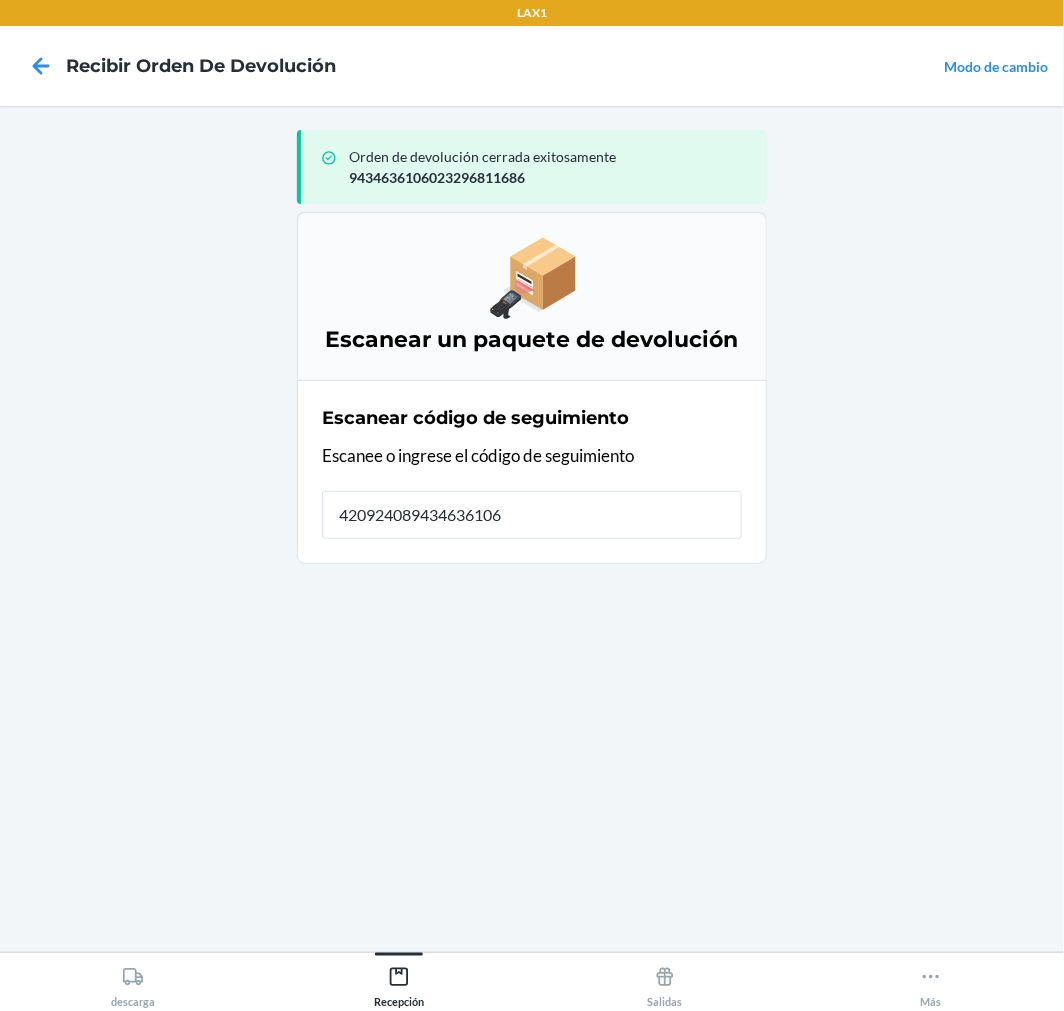 type on "4209240894346361060" 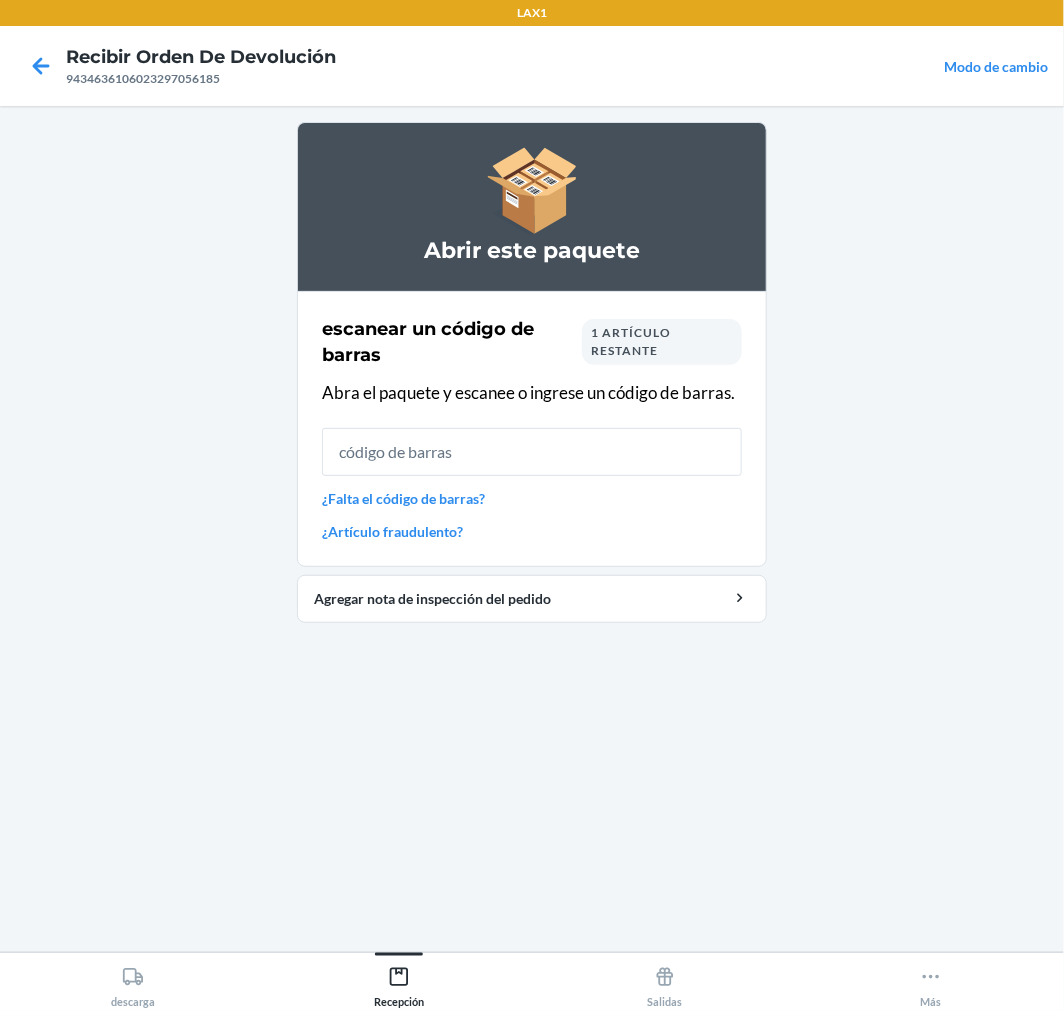 type on "8" 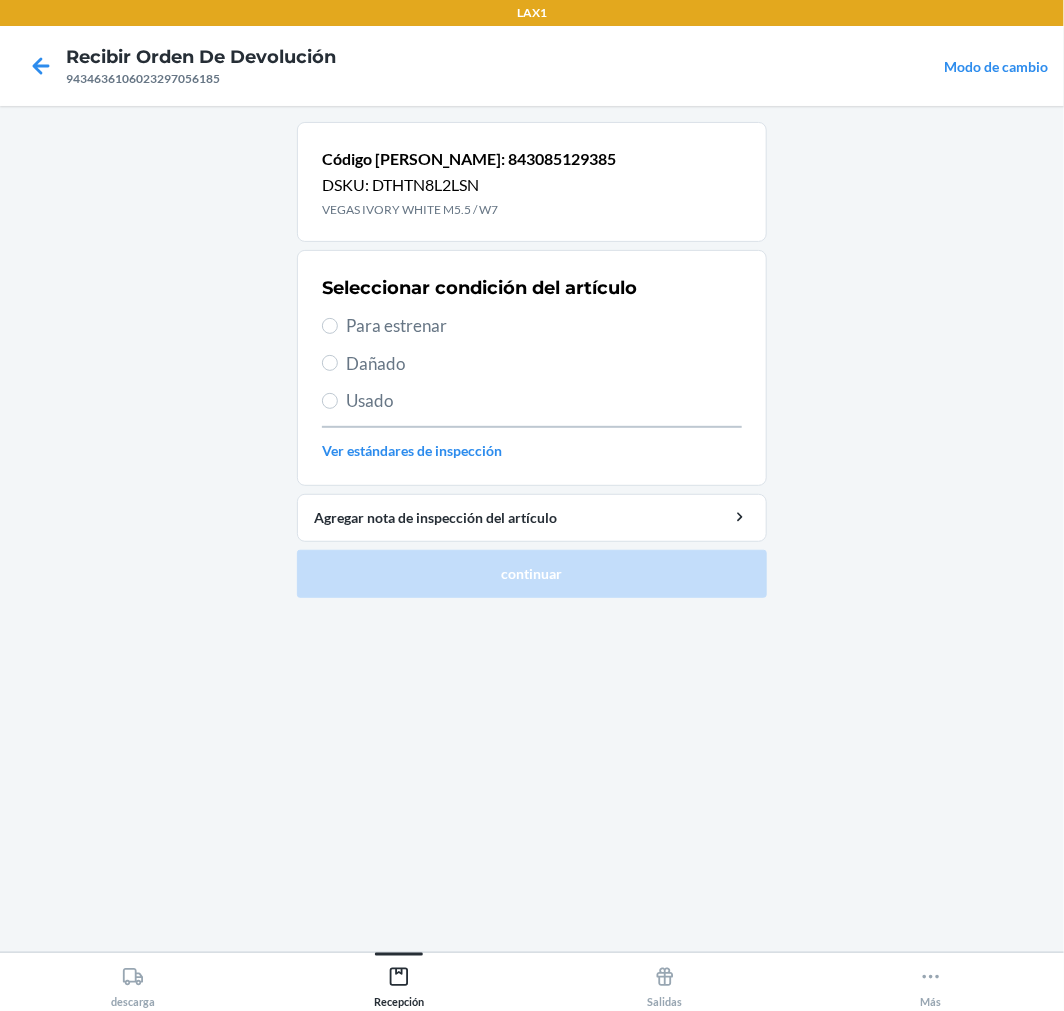 click on "Para estrenar" at bounding box center [544, 326] 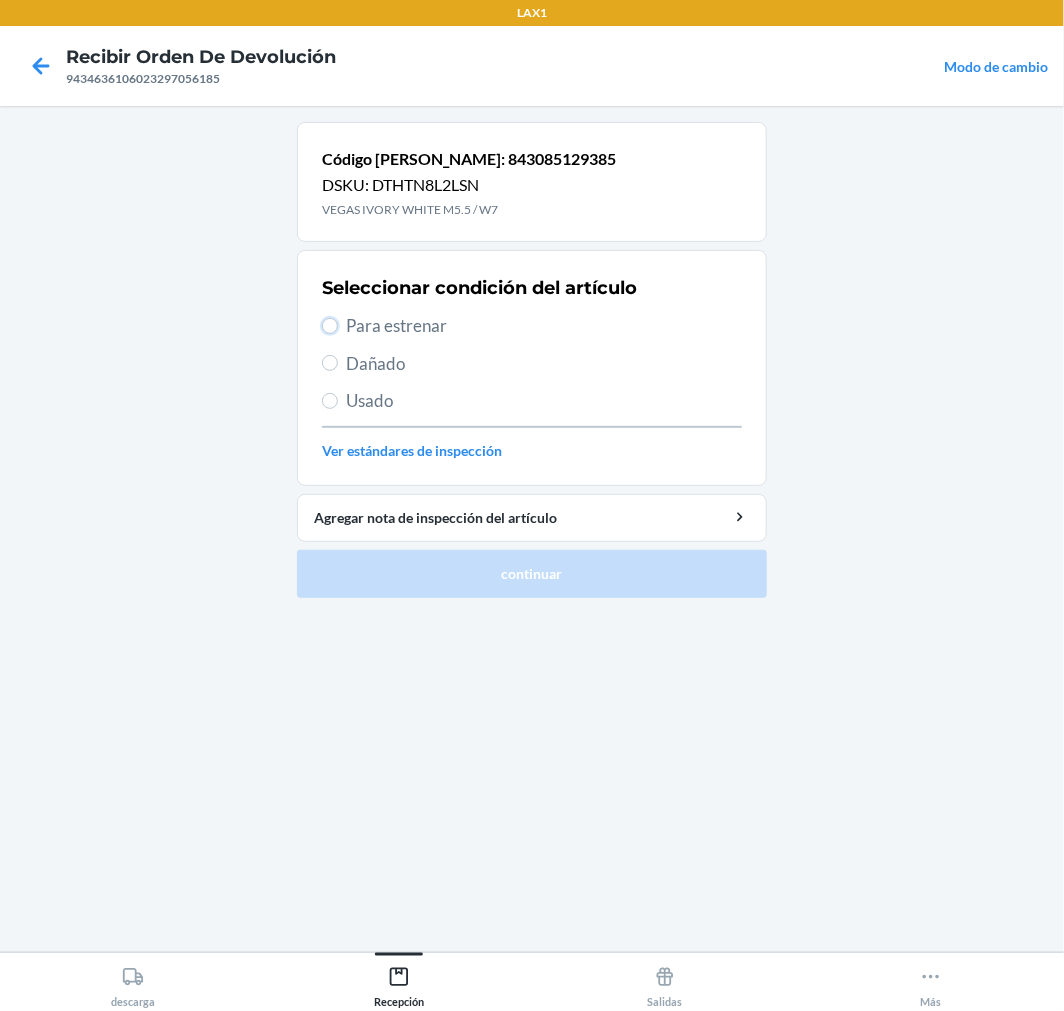 click on "Para estrenar" at bounding box center (330, 326) 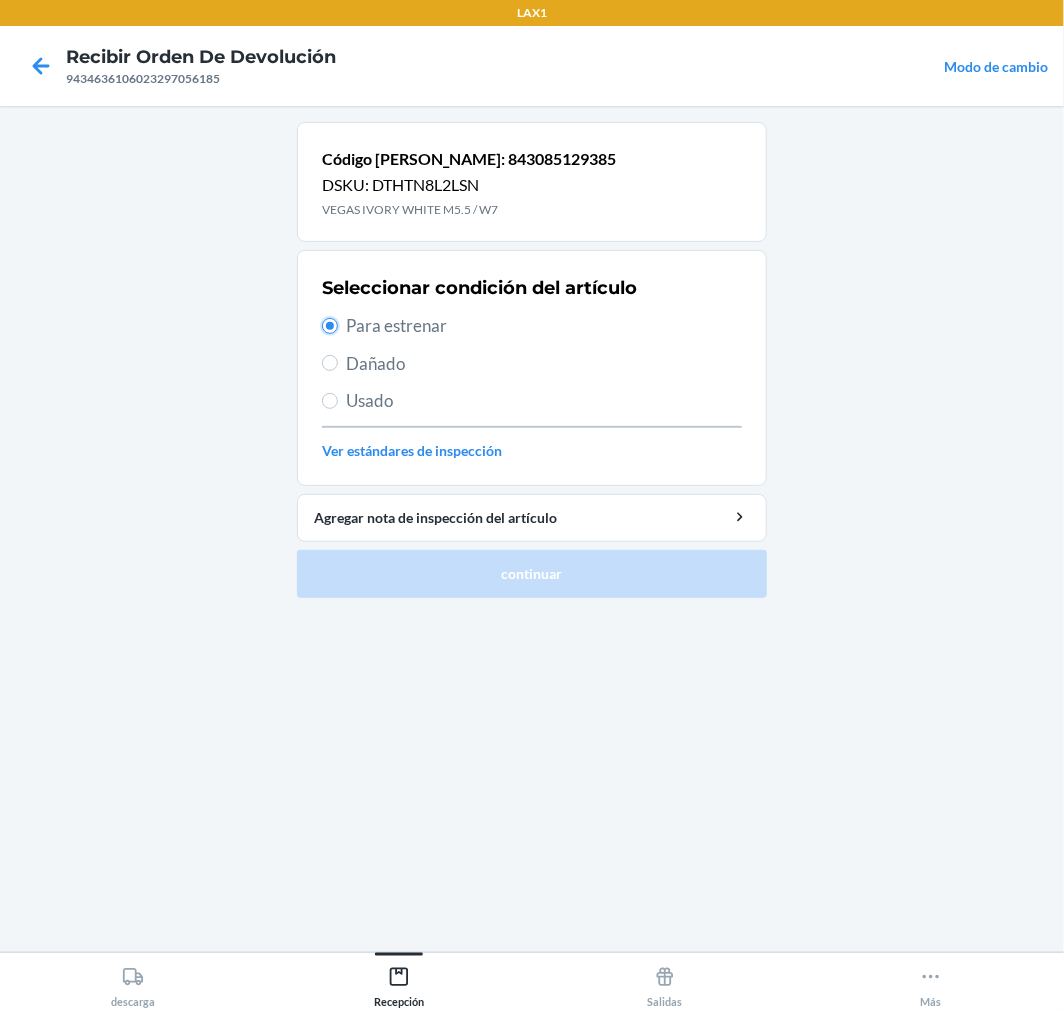 radio on "true" 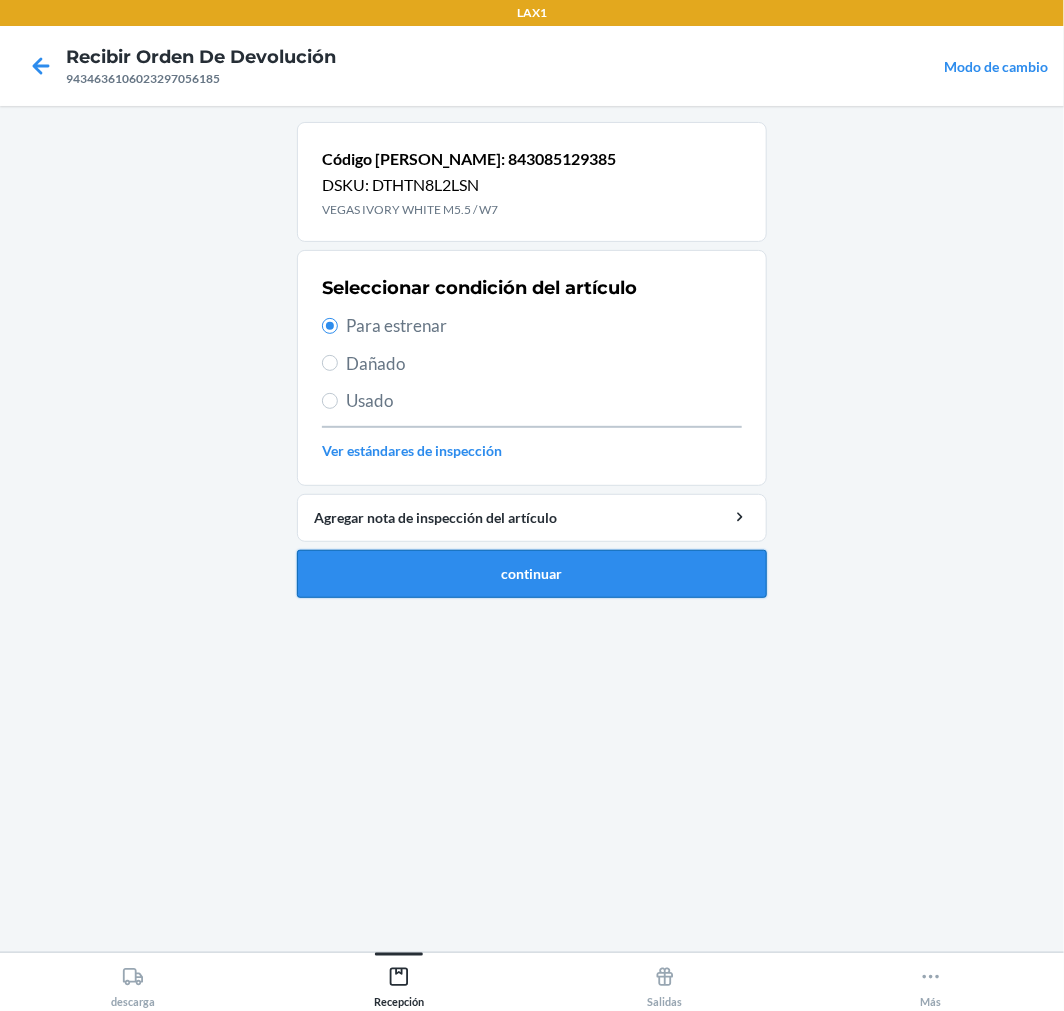 click on "continuar" at bounding box center (532, 574) 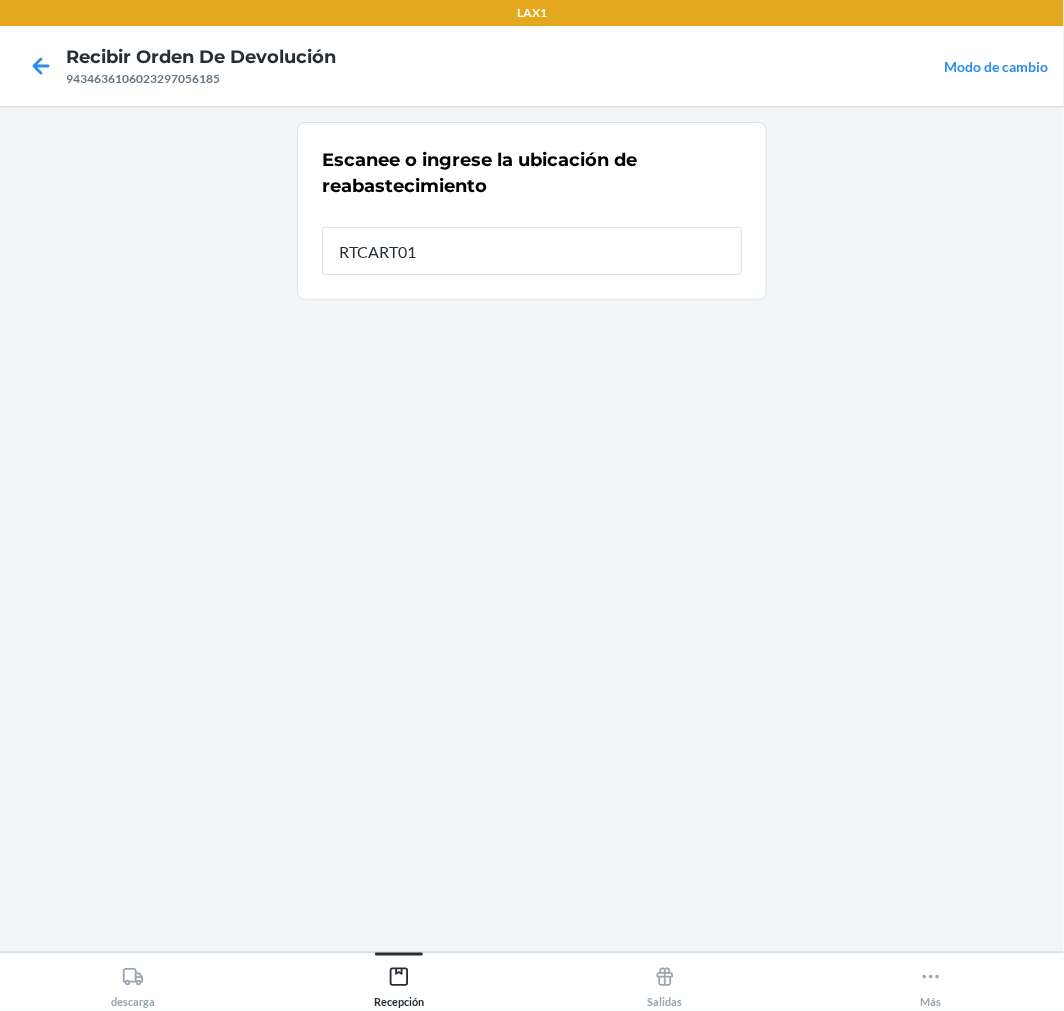 type on "RTCART018" 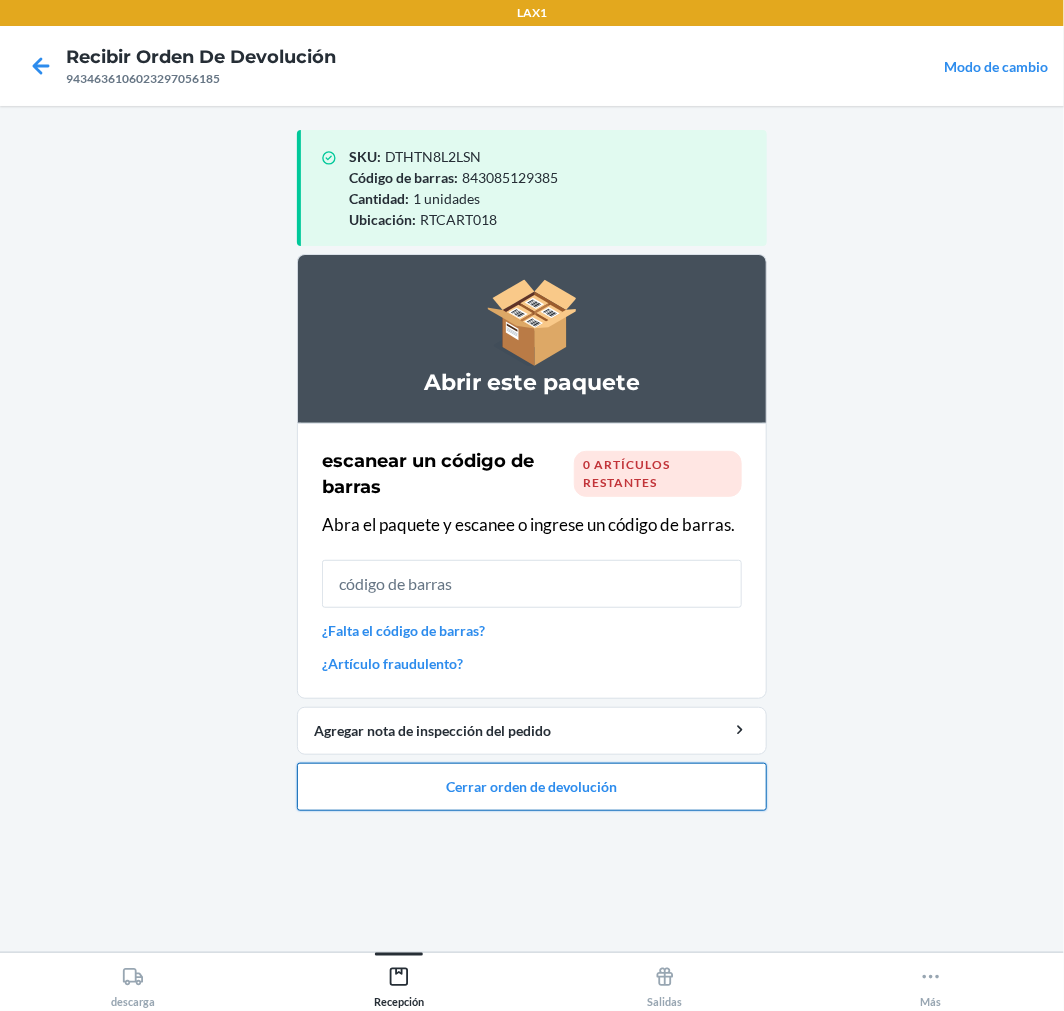 click on "Cerrar orden de devolución" at bounding box center (532, 787) 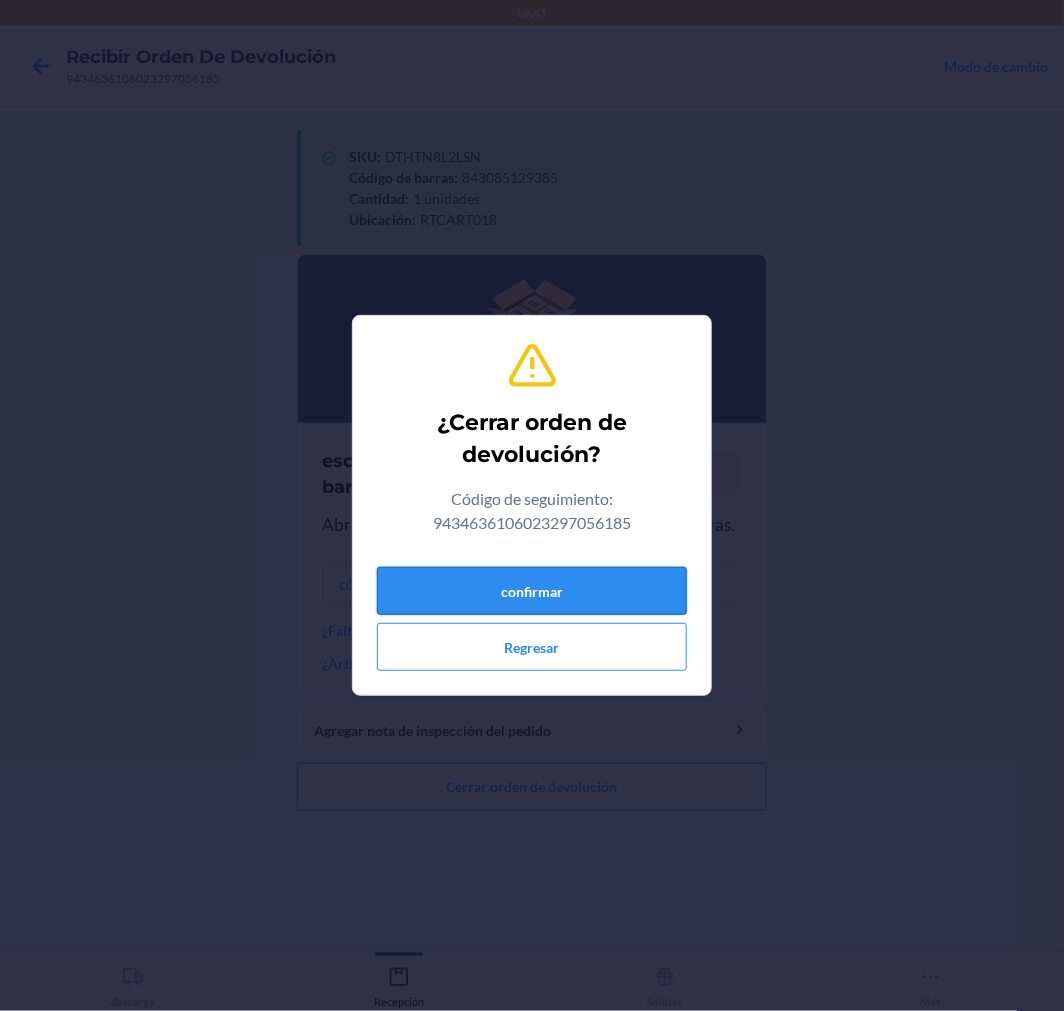 click on "confirmar" at bounding box center [532, 591] 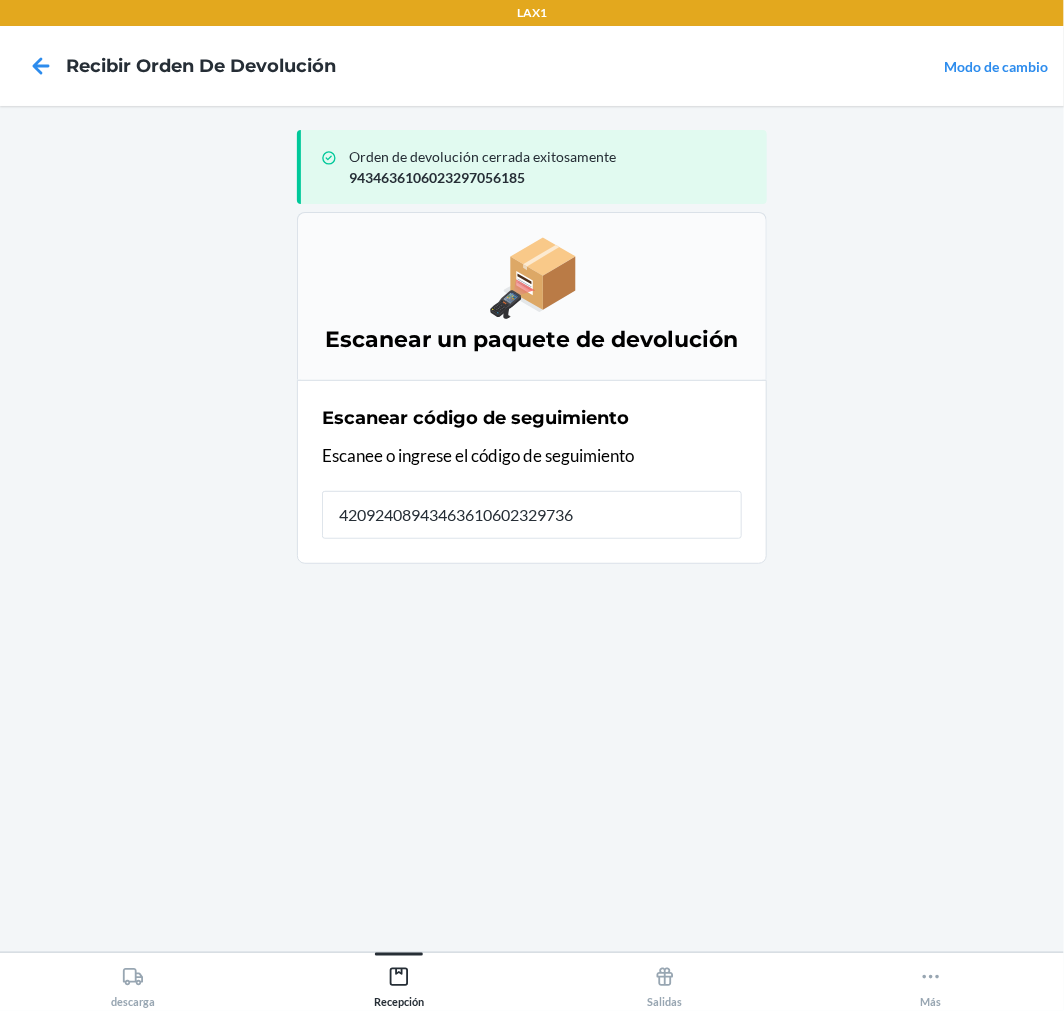 type on "420924089434636106023297363" 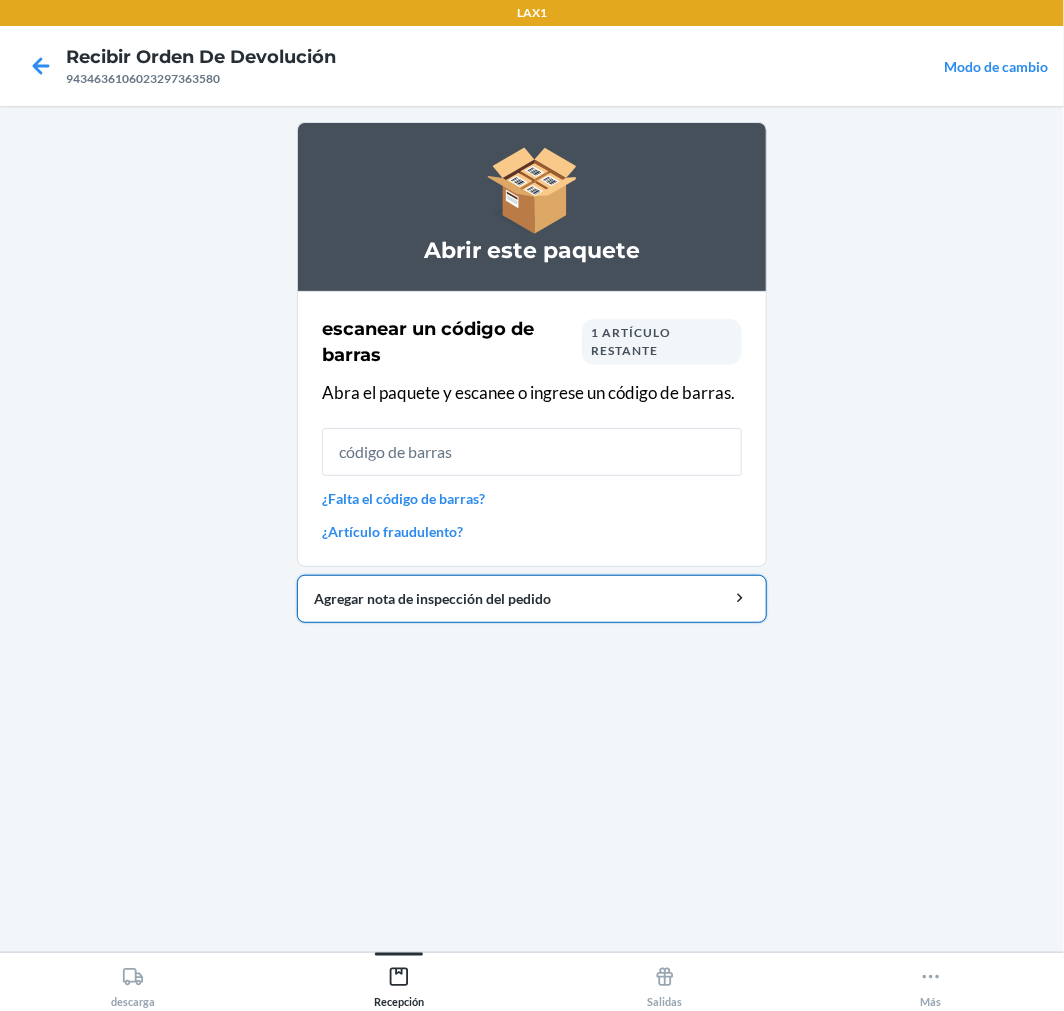click on "Agregar nota de inspección del pedido" at bounding box center (532, 598) 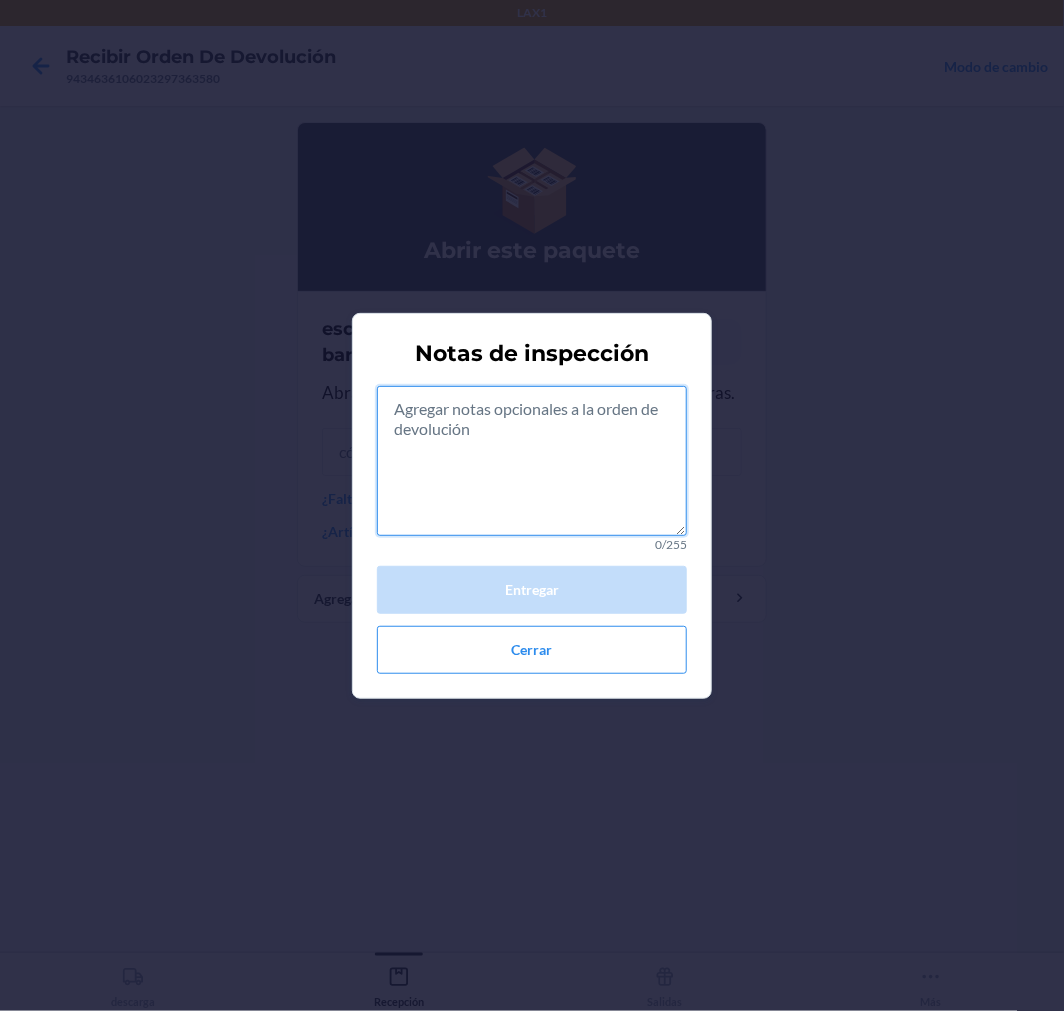 click at bounding box center [532, 461] 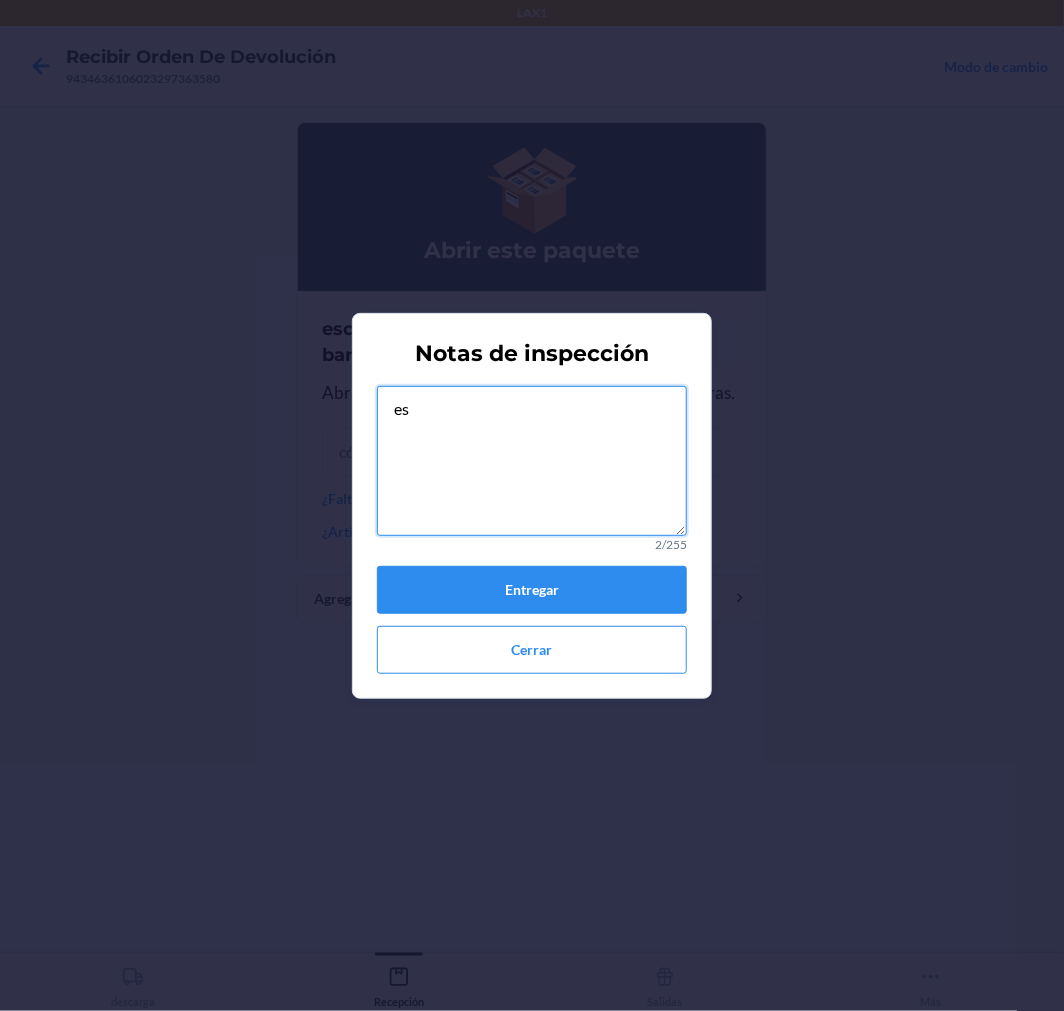 type on "e" 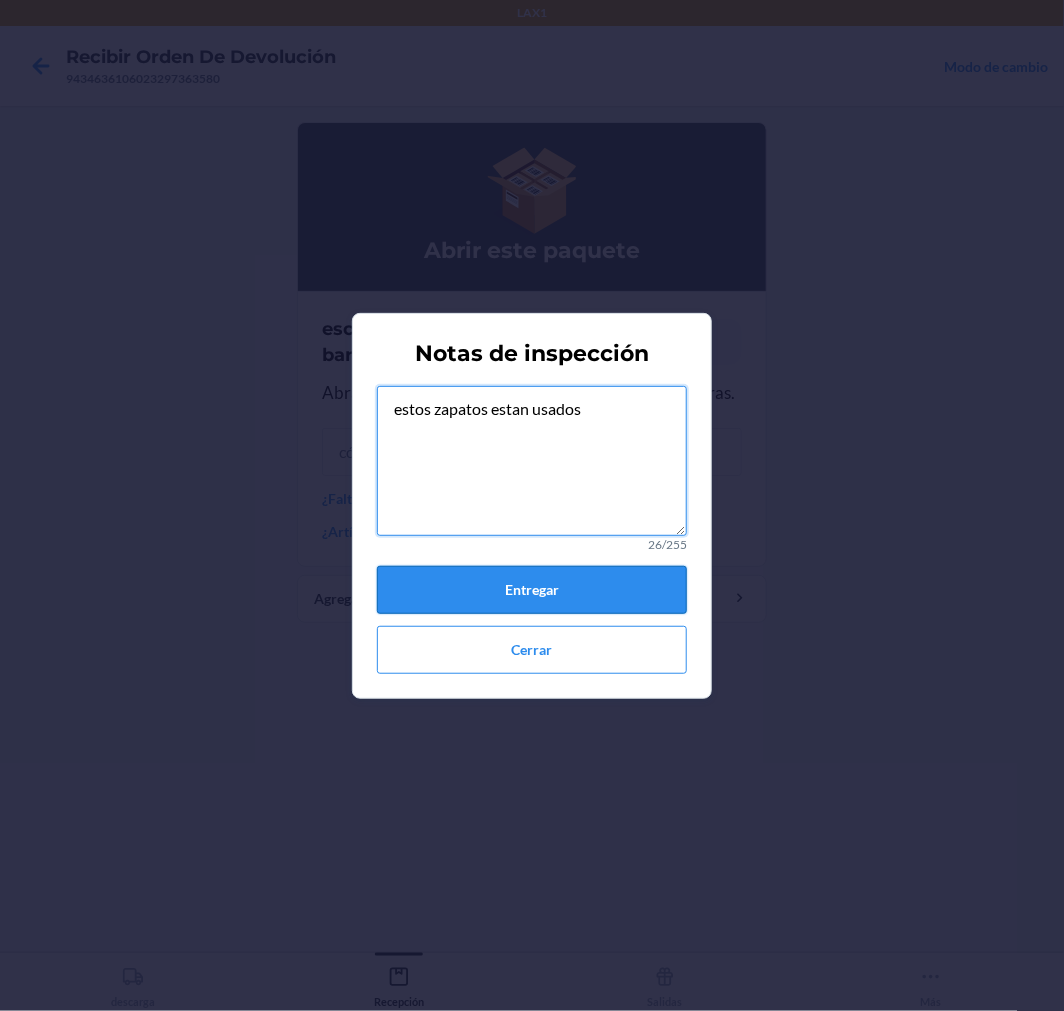 type on "estos zapatos estan usados" 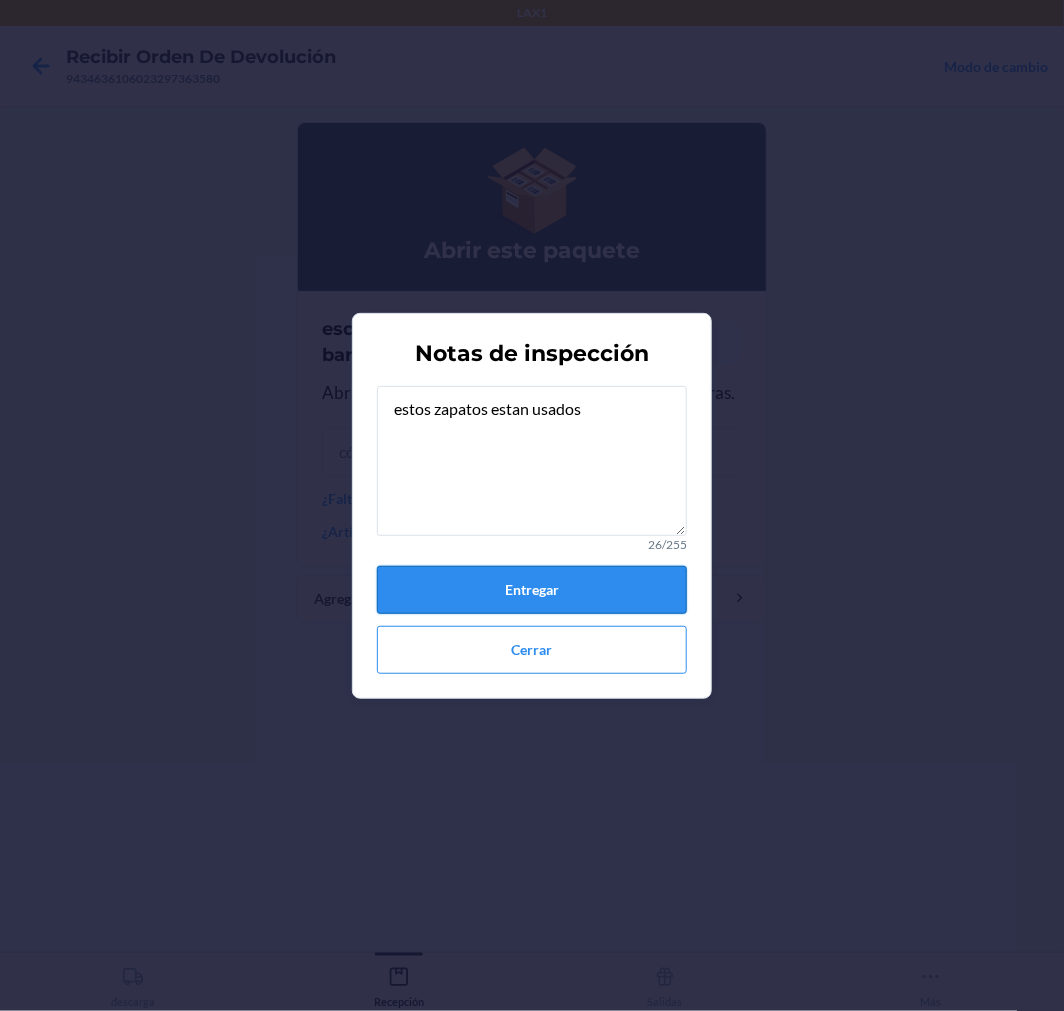 click on "Entregar" at bounding box center (532, 590) 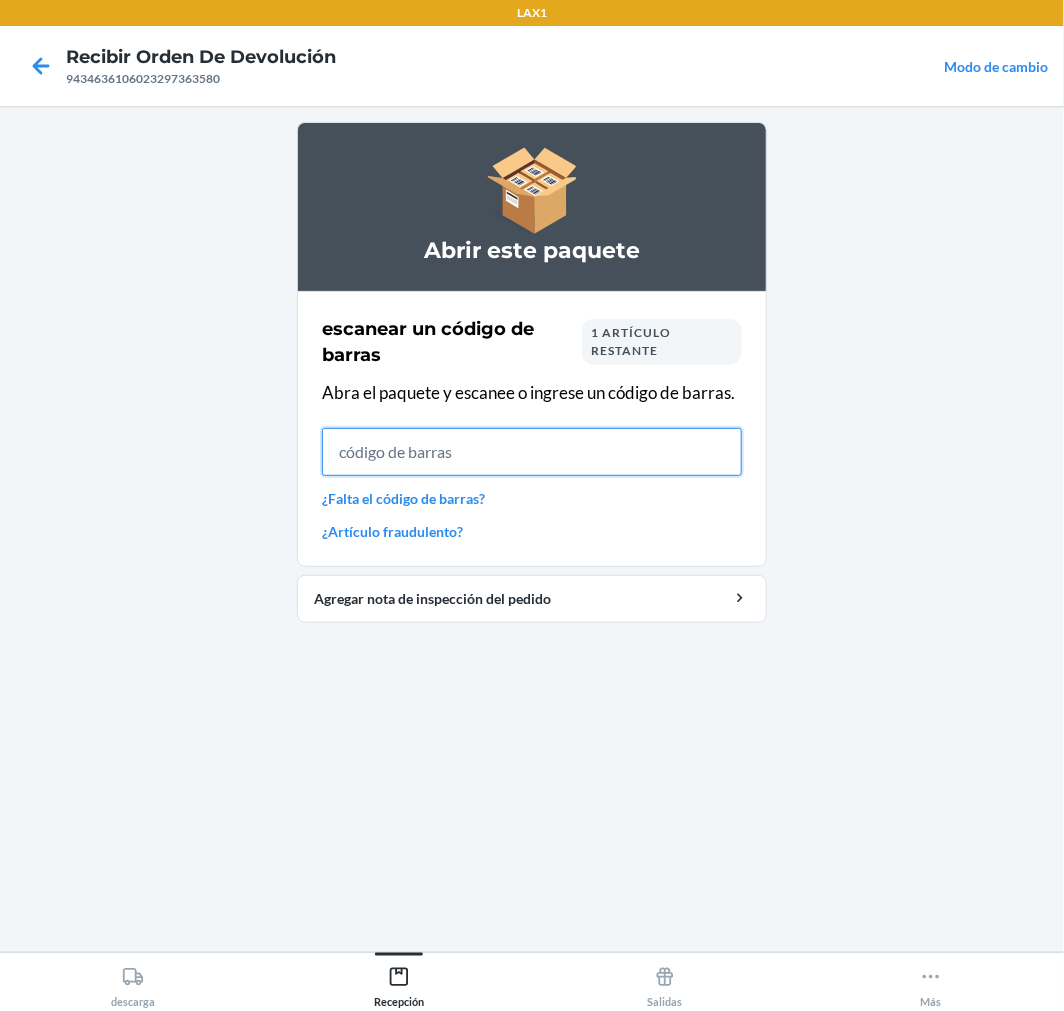click at bounding box center (532, 452) 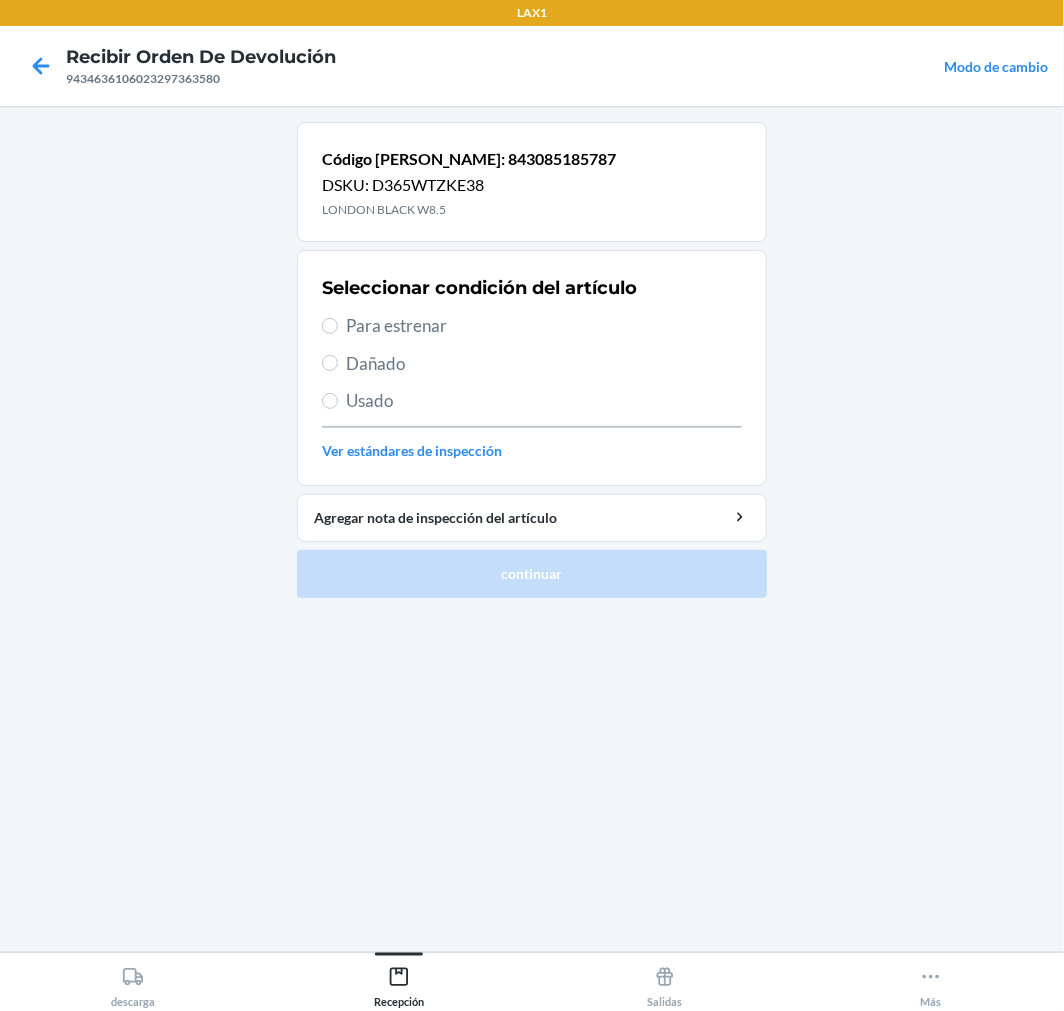click on "Usado" at bounding box center [544, 401] 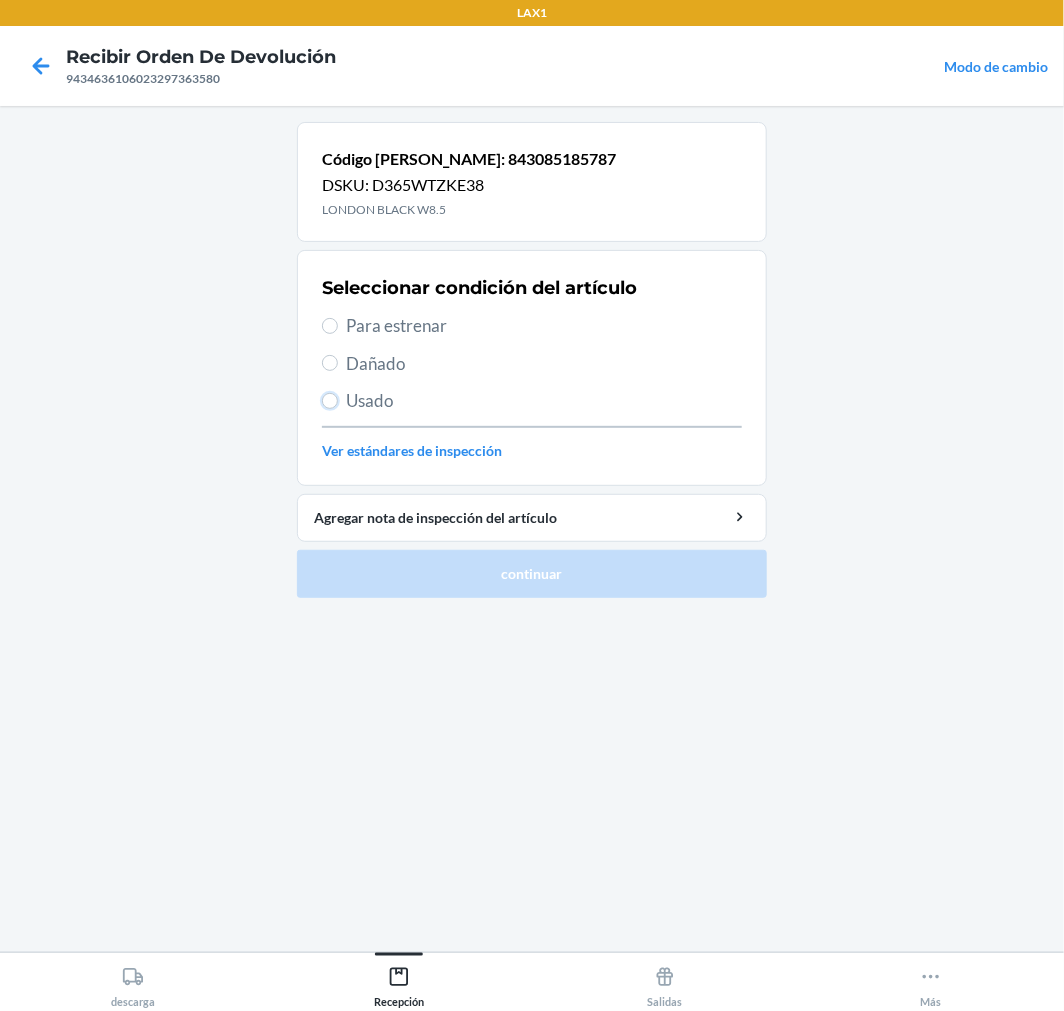 click on "Usado" at bounding box center [330, 401] 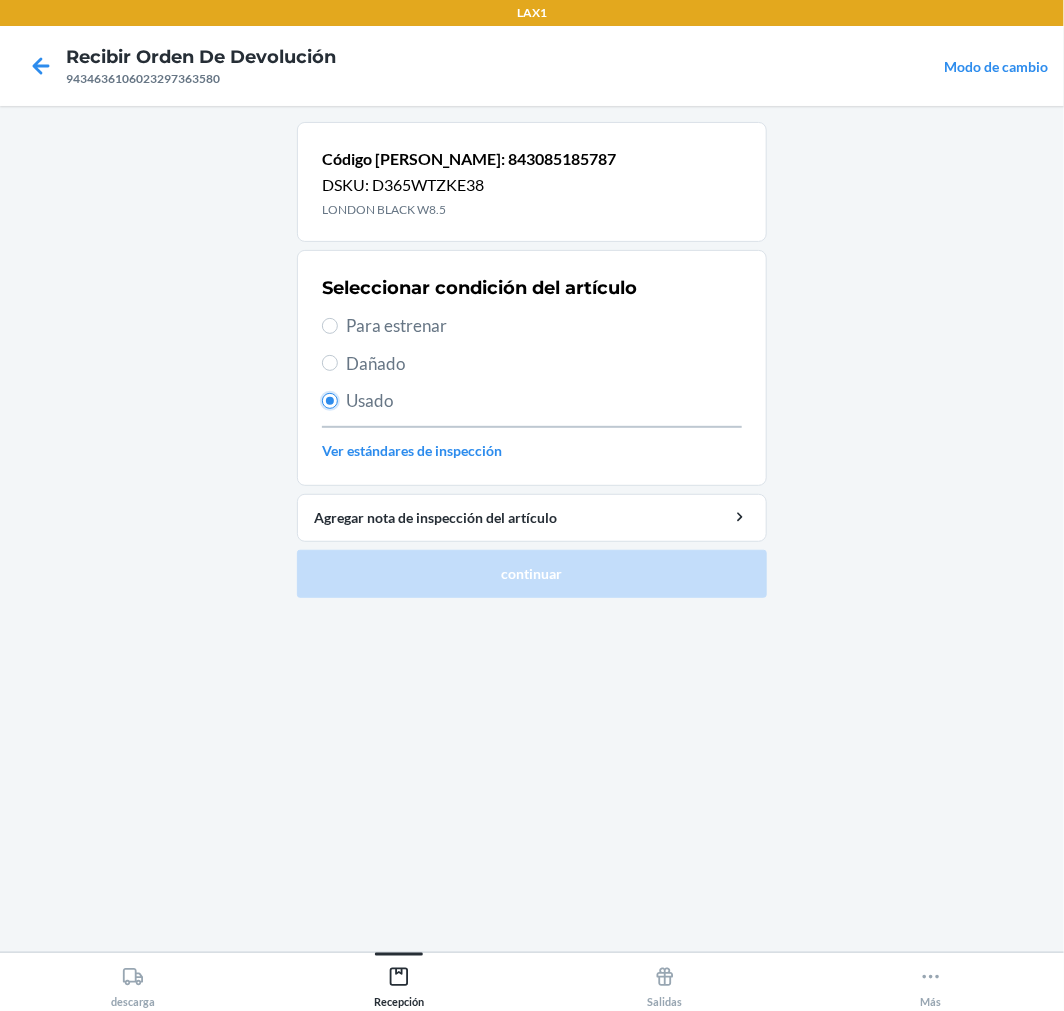 radio on "true" 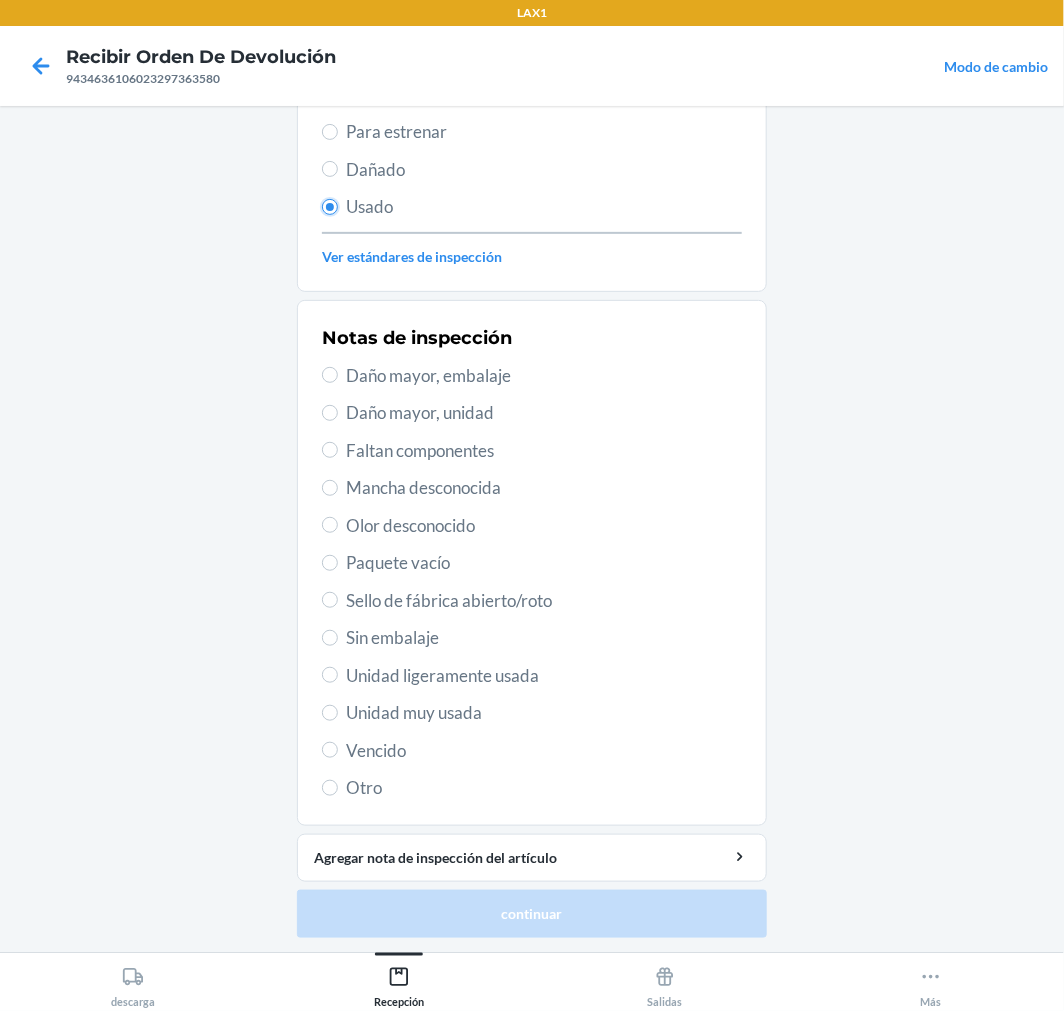 scroll, scrollTop: 195, scrollLeft: 0, axis: vertical 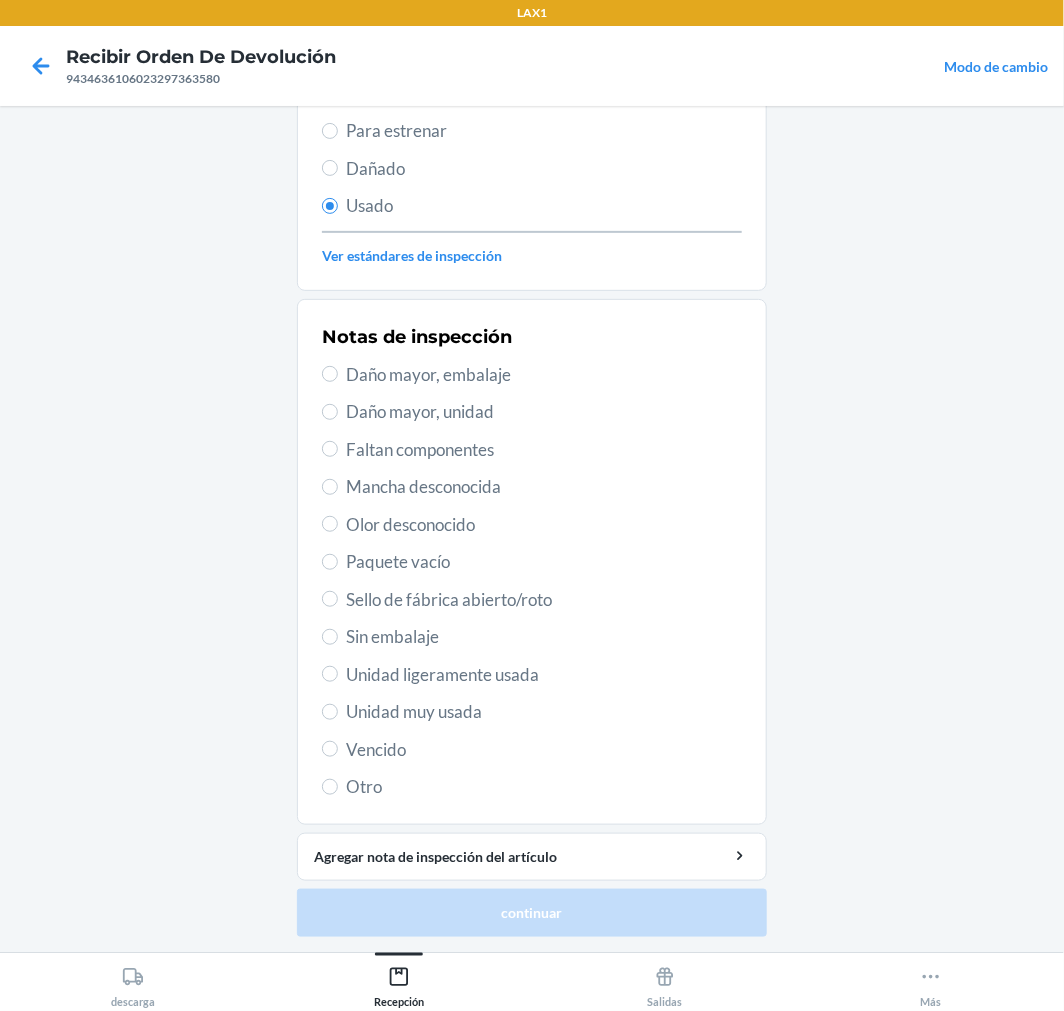 click on "Unidad muy usada" at bounding box center [544, 712] 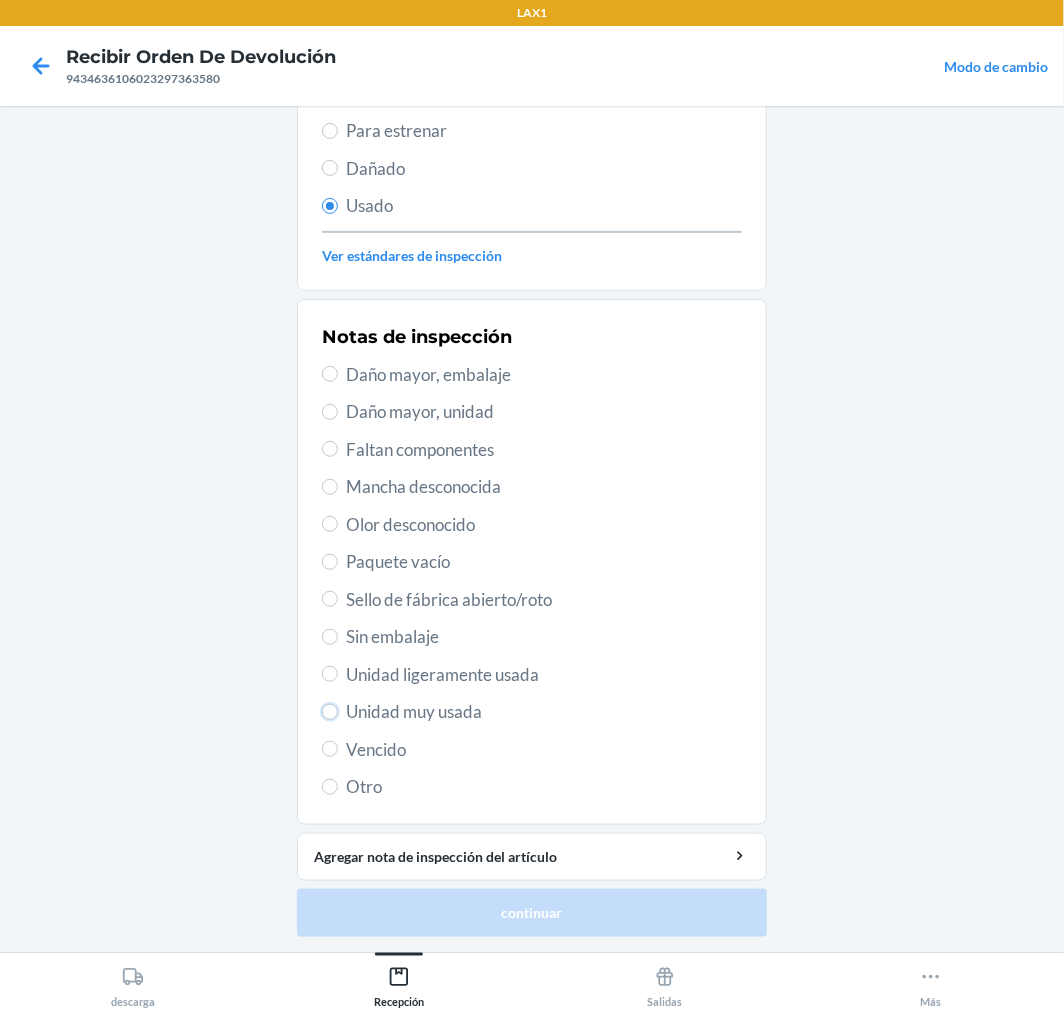 click on "Unidad muy usada" at bounding box center (330, 712) 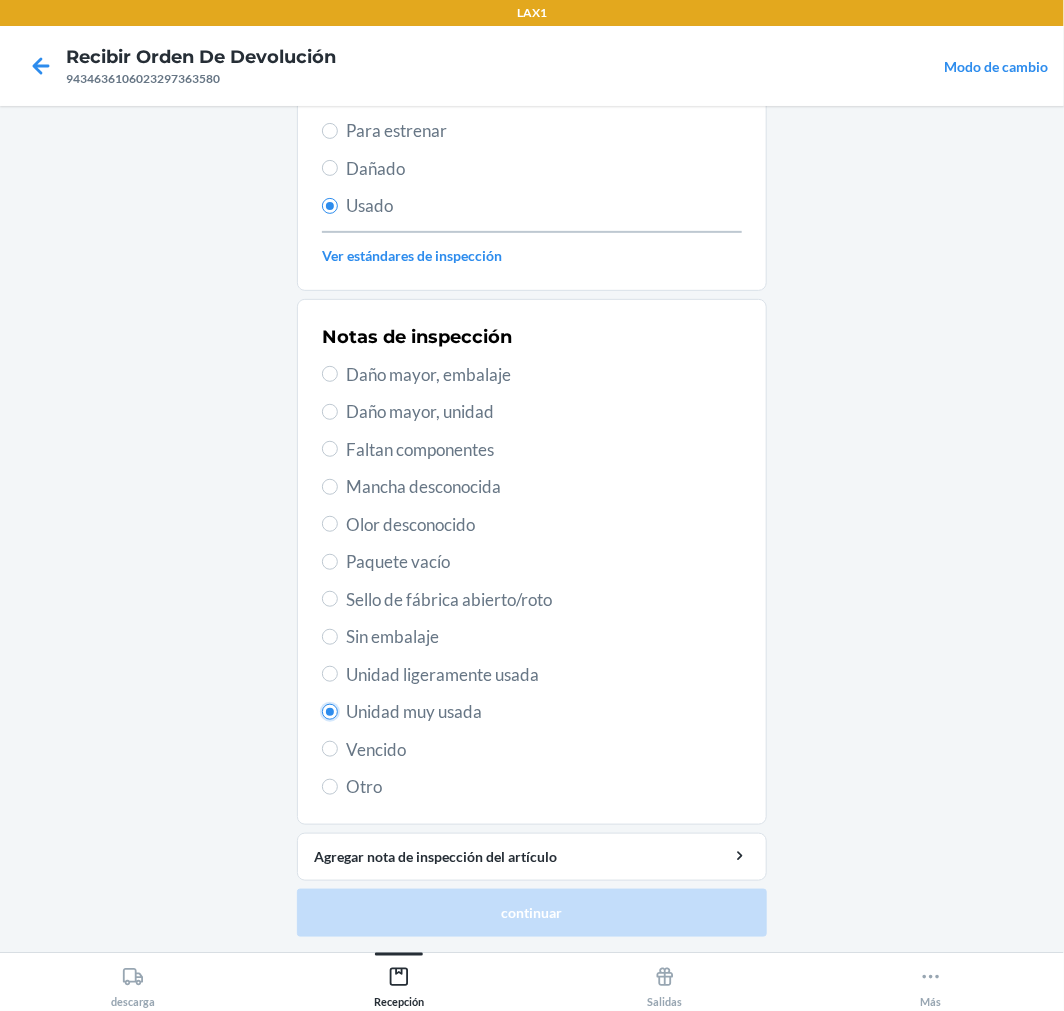 radio on "true" 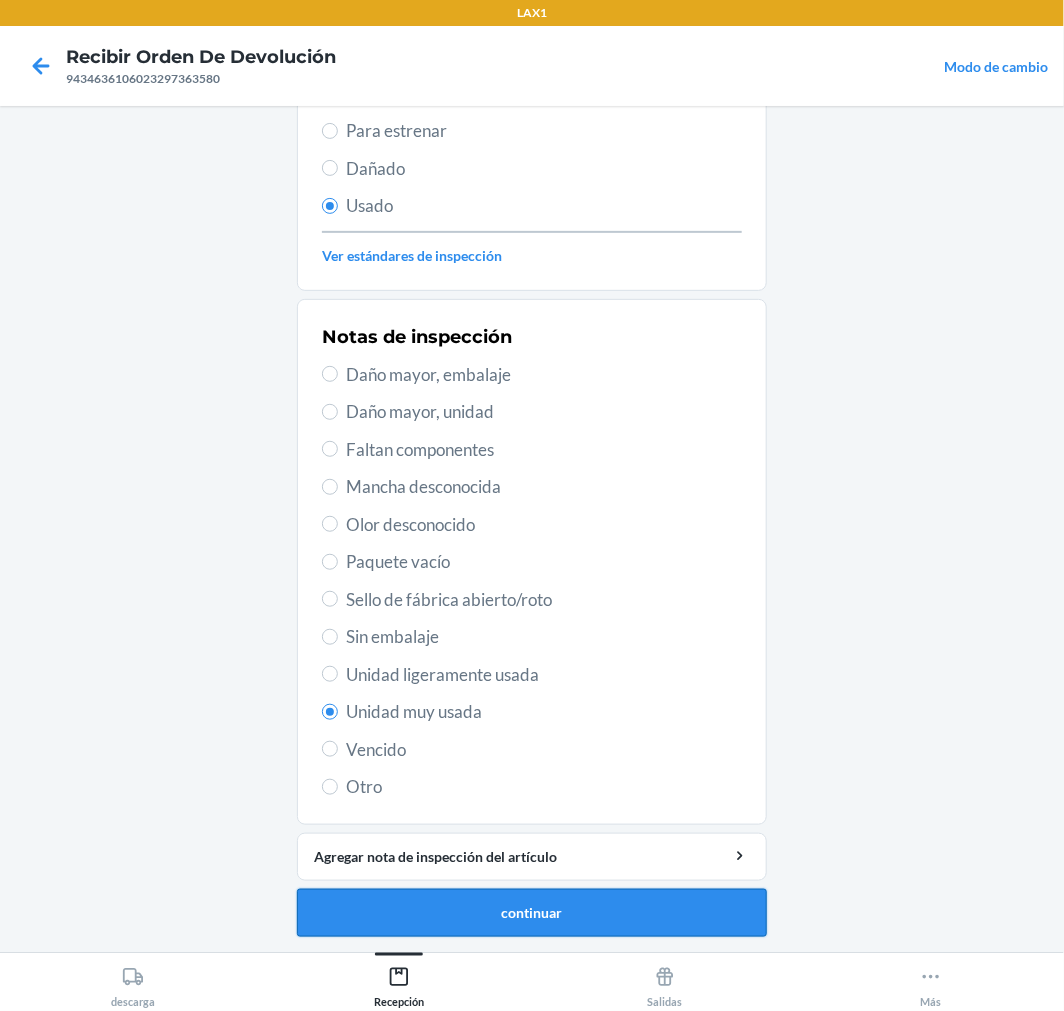 click on "continuar" at bounding box center [532, 913] 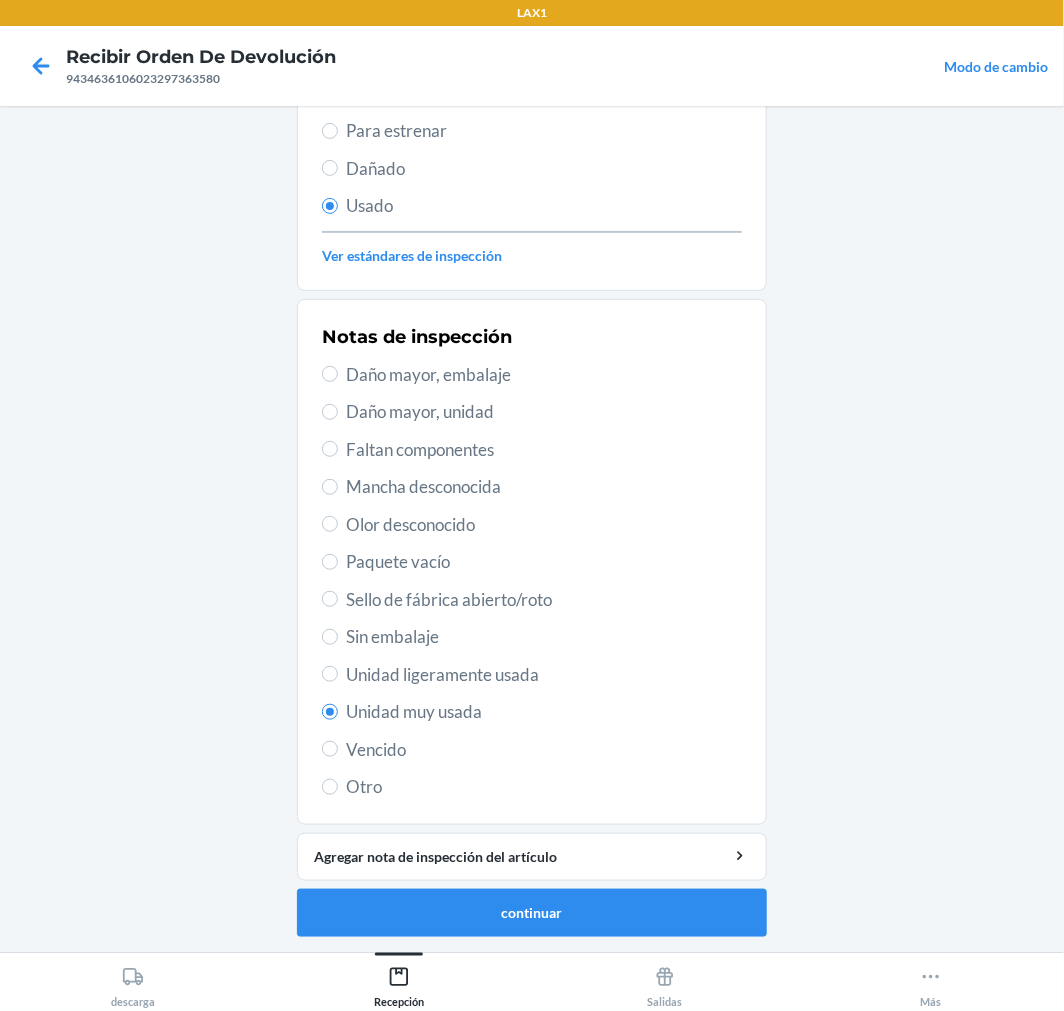 scroll, scrollTop: 0, scrollLeft: 0, axis: both 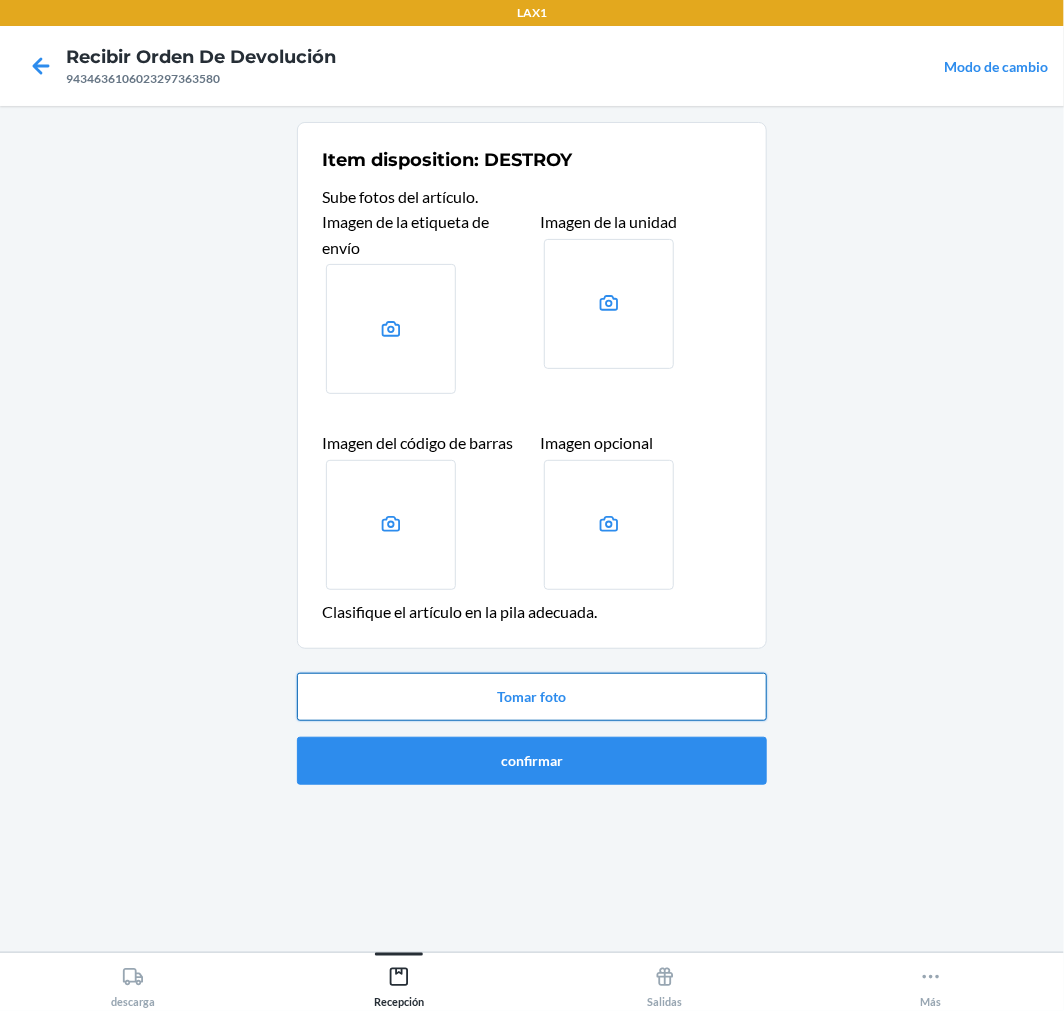 click on "Tomar foto" at bounding box center (532, 697) 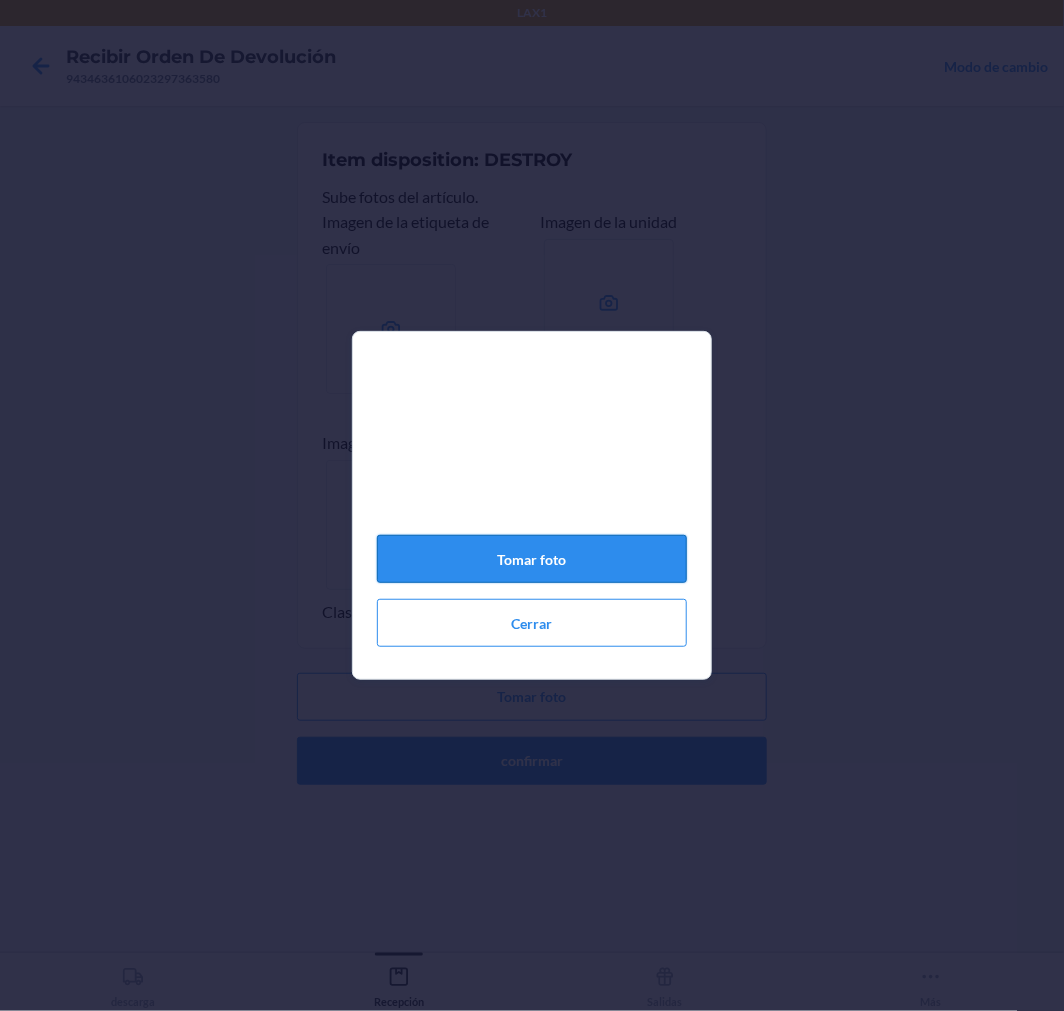 click on "Tomar foto" 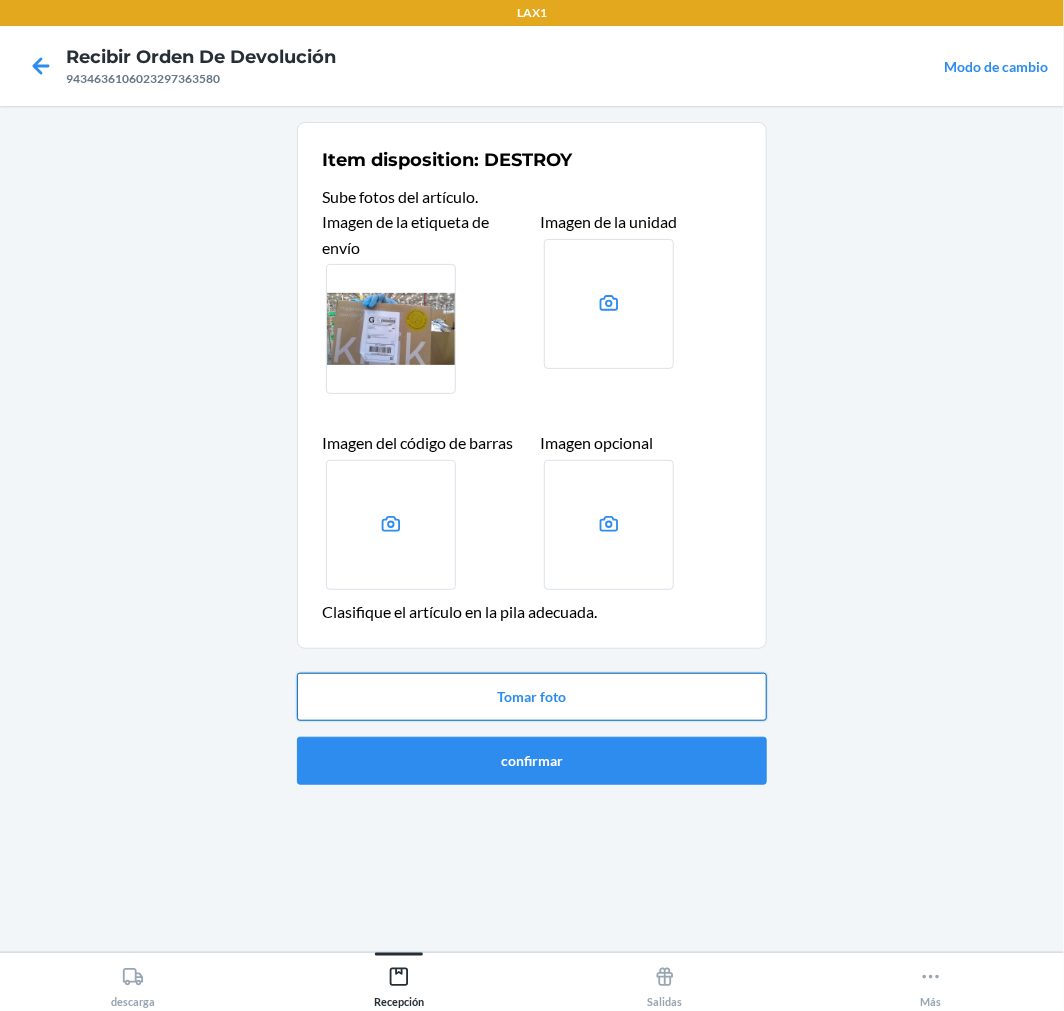 click on "Tomar foto" at bounding box center (532, 697) 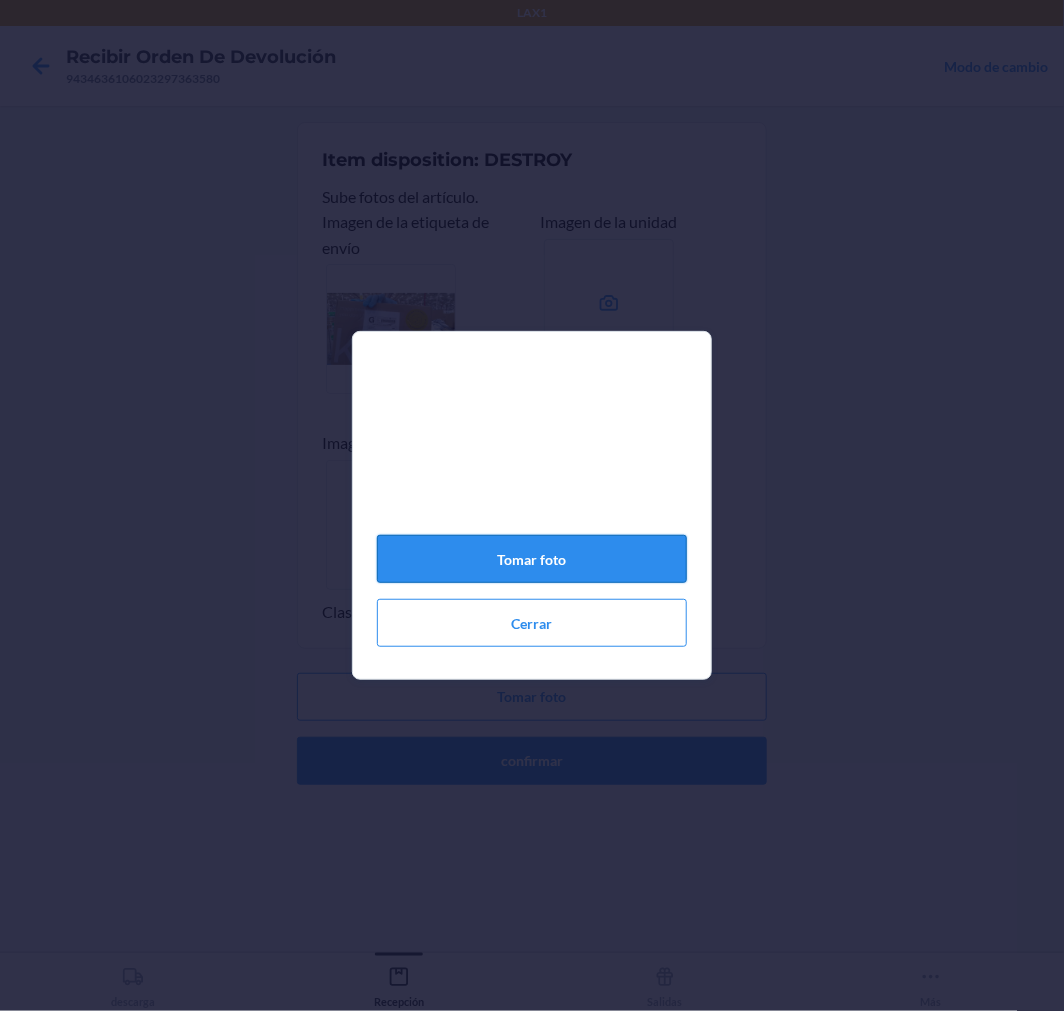 click on "Tomar foto" 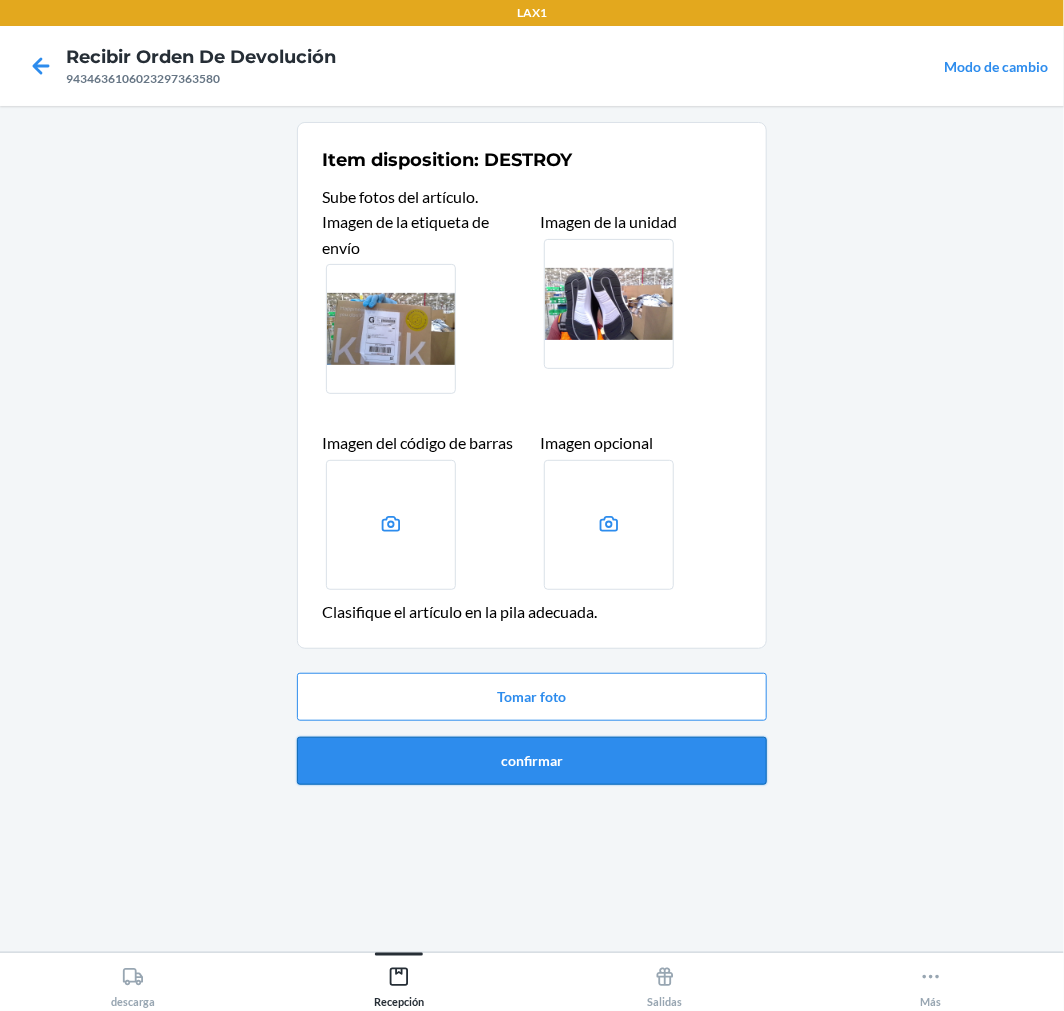 click on "confirmar" at bounding box center (532, 761) 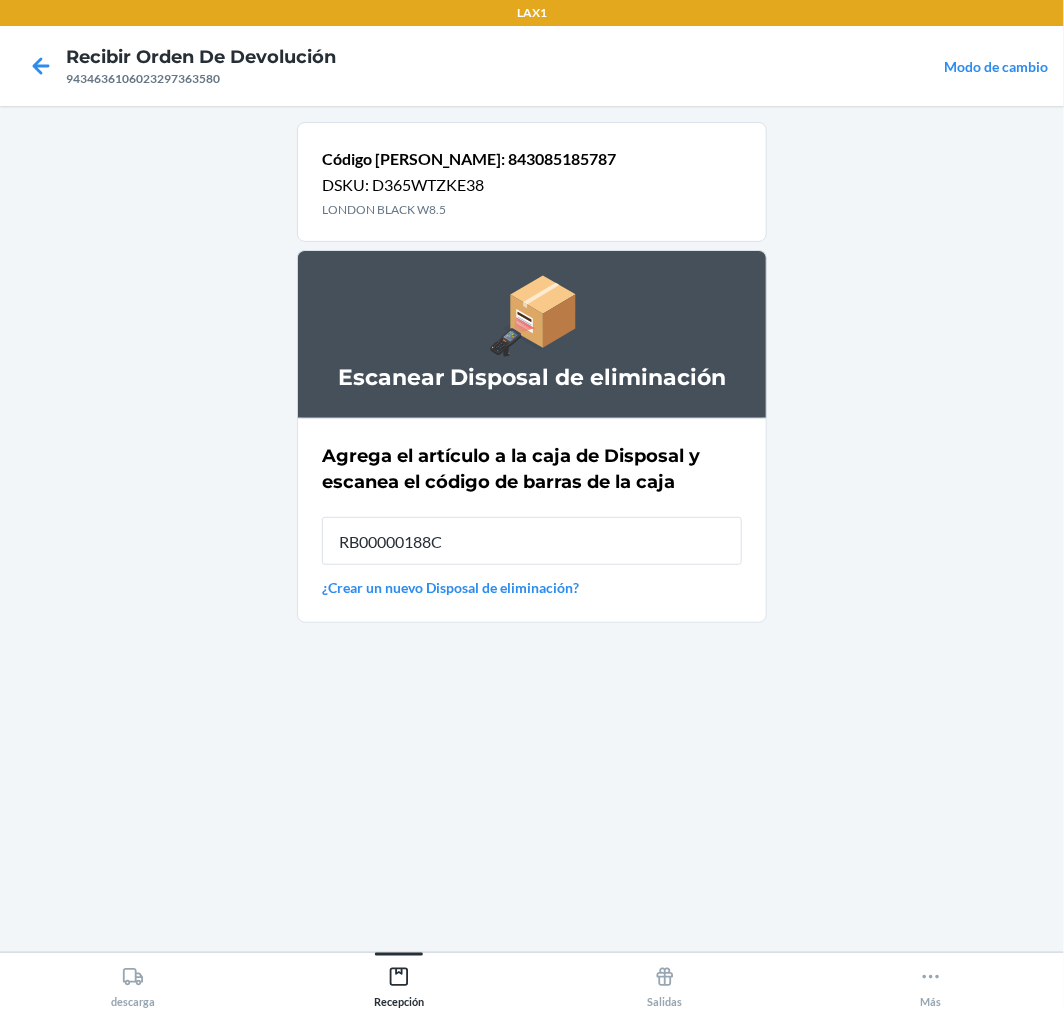 type on "RB00000188C" 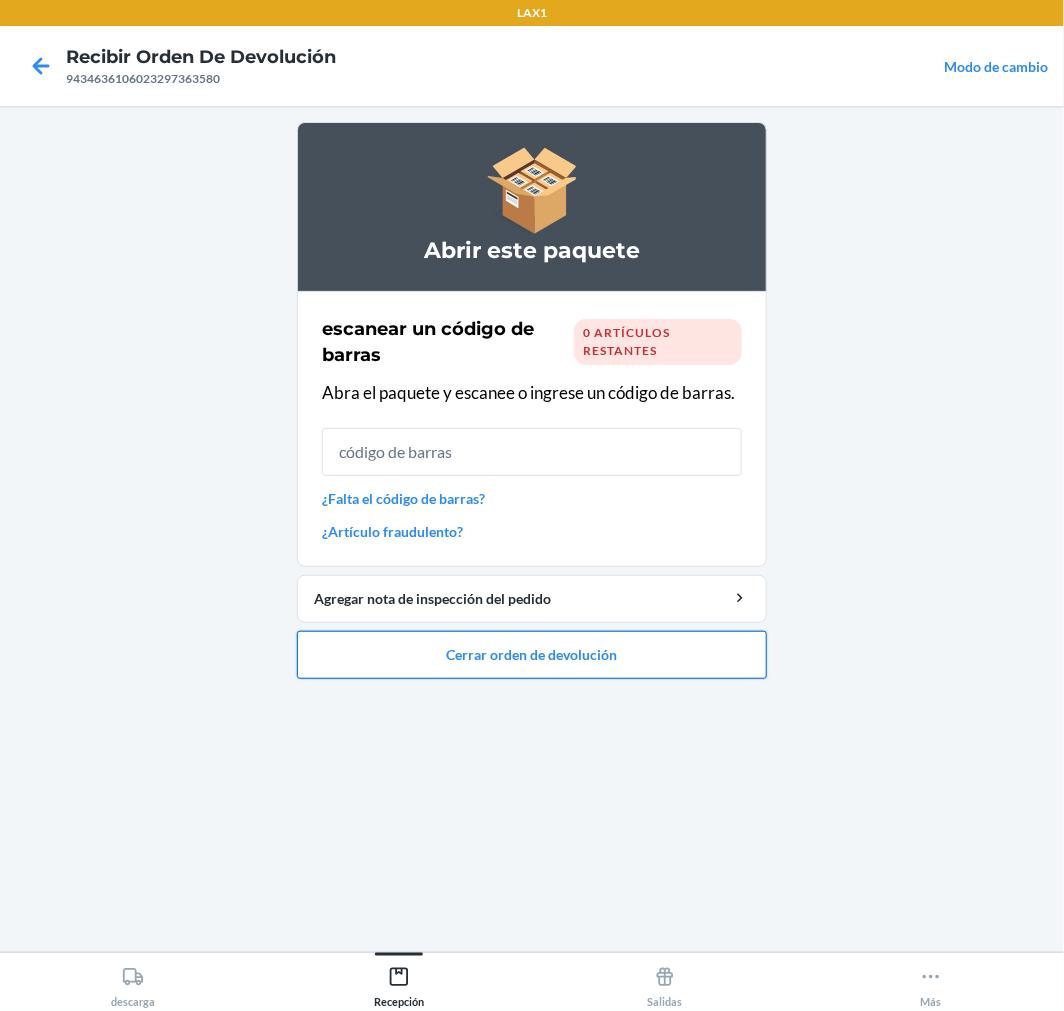 click on "Cerrar orden de devolución" at bounding box center (532, 655) 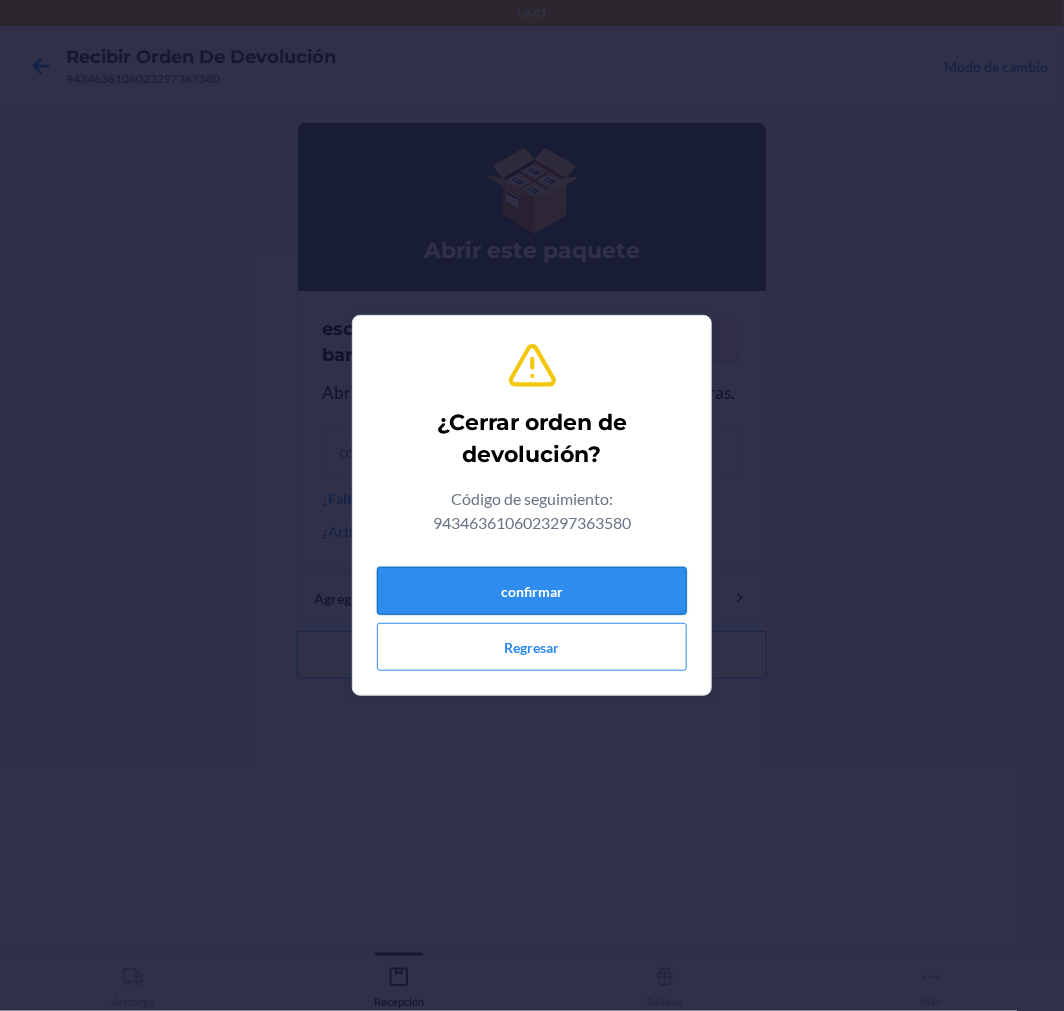 click on "confirmar" at bounding box center [532, 591] 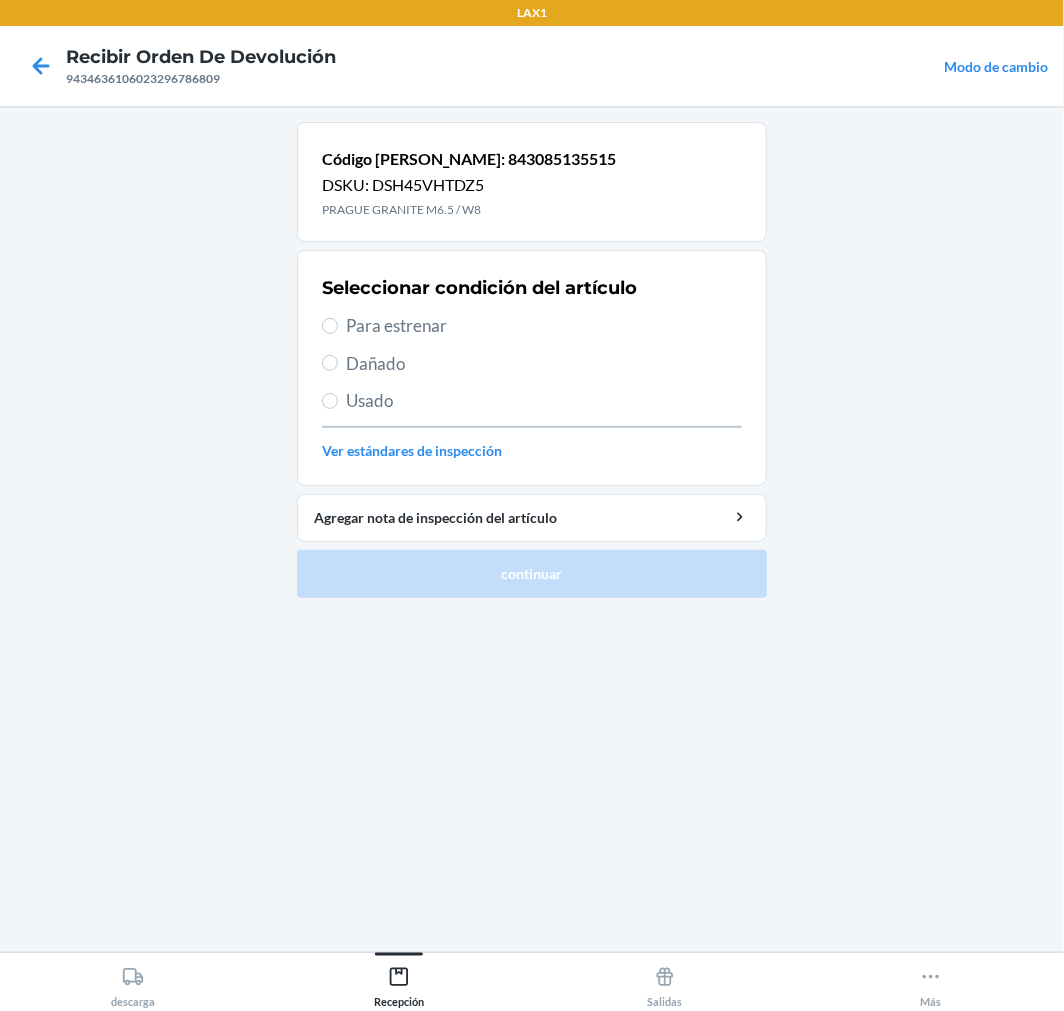 click on "Para estrenar" at bounding box center [544, 326] 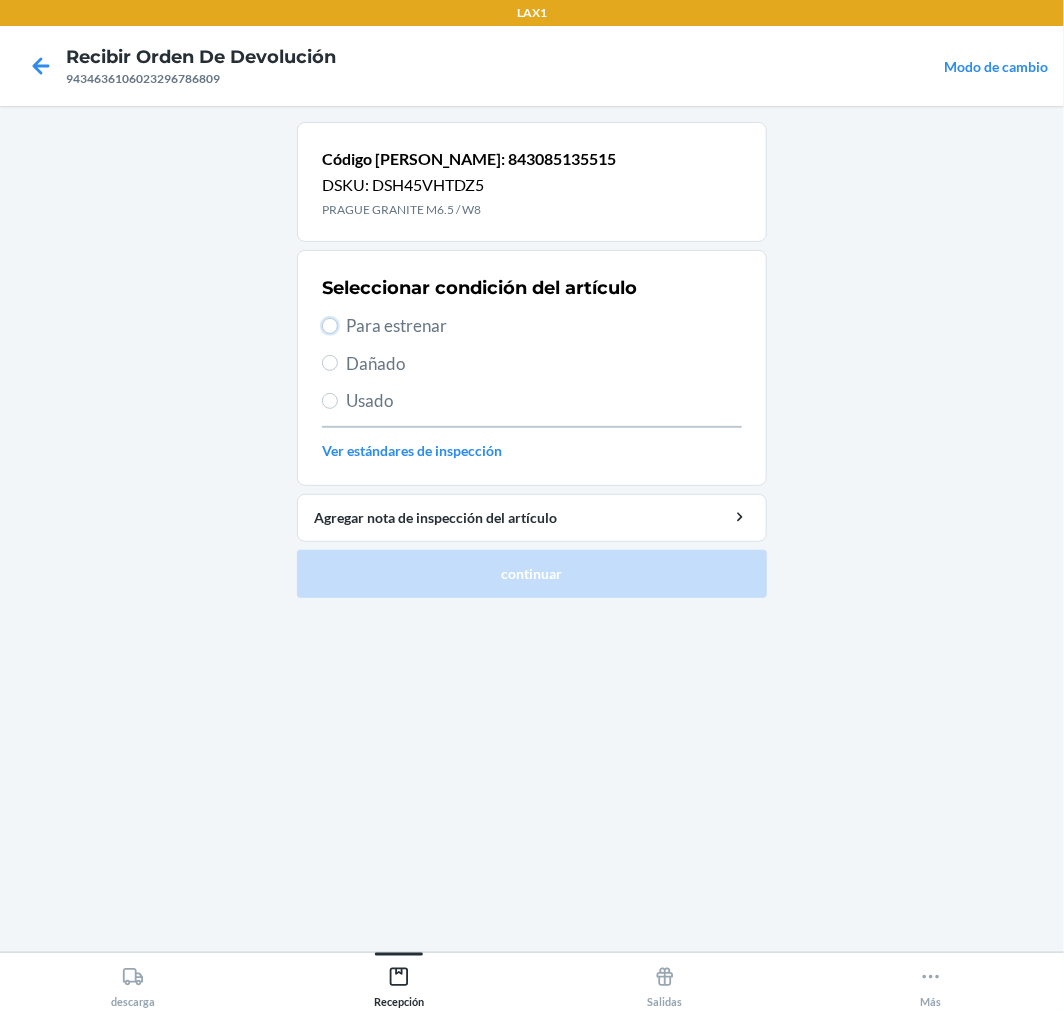 click on "Para estrenar" at bounding box center (330, 326) 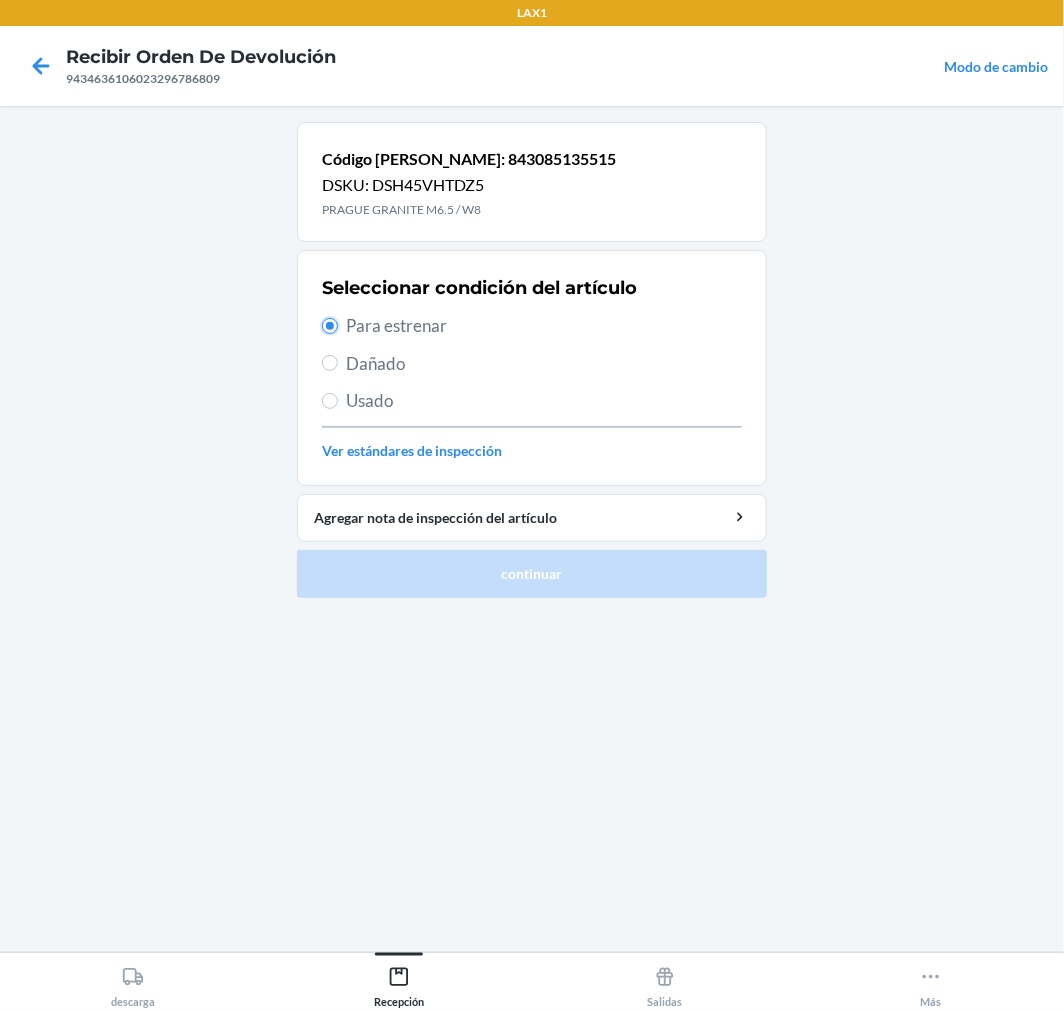 radio on "true" 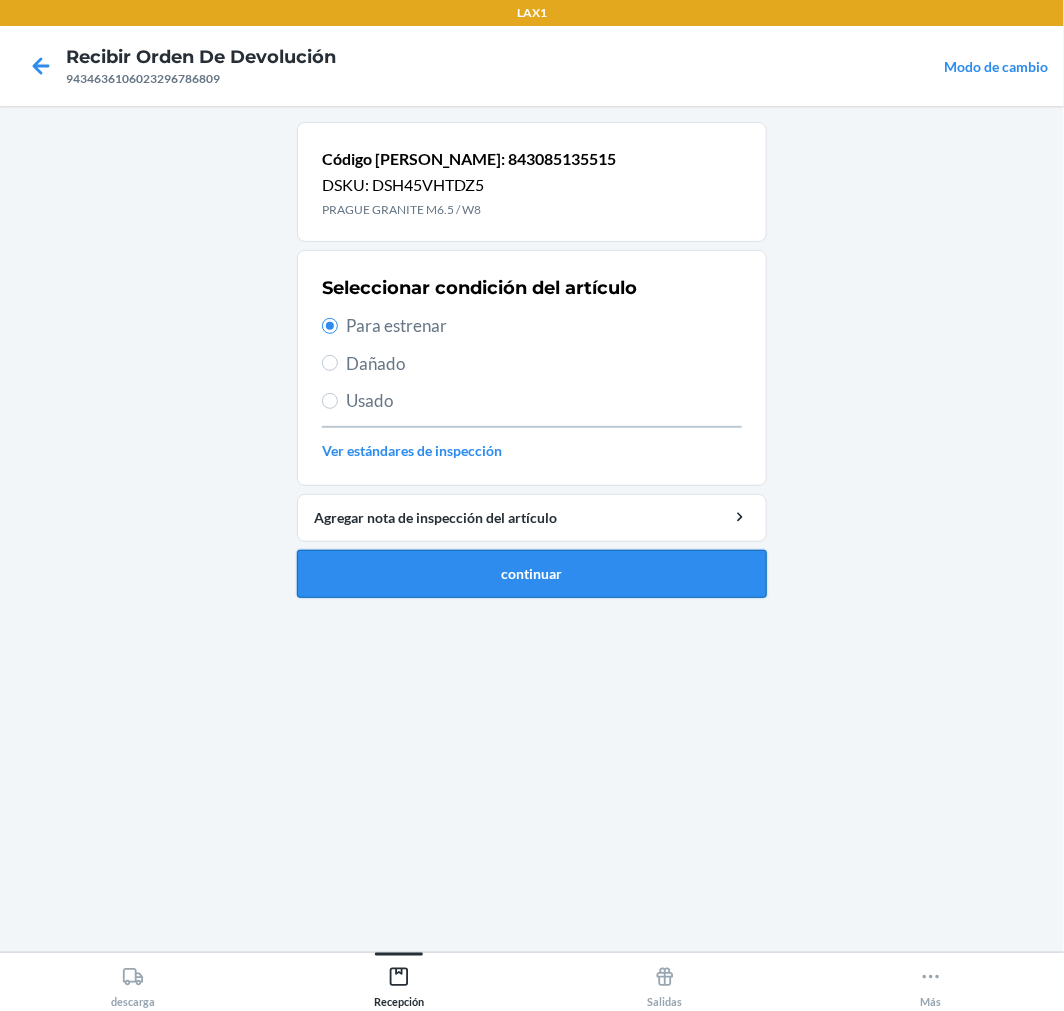 click on "continuar" at bounding box center (532, 574) 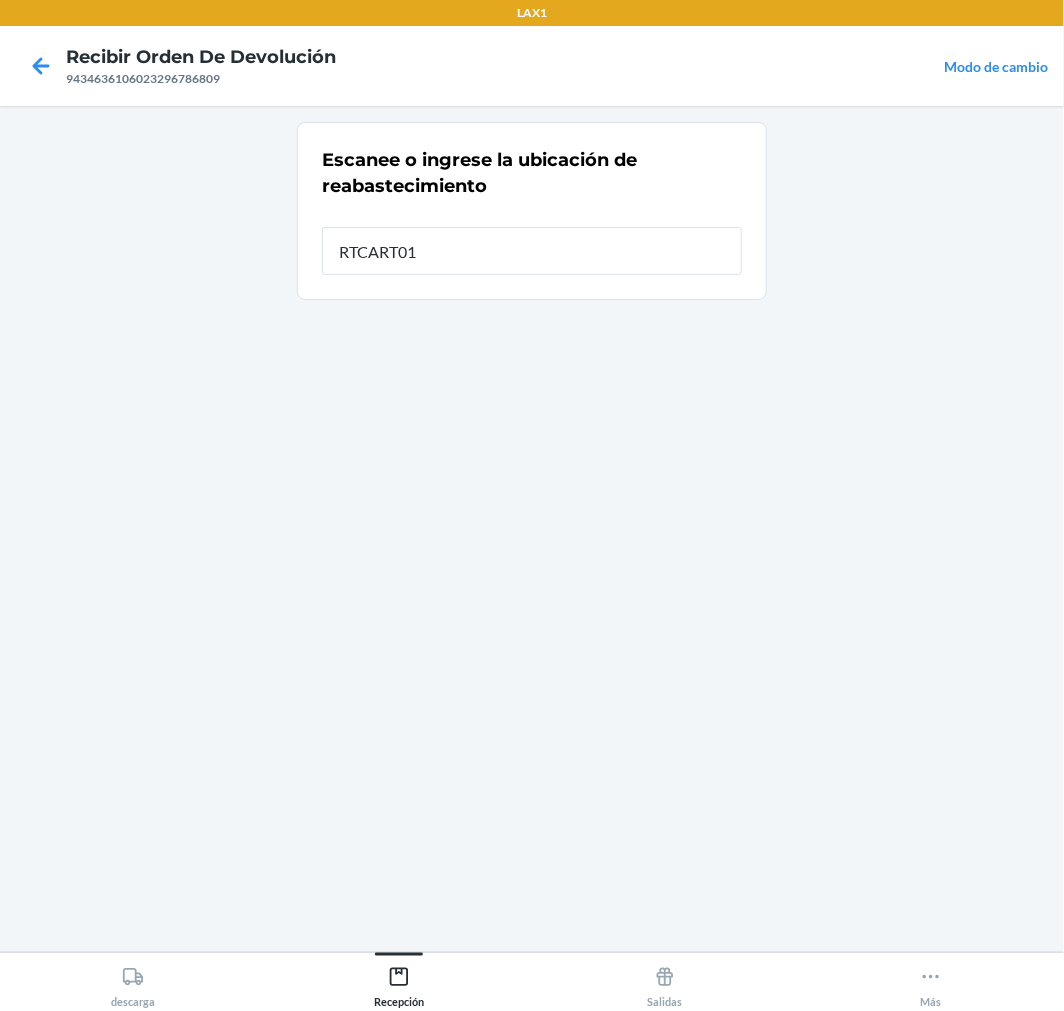 type on "RTCART018" 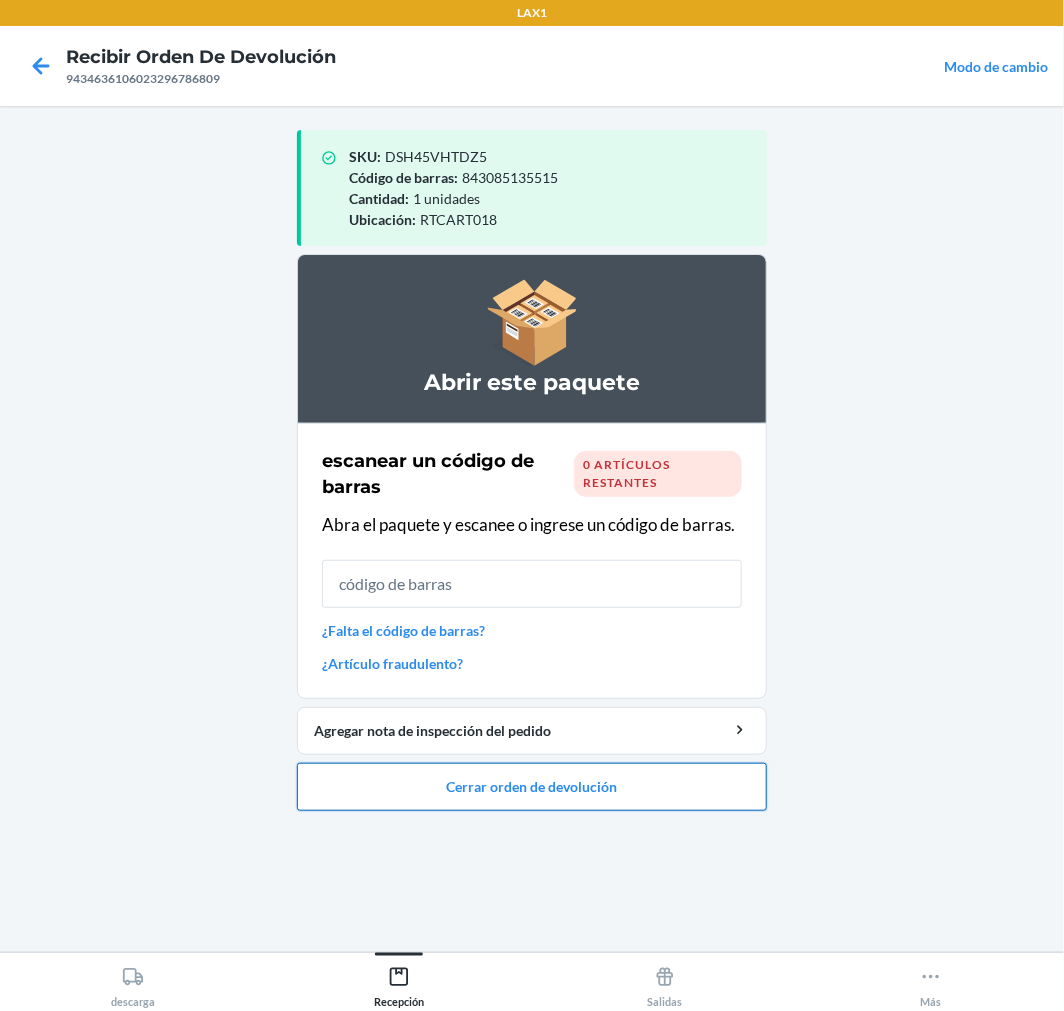click on "Cerrar orden de devolución" at bounding box center (532, 787) 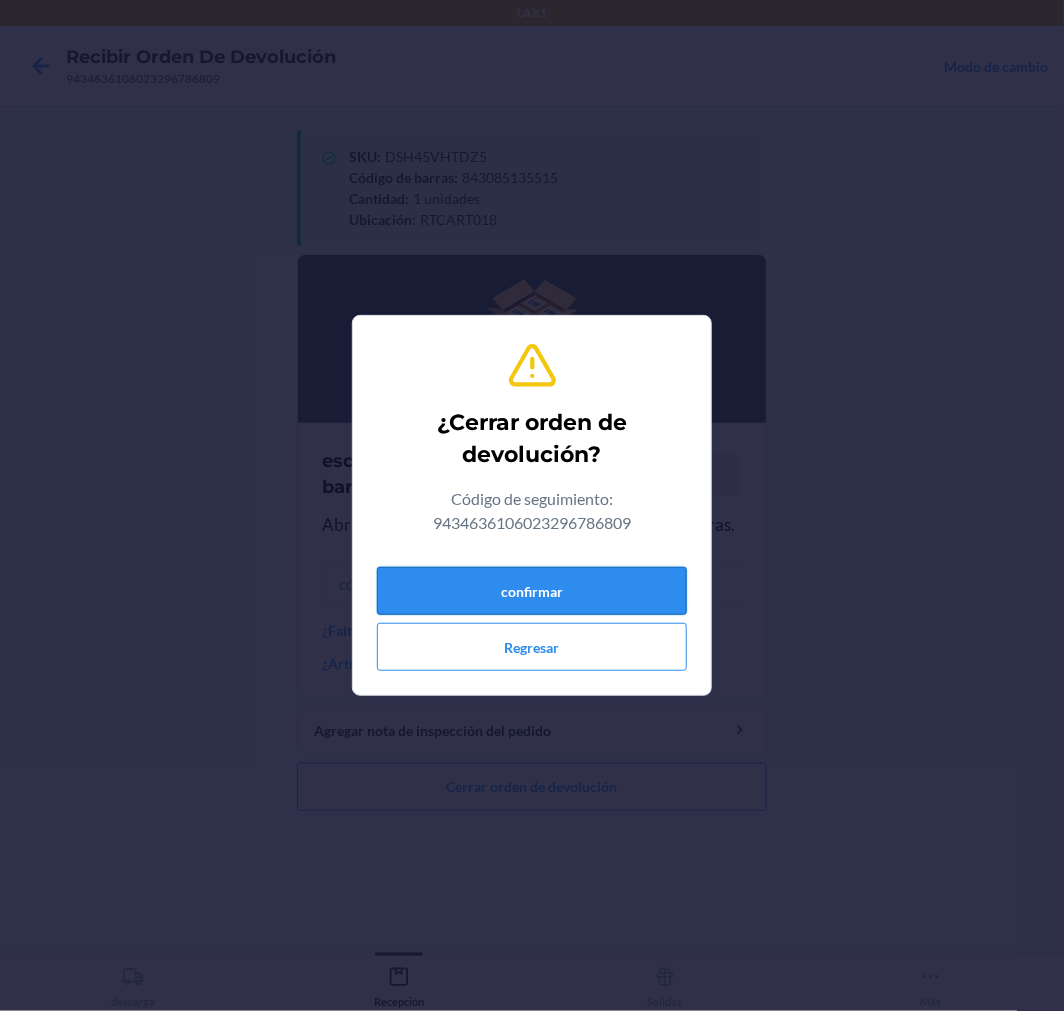 click on "confirmar" at bounding box center [532, 591] 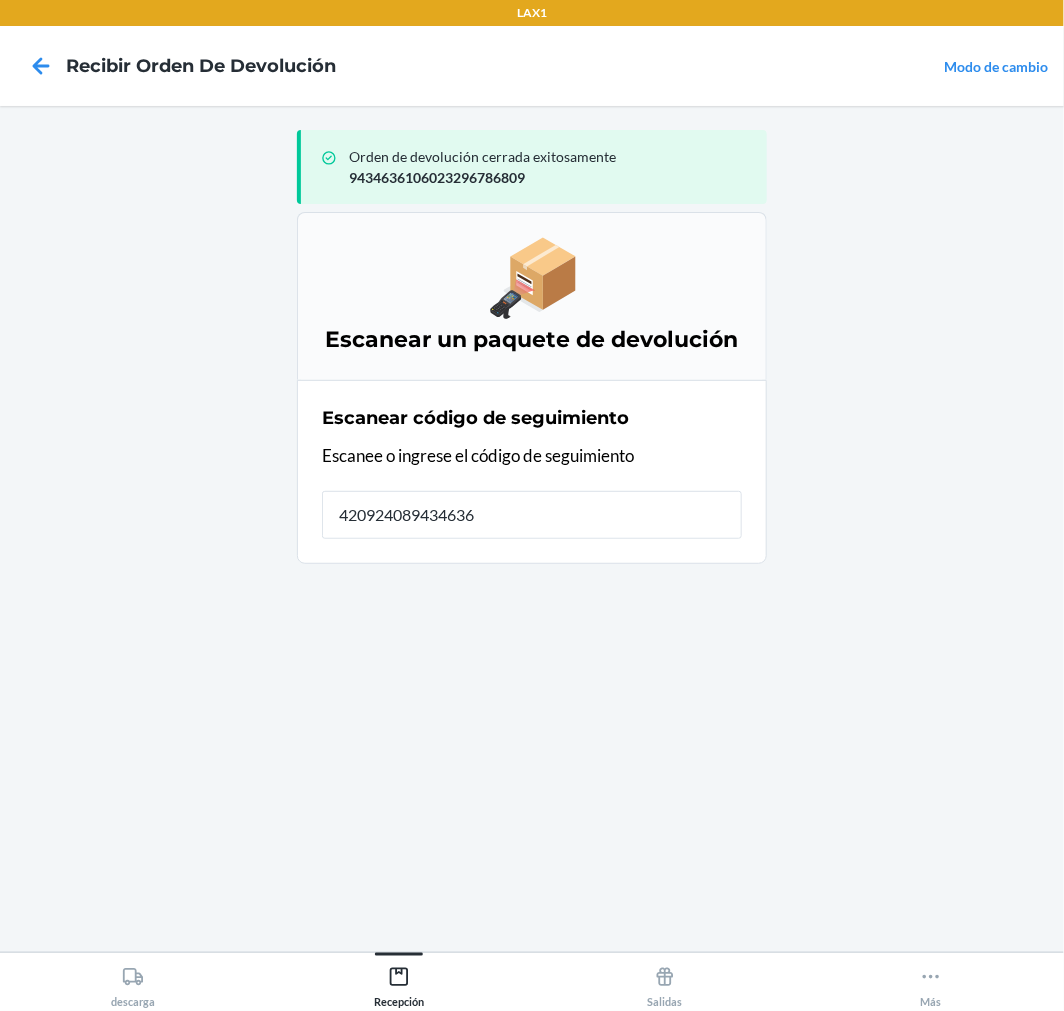 type on "4209240894346361" 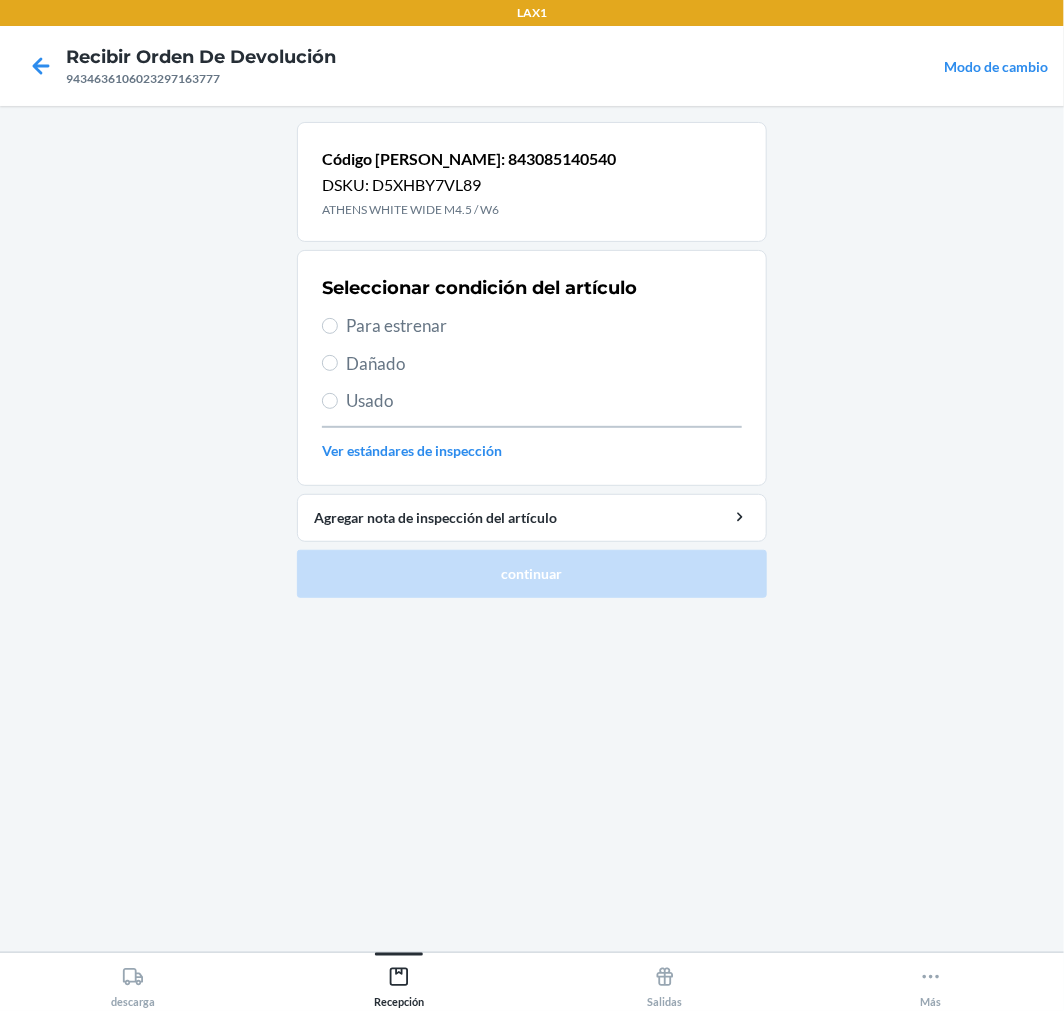 click on "Usado" at bounding box center (544, 401) 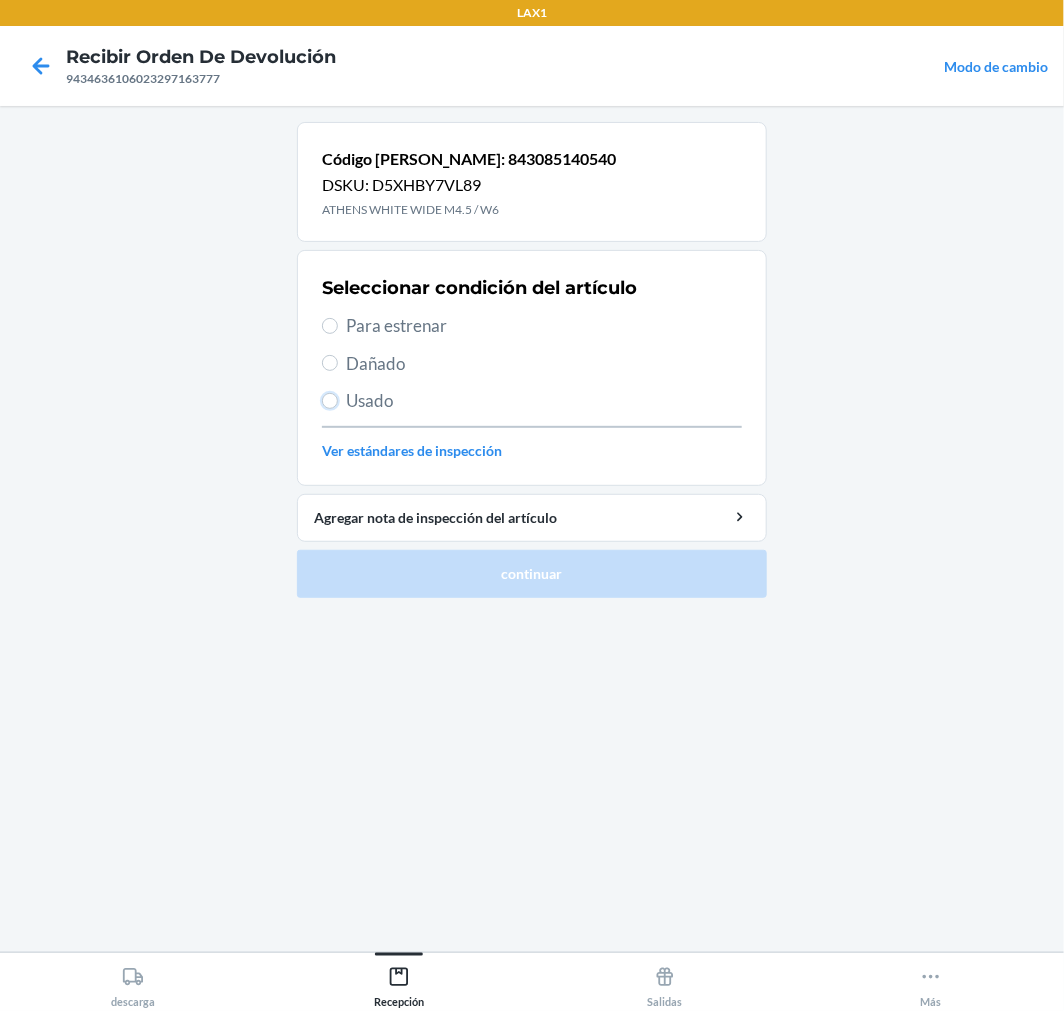 click on "Usado" at bounding box center [330, 401] 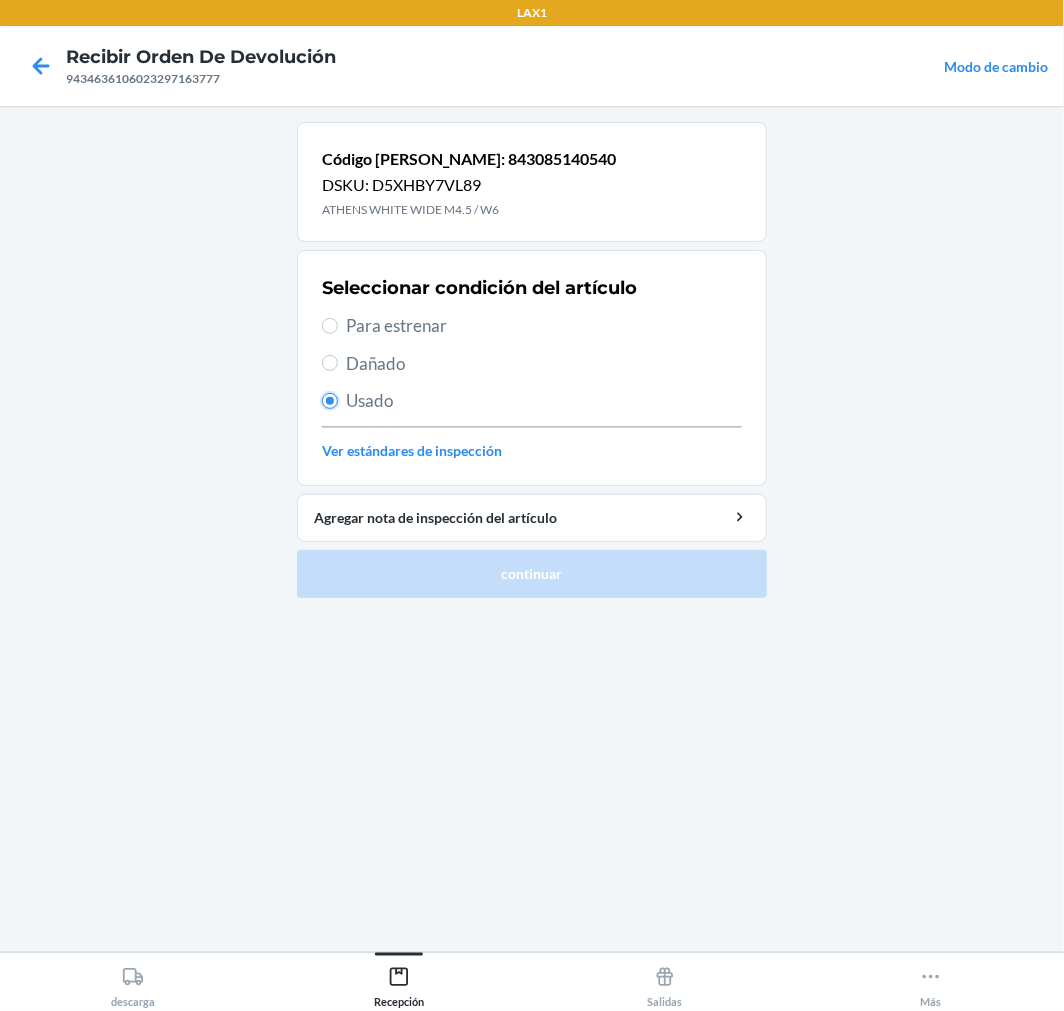 radio on "true" 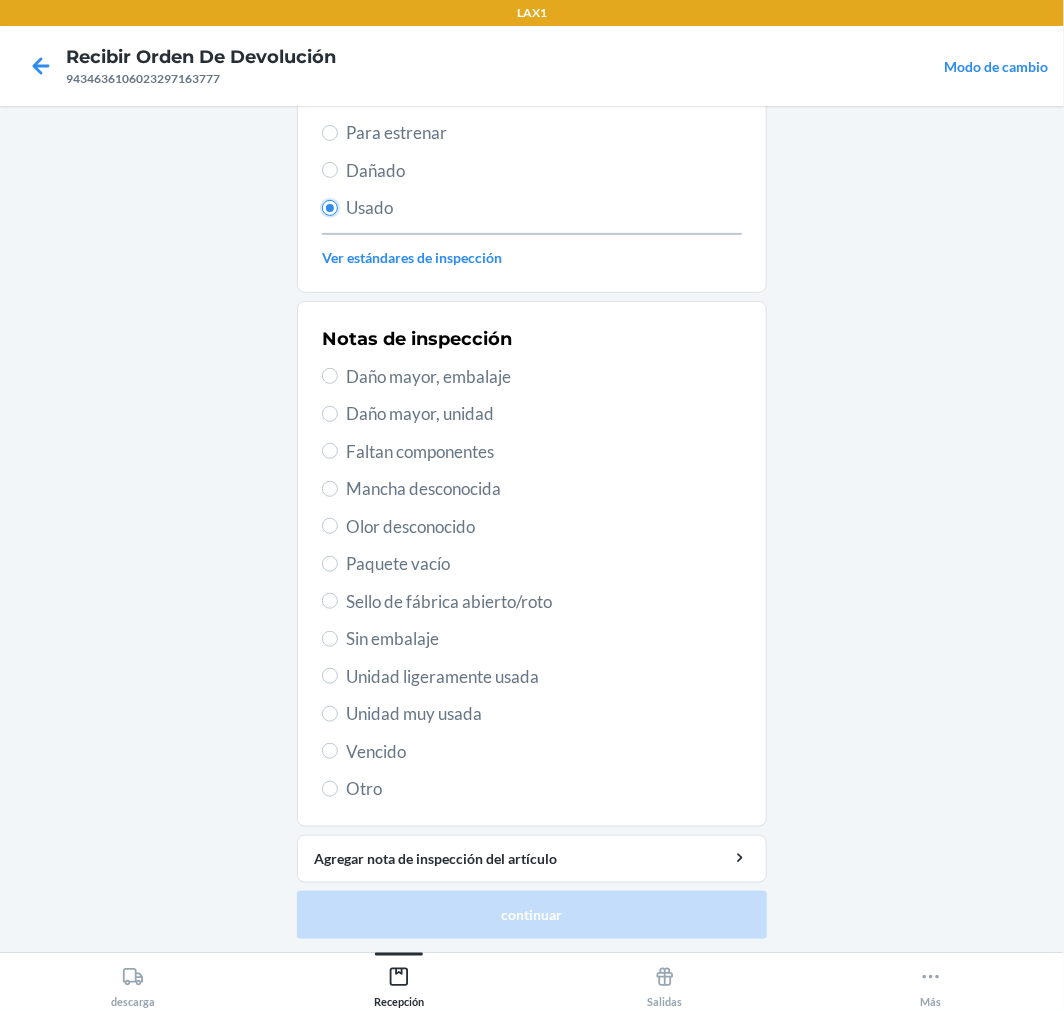 scroll, scrollTop: 195, scrollLeft: 0, axis: vertical 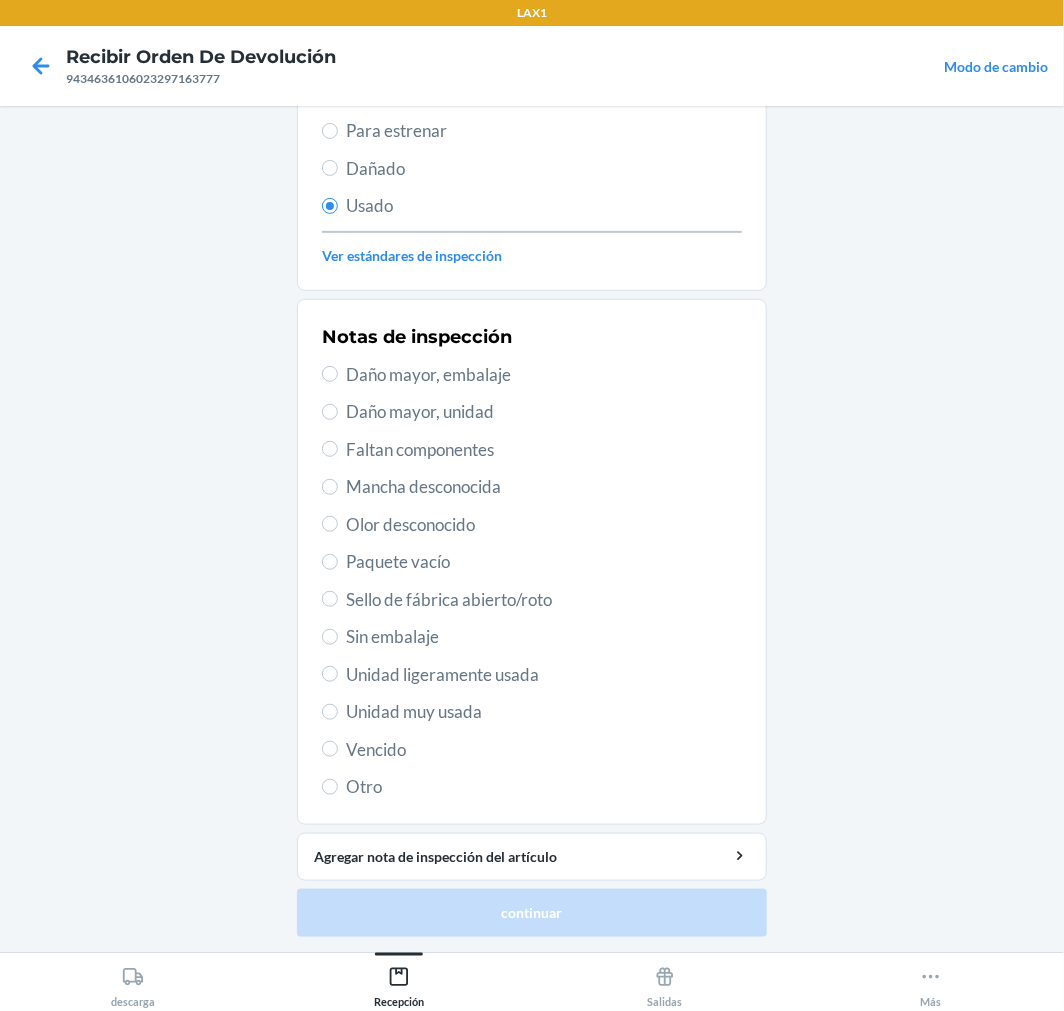 click on "Unidad muy usada" at bounding box center [544, 712] 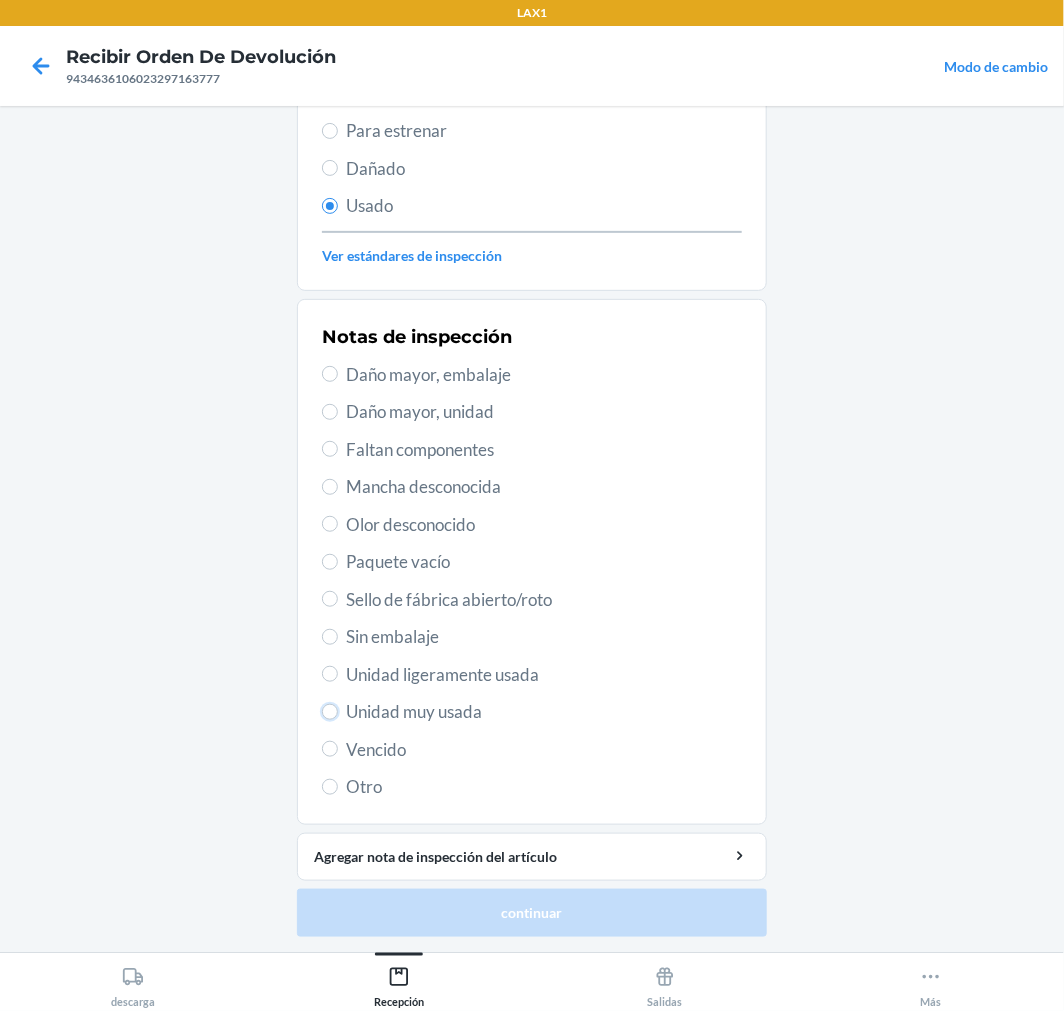 click on "Unidad muy usada" at bounding box center [330, 712] 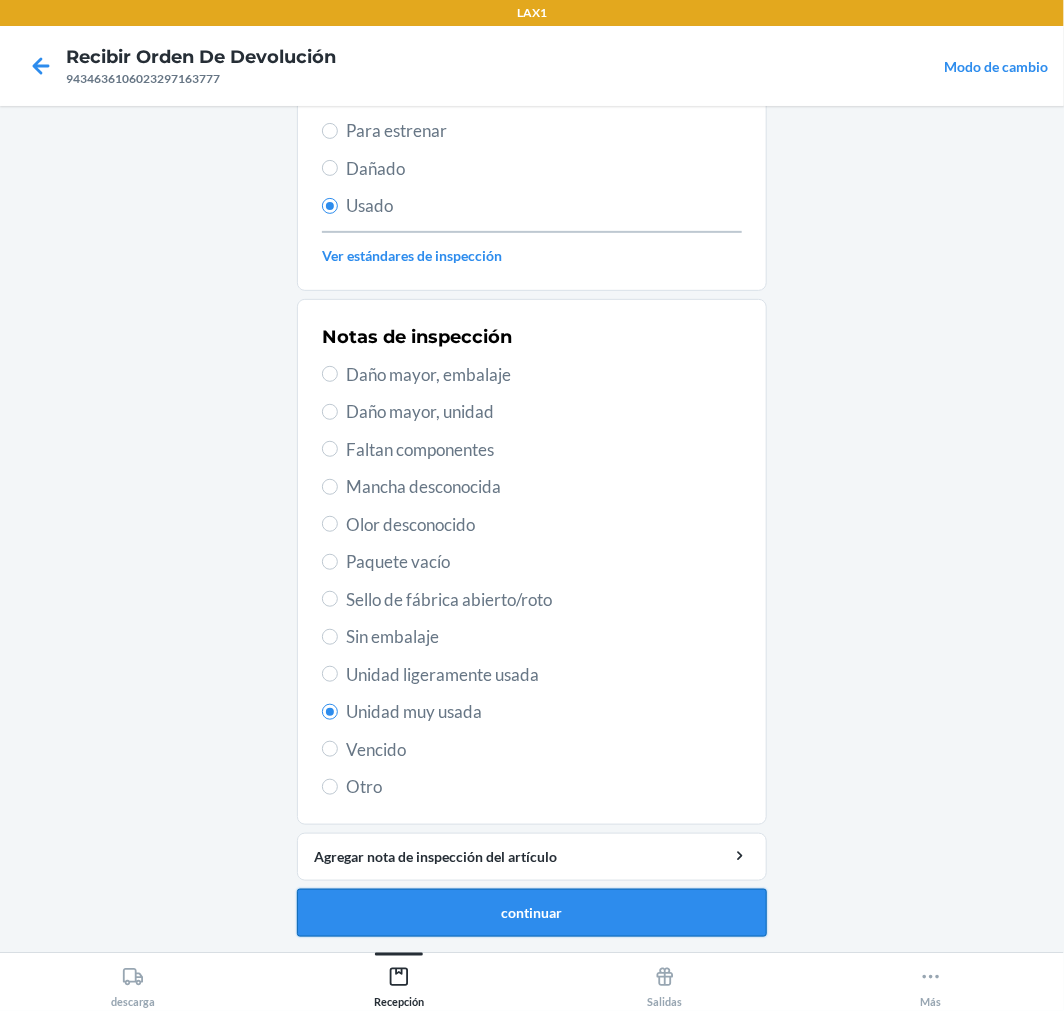 click on "continuar" at bounding box center [532, 913] 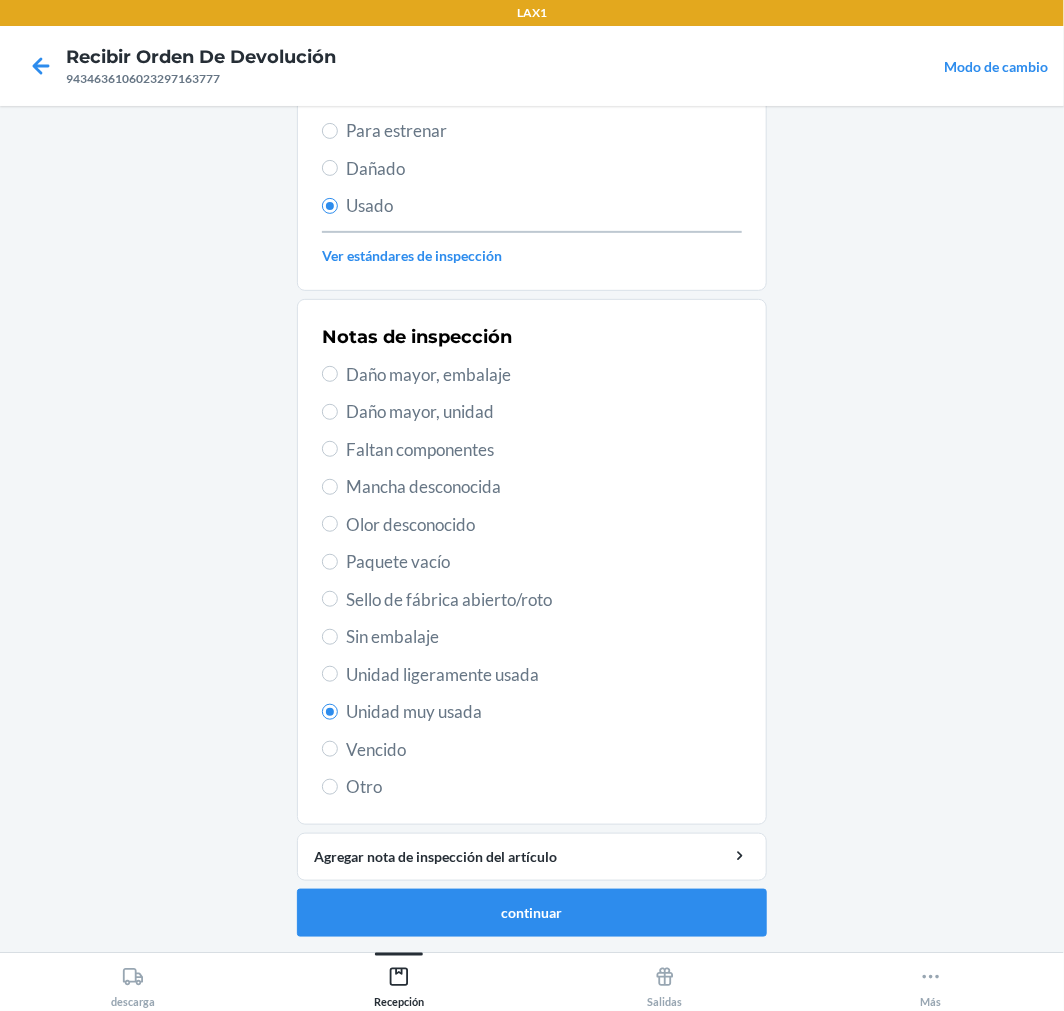 scroll, scrollTop: 0, scrollLeft: 0, axis: both 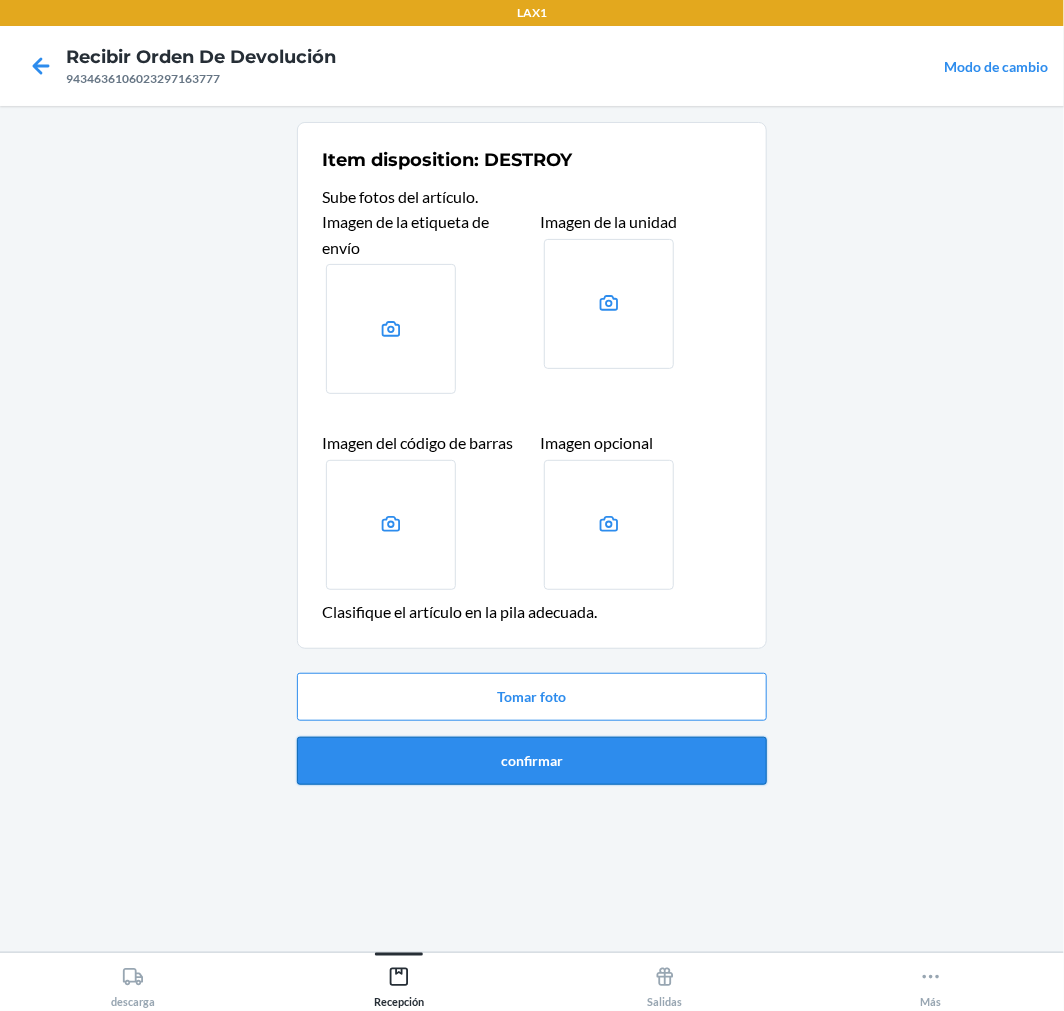 click on "confirmar" at bounding box center (532, 761) 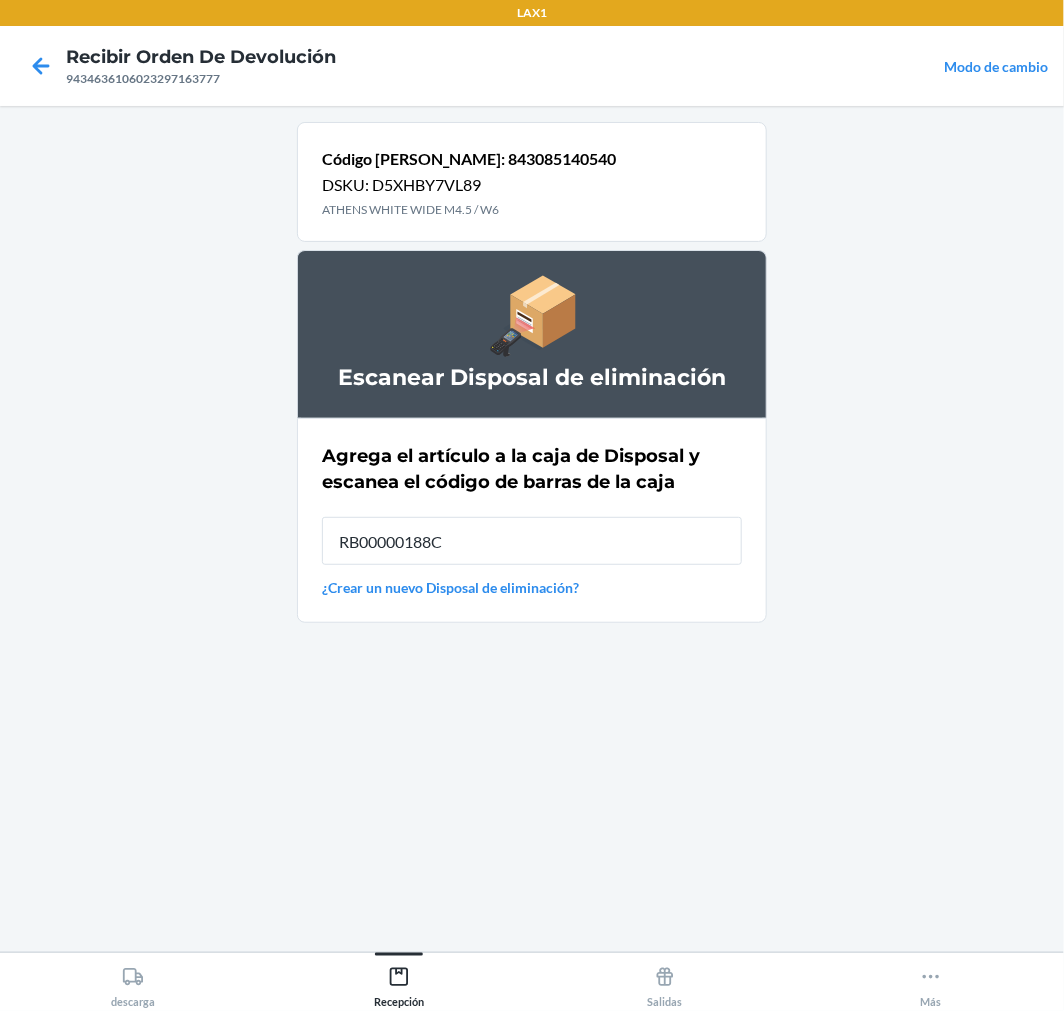 type on "RB00000188C" 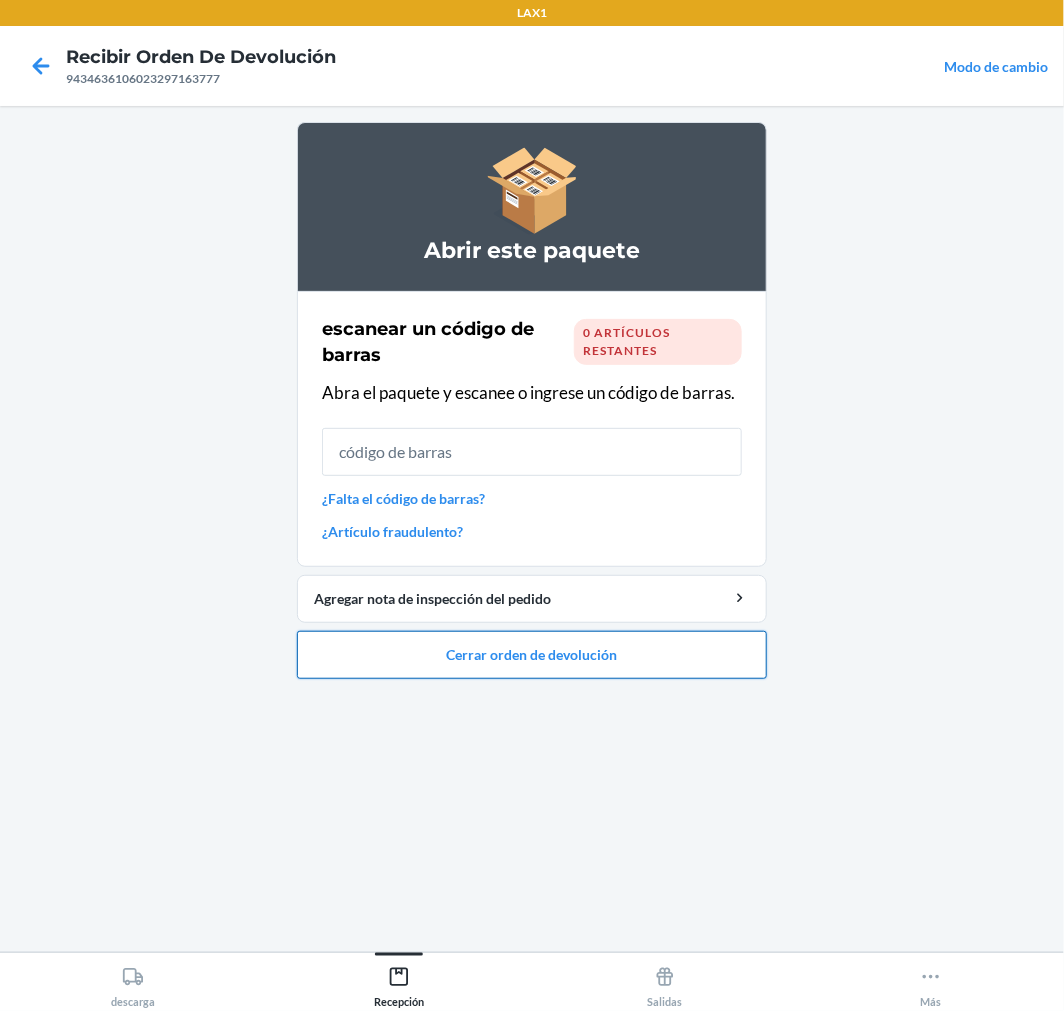 click on "Cerrar orden de devolución" at bounding box center (532, 655) 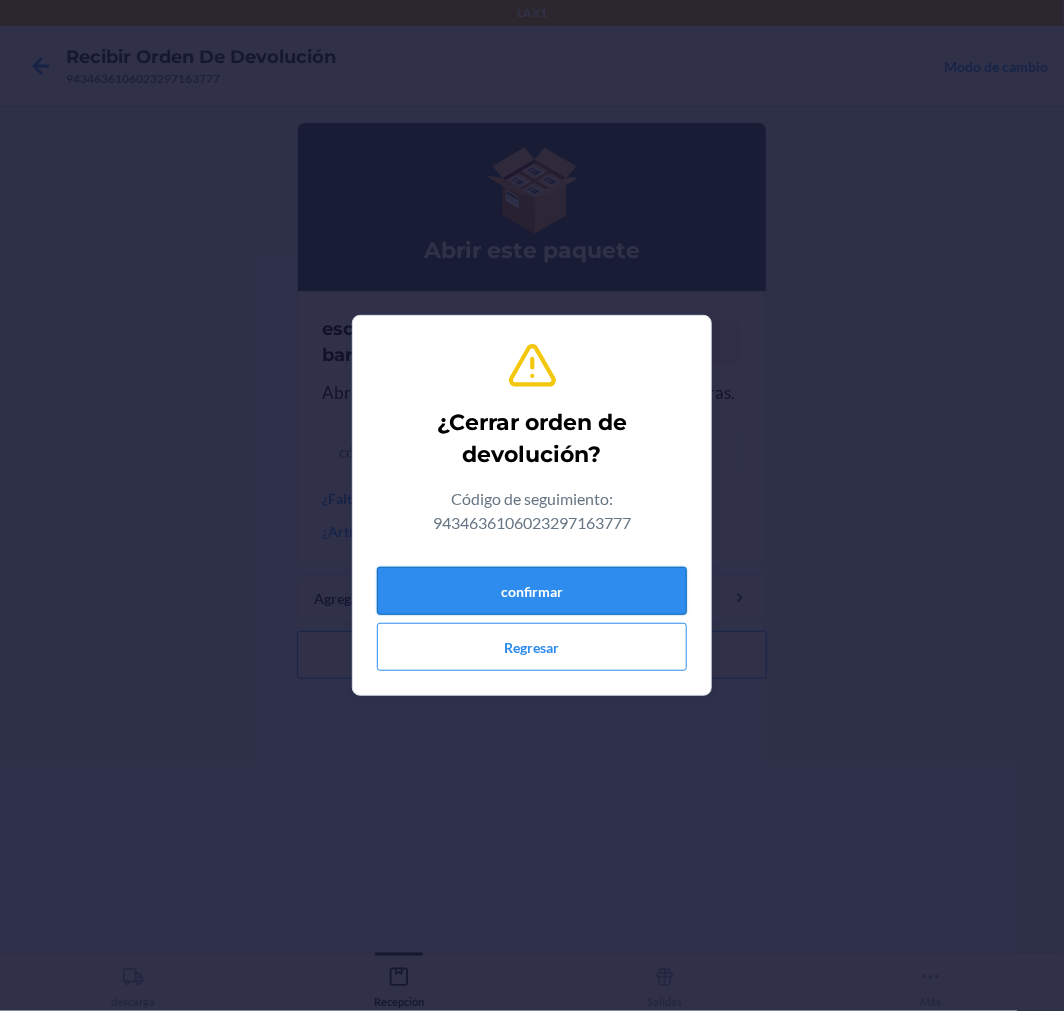 click on "confirmar" at bounding box center (532, 591) 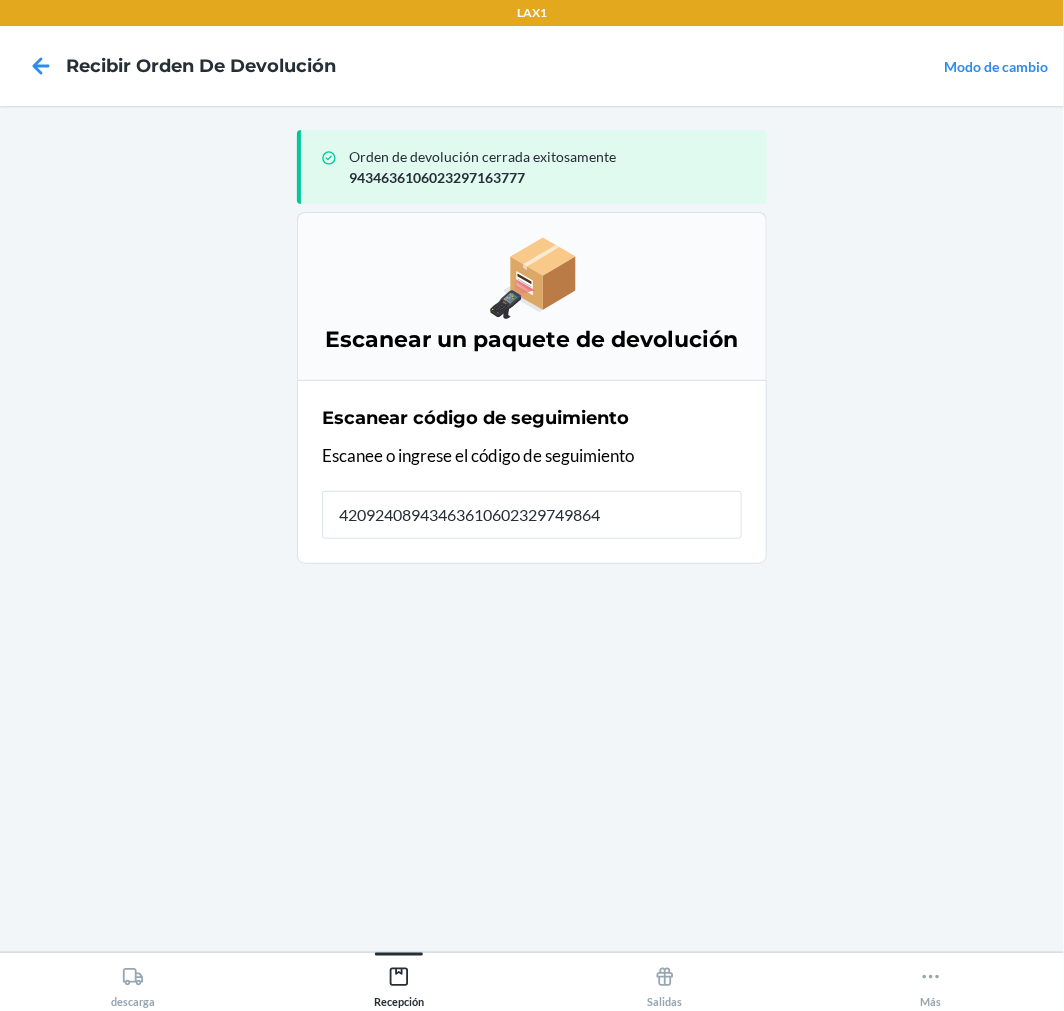 type on "420924089434636106023297498640" 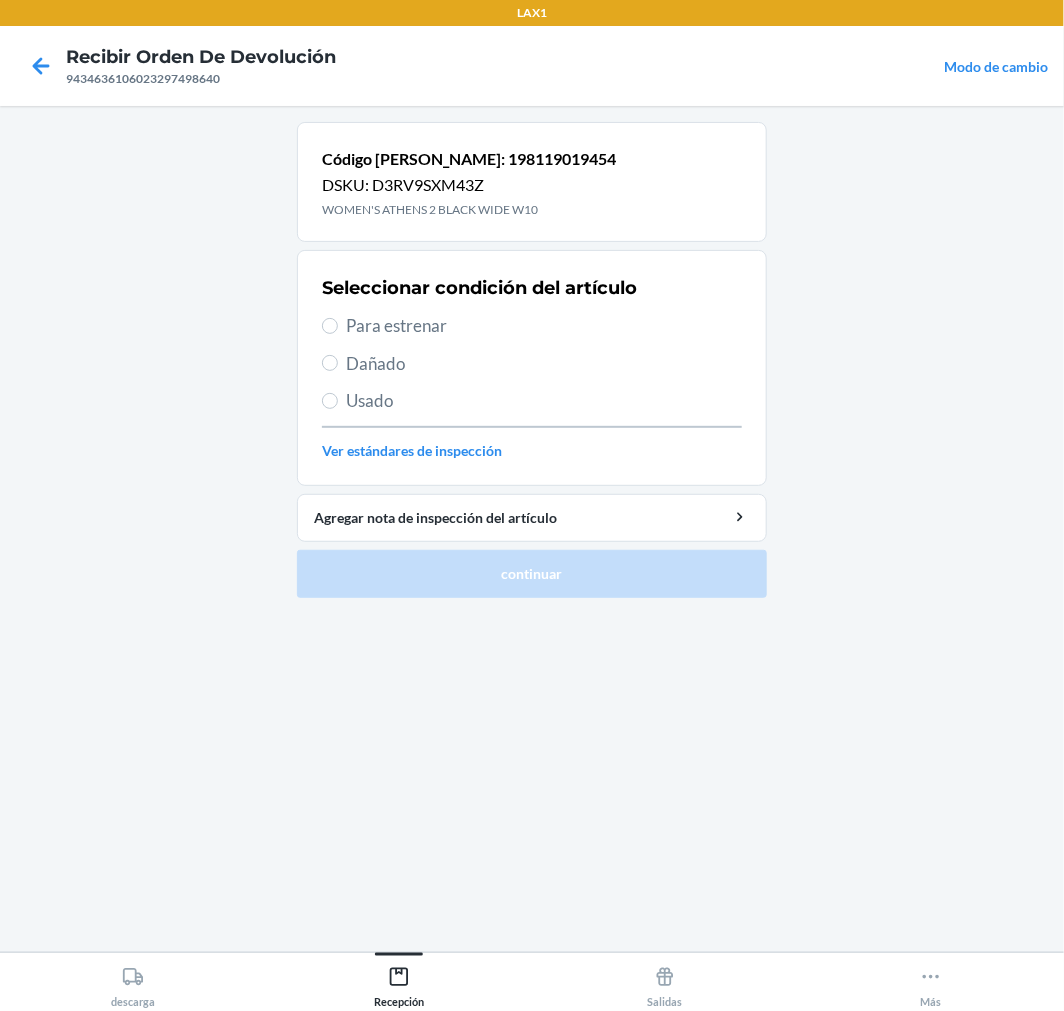 click on "Para estrenar" at bounding box center (544, 326) 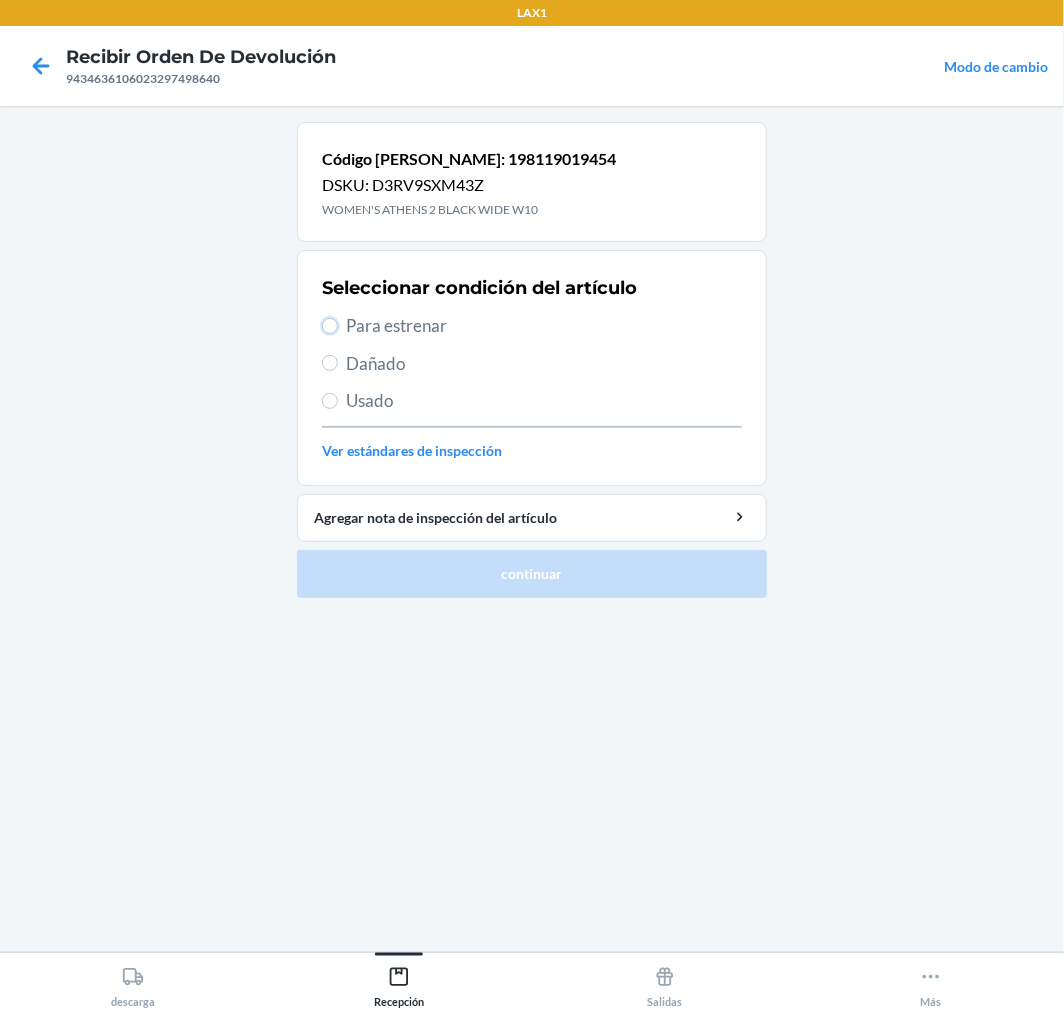 click on "Para estrenar" at bounding box center (330, 326) 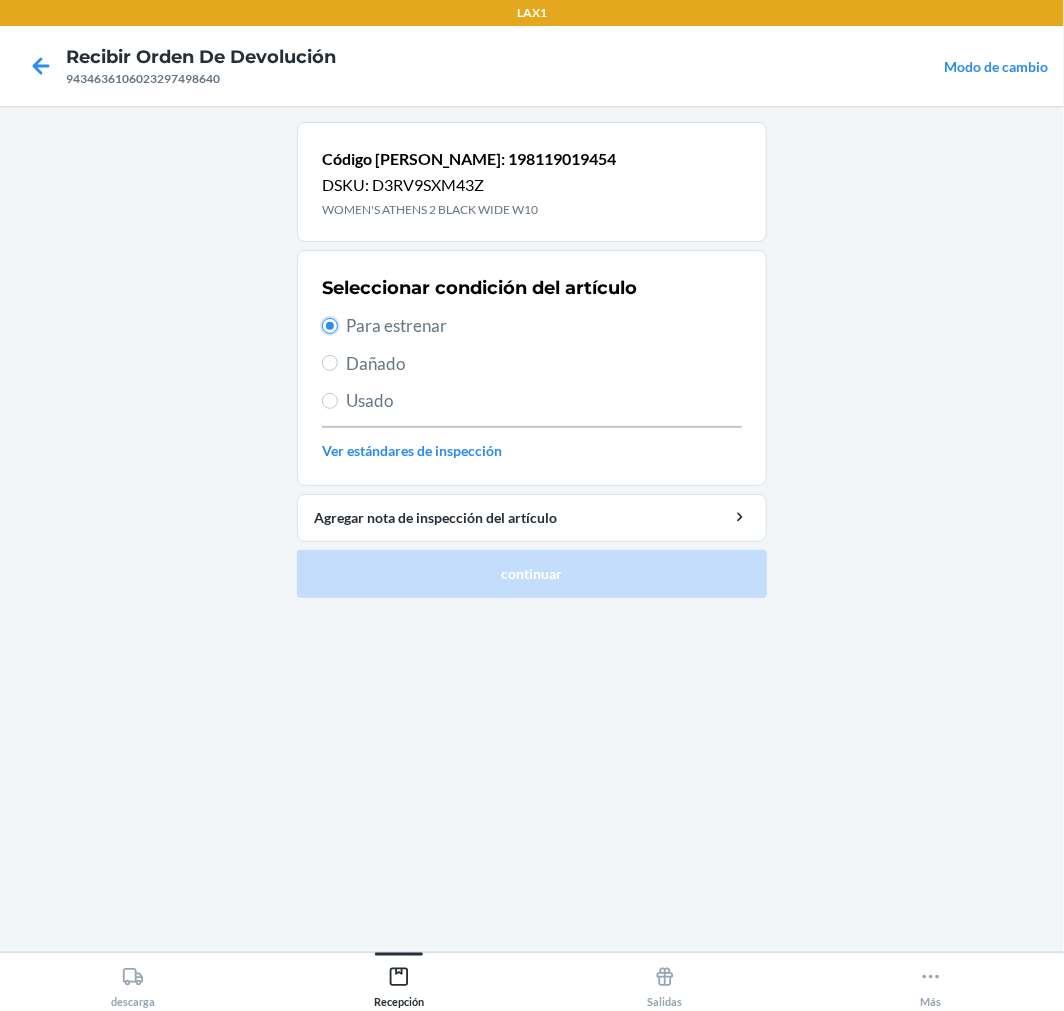 radio on "true" 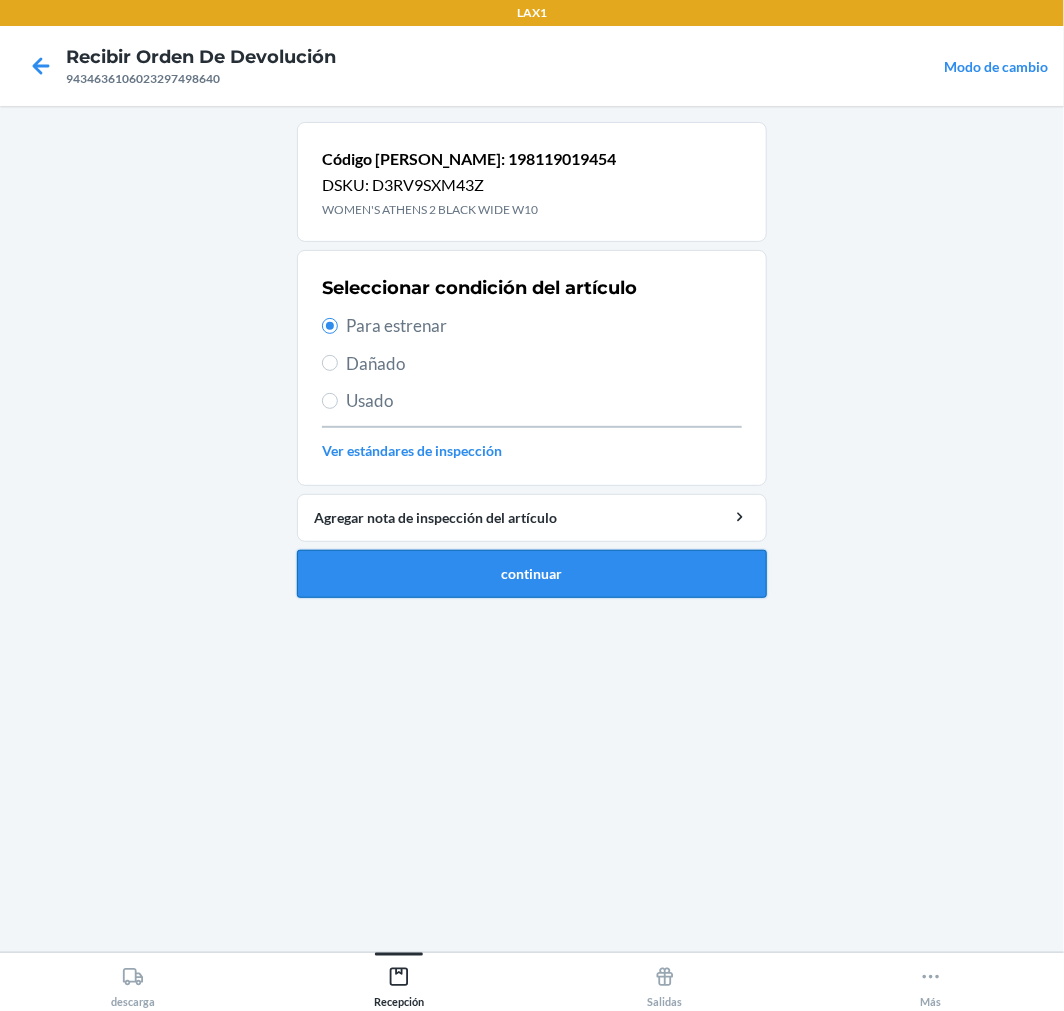 click on "continuar" at bounding box center (532, 574) 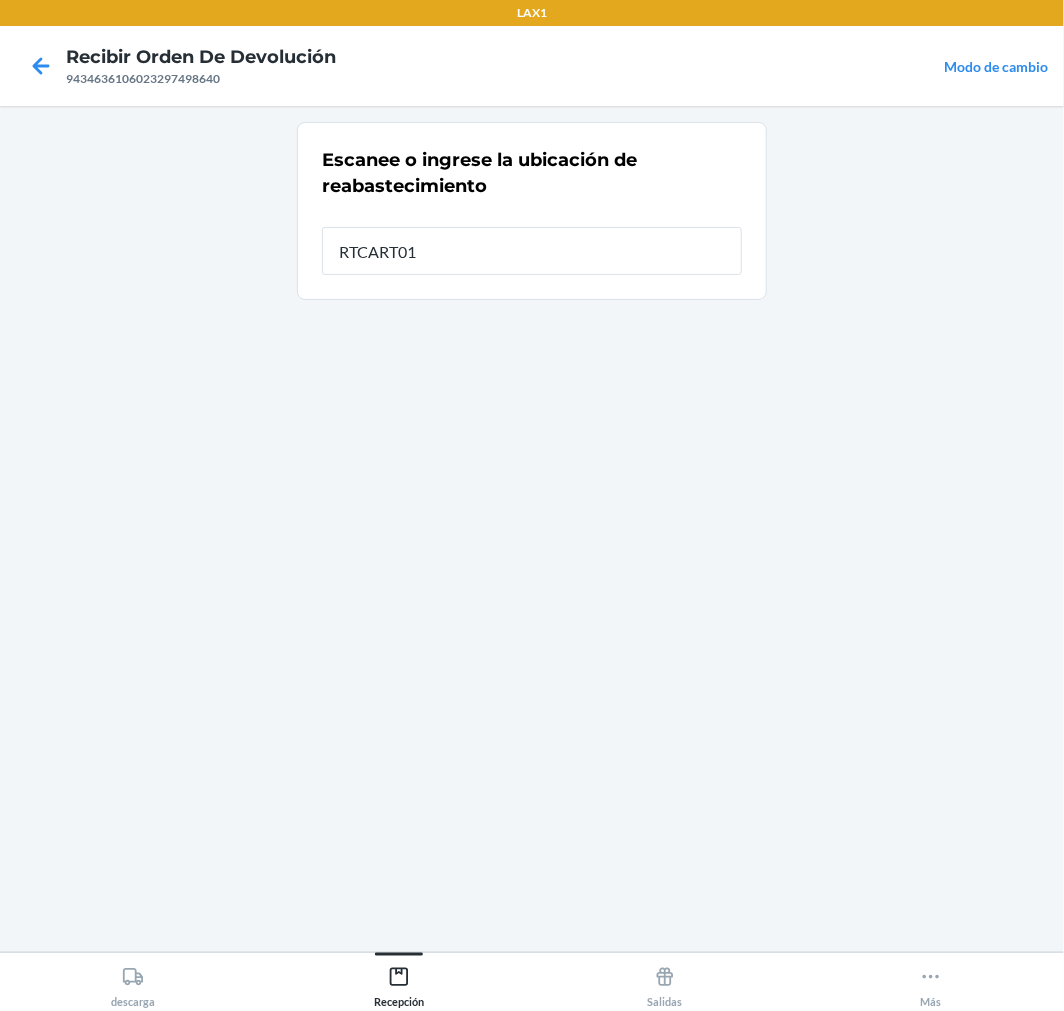 type on "RTCART018" 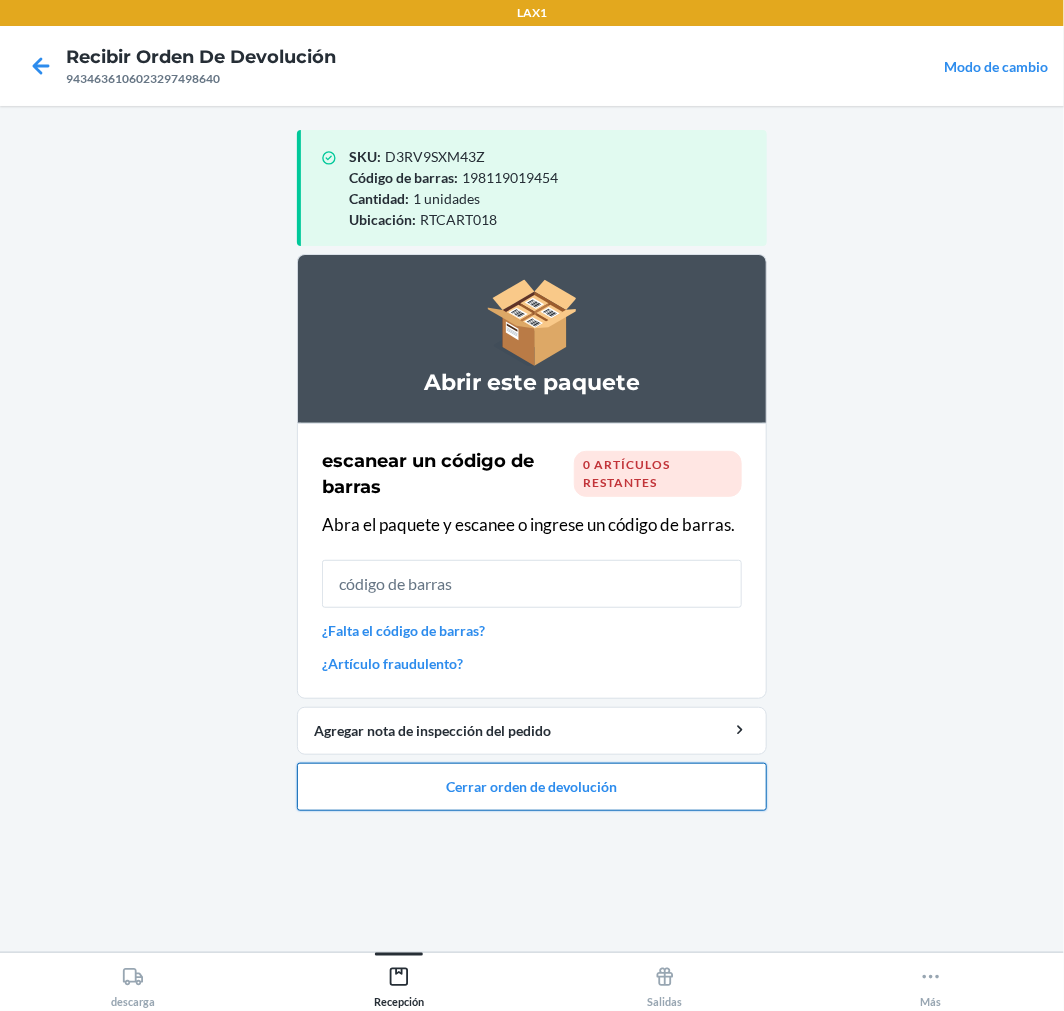 click on "Cerrar orden de devolución" at bounding box center (532, 787) 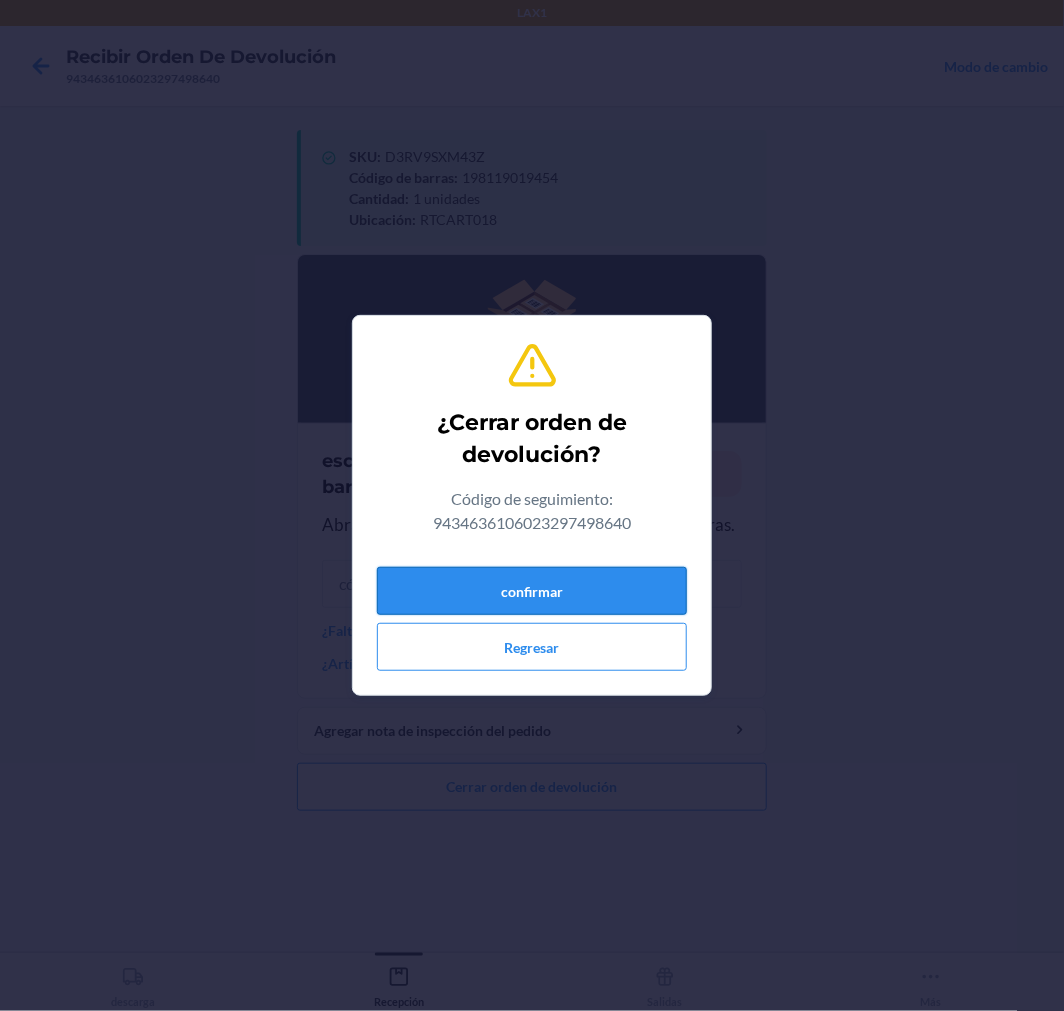 click on "confirmar" at bounding box center (532, 591) 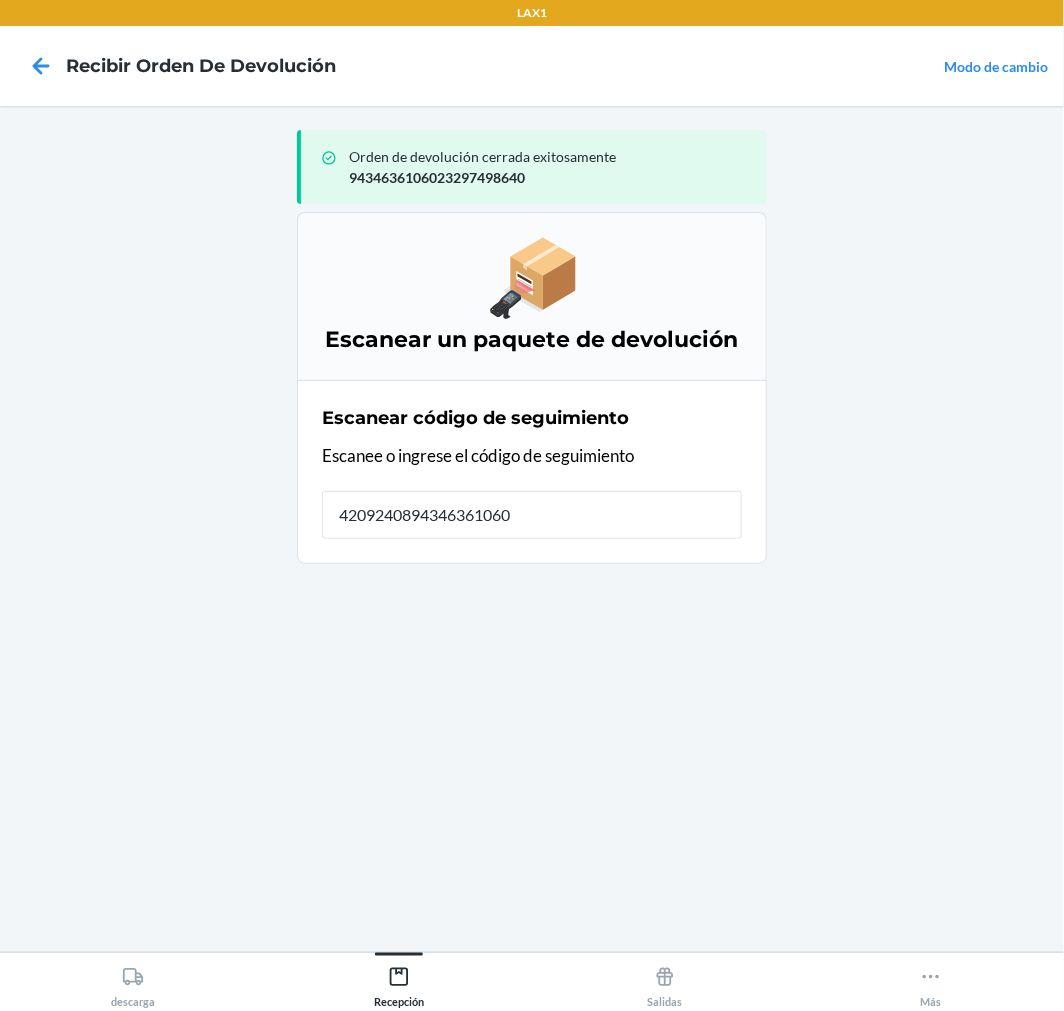 type on "42092408943463610602" 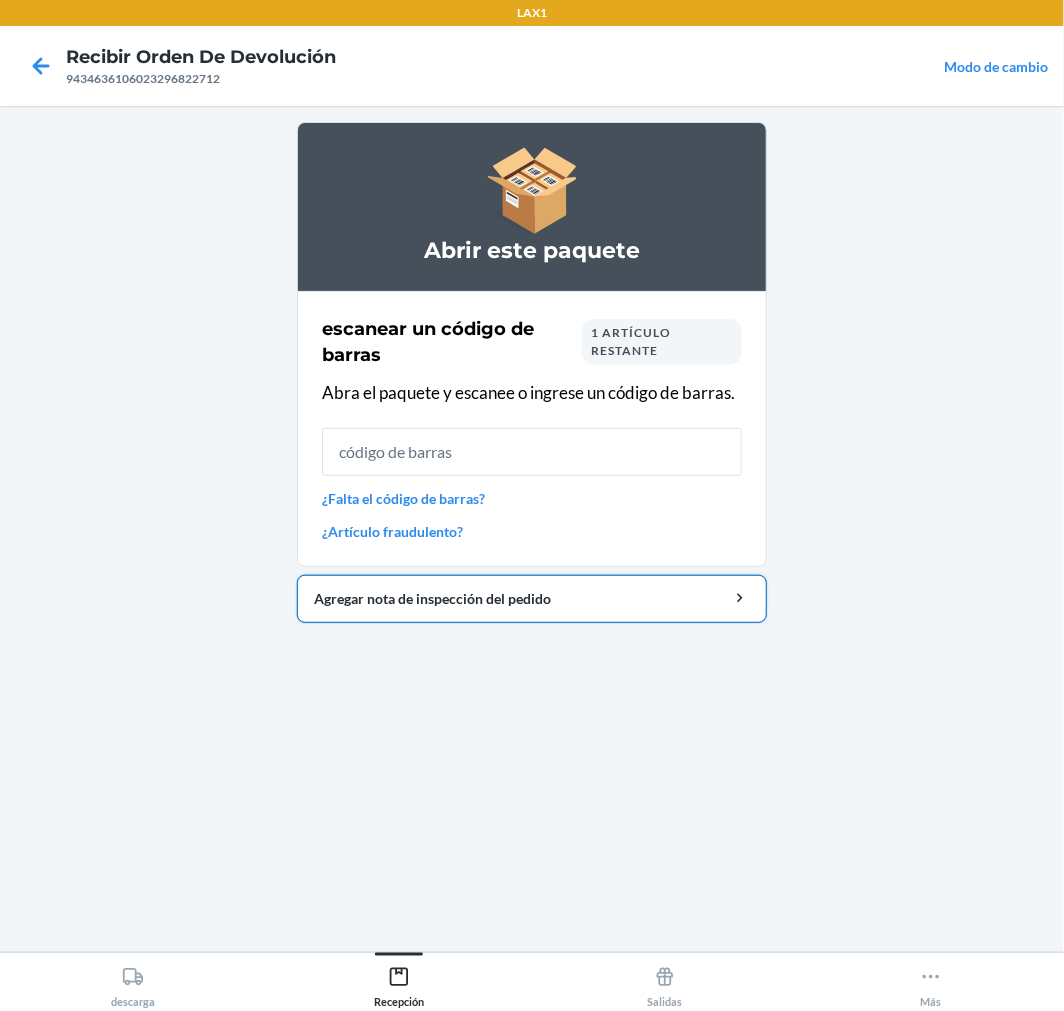 click on "Agregar nota de inspección del pedido" at bounding box center [532, 598] 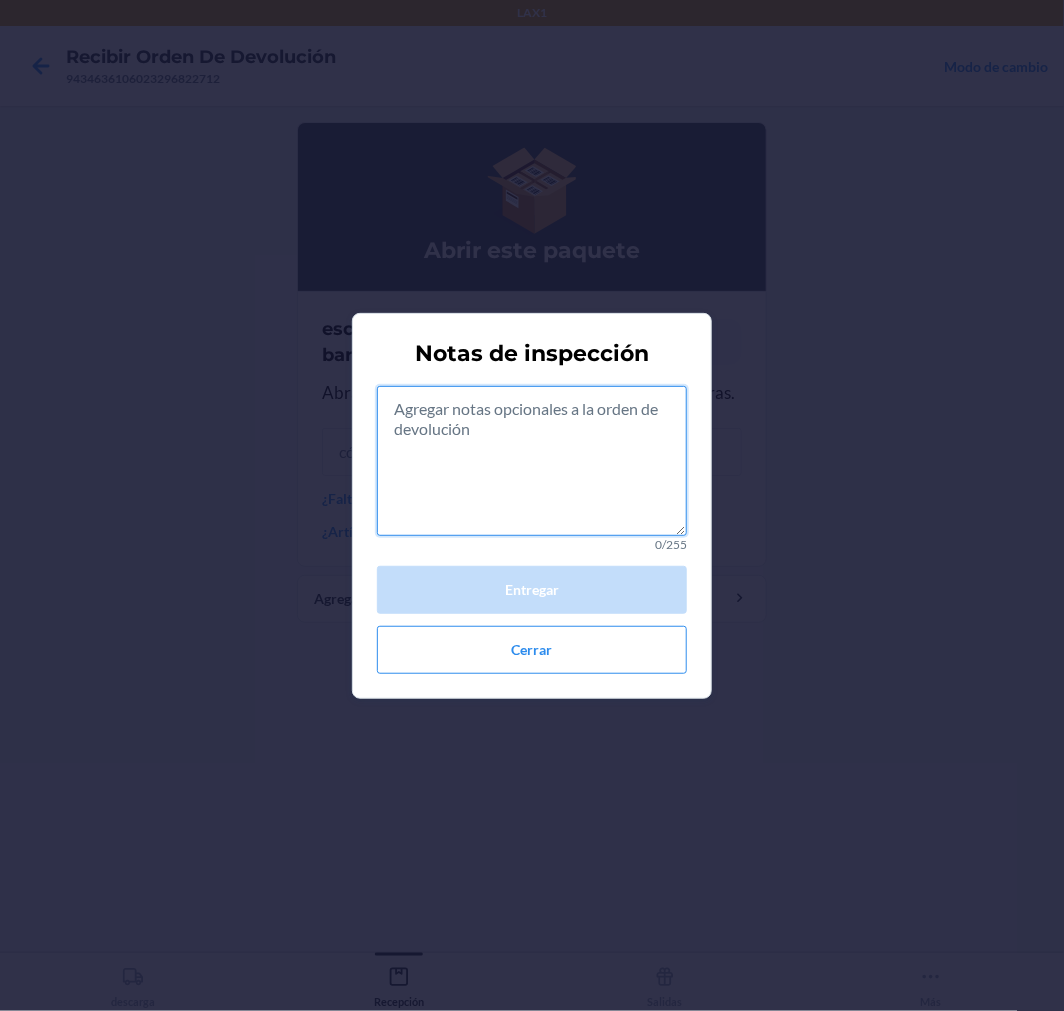 click at bounding box center (532, 461) 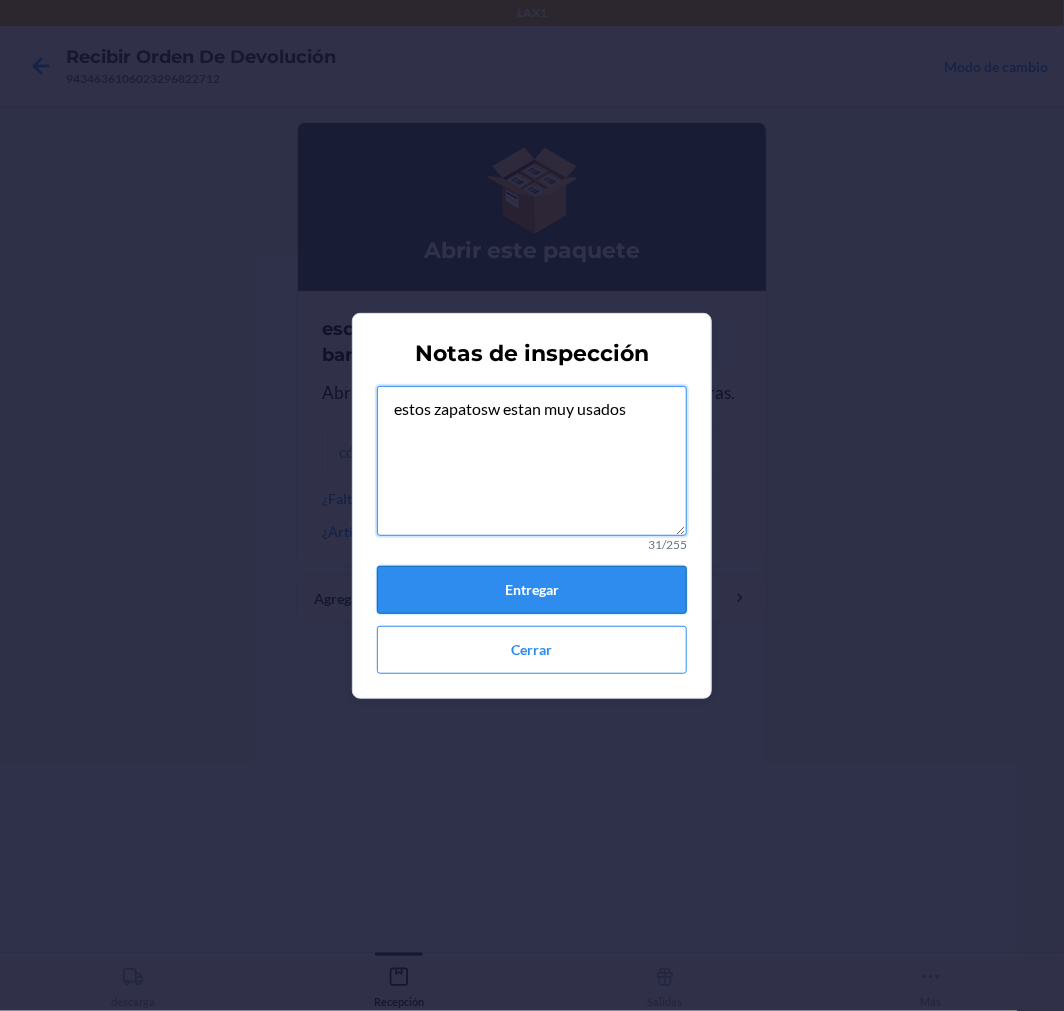 type on "estos zapatosw estan muy usados" 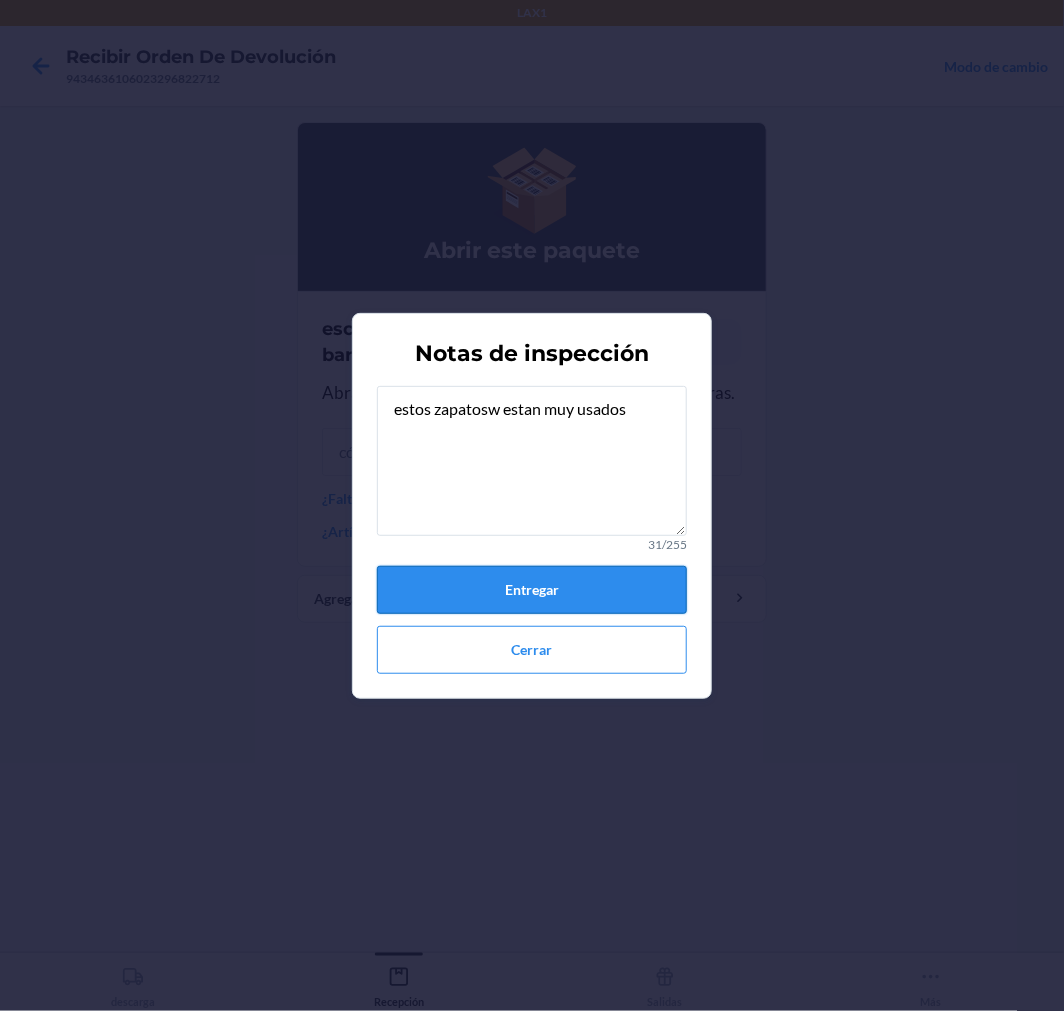 click on "Entregar" at bounding box center (532, 590) 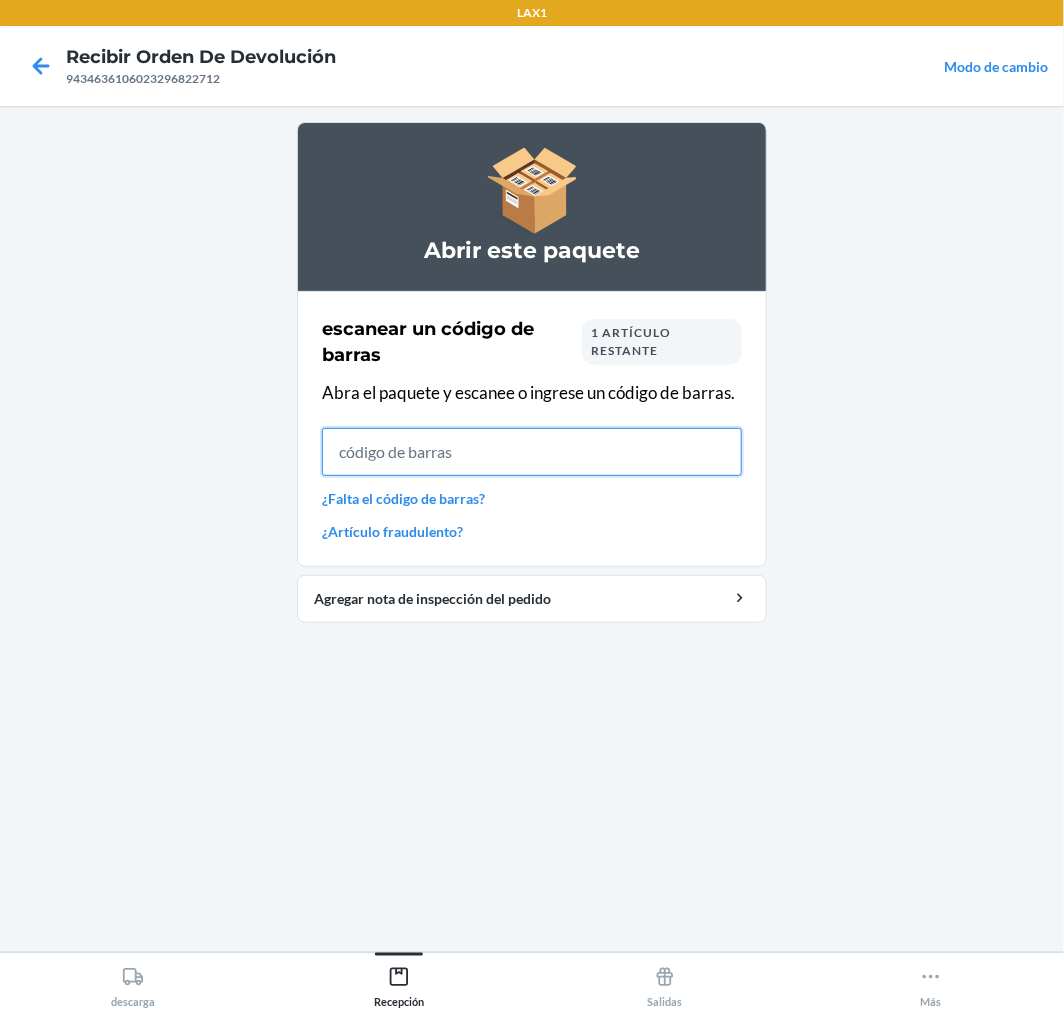 click at bounding box center [532, 452] 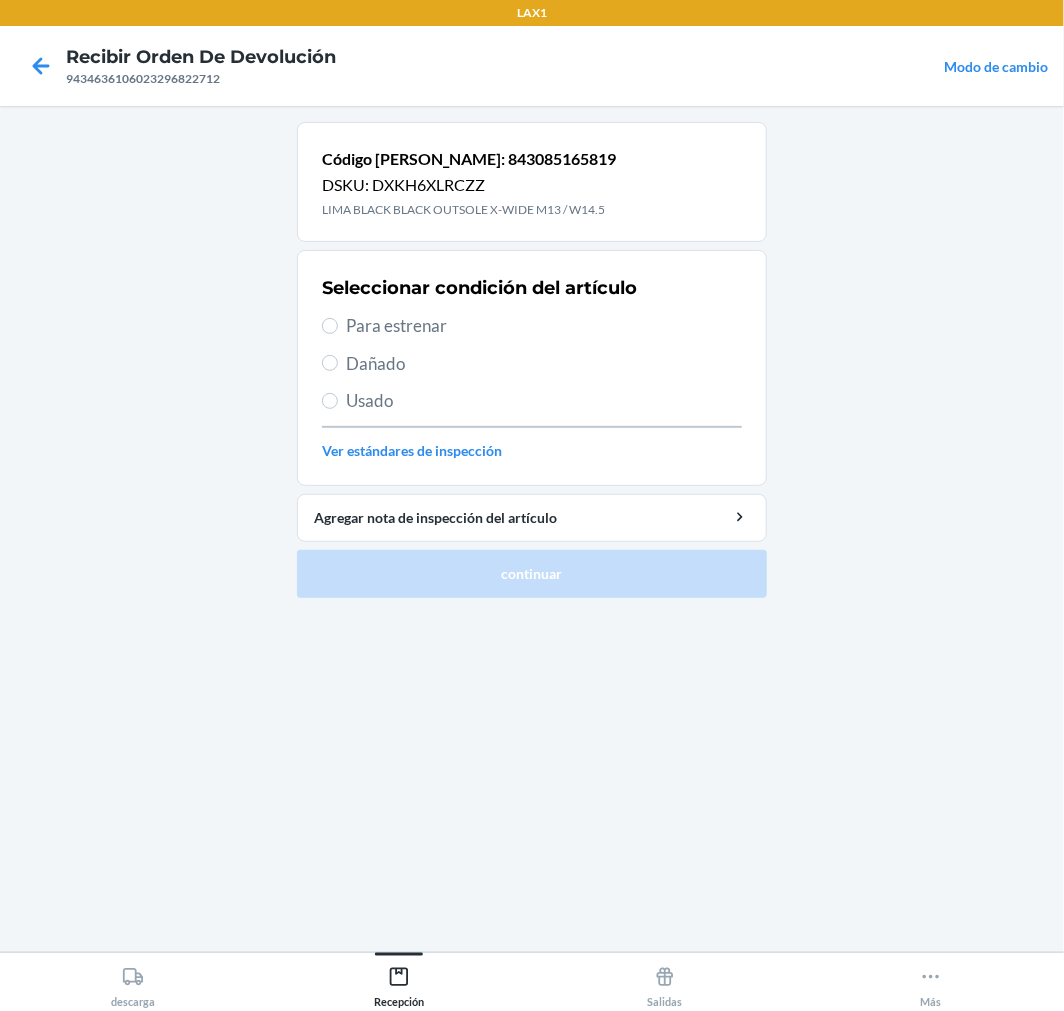click on "Usado" at bounding box center (544, 401) 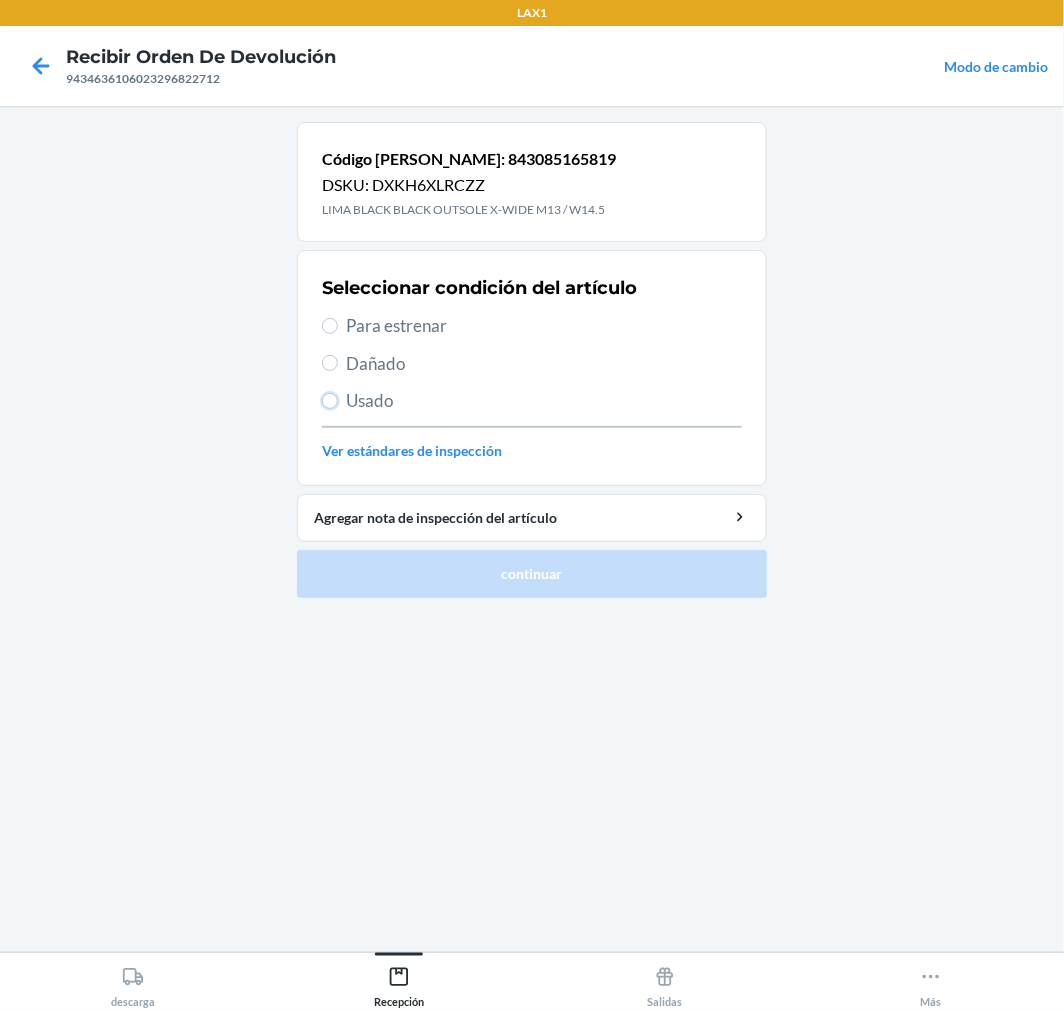 click on "Usado" at bounding box center [330, 401] 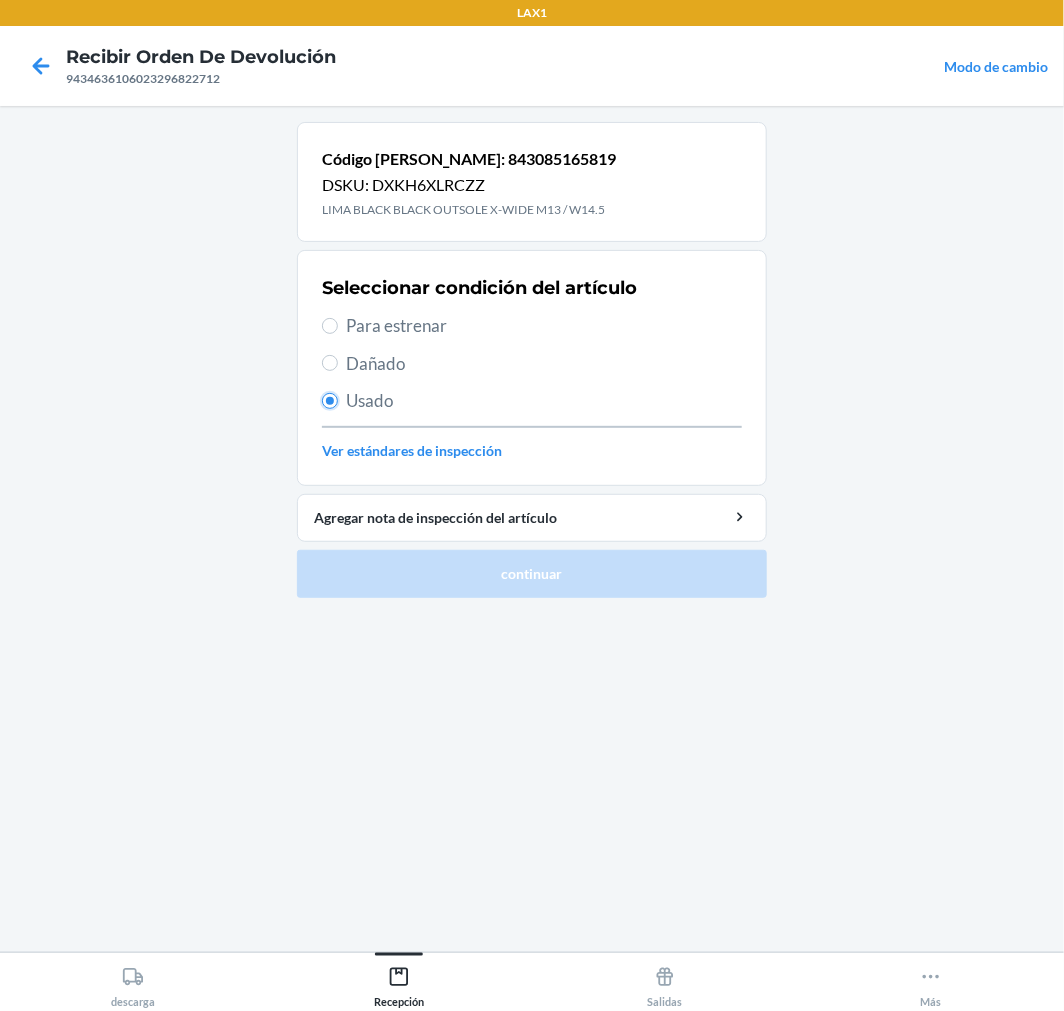 radio on "true" 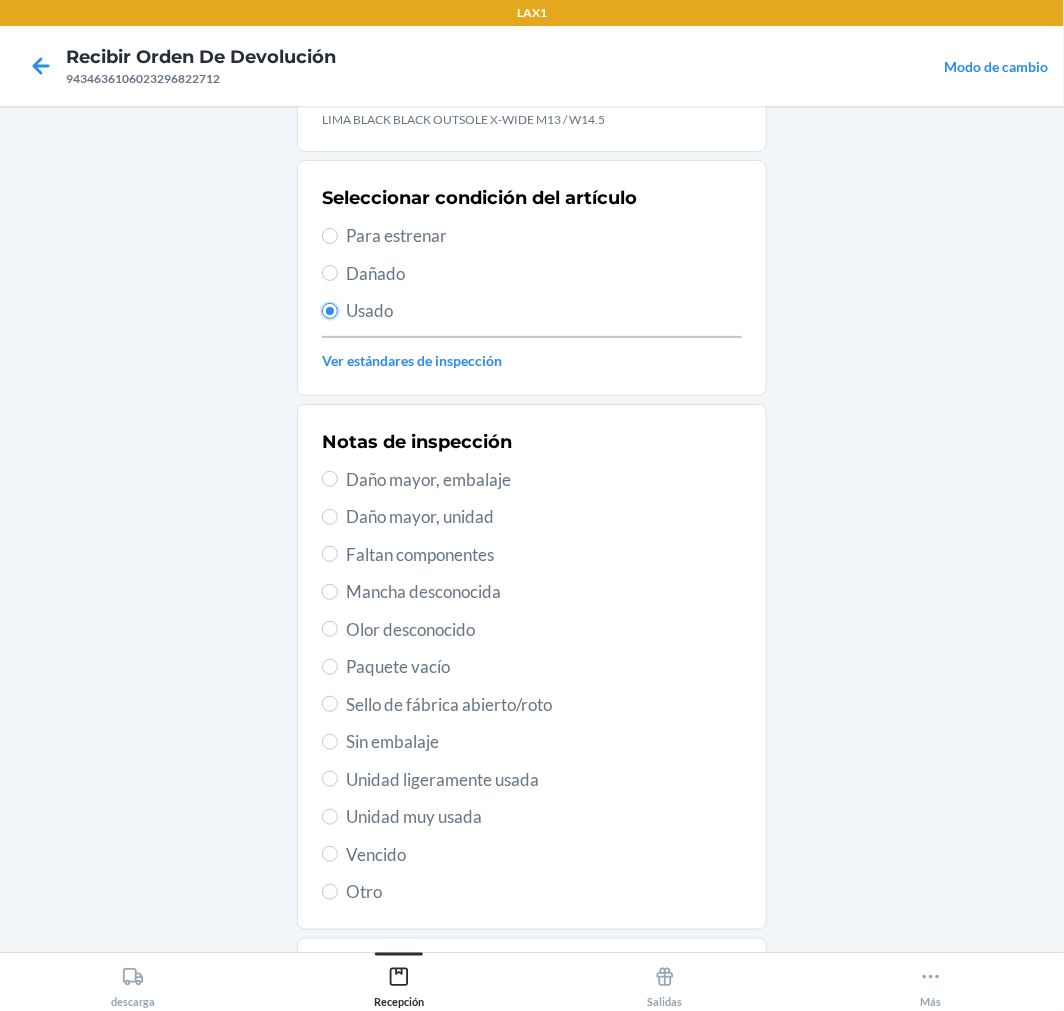 scroll, scrollTop: 195, scrollLeft: 0, axis: vertical 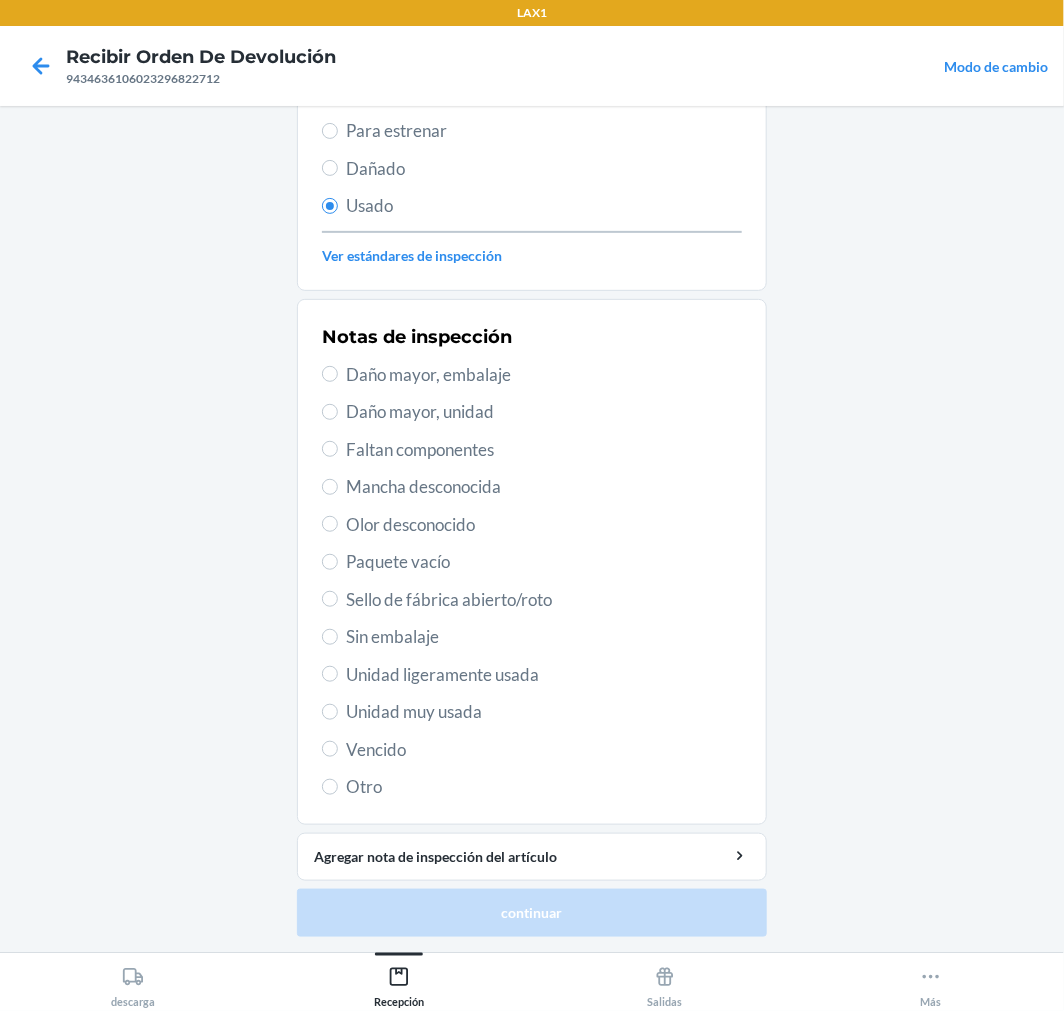 click on "Unidad muy usada" at bounding box center (544, 712) 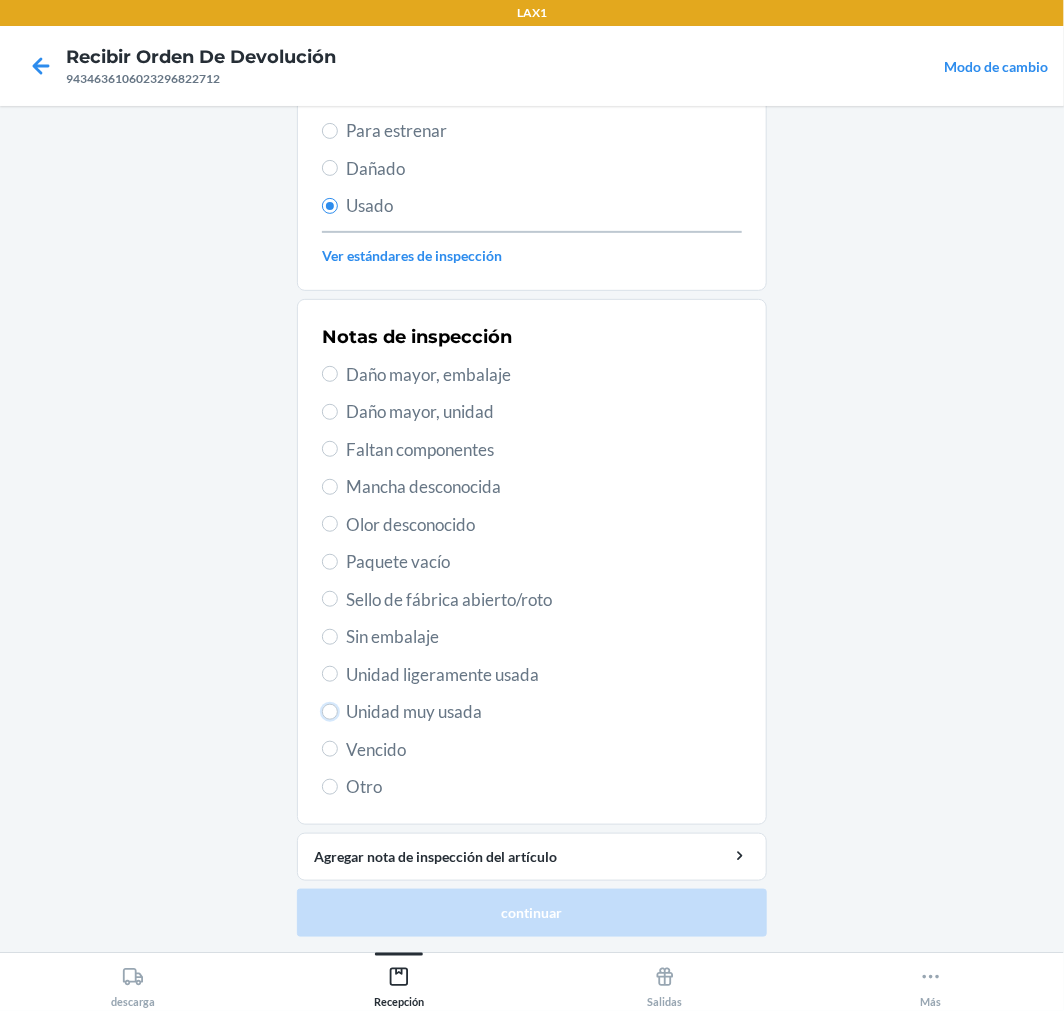 click on "Unidad muy usada" at bounding box center [330, 712] 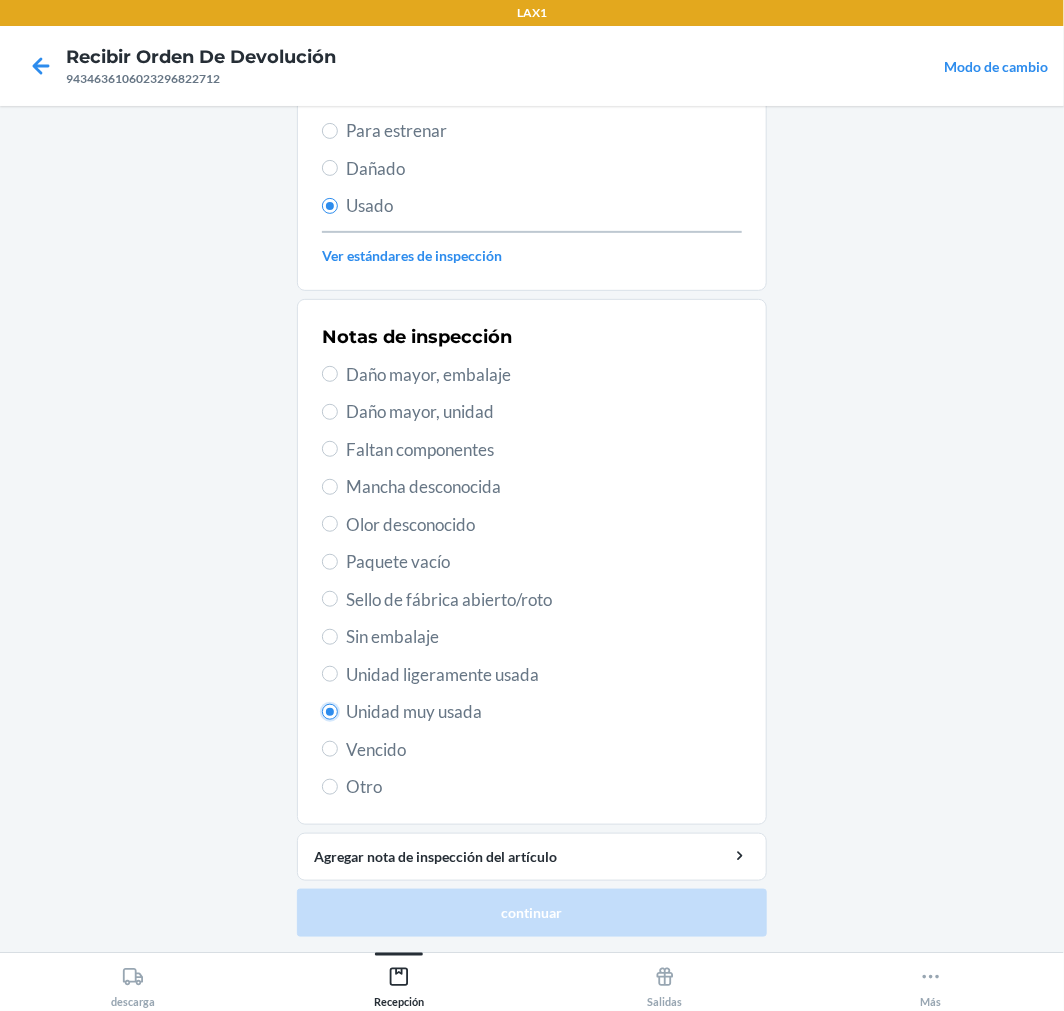 radio on "true" 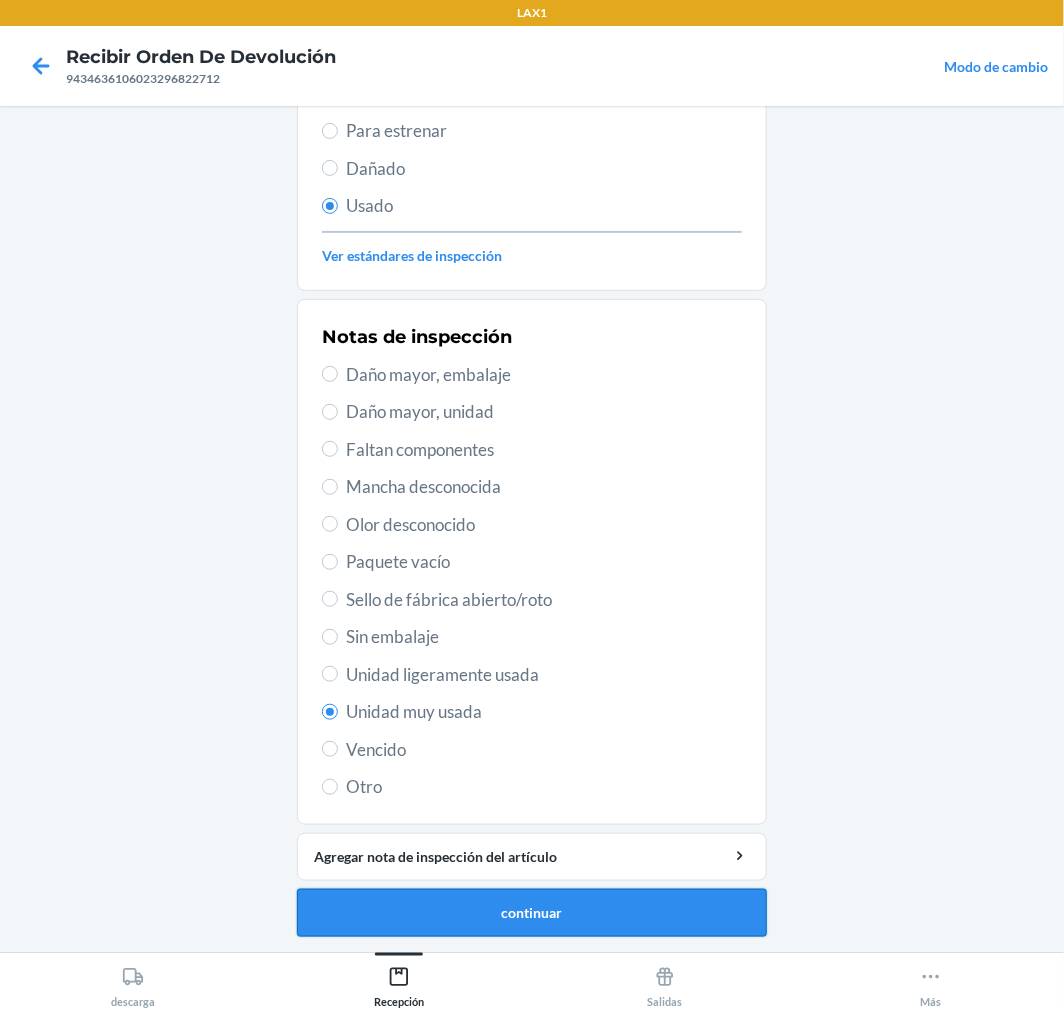 click on "continuar" at bounding box center [532, 913] 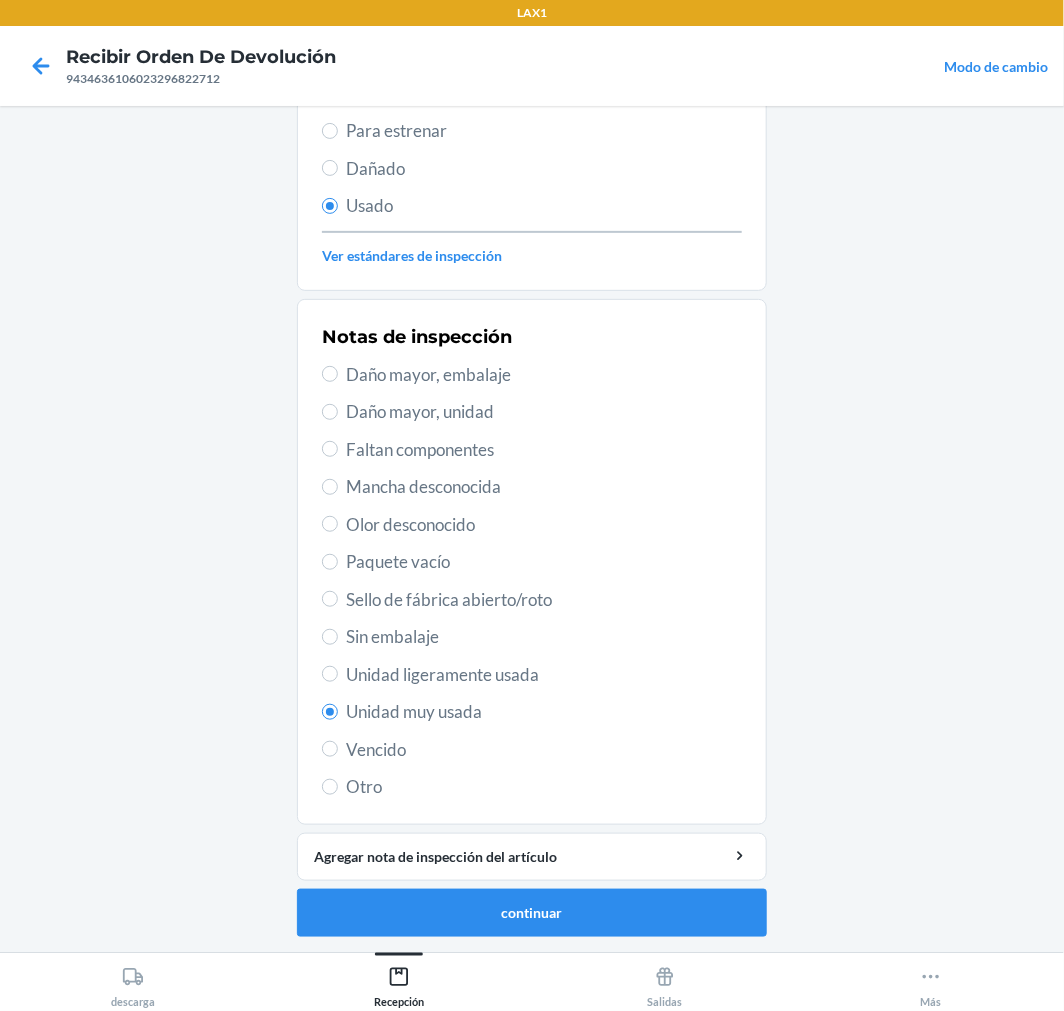 scroll, scrollTop: 0, scrollLeft: 0, axis: both 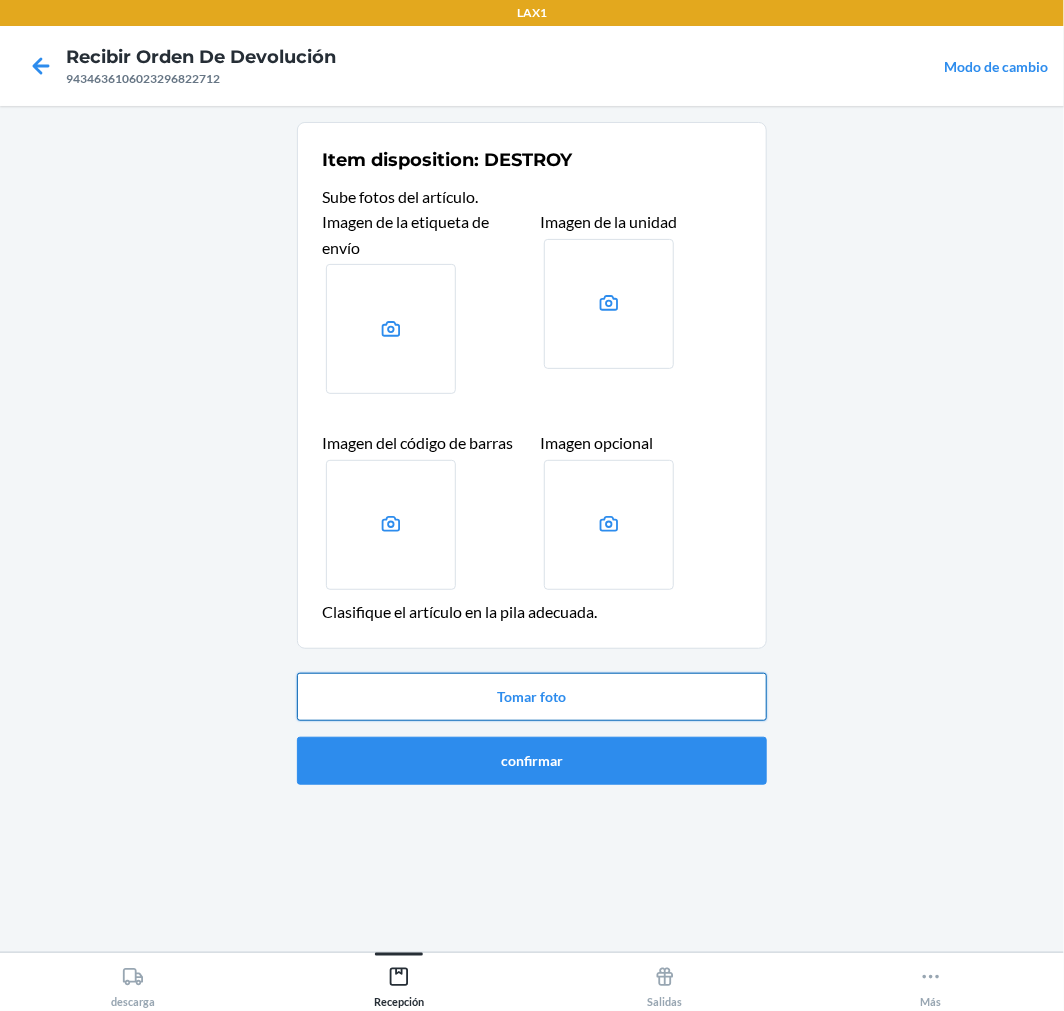 click on "Tomar foto" at bounding box center [532, 697] 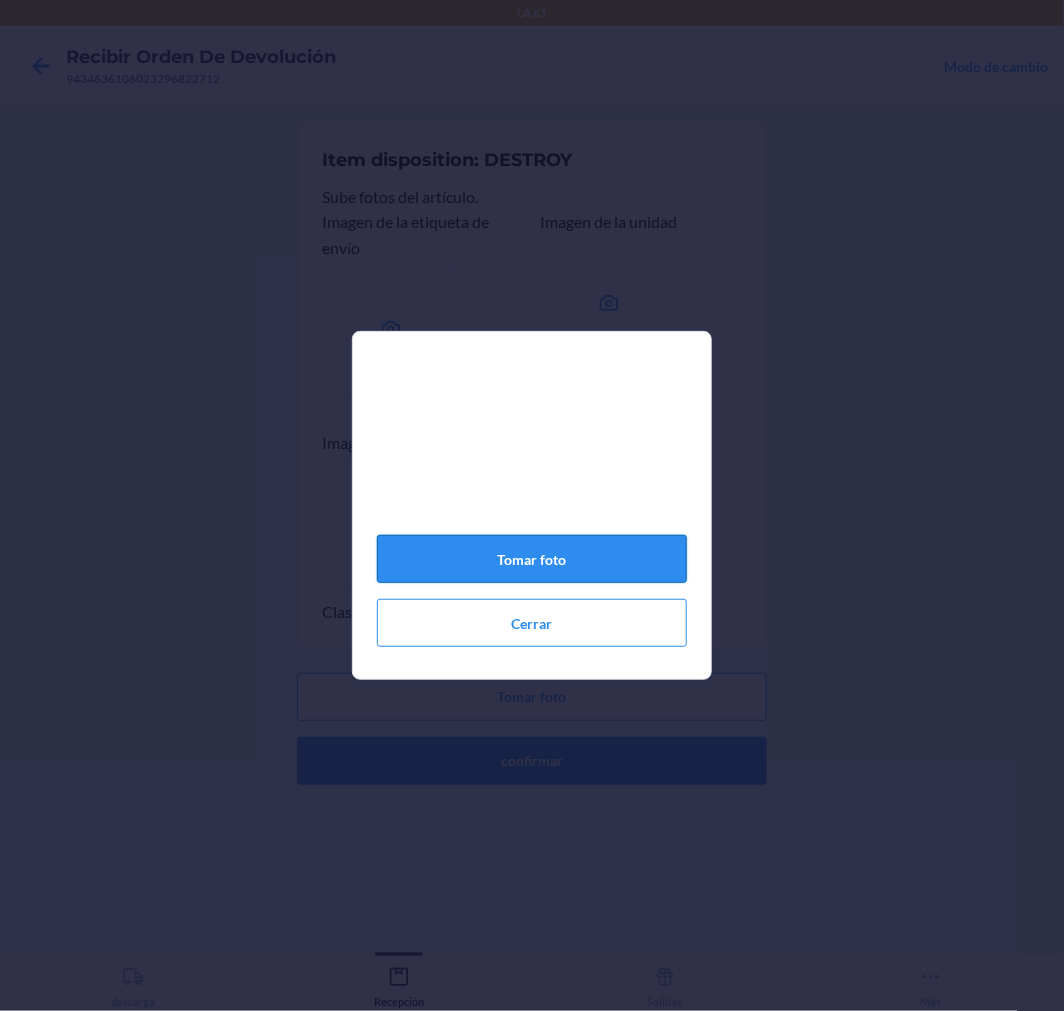 click on "Tomar foto" 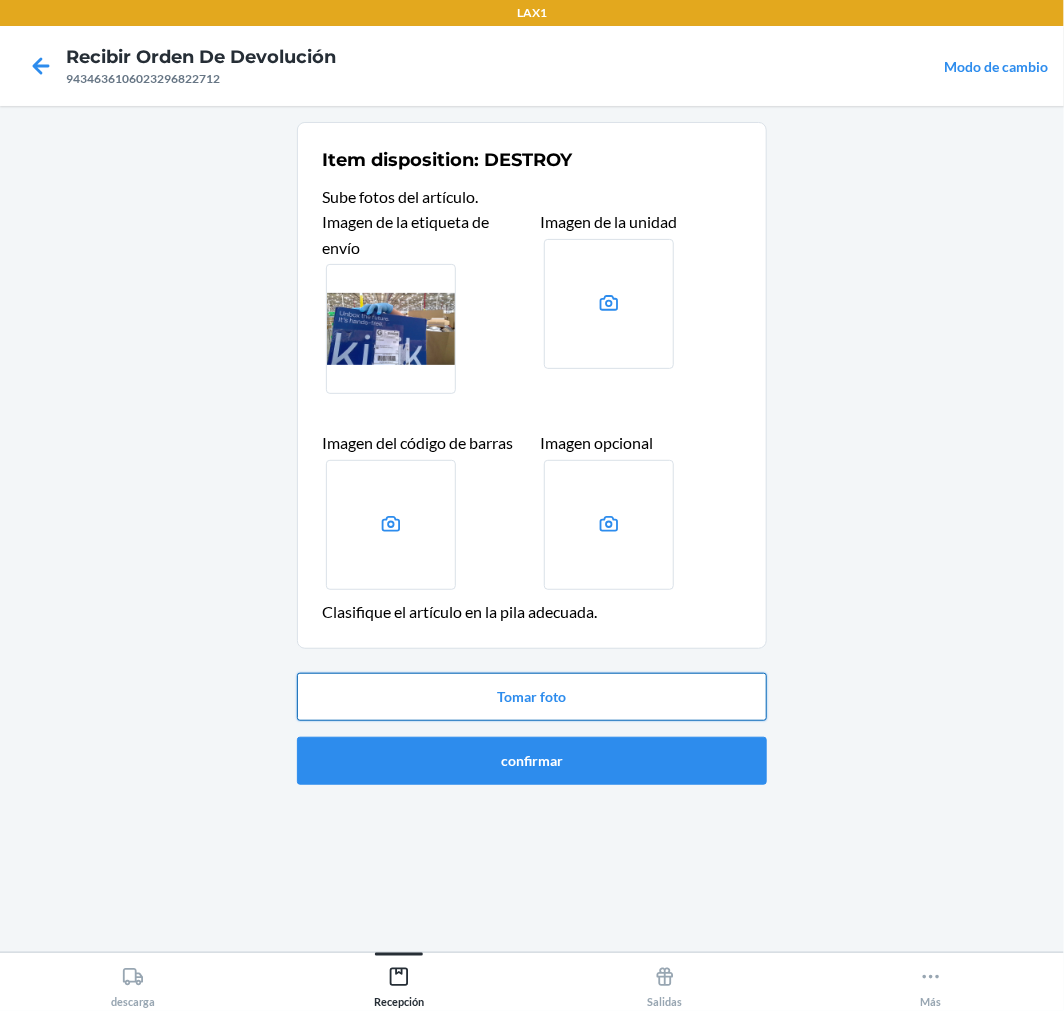 click on "Tomar foto" at bounding box center (532, 697) 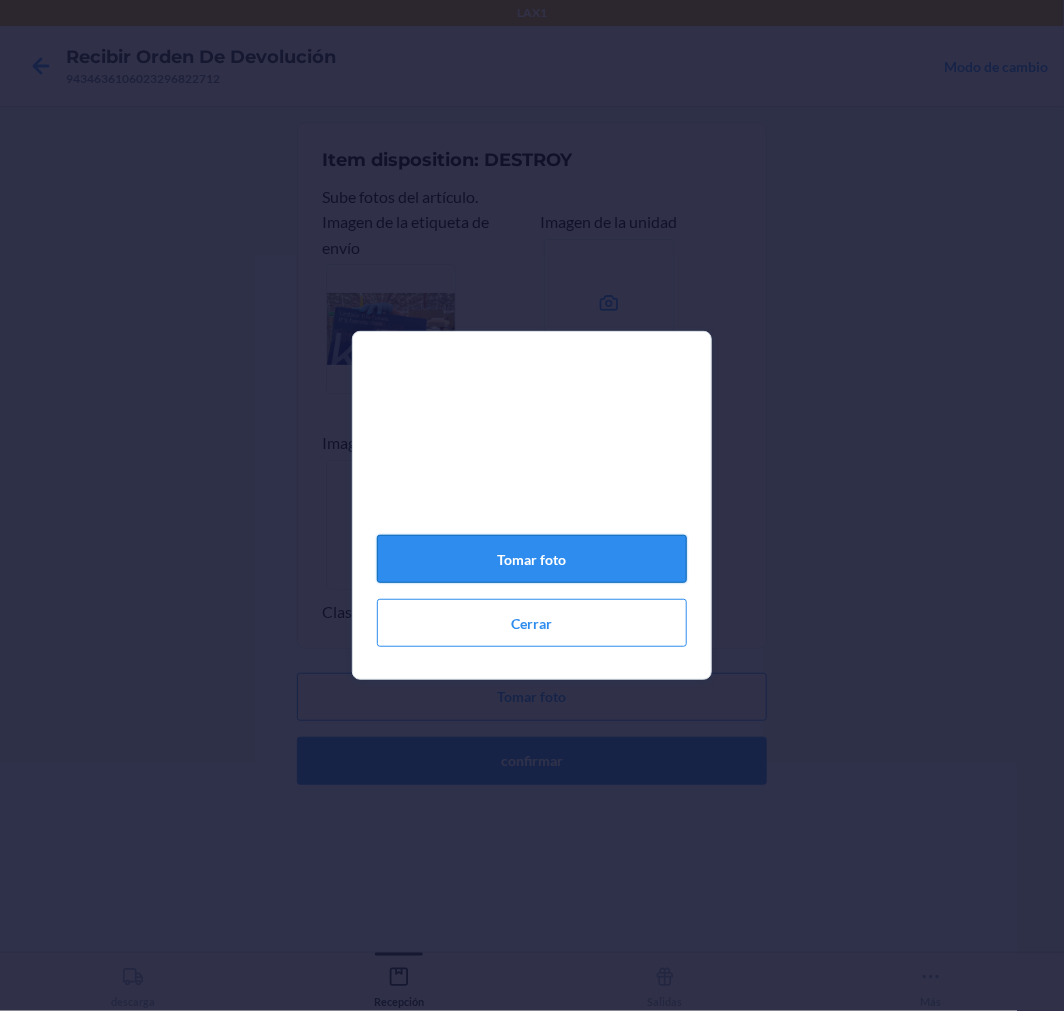 click on "Tomar foto" 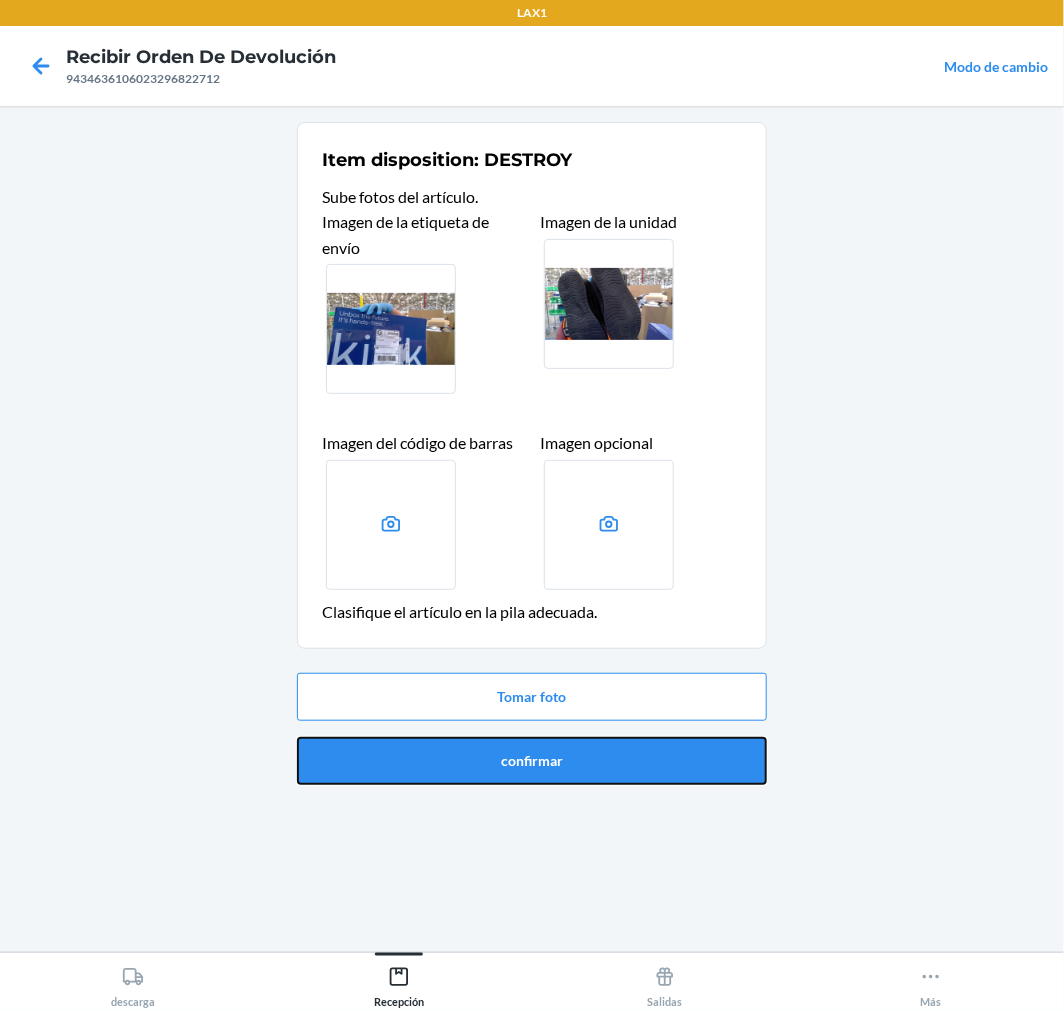 click on "confirmar" at bounding box center (532, 761) 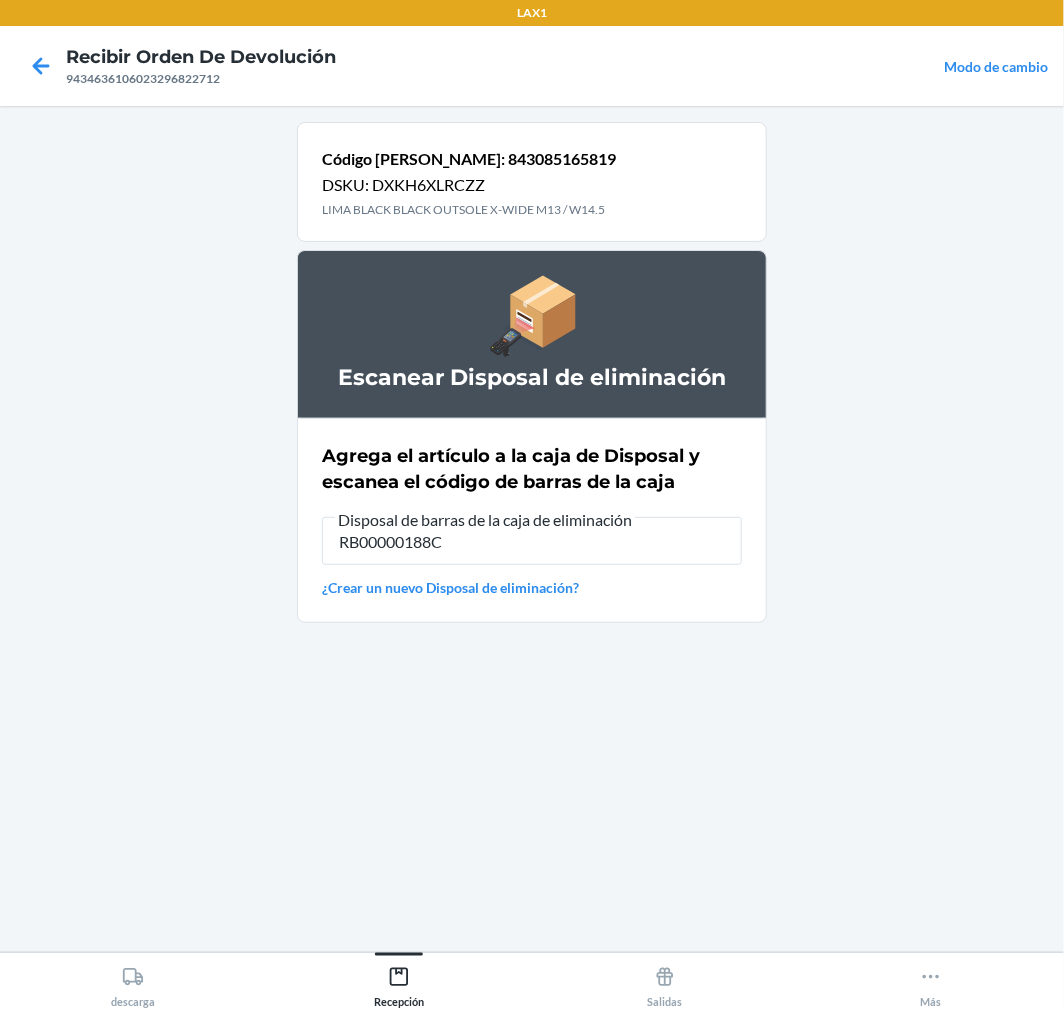 type on "RB00000188C" 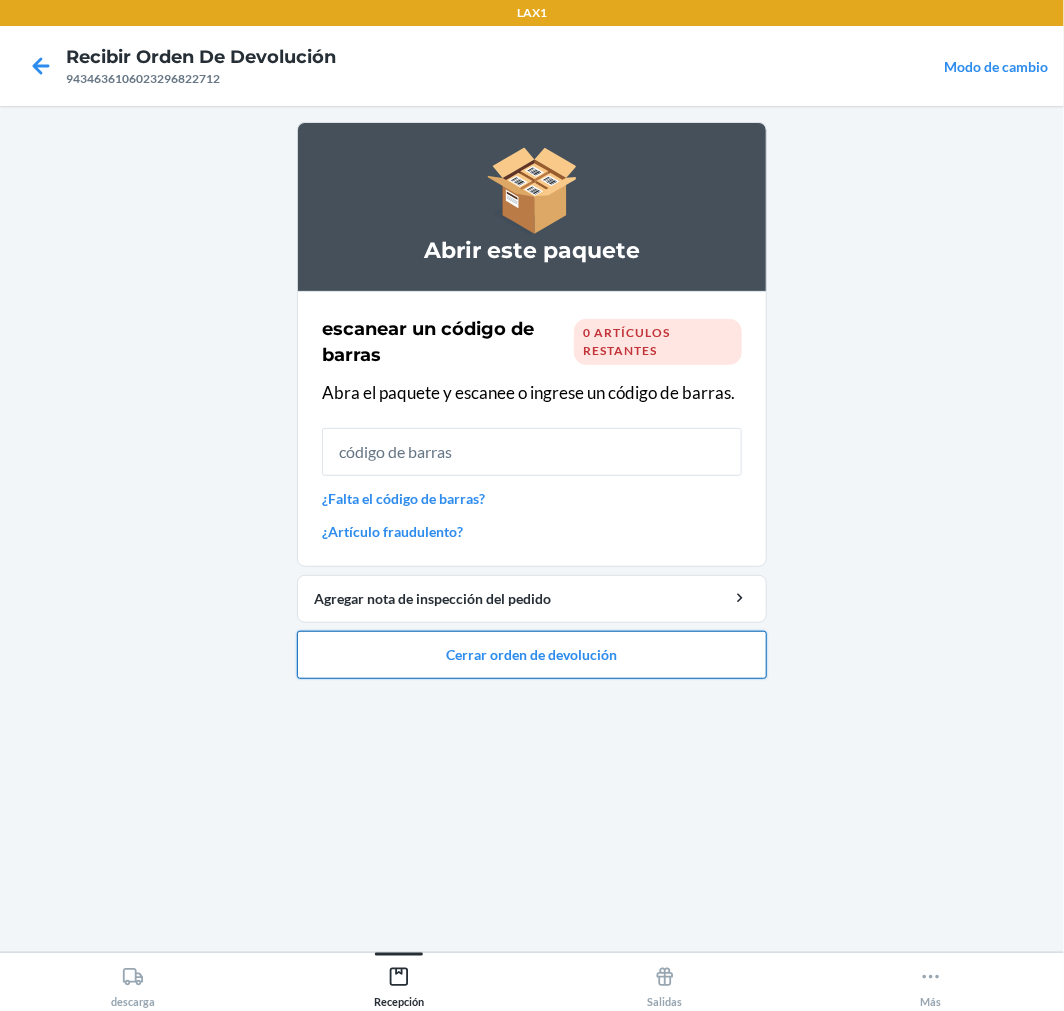 click on "Cerrar orden de devolución" at bounding box center [532, 655] 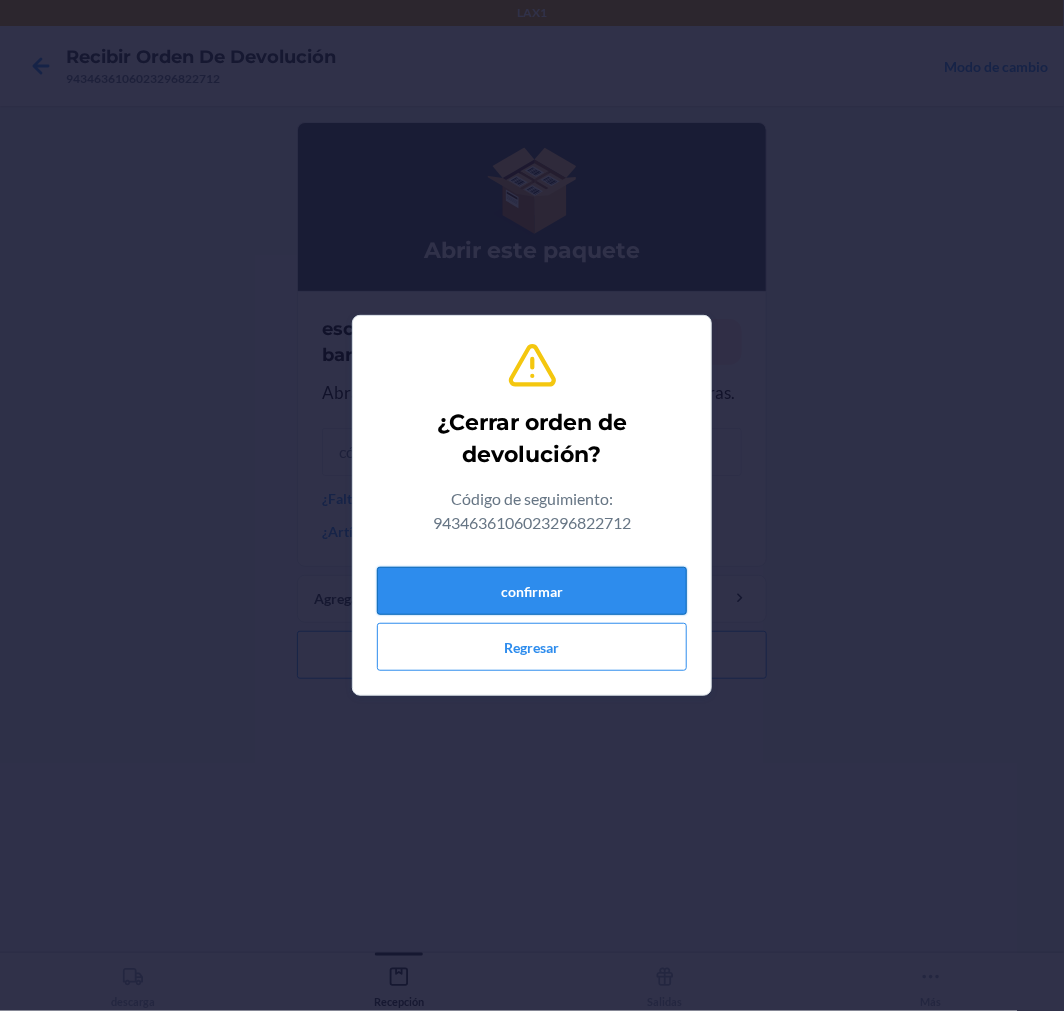 click on "confirmar" at bounding box center (532, 591) 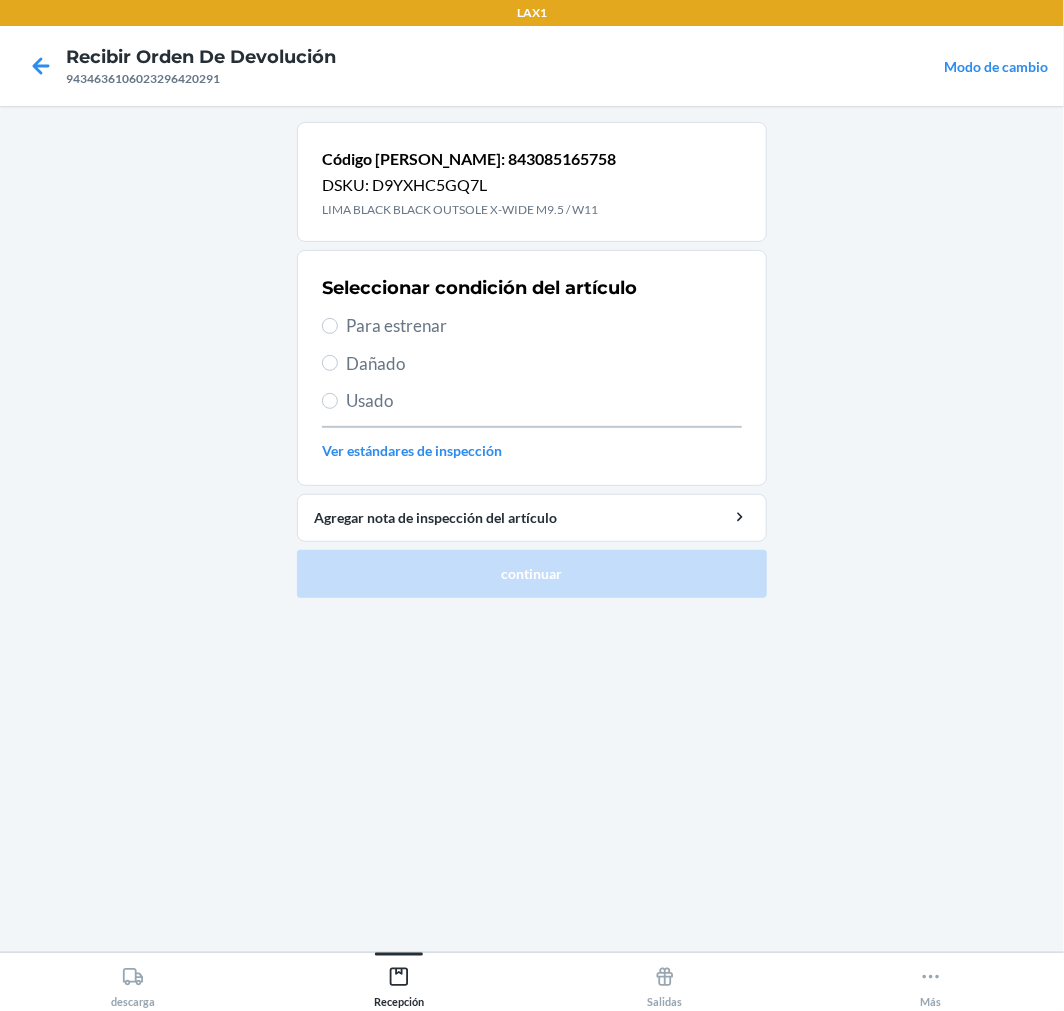 click on "Para estrenar" at bounding box center [544, 326] 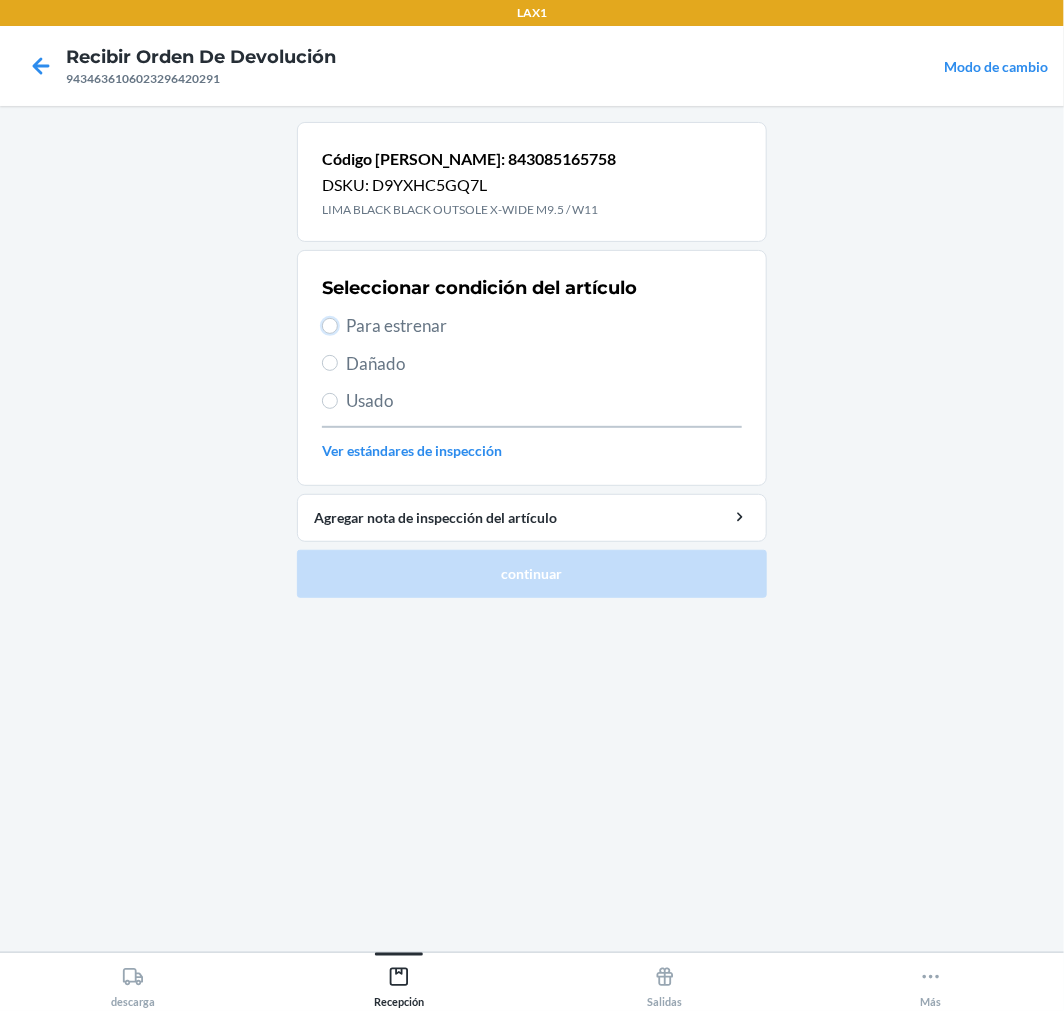 click on "Para estrenar" at bounding box center [330, 326] 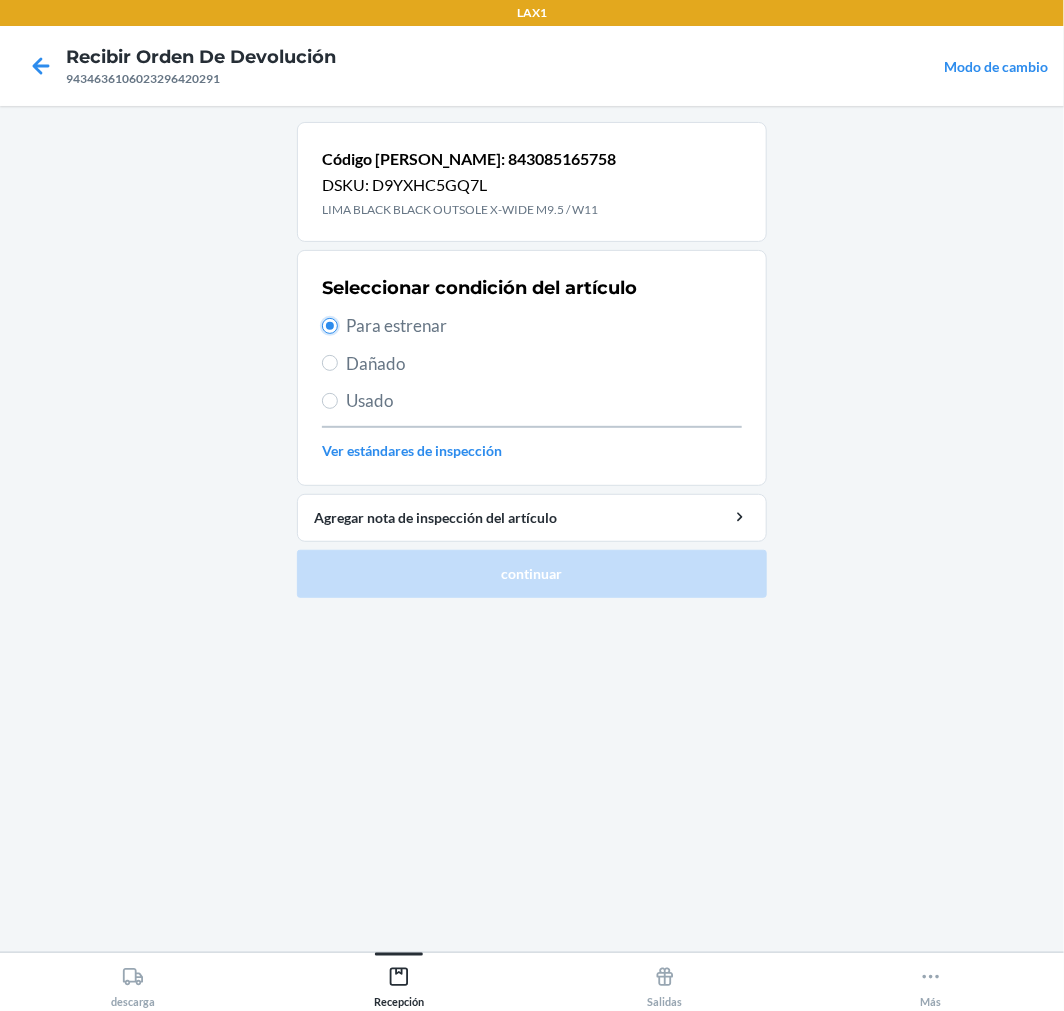 radio on "true" 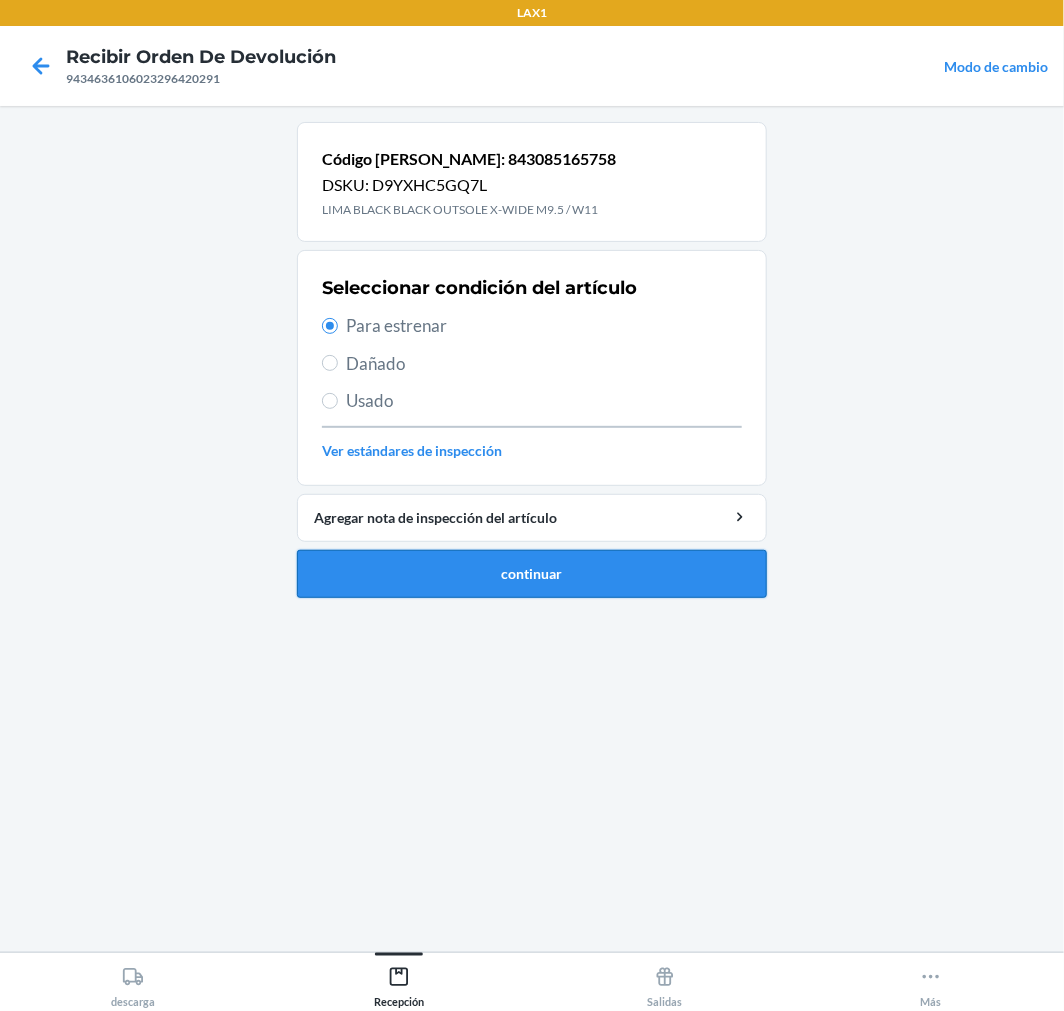 click on "continuar" at bounding box center (532, 574) 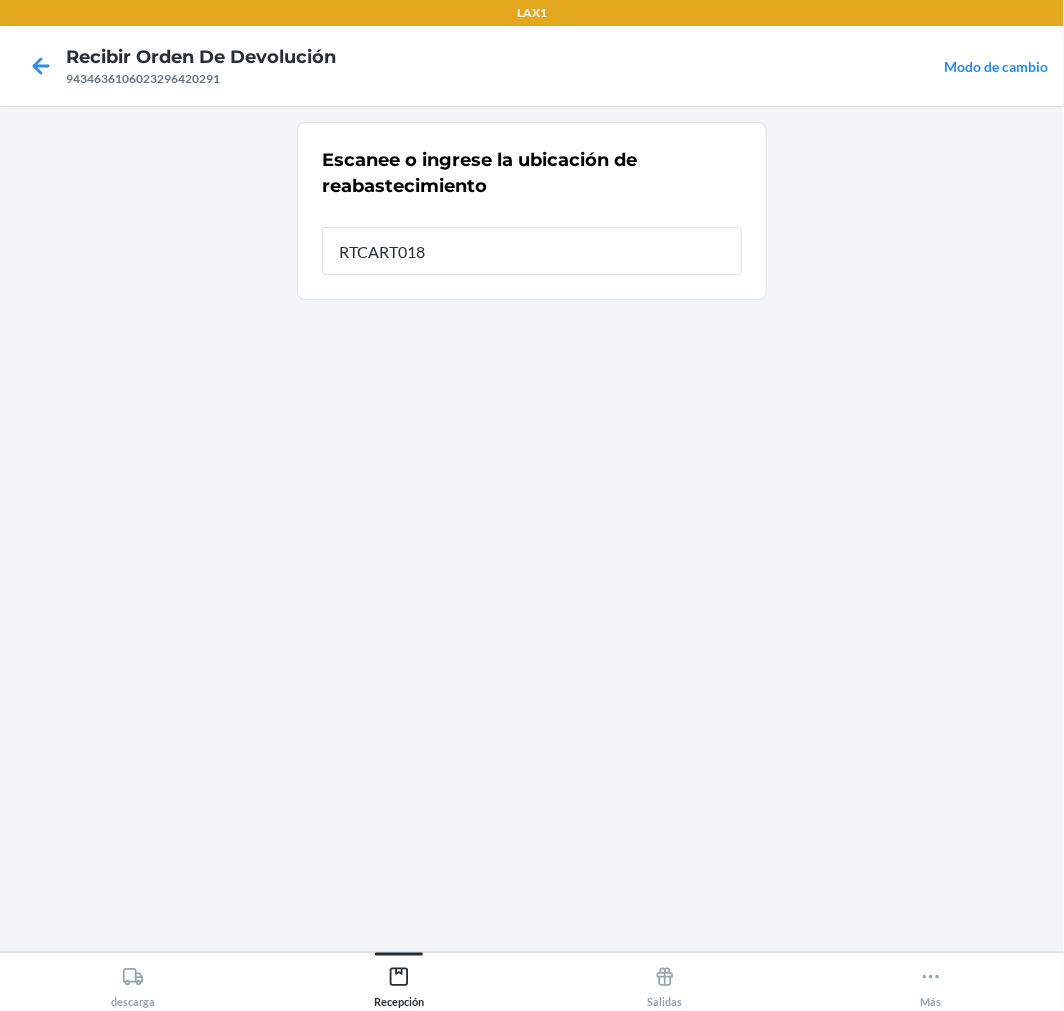 type on "RTCART018" 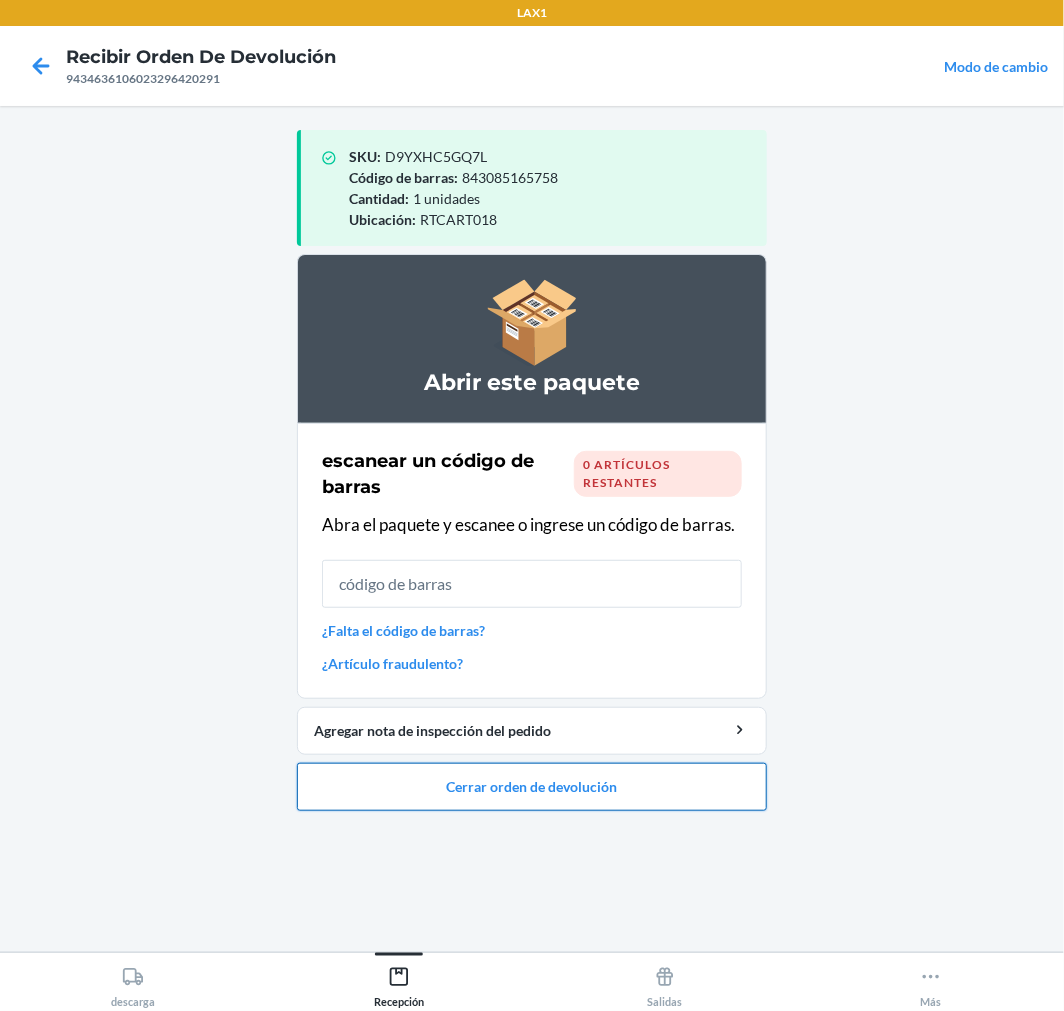 click on "Cerrar orden de devolución" at bounding box center [532, 787] 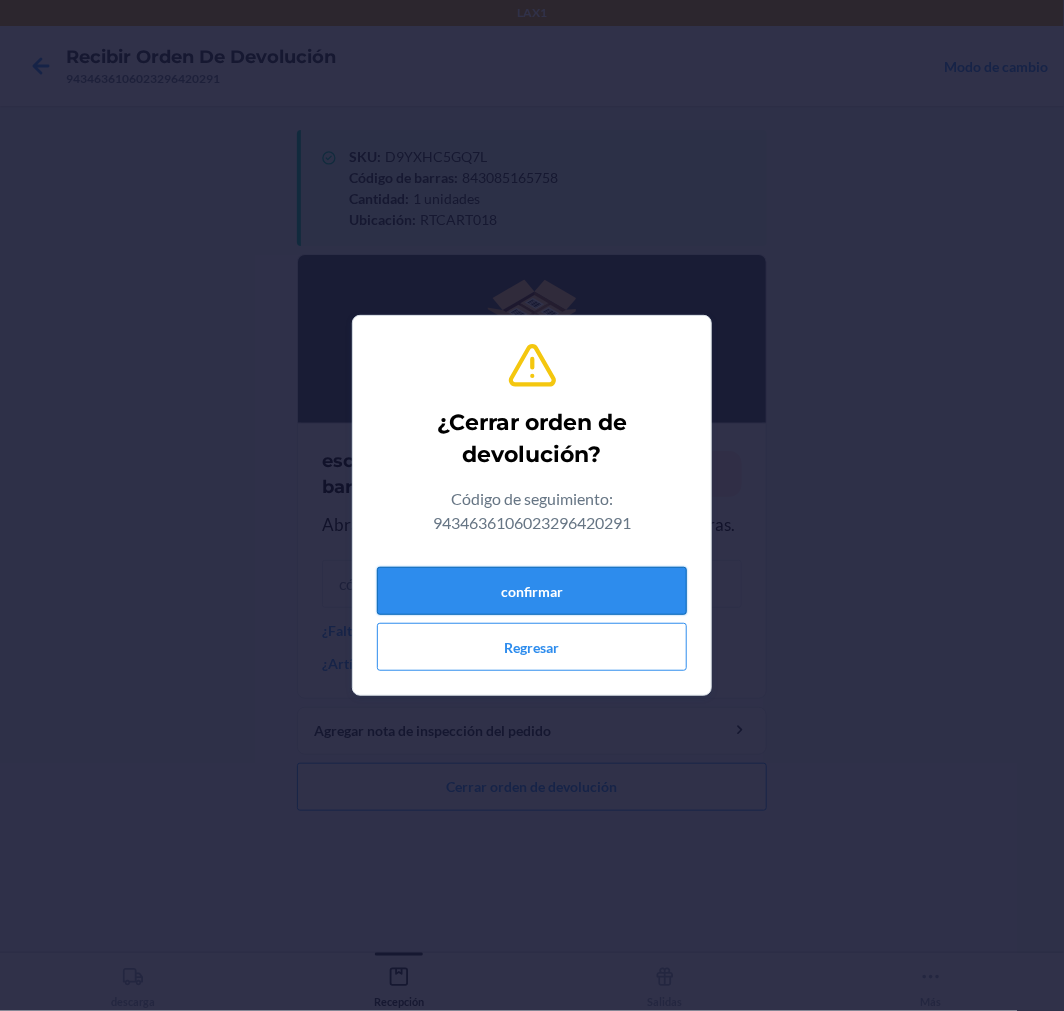 click on "confirmar" at bounding box center (532, 591) 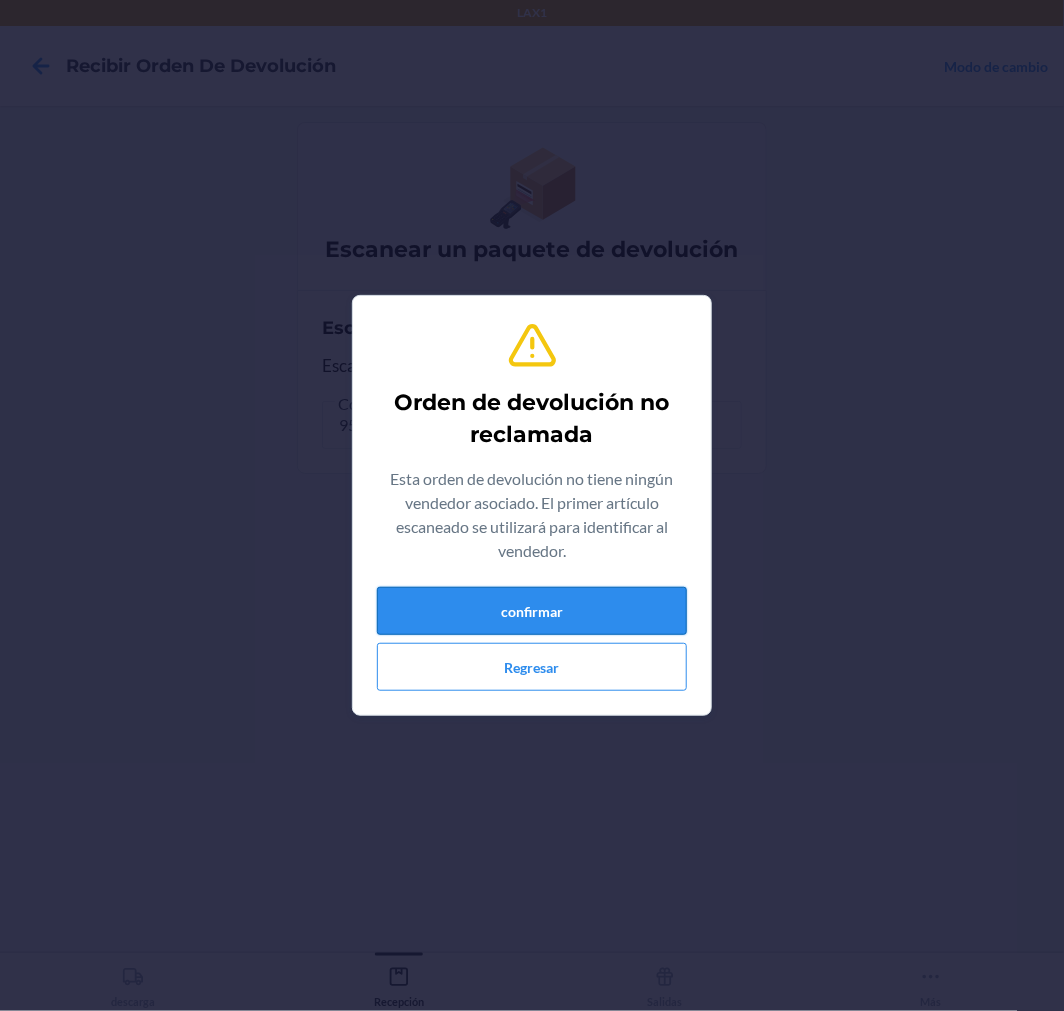 click on "confirmar" at bounding box center (532, 611) 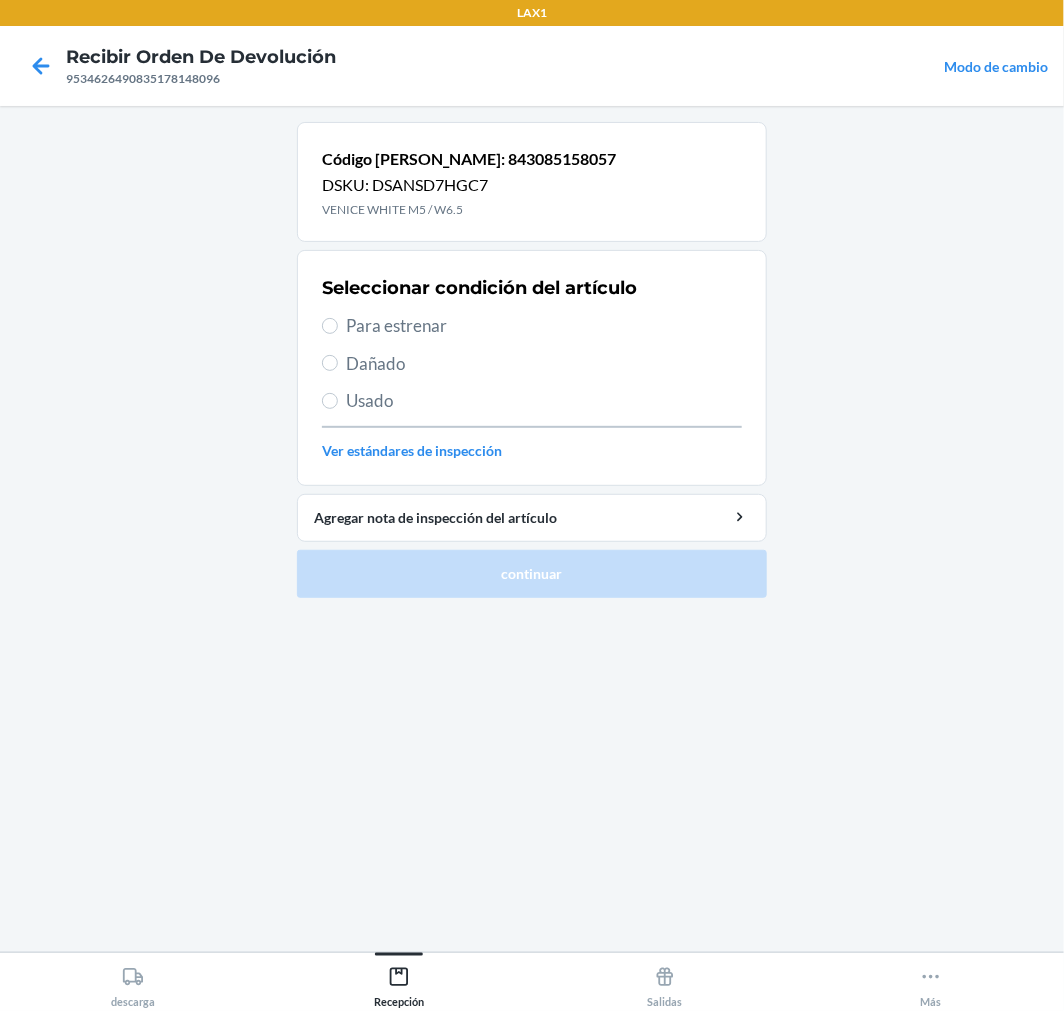 drag, startPoint x: 354, startPoint y: 397, endPoint x: 356, endPoint y: 422, distance: 25.079872 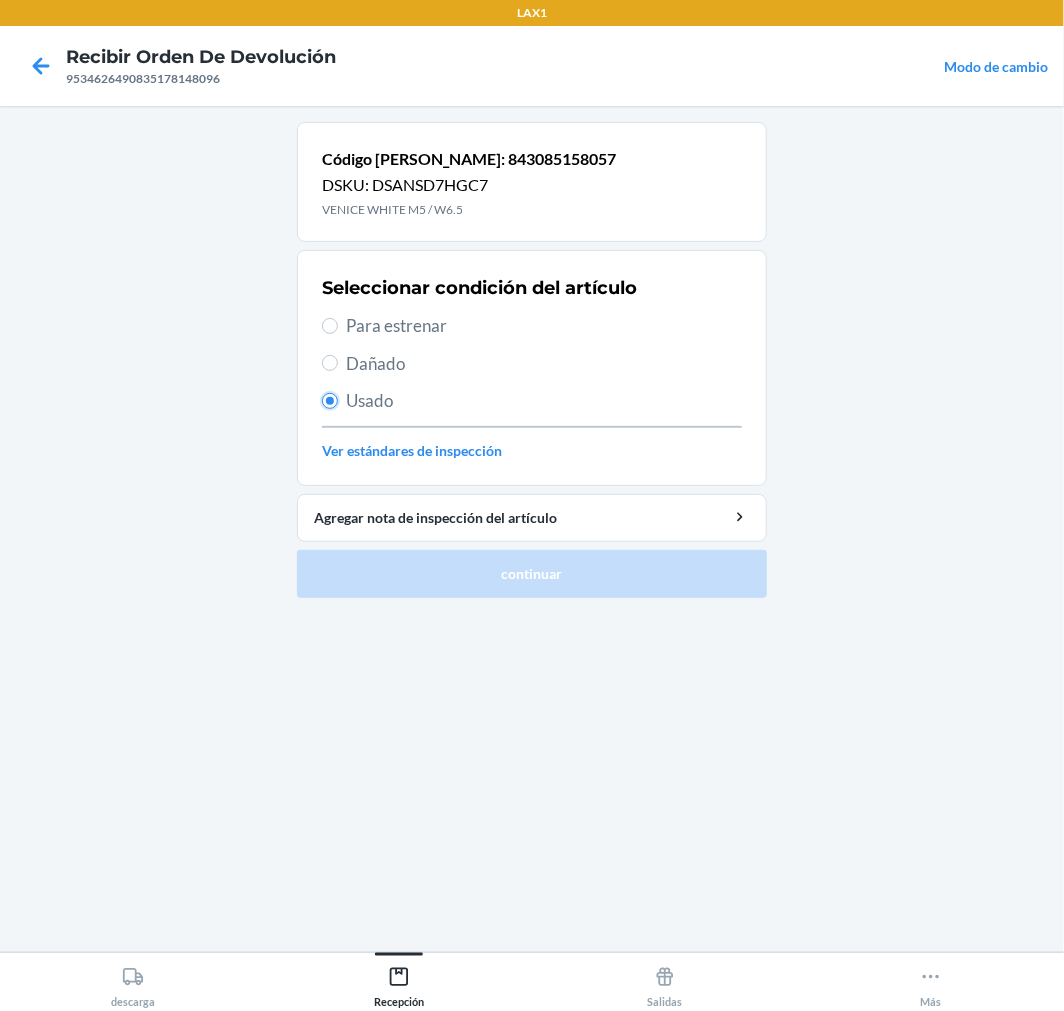 radio on "true" 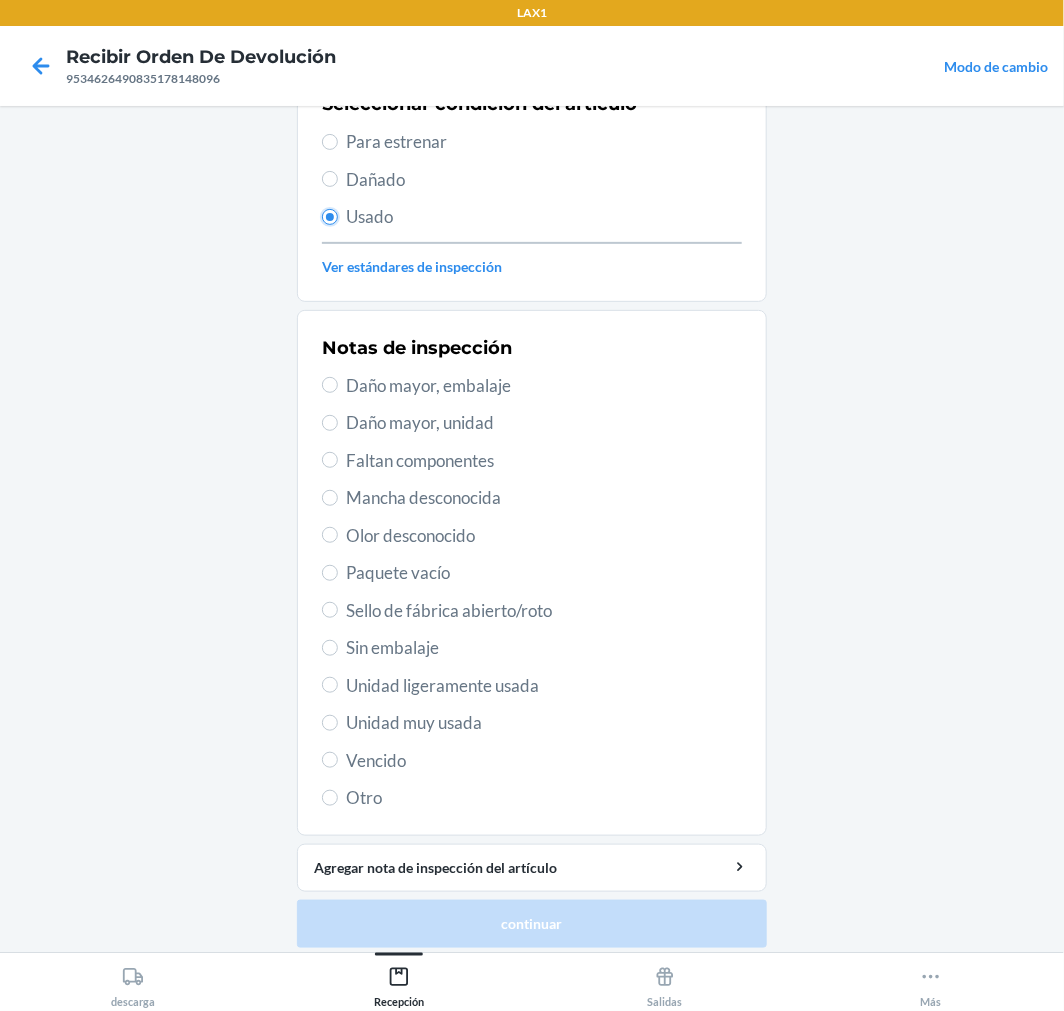 scroll, scrollTop: 195, scrollLeft: 0, axis: vertical 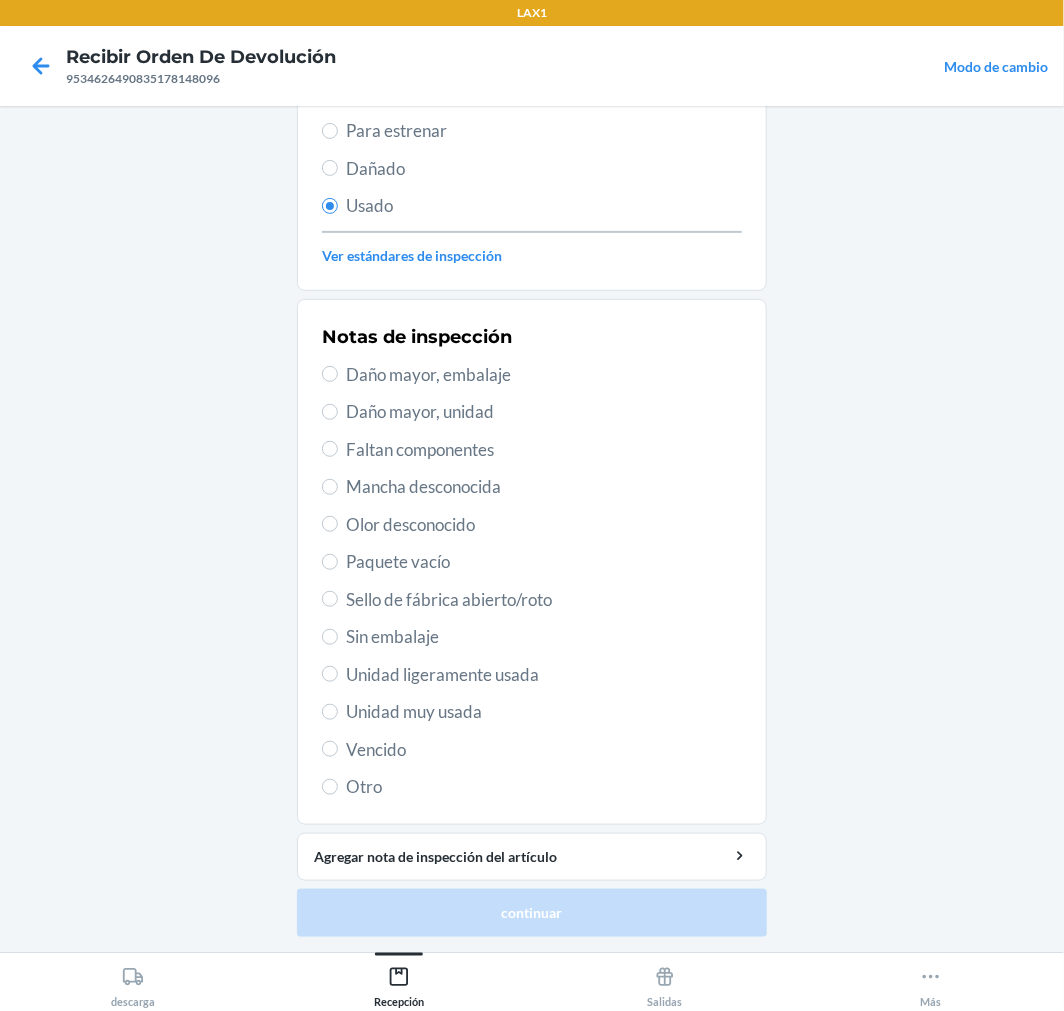 click on "Unidad ligeramente usada" at bounding box center [544, 675] 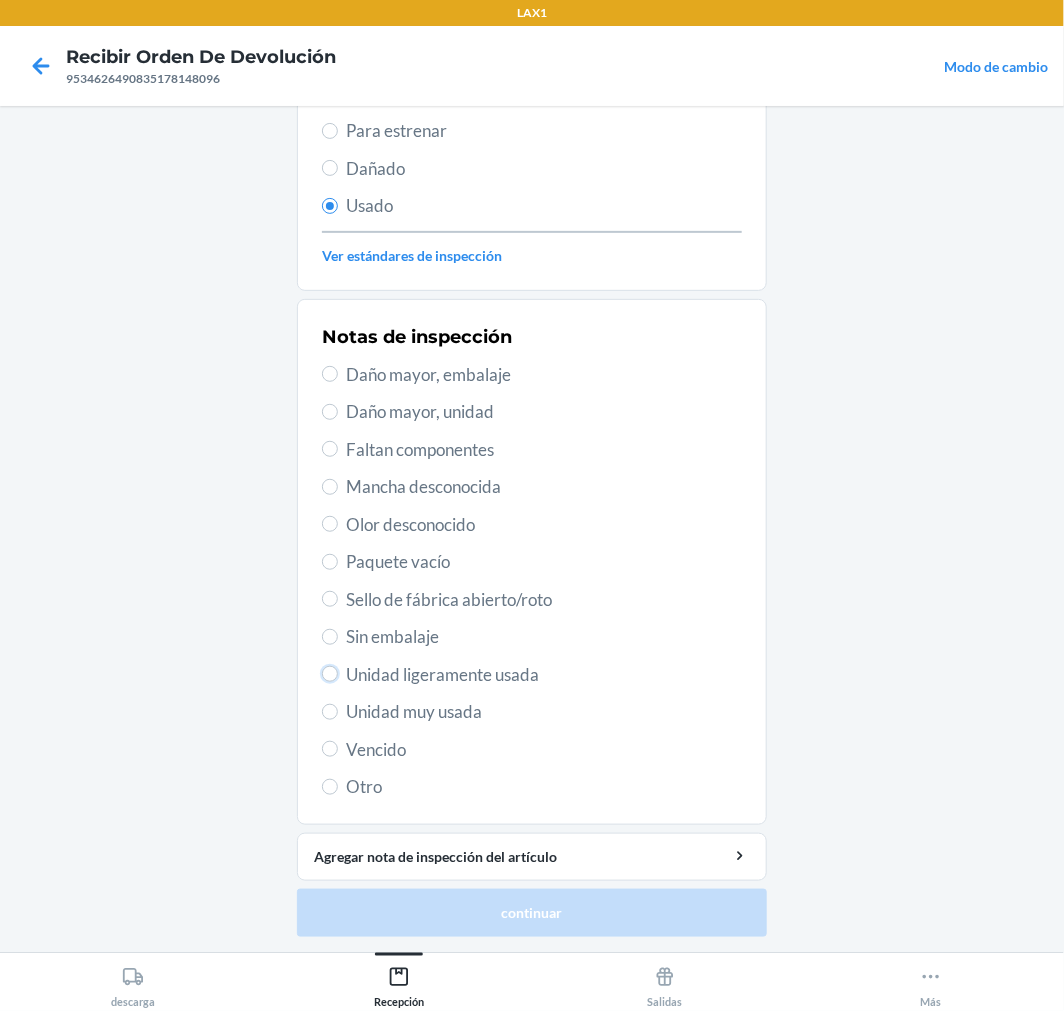 click on "Unidad ligeramente usada" at bounding box center (330, 674) 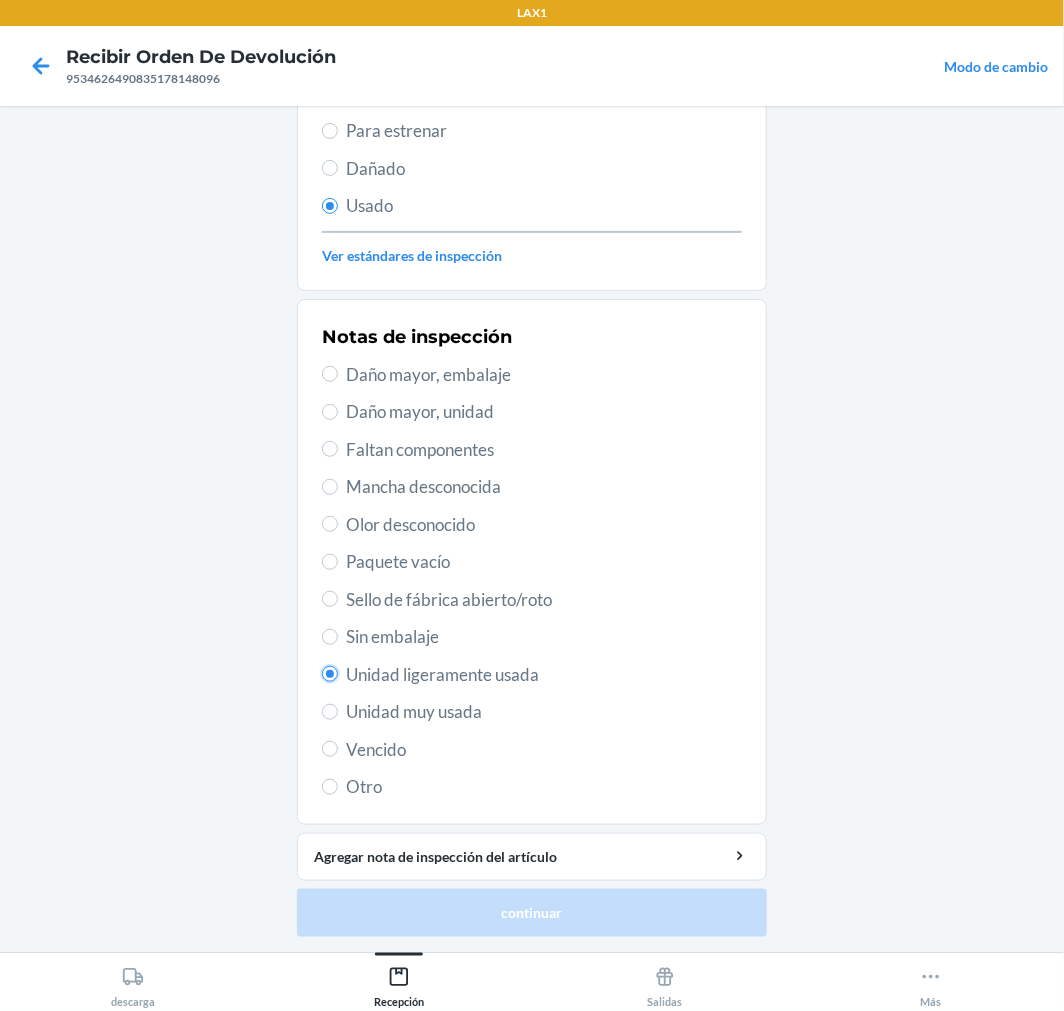 radio on "true" 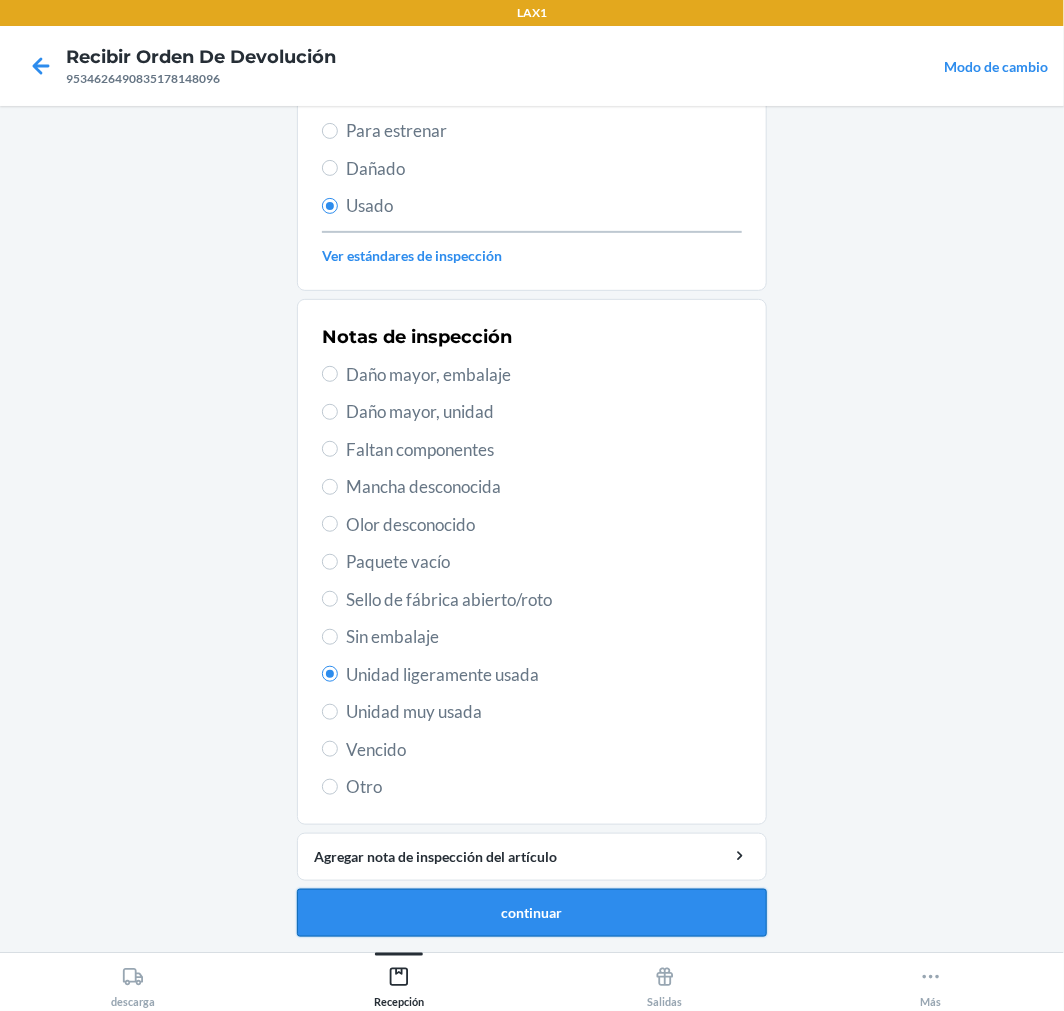 click on "continuar" at bounding box center [532, 913] 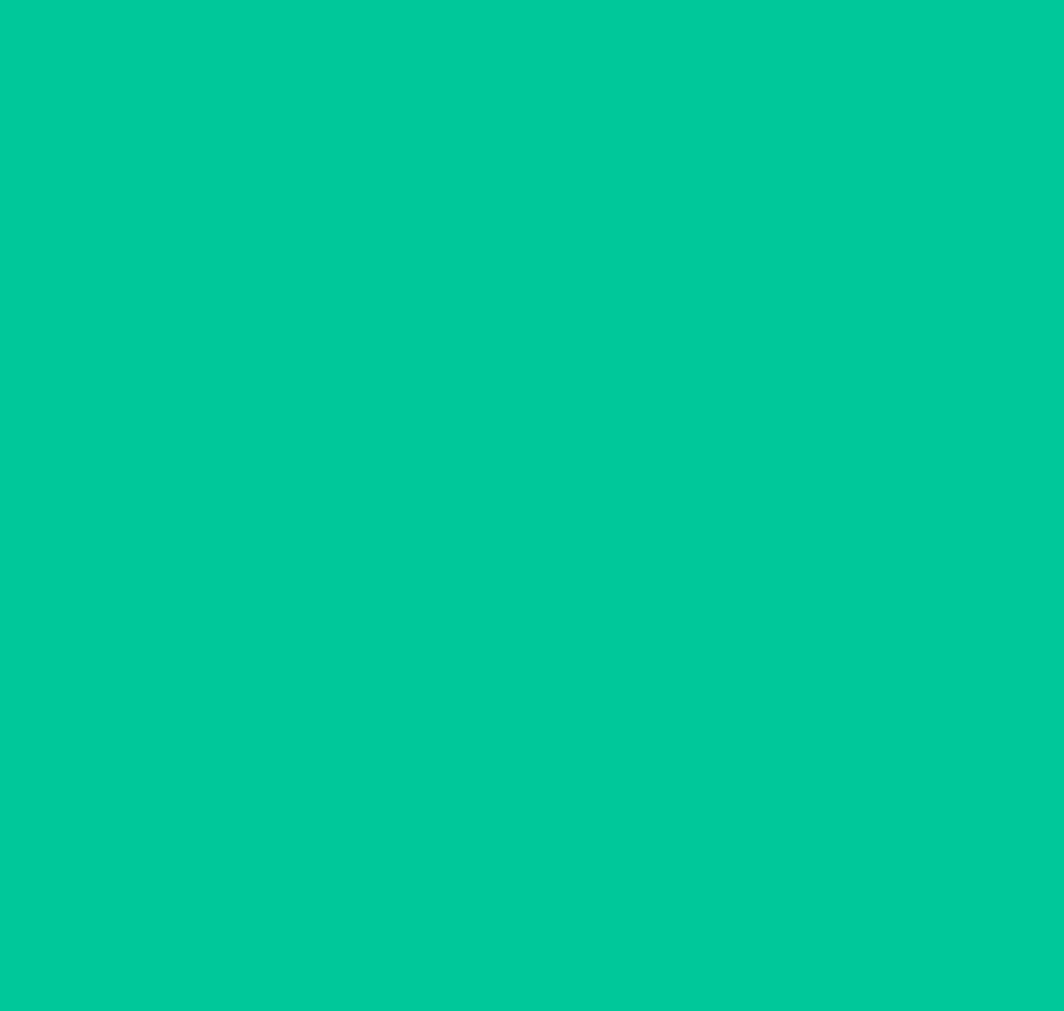 scroll, scrollTop: 0, scrollLeft: 0, axis: both 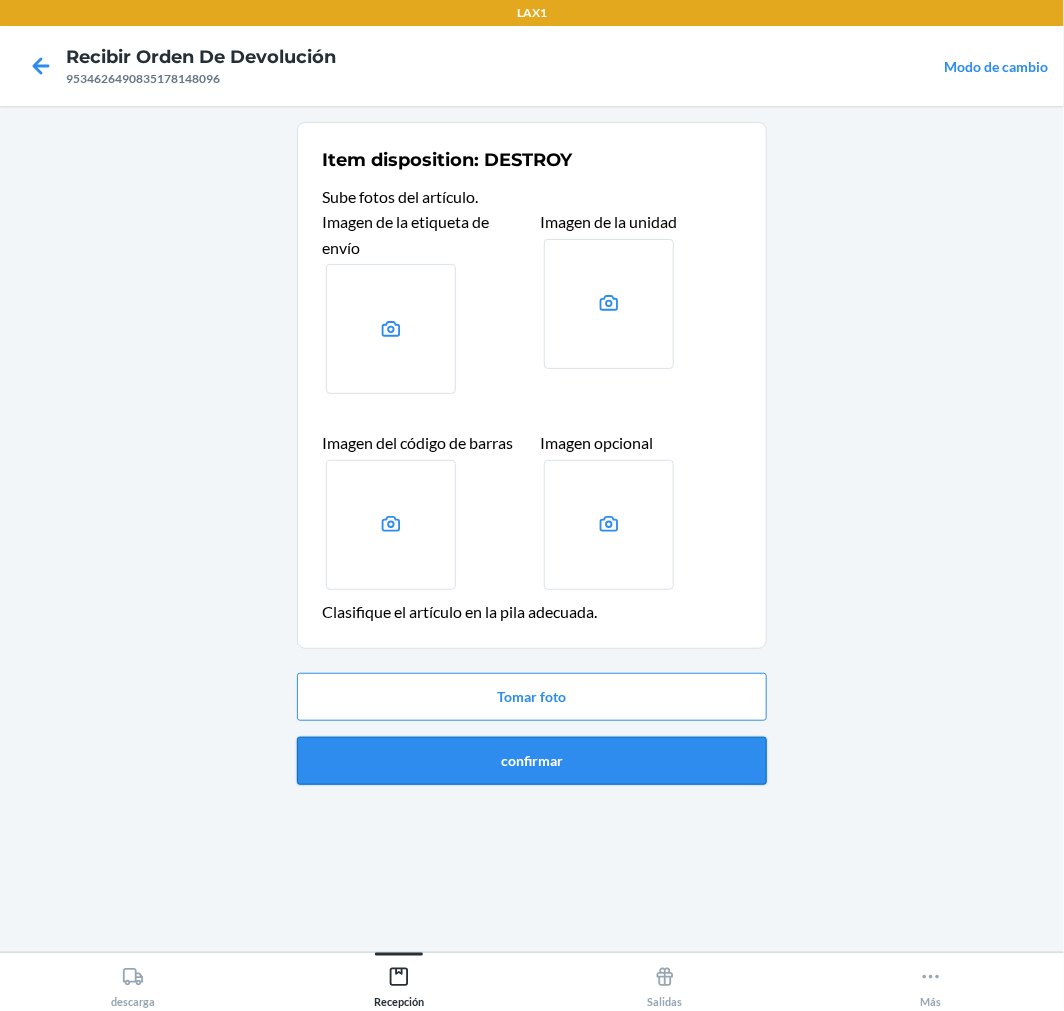 click on "confirmar" at bounding box center (532, 761) 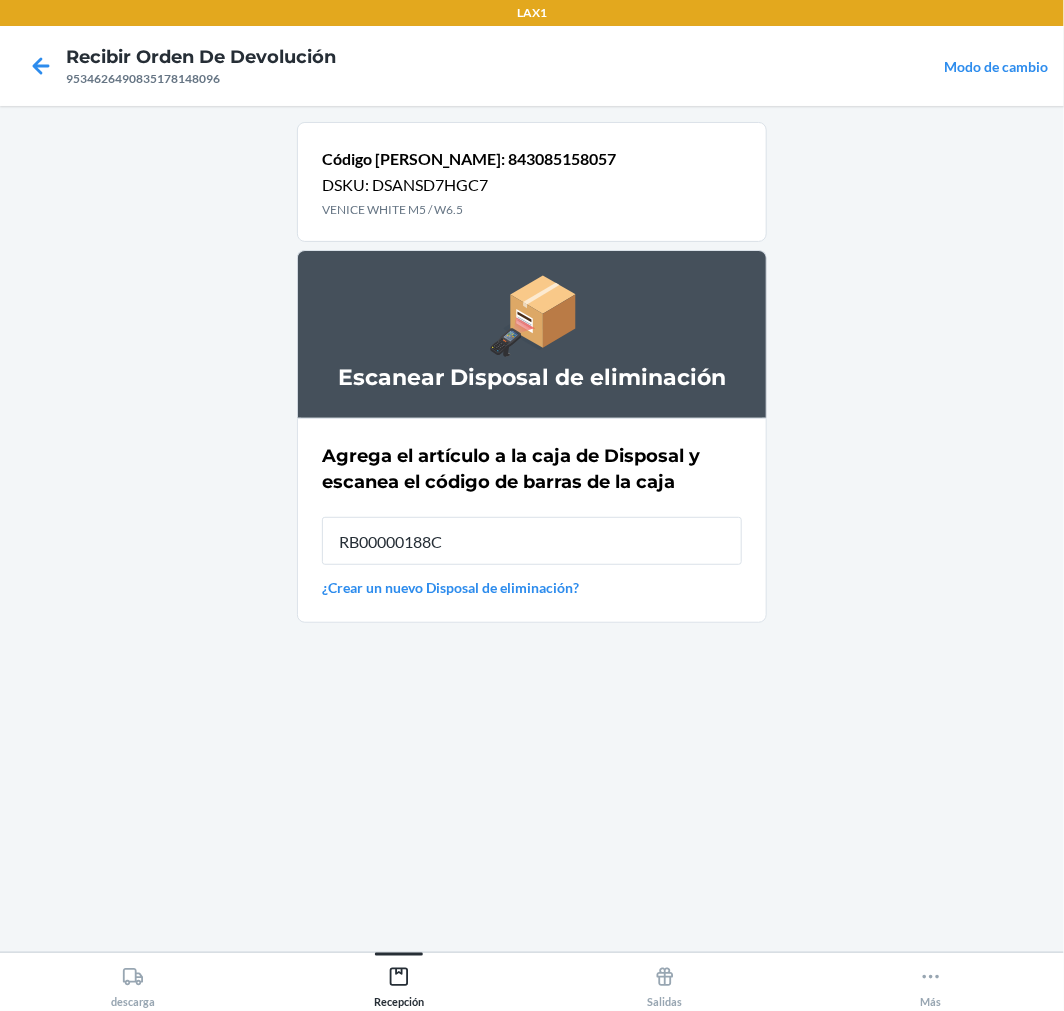 type on "RB00000188C" 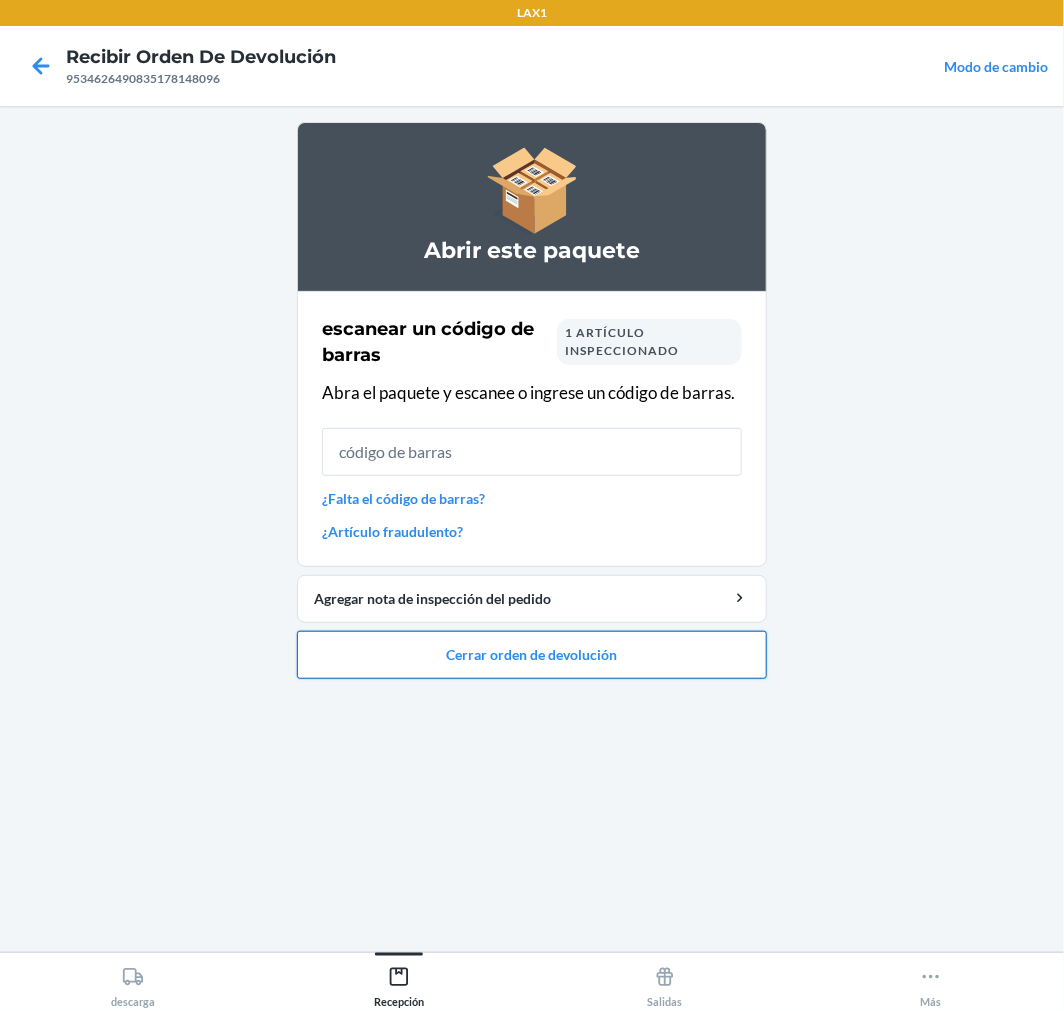 click on "Cerrar orden de devolución" at bounding box center [532, 655] 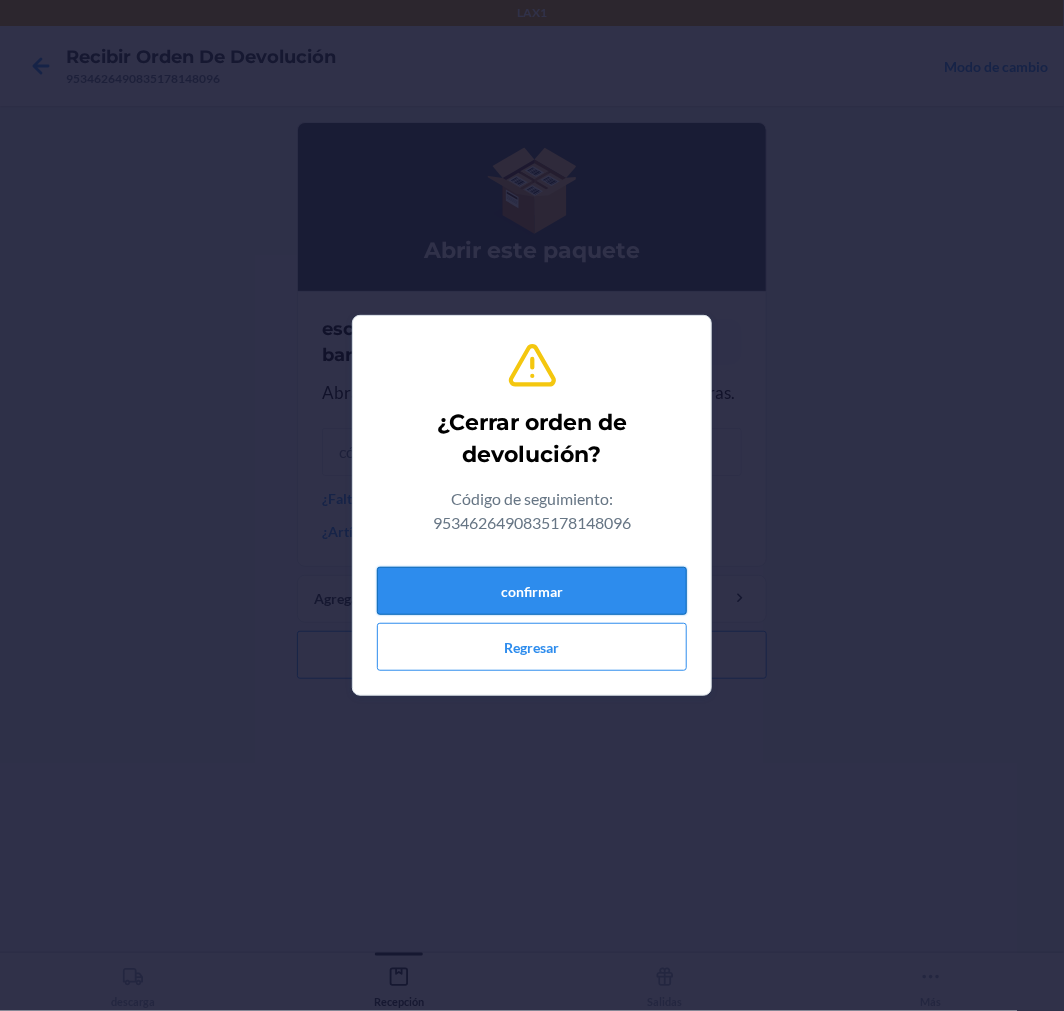 drag, startPoint x: 584, startPoint y: 558, endPoint x: 575, endPoint y: 583, distance: 26.57066 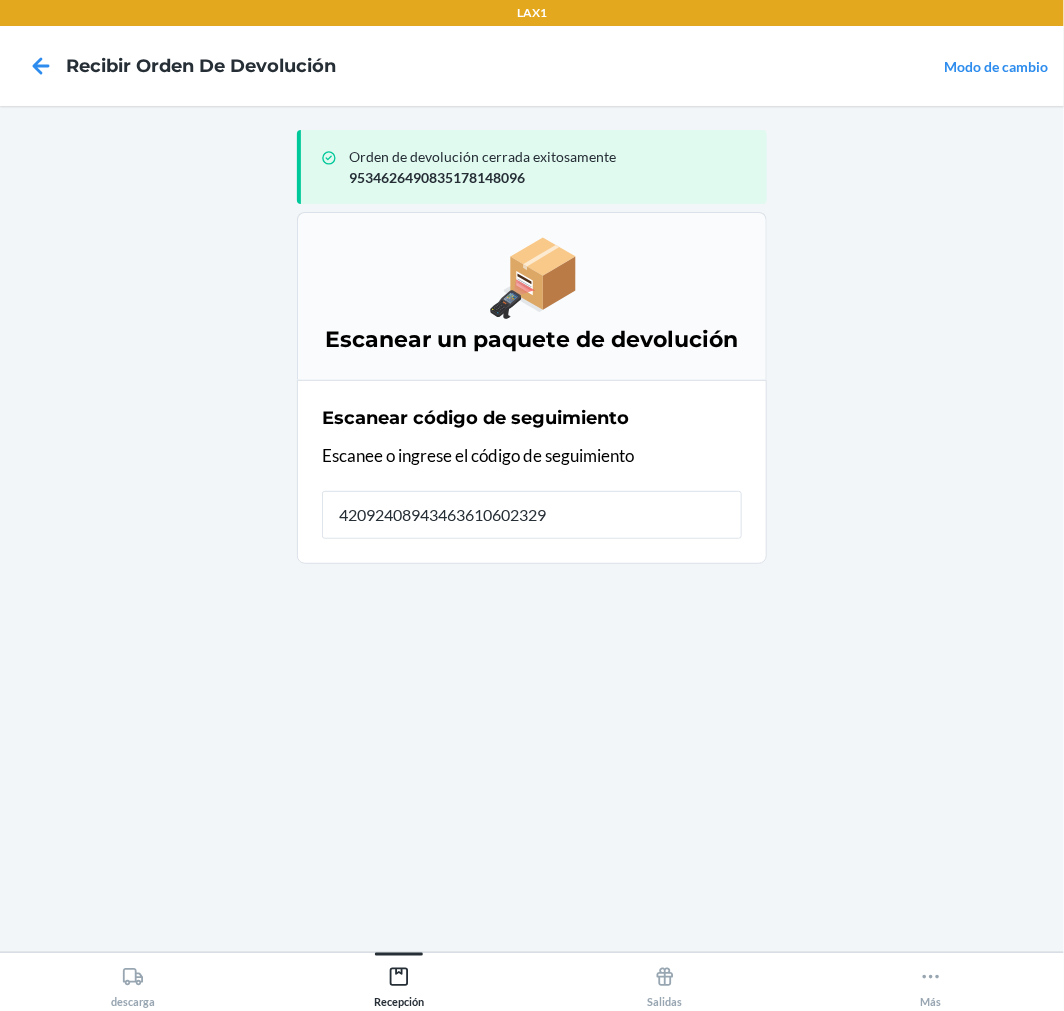 type on "420924089434636106023297" 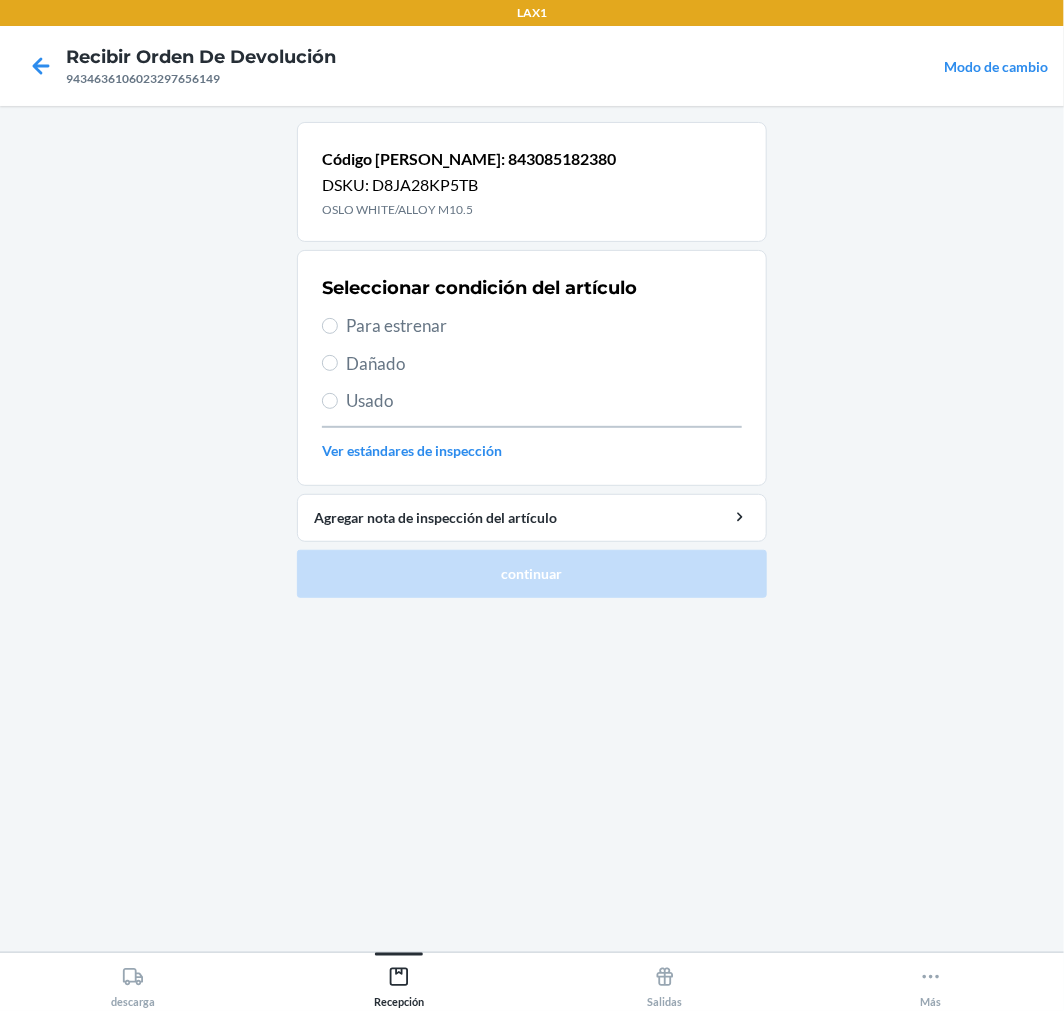 click on "Para estrenar" at bounding box center (544, 326) 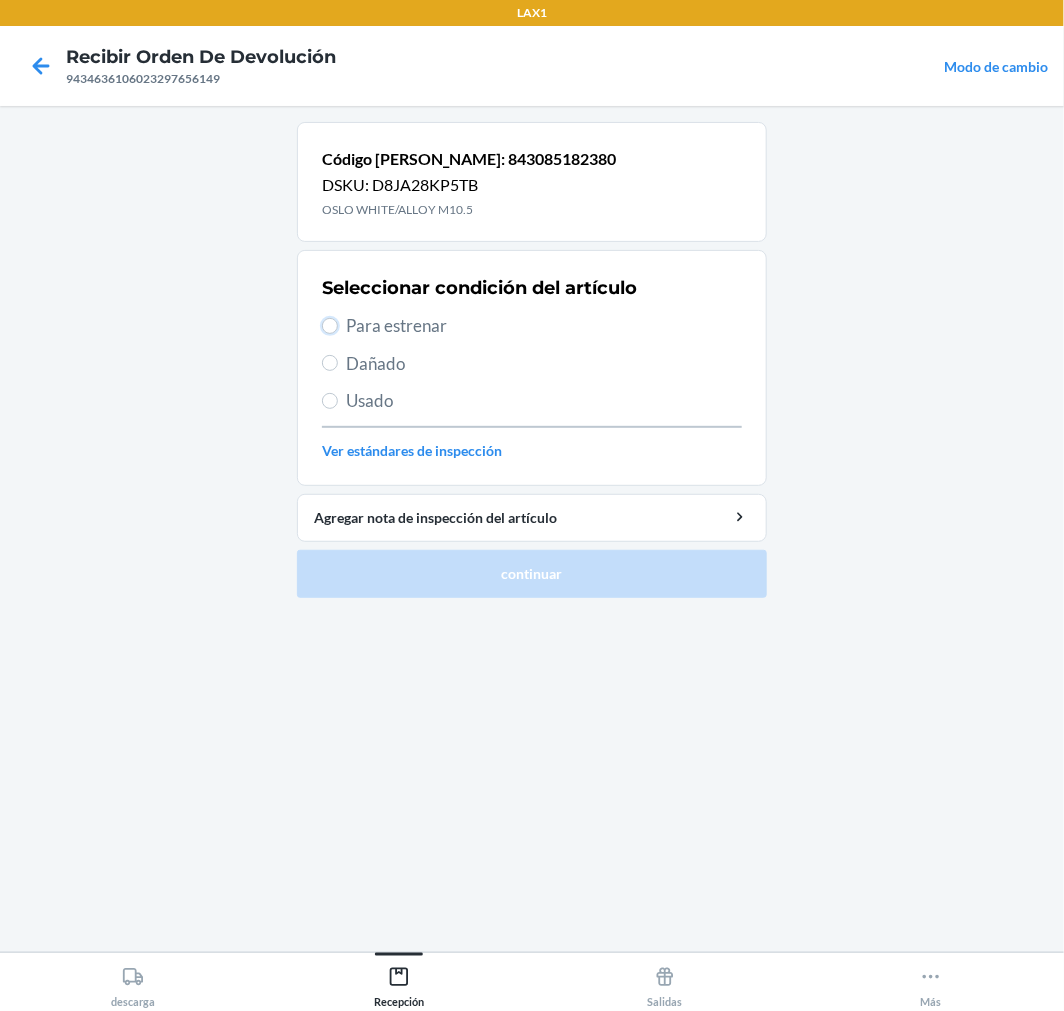 click on "Para estrenar" at bounding box center [330, 326] 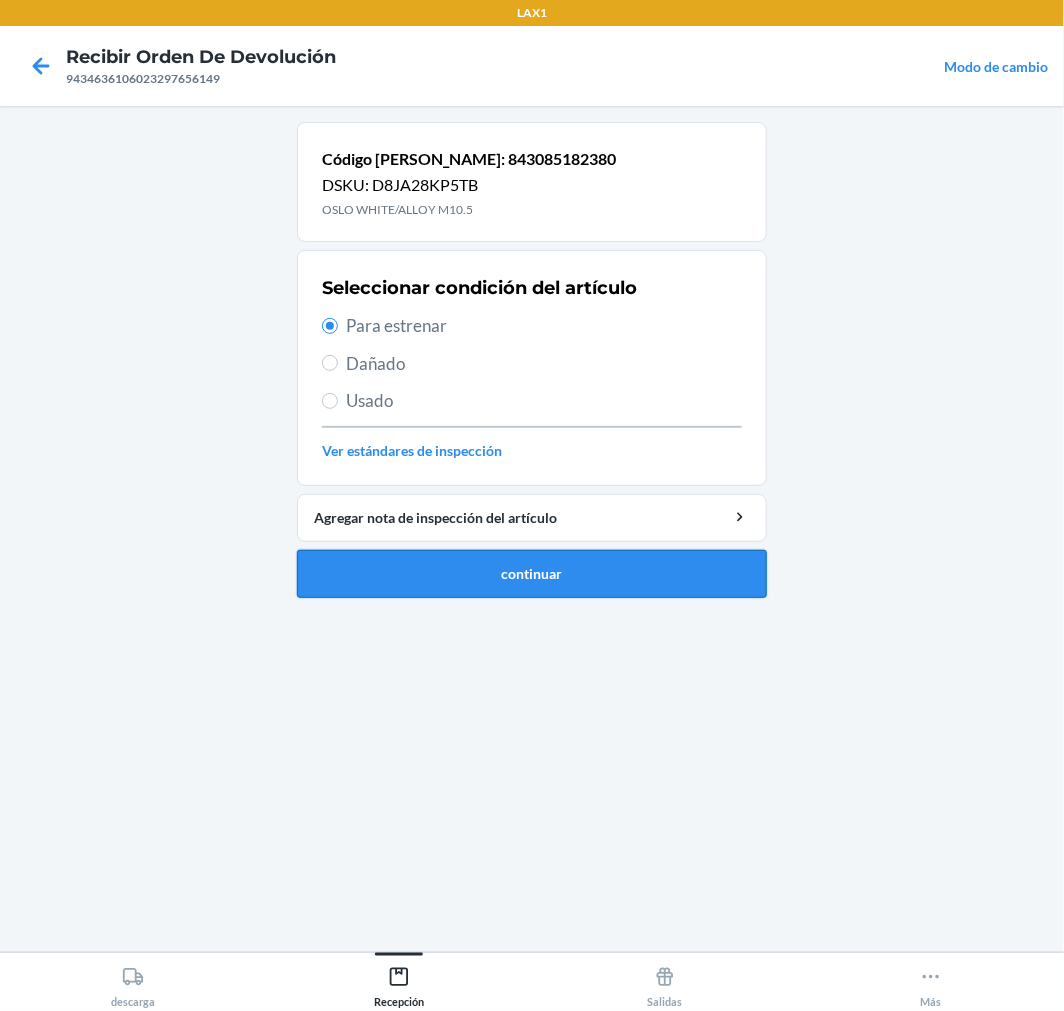 click on "continuar" at bounding box center [532, 574] 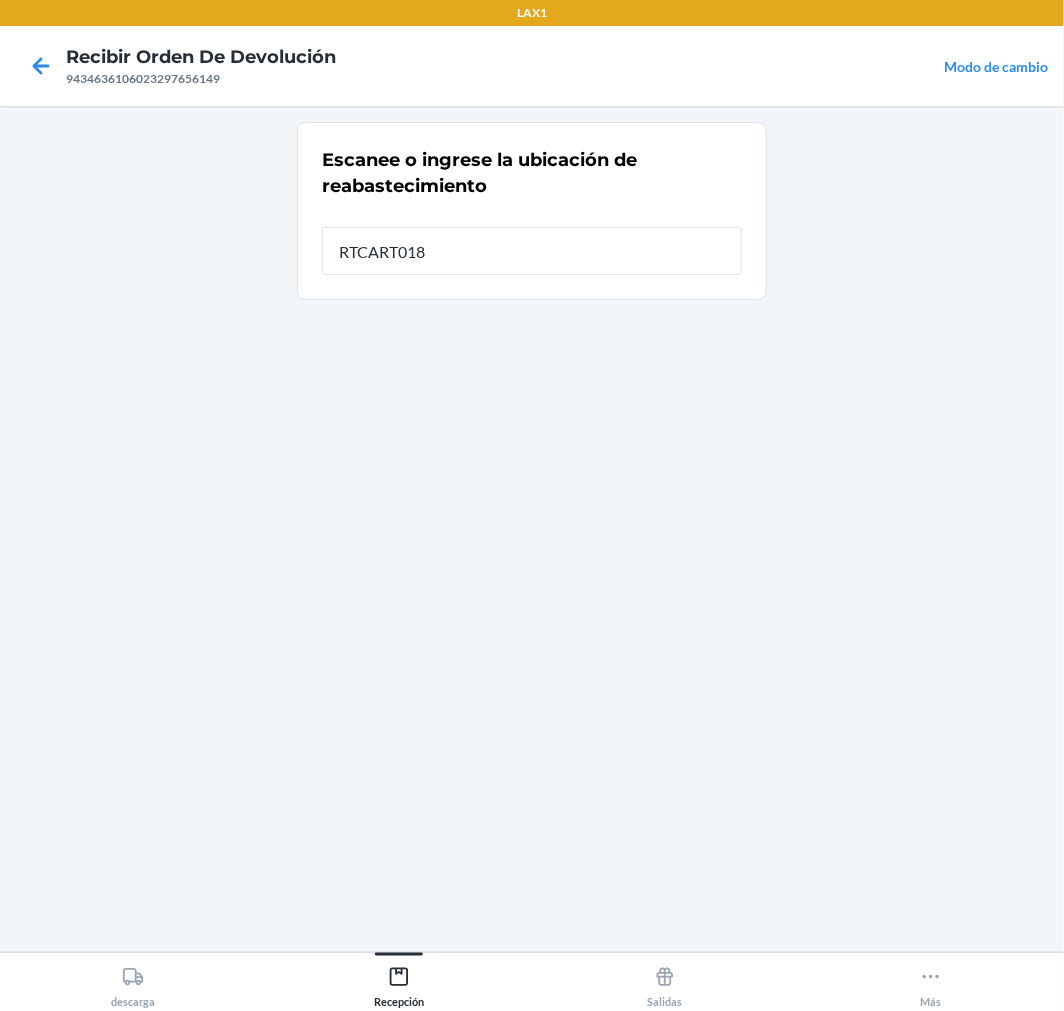 type on "RTCART018" 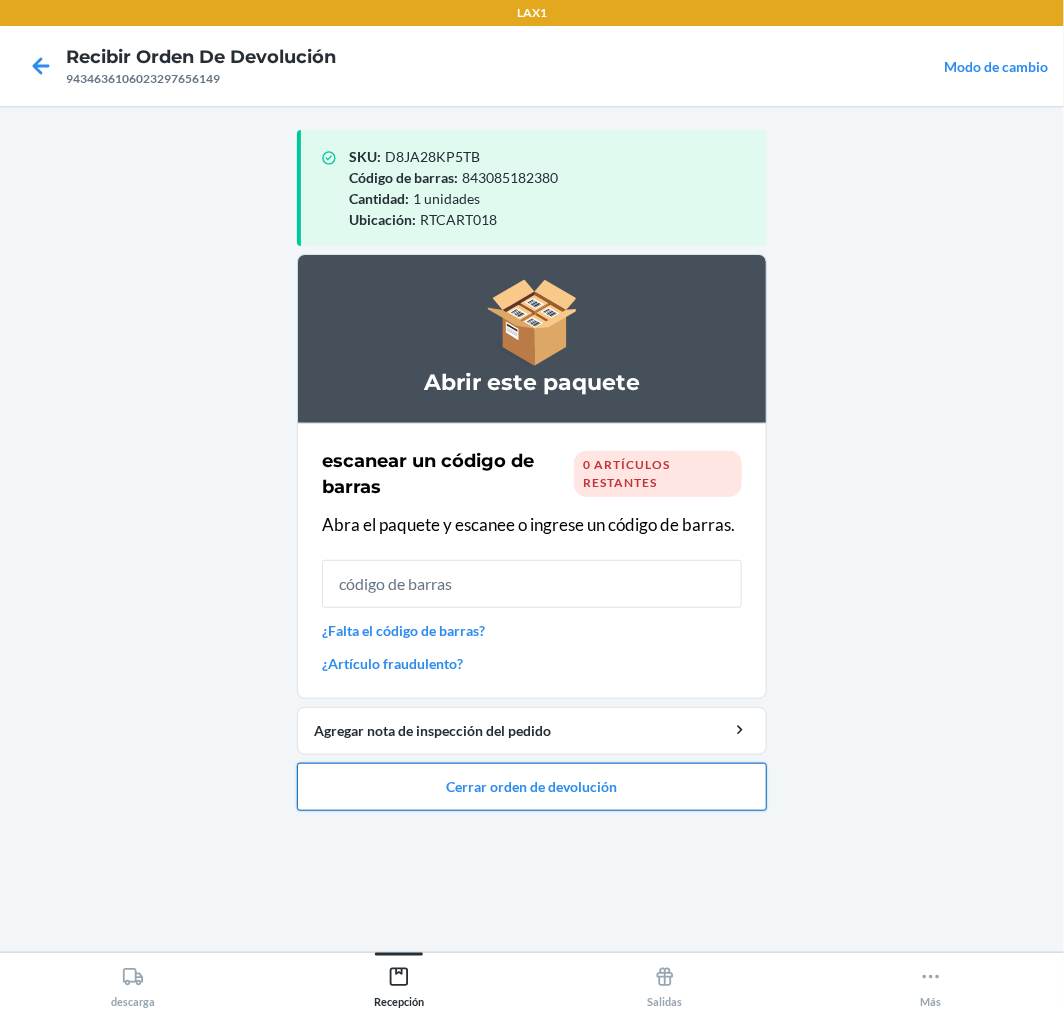 click on "Cerrar orden de devolución" at bounding box center (532, 787) 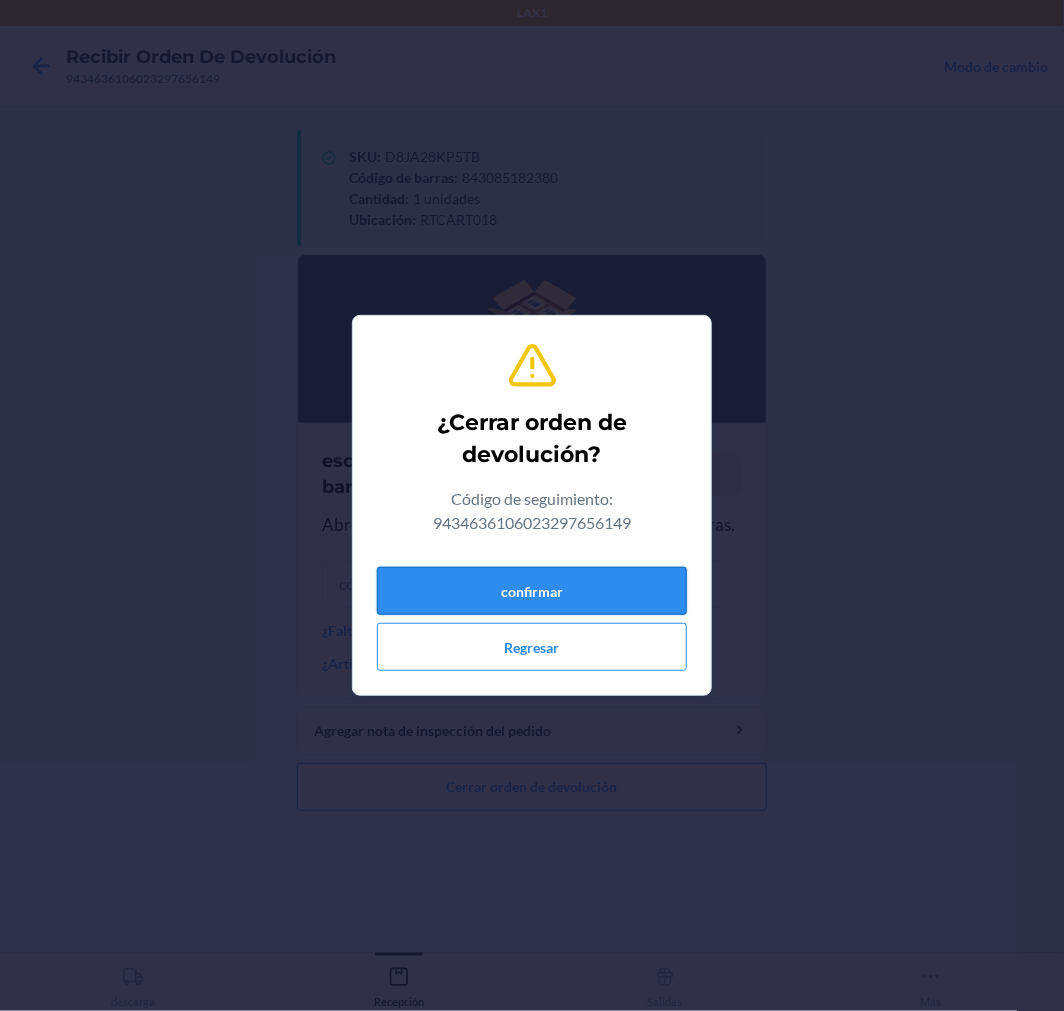 click on "confirmar" at bounding box center (532, 591) 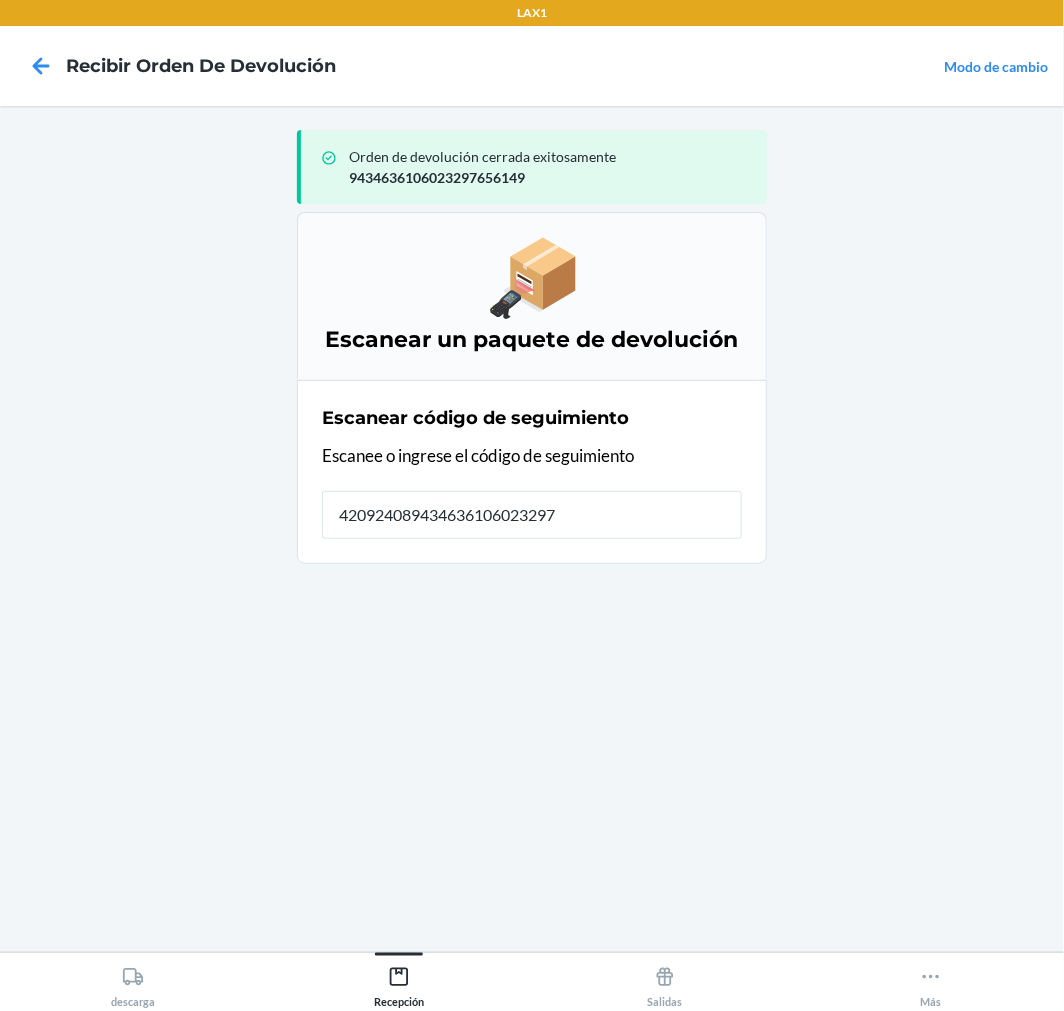 type on "4209240894346361060232971" 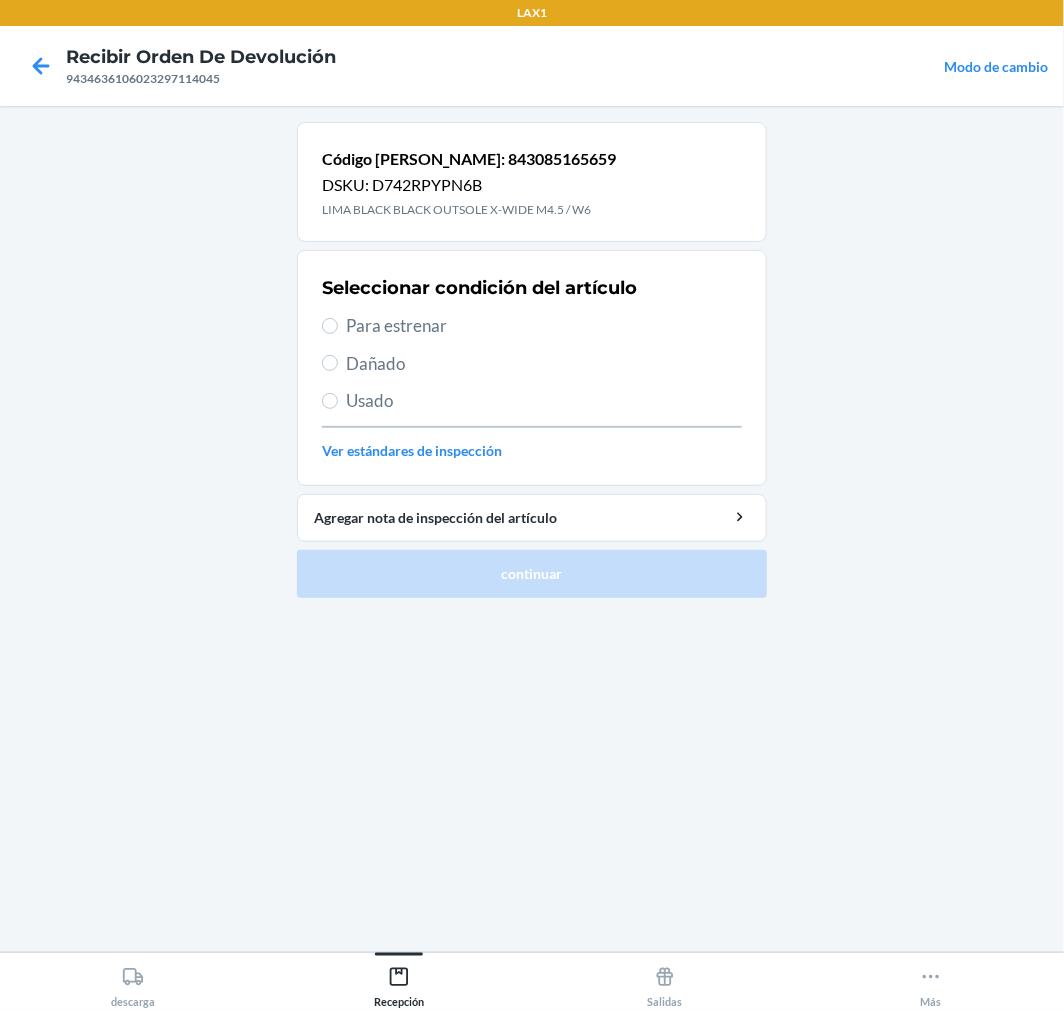 click on "Para estrenar" at bounding box center [544, 326] 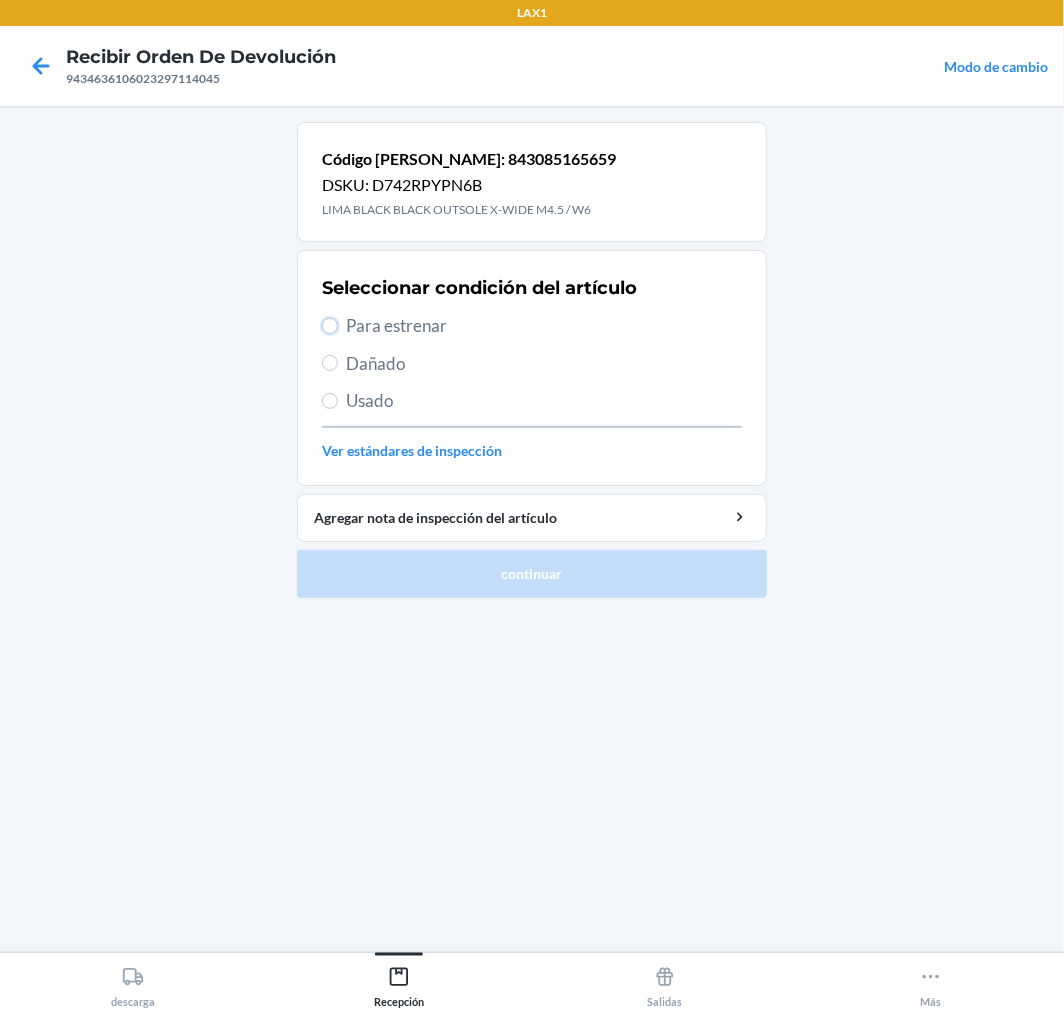 click on "Para estrenar" at bounding box center [330, 326] 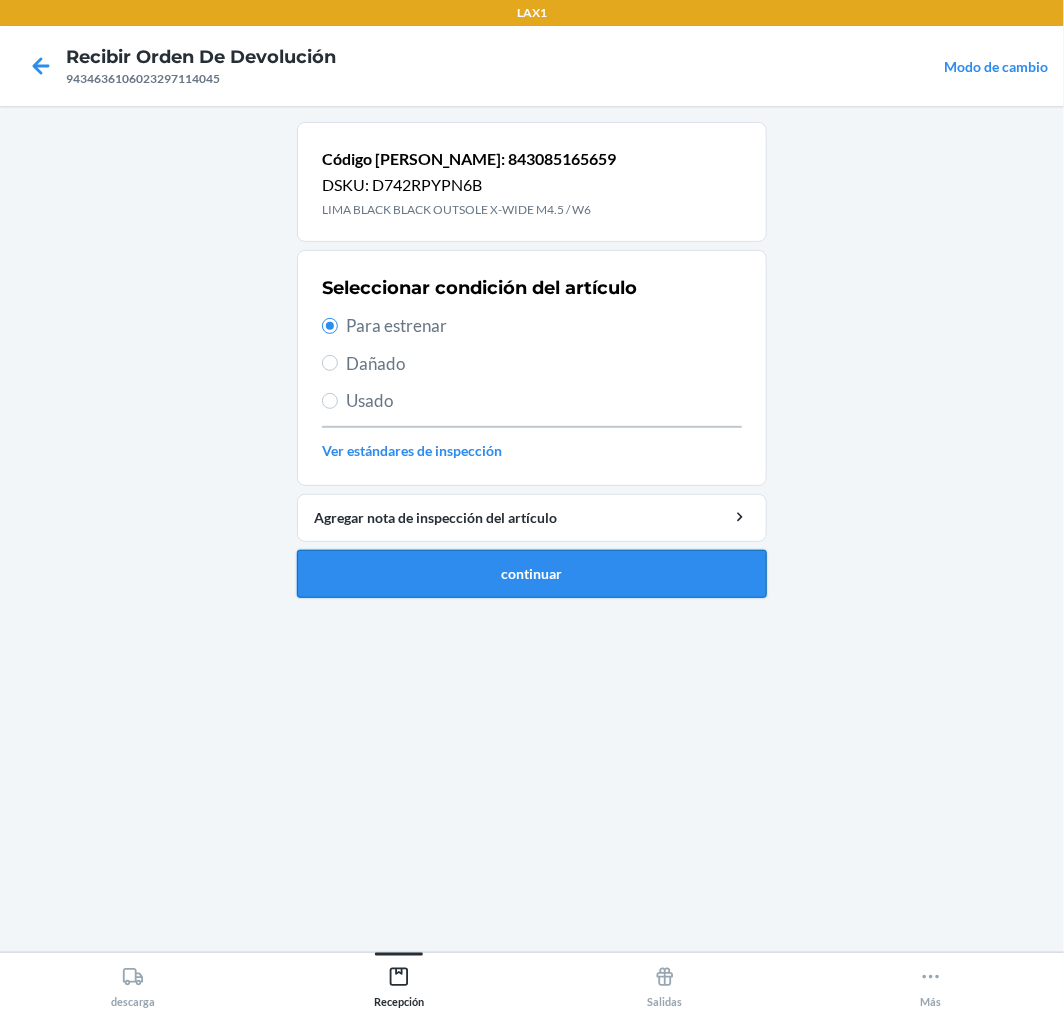 click on "continuar" at bounding box center [532, 574] 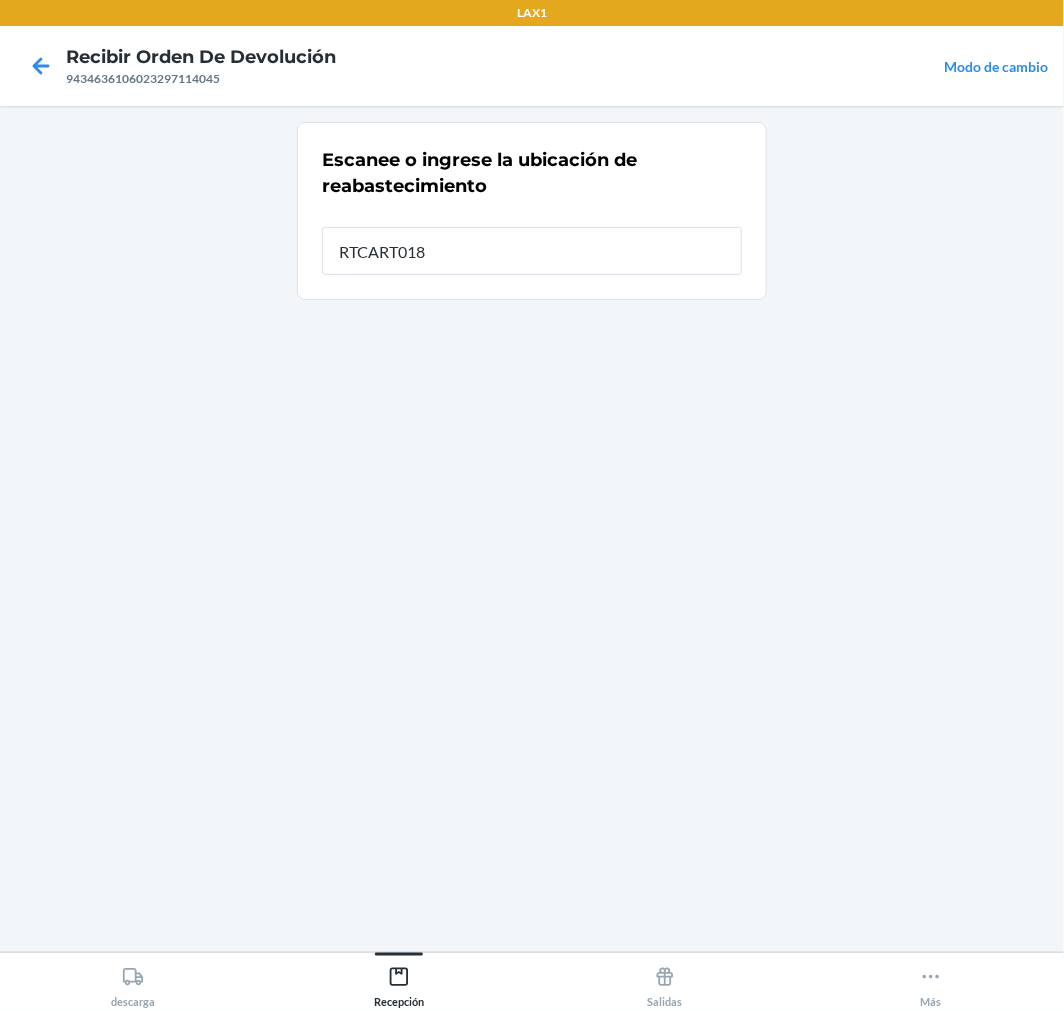 type on "RTCART018" 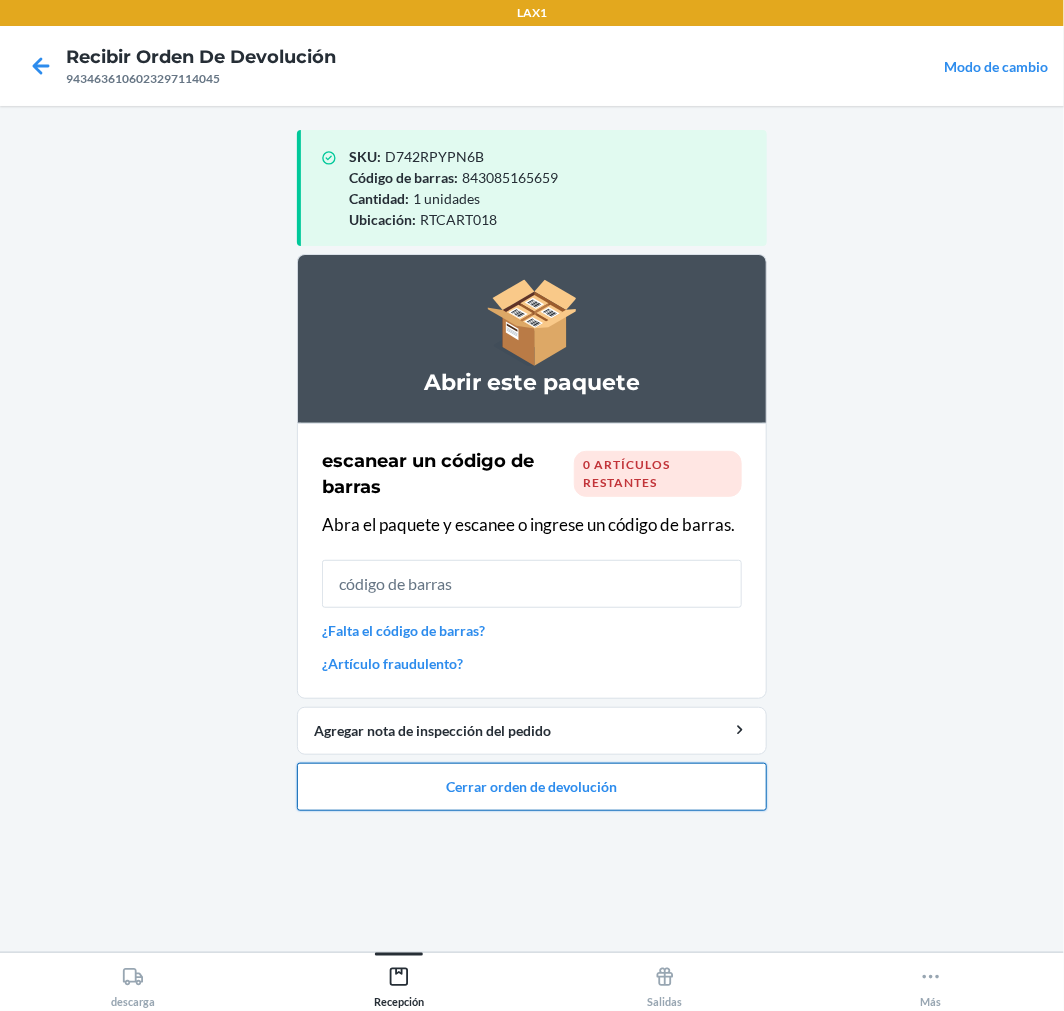 click on "Cerrar orden de devolución" at bounding box center (532, 787) 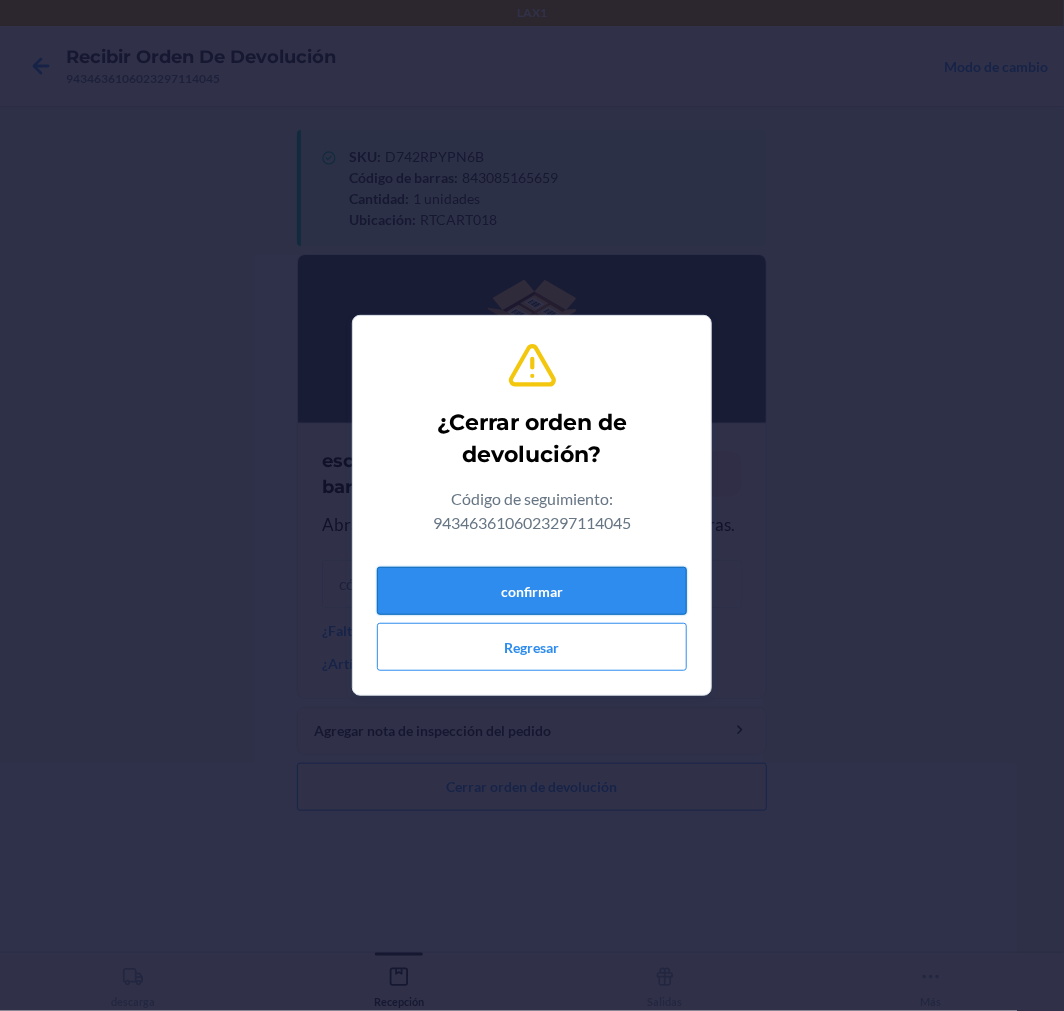 click on "confirmar" at bounding box center (532, 591) 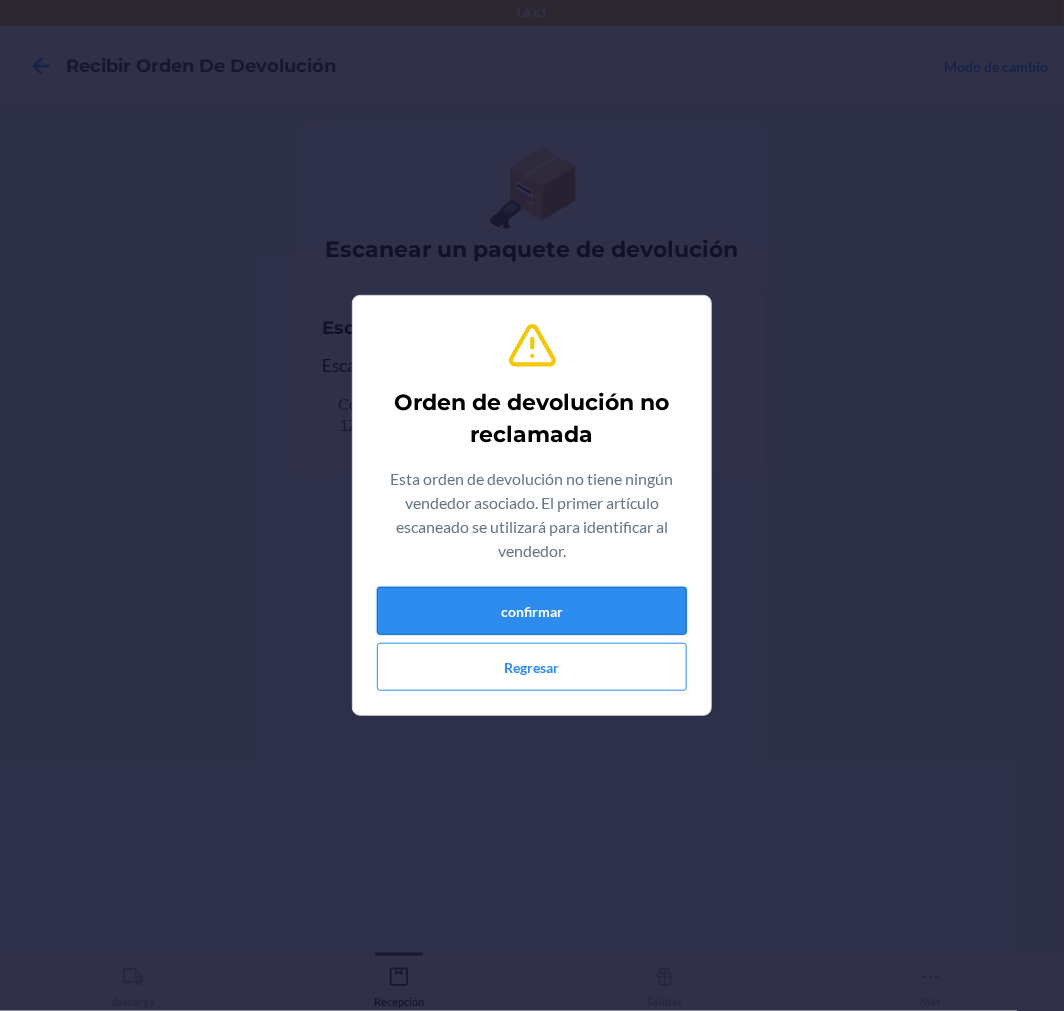 click on "confirmar" at bounding box center (532, 611) 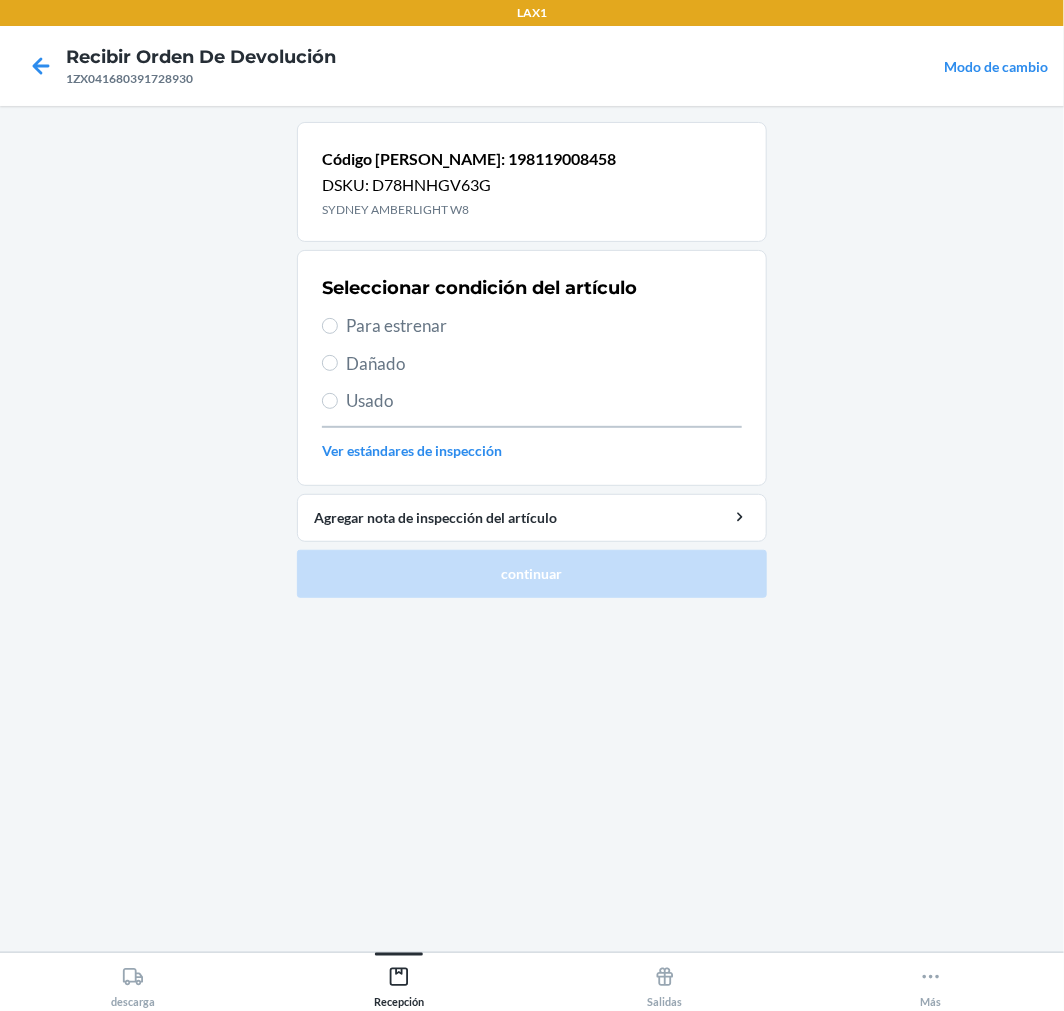 click on "Para estrenar" at bounding box center (544, 326) 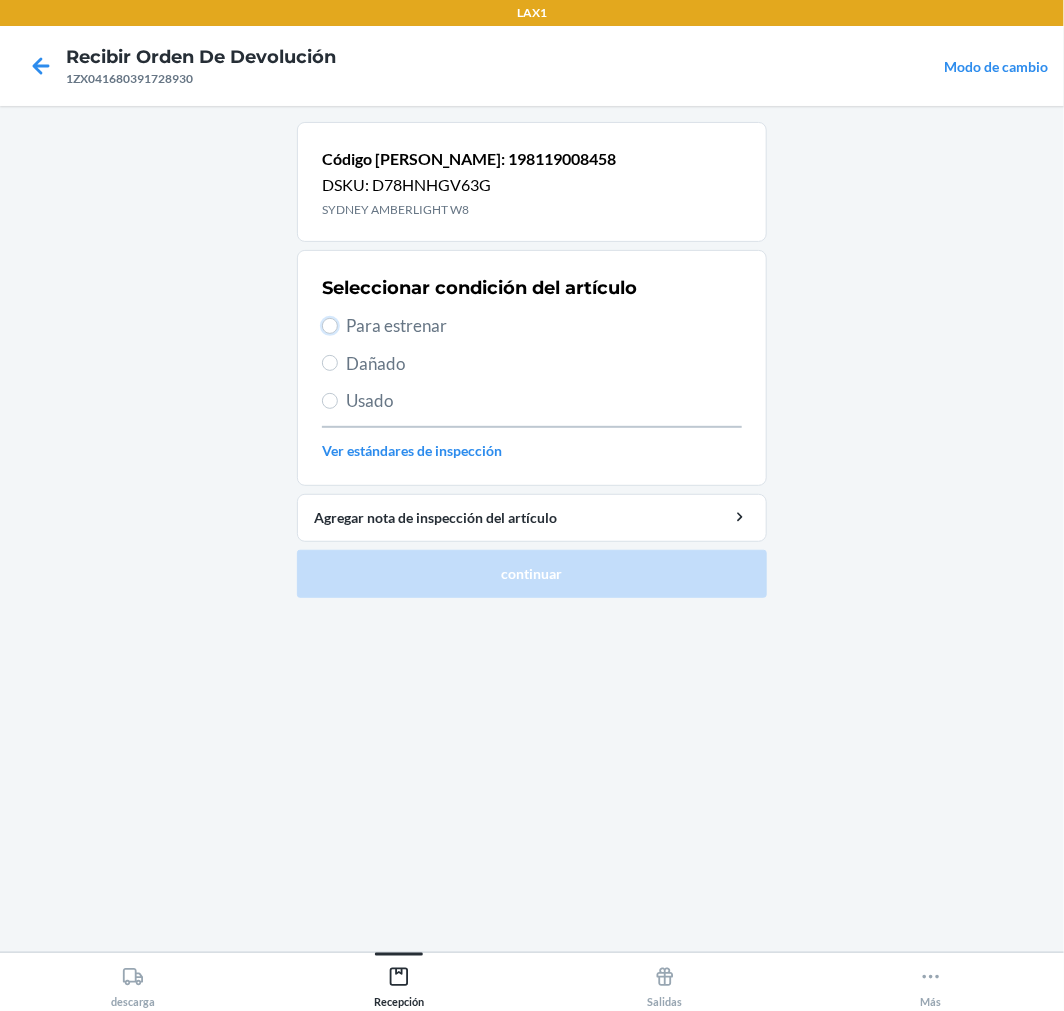 click on "Para estrenar" at bounding box center [330, 326] 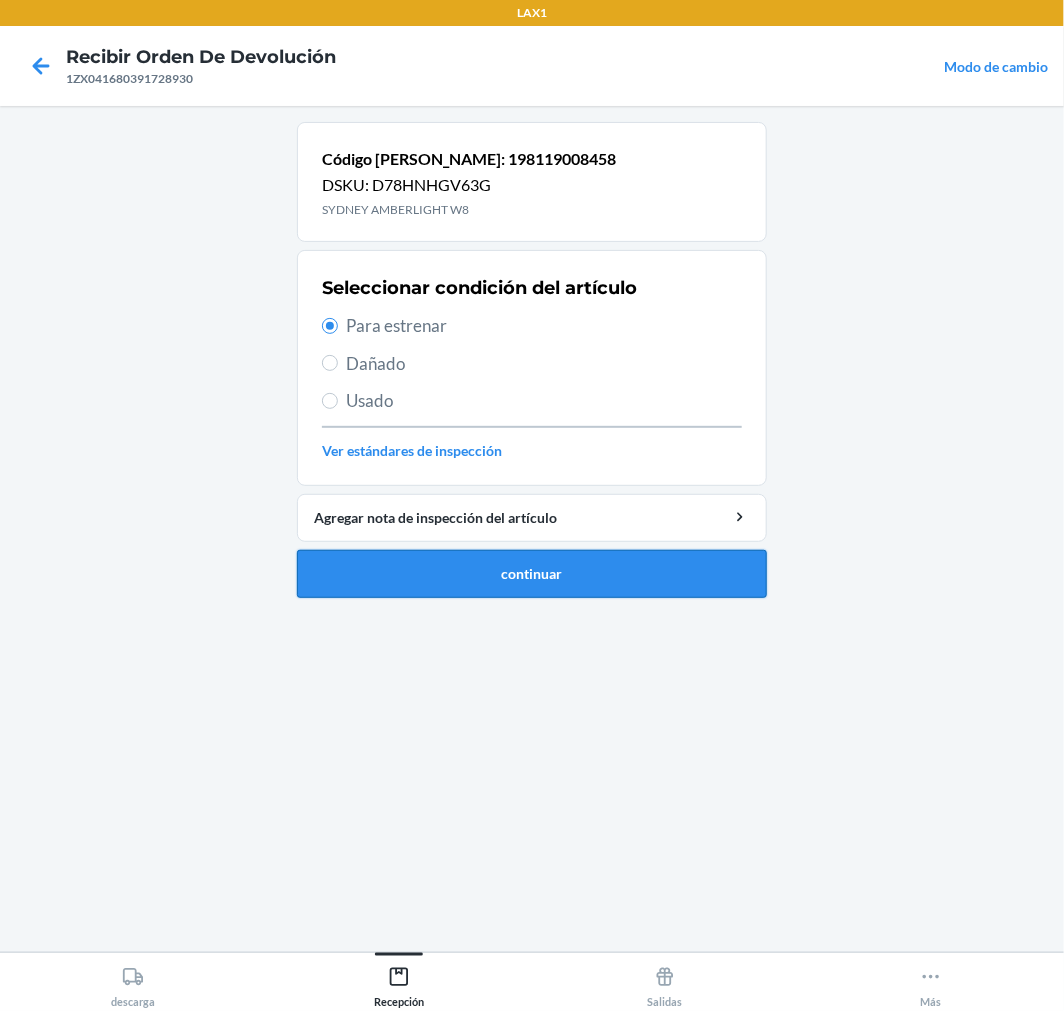 click on "continuar" at bounding box center [532, 574] 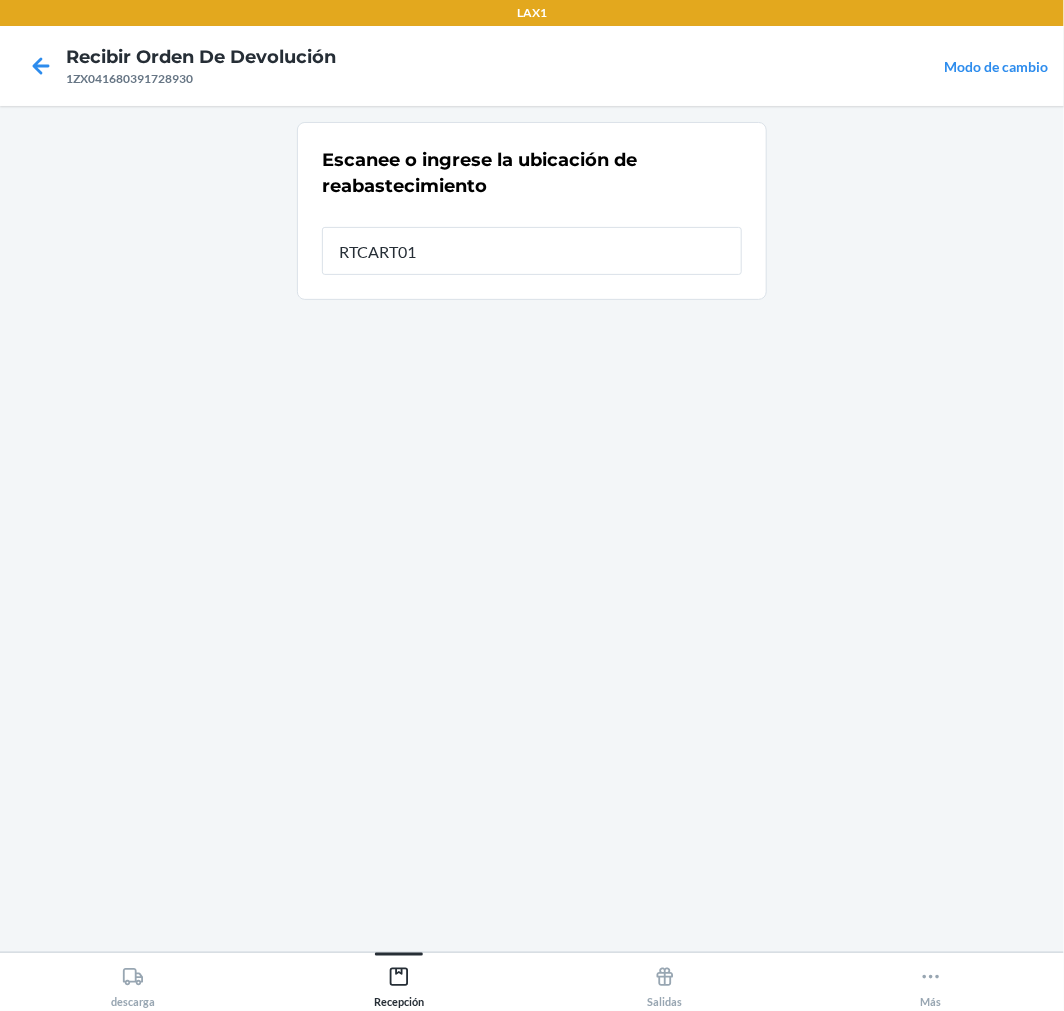 type on "RTCART018" 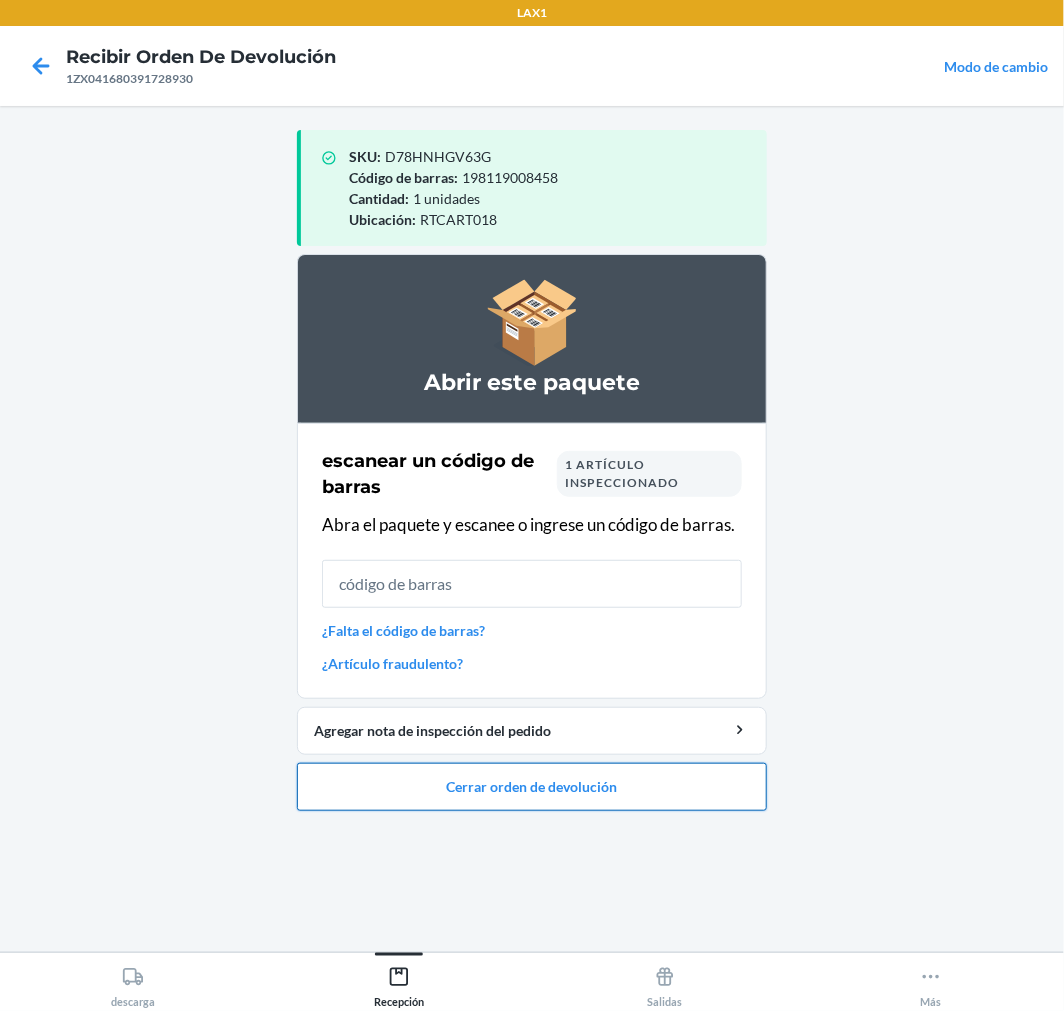 click on "Cerrar orden de devolución" at bounding box center (532, 787) 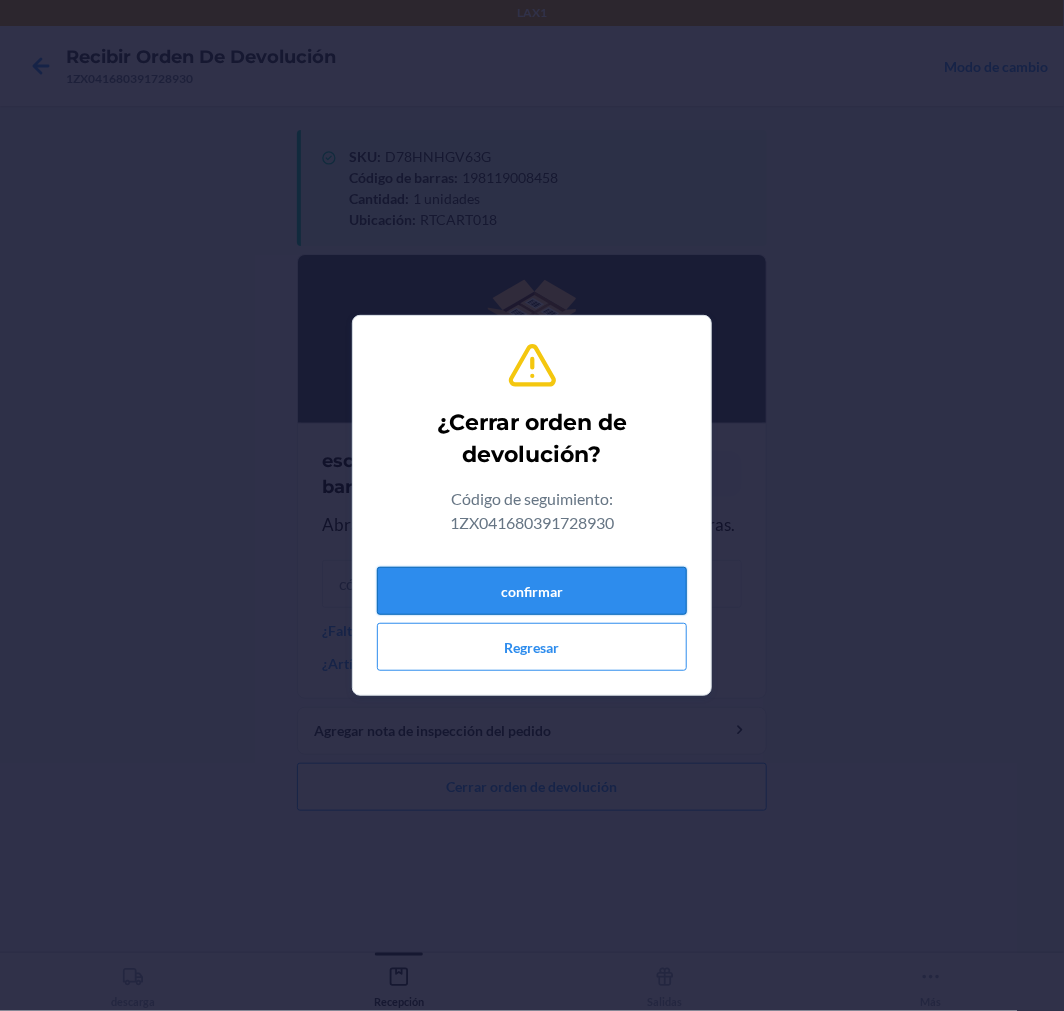 click on "confirmar" at bounding box center [532, 591] 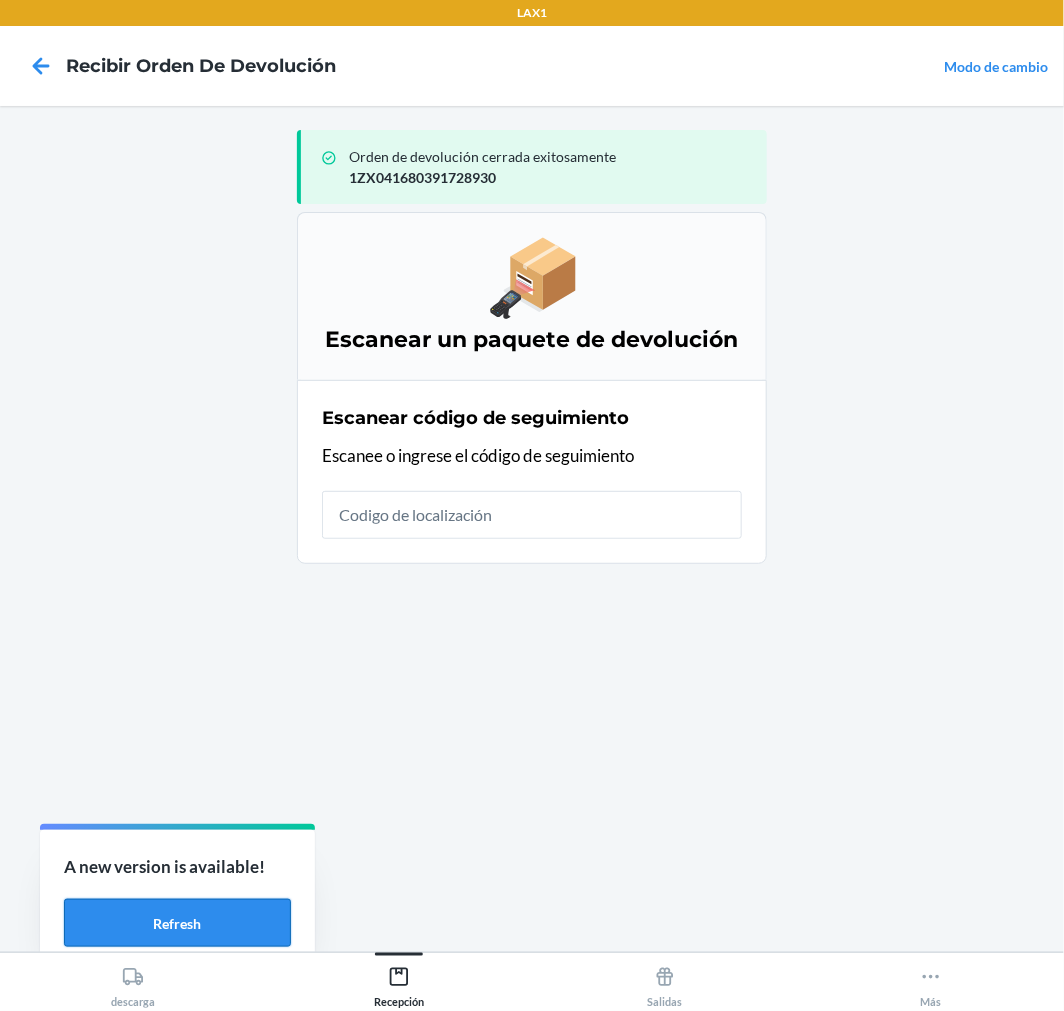 click on "Refresh" at bounding box center [177, 923] 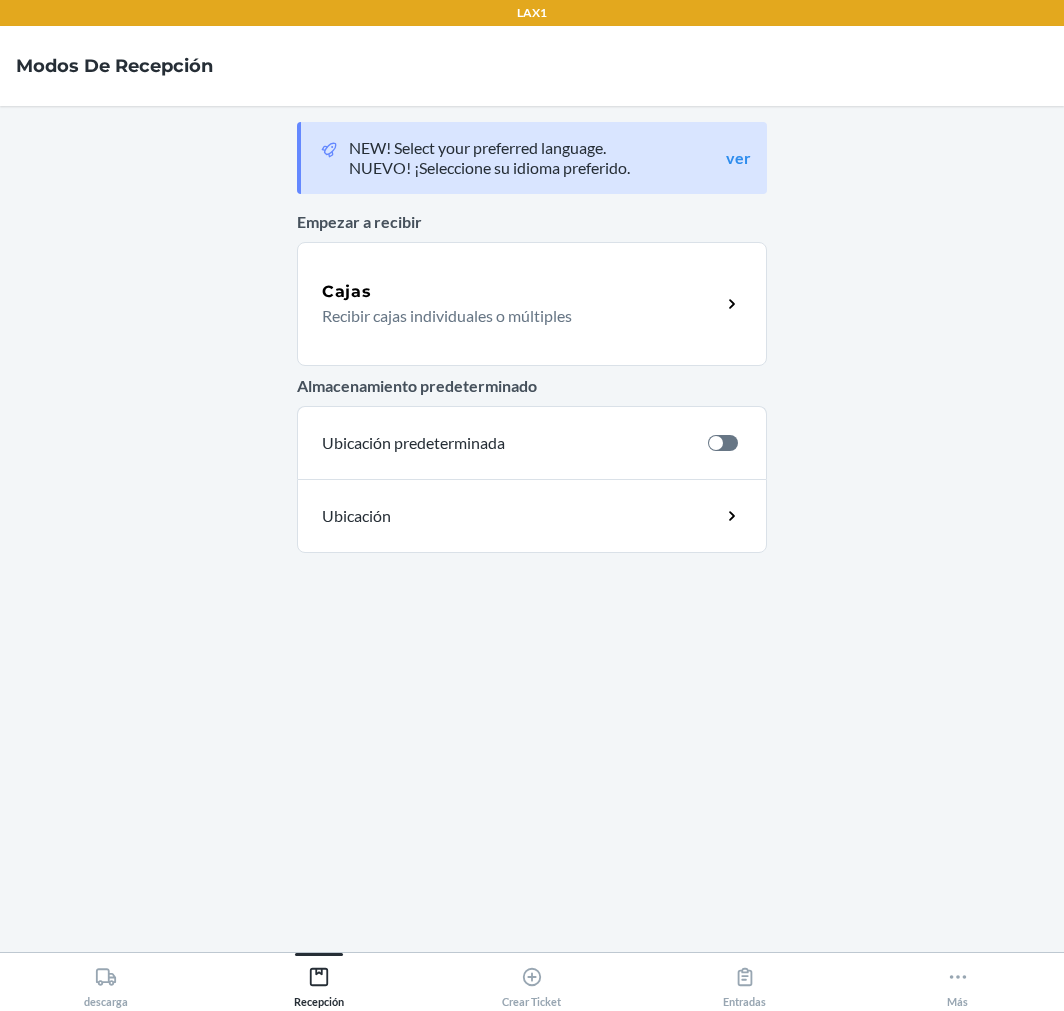 scroll, scrollTop: 0, scrollLeft: 0, axis: both 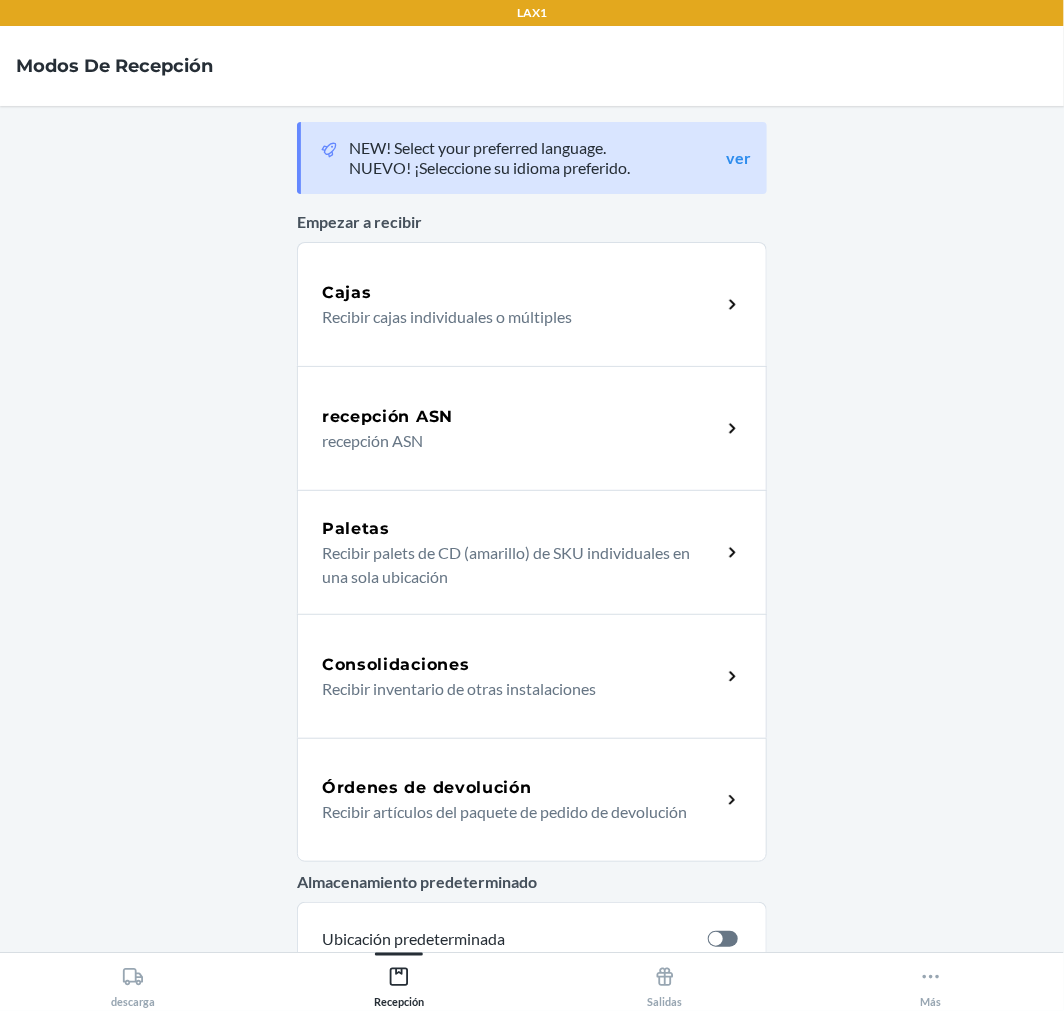 click on "Órdenes de devolución" at bounding box center (427, 788) 